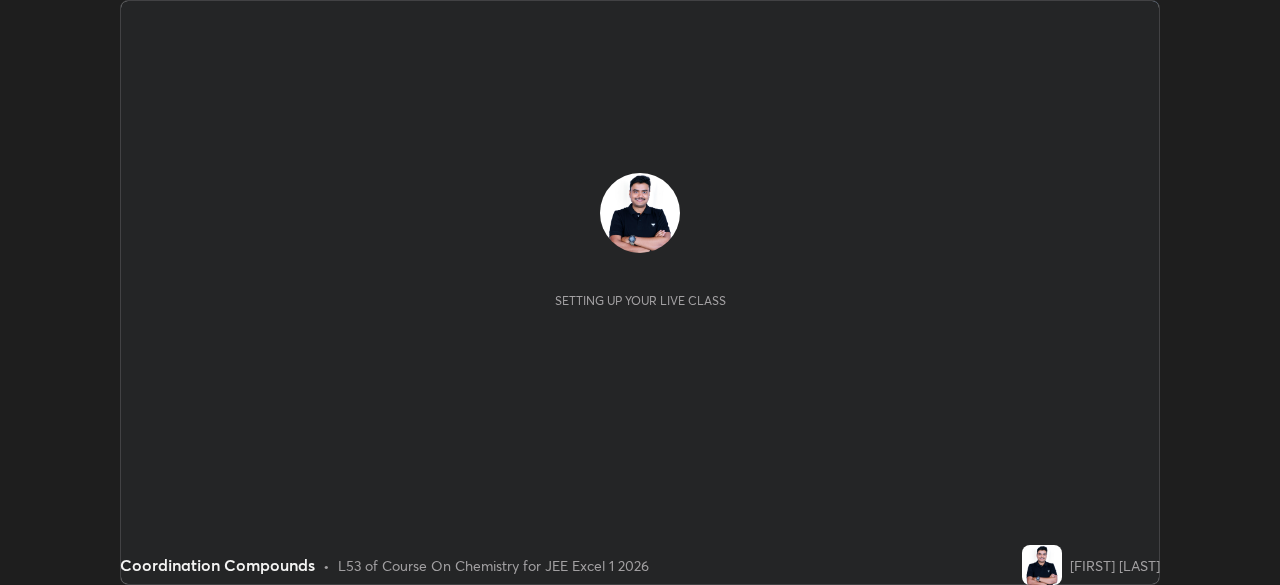 scroll, scrollTop: 0, scrollLeft: 0, axis: both 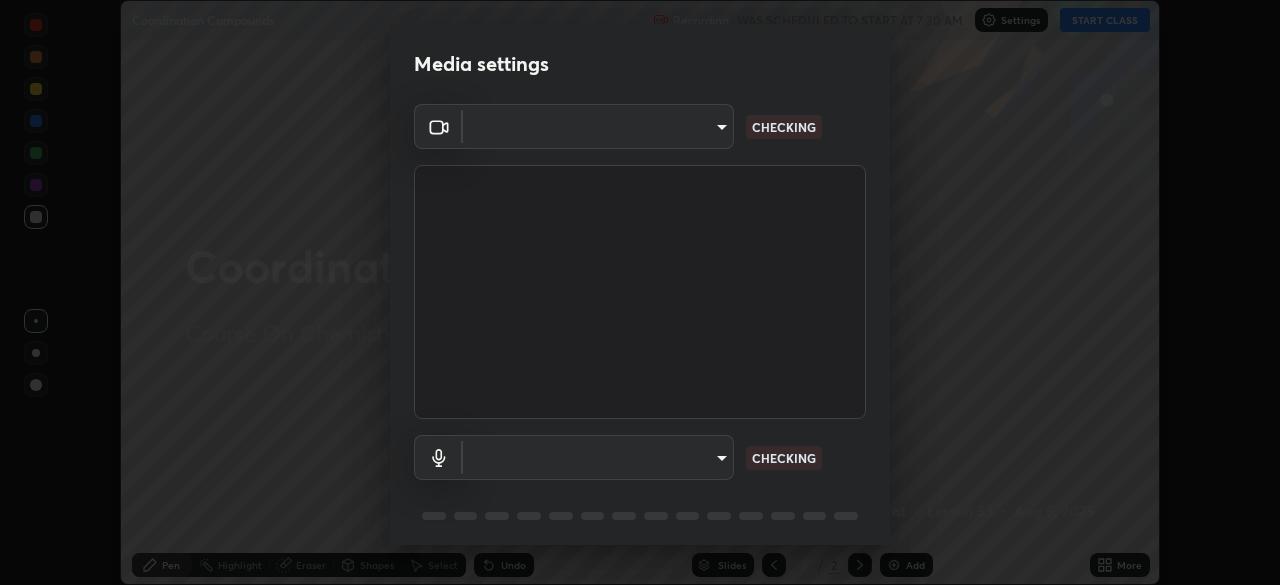 type on "5050cddac95c67769b367d69e6c908435fee2ef398a233ed88f2bdbb55b0a279" 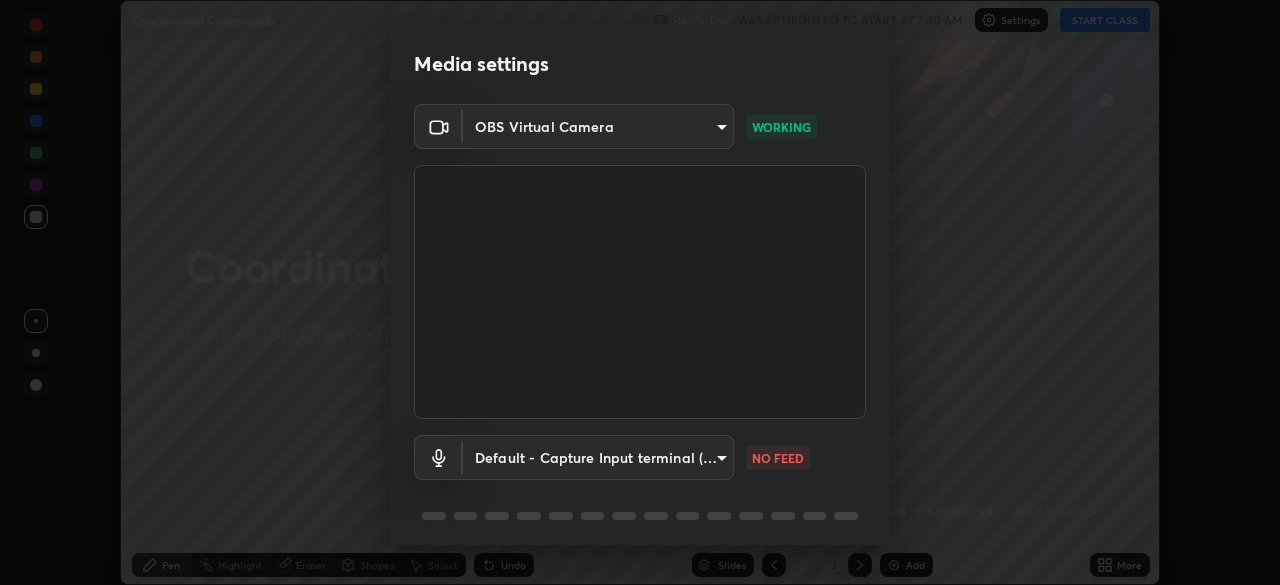 click on "Erase all Coordination Compounds Recording WAS SCHEDULED TO START AT 7:30 AM Settings START CLASS Setting up your live class Coordination Compounds • L53 of Course On Chemistry for JEE Excel 1 2026 [NAME] Pen Highlight Eraser Shapes Select Undo Slides 2 / 2 Add More No doubts shared Encourage your learners to ask a doubt for better clarity Report an issue Reason for reporting Buffering Chat not working Audio - Video sync issue Educator video quality low ​ Attach an image Report Media settings OBS Virtual Camera 5050cddac95c67769b367d69e6c908435fee2ef398a233ed88f2bdbb55b0a279 WORKING Default - Capture Input terminal (Digital Array MIC) default NO FEED 1 / 5 Next" at bounding box center [640, 292] 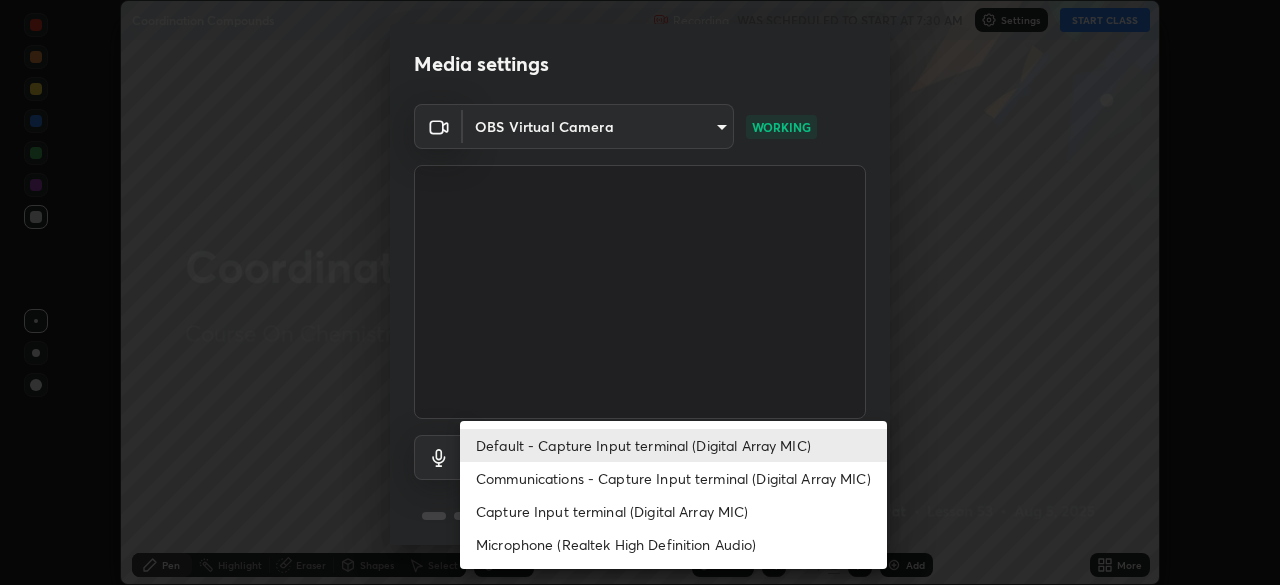 click on "Communications - Capture Input terminal (Digital Array MIC)" at bounding box center [673, 478] 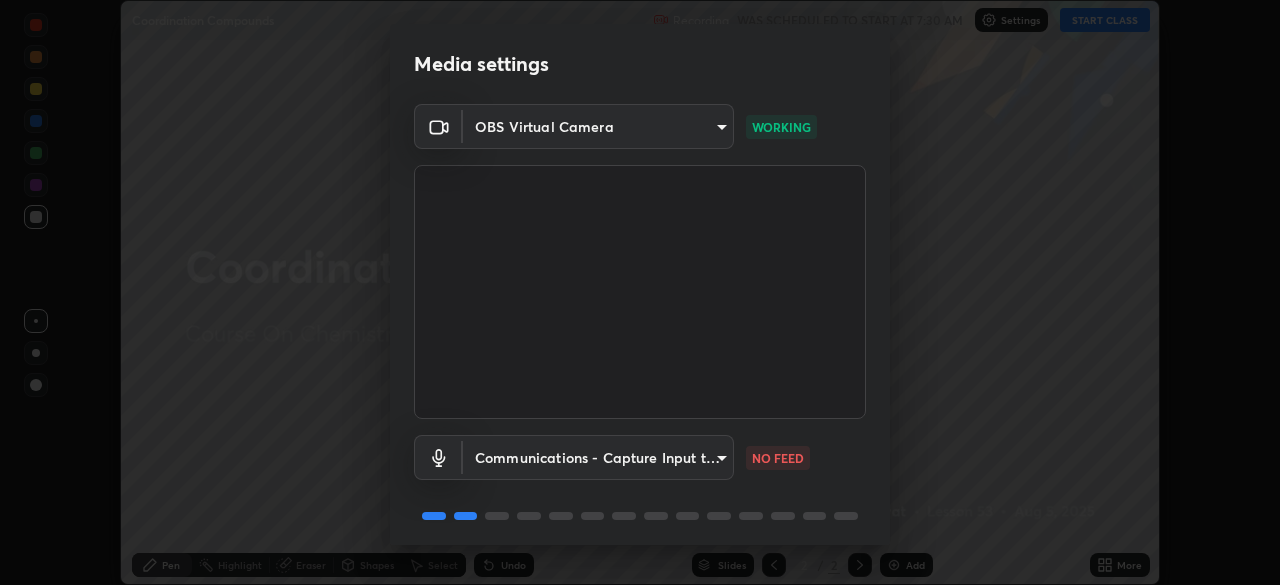 scroll, scrollTop: 71, scrollLeft: 0, axis: vertical 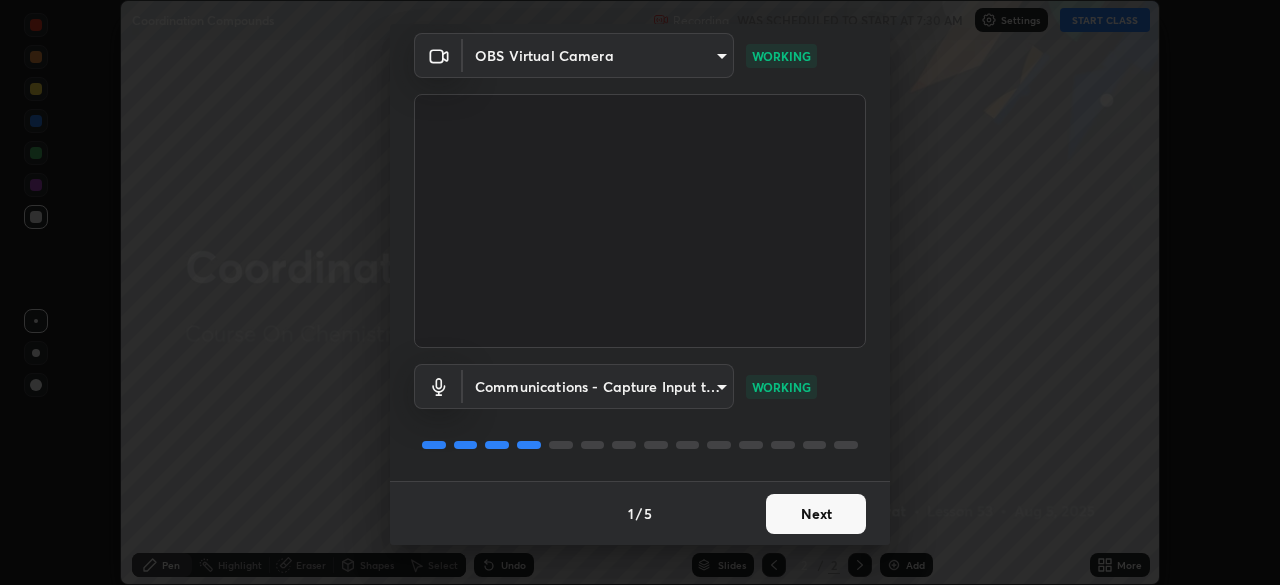 click on "Next" at bounding box center [816, 514] 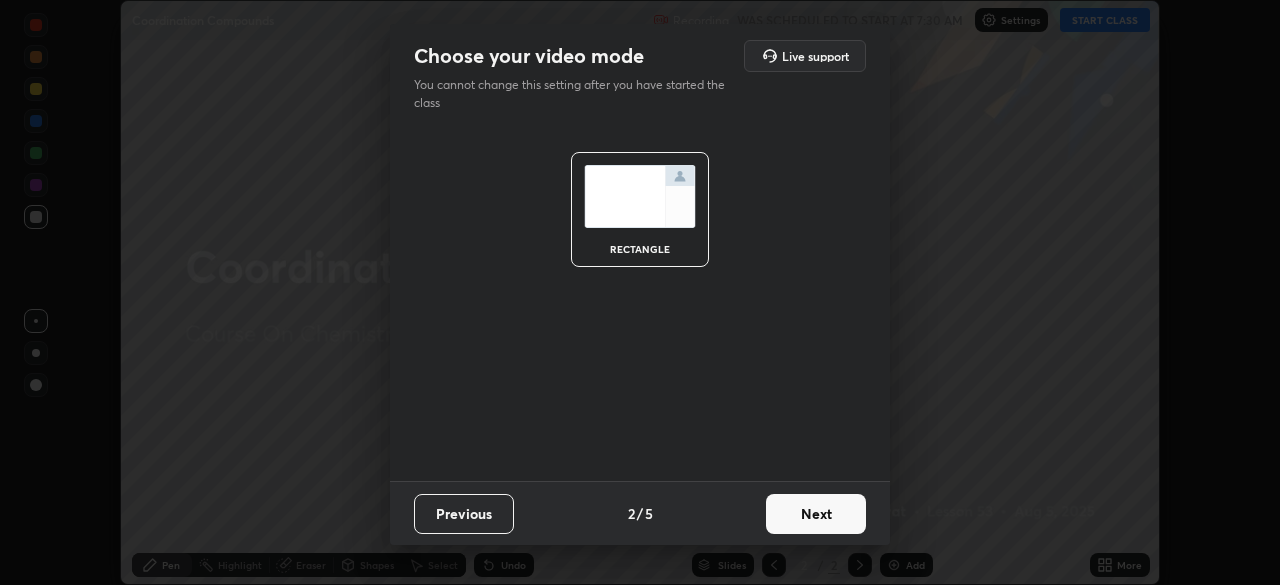 click on "Next" at bounding box center [816, 514] 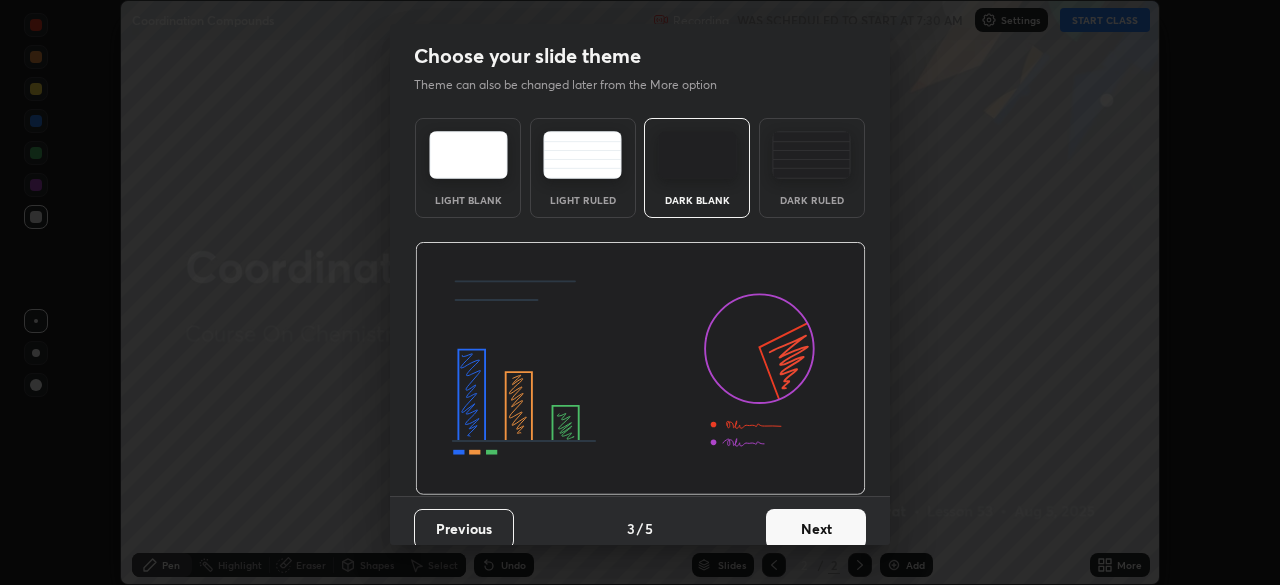 click on "Next" at bounding box center (816, 529) 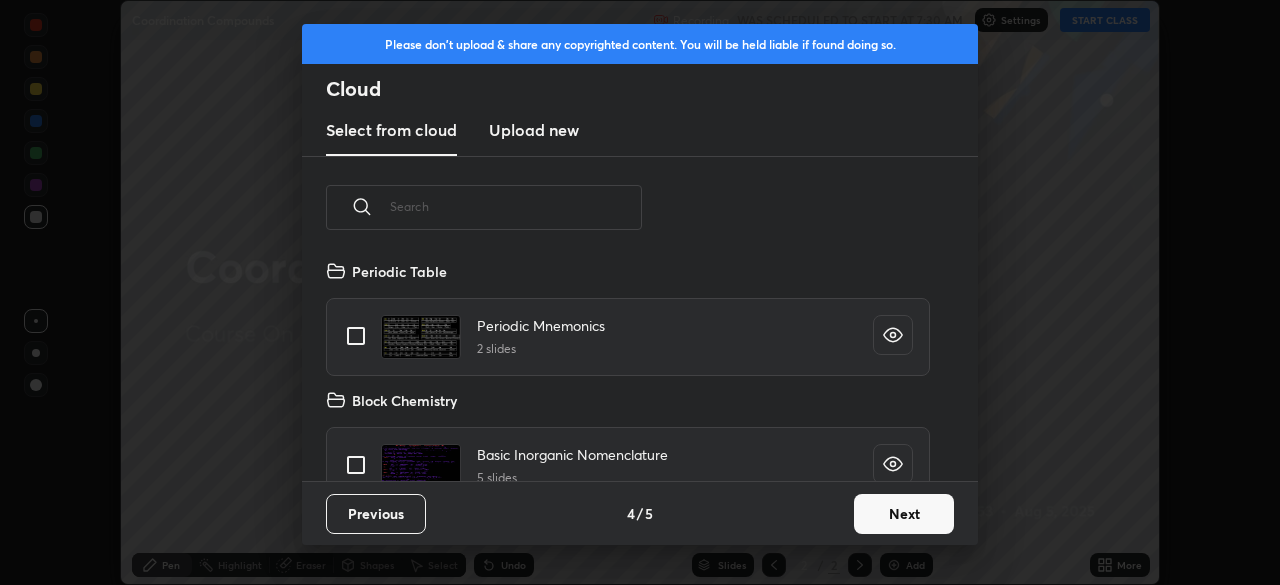 scroll, scrollTop: 7, scrollLeft: 11, axis: both 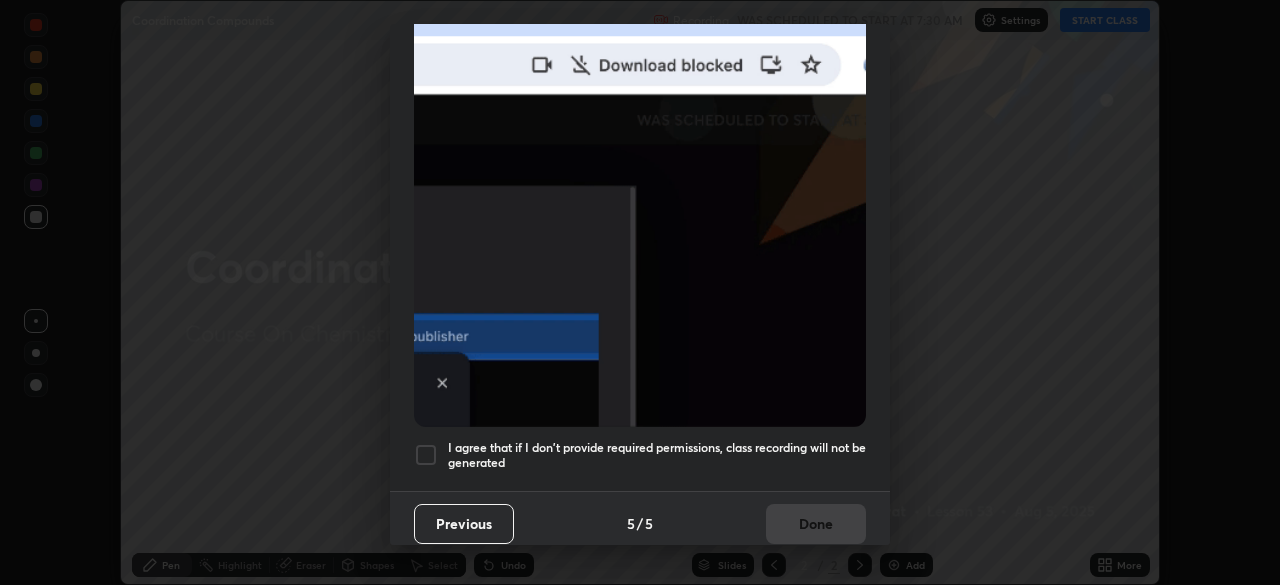 click on "I agree that if I don't provide required permissions, class recording will not be generated" at bounding box center [657, 455] 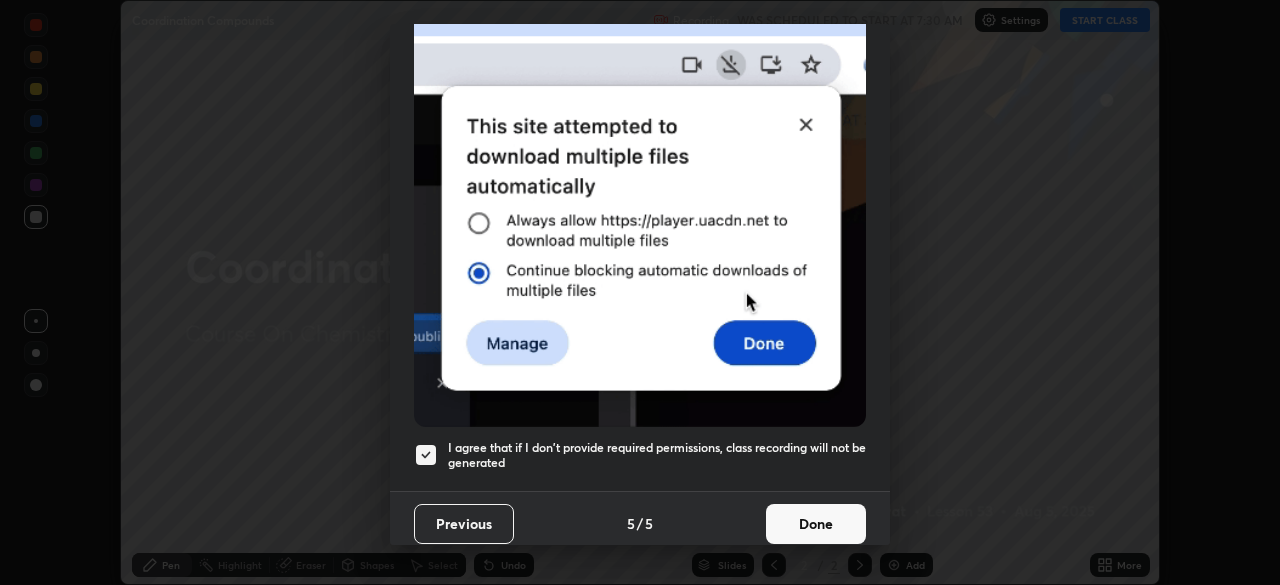 click on "Done" at bounding box center (816, 524) 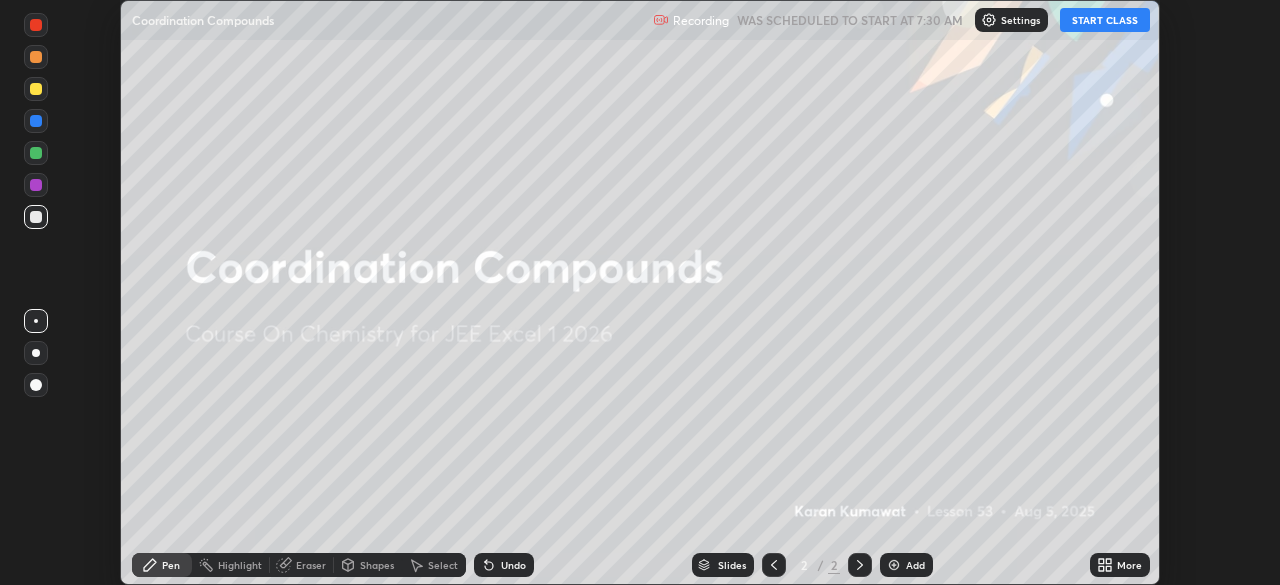 click on "More" at bounding box center [1120, 565] 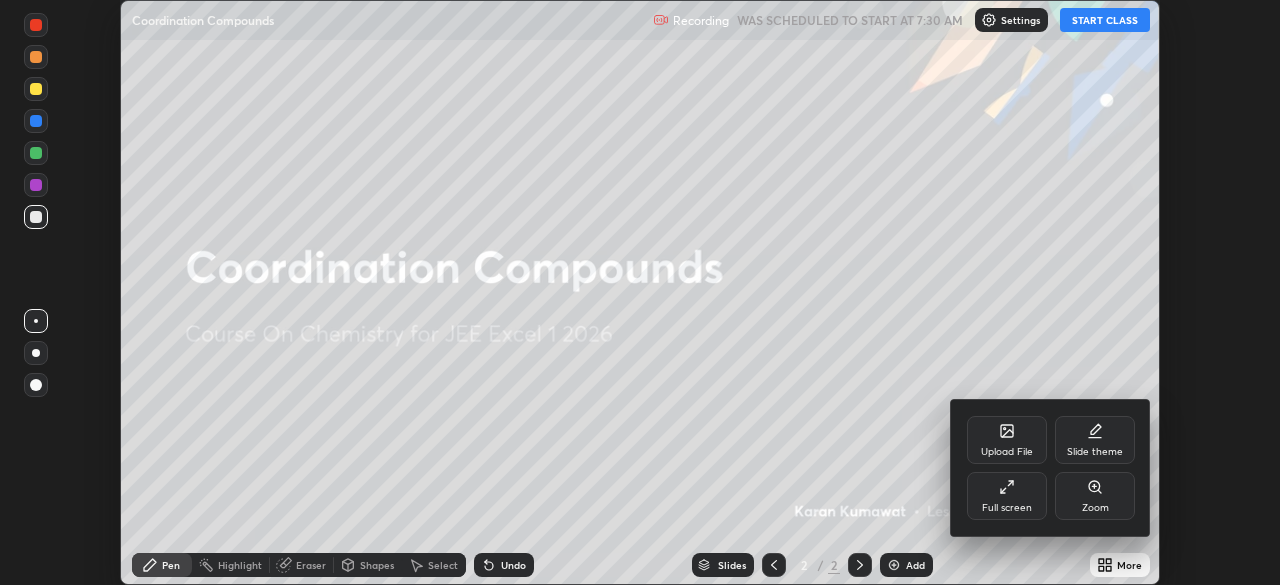 click on "Full screen" at bounding box center (1007, 508) 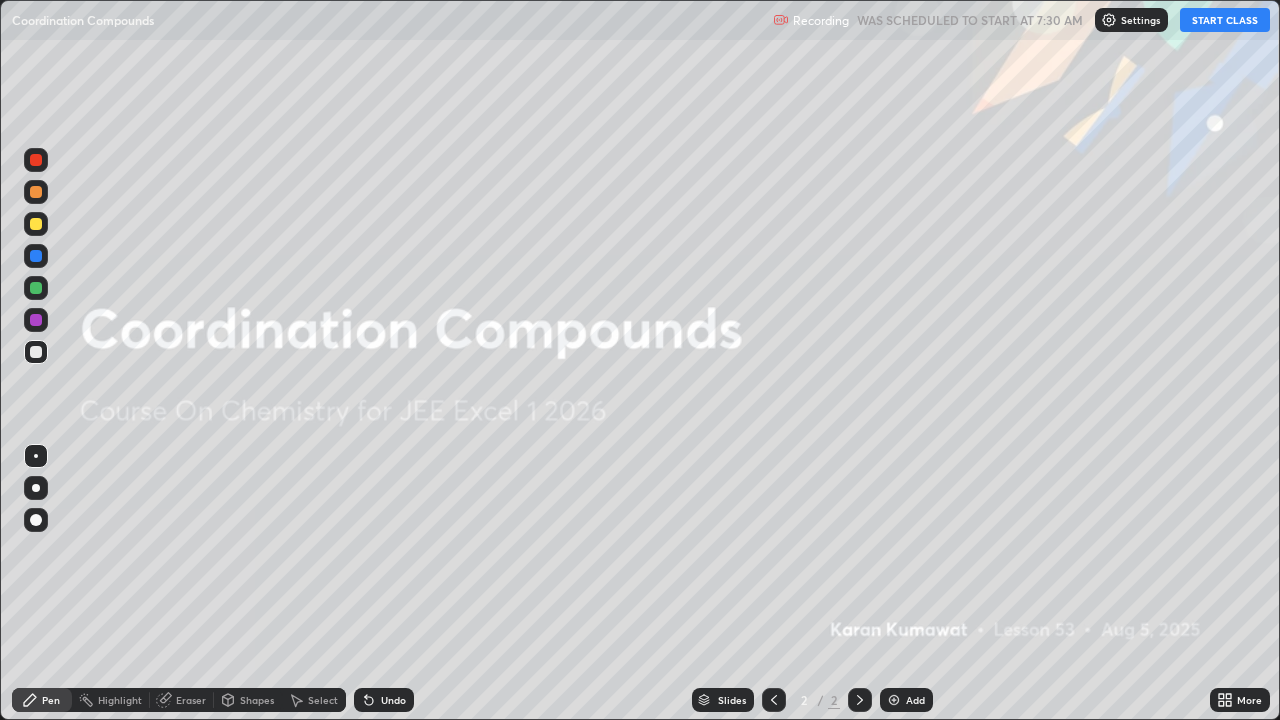 scroll, scrollTop: 99280, scrollLeft: 98720, axis: both 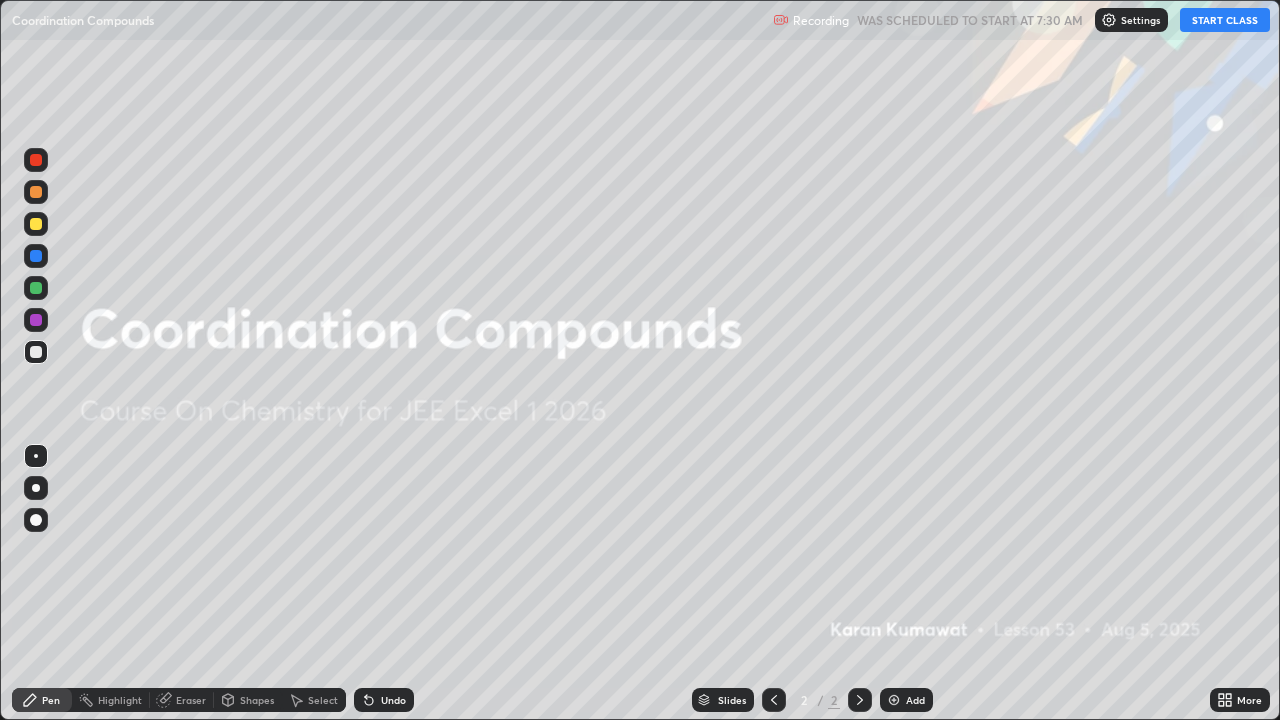 click on "START CLASS" at bounding box center [1225, 20] 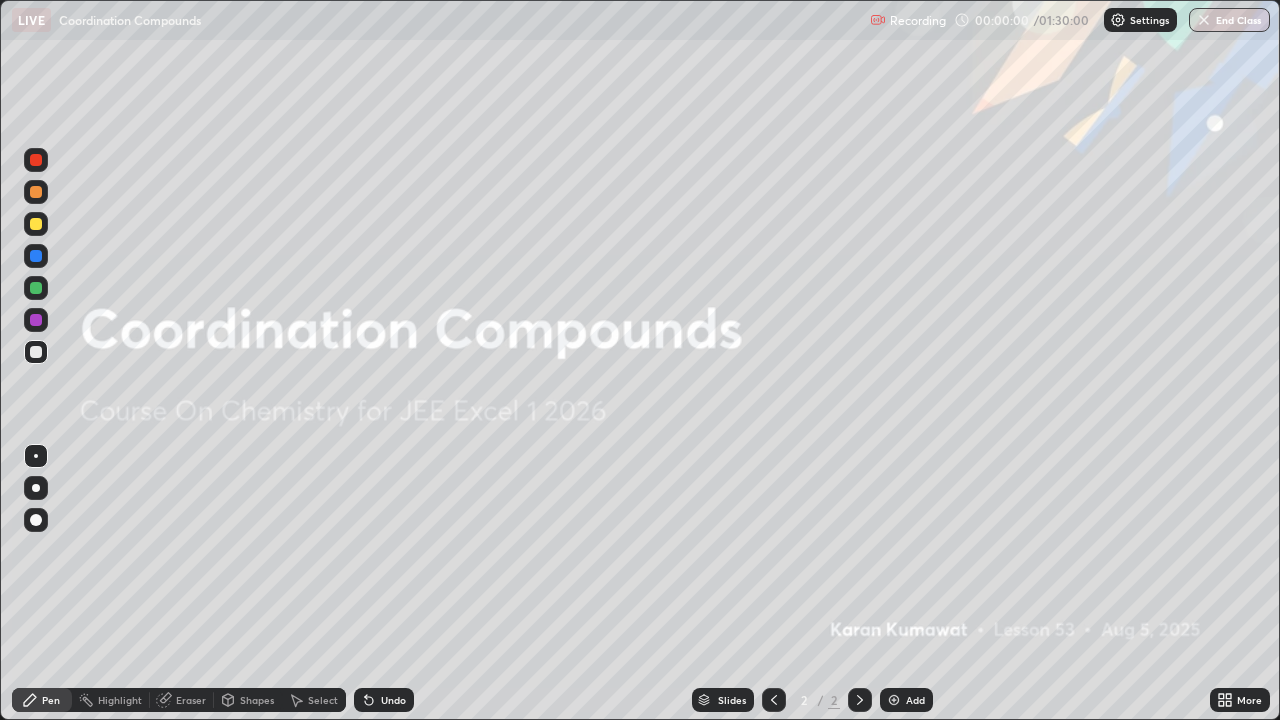 click at bounding box center (36, 488) 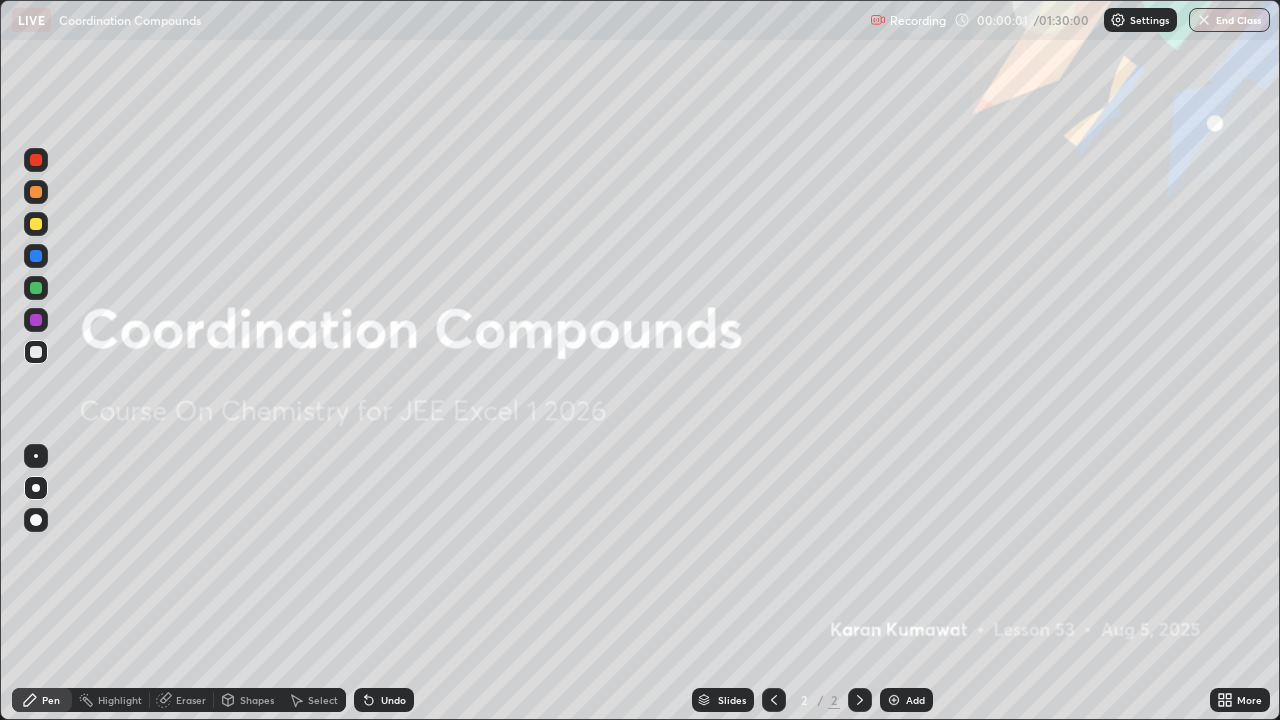 click on "Add" at bounding box center (915, 700) 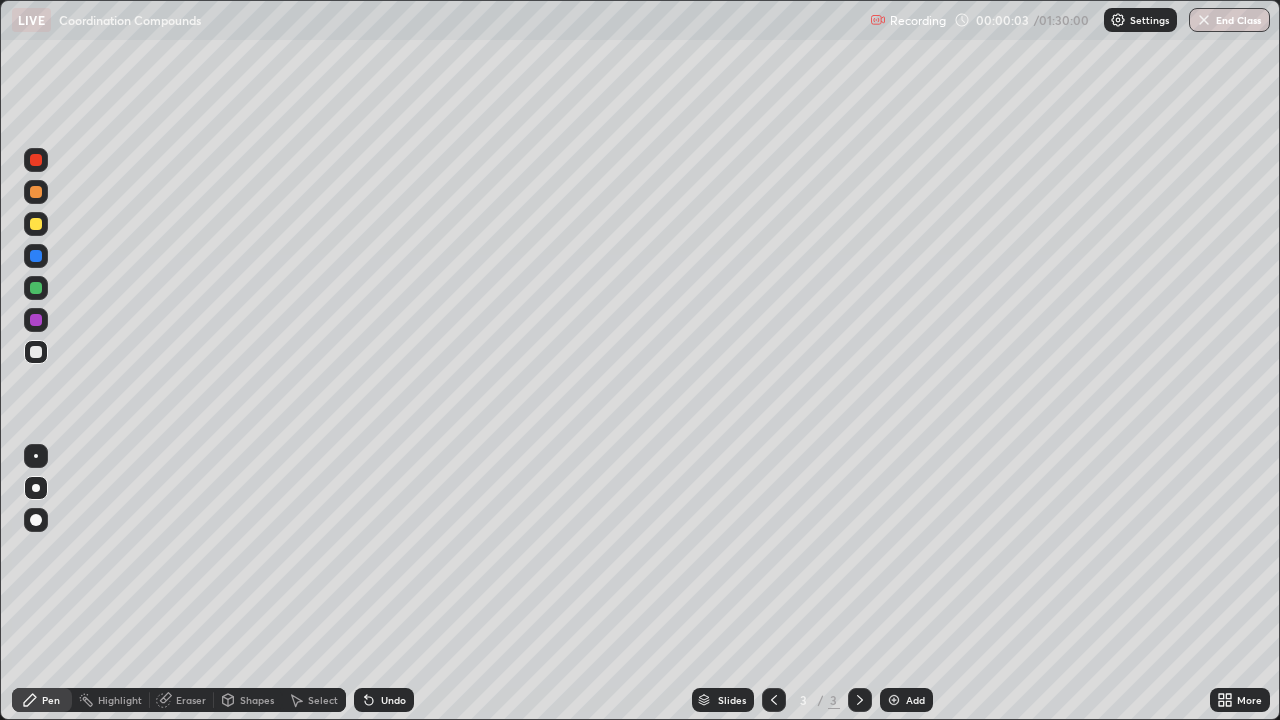 click at bounding box center (36, 160) 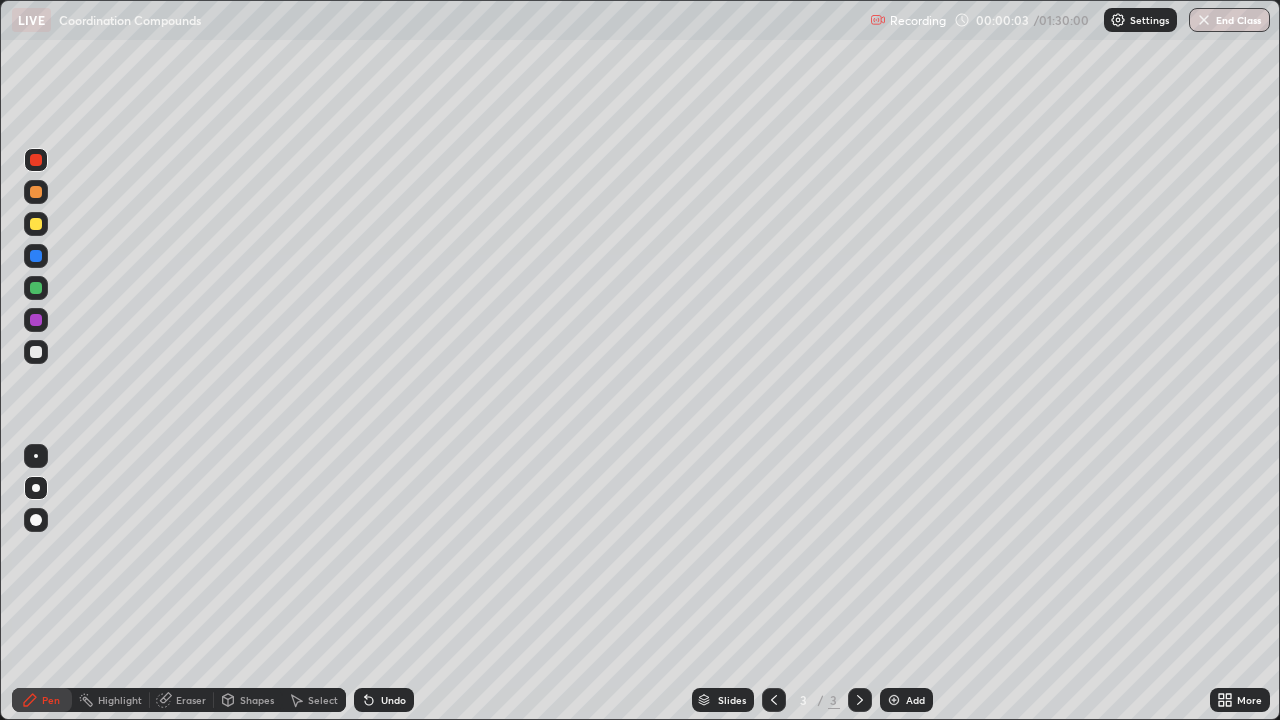 click at bounding box center (36, 160) 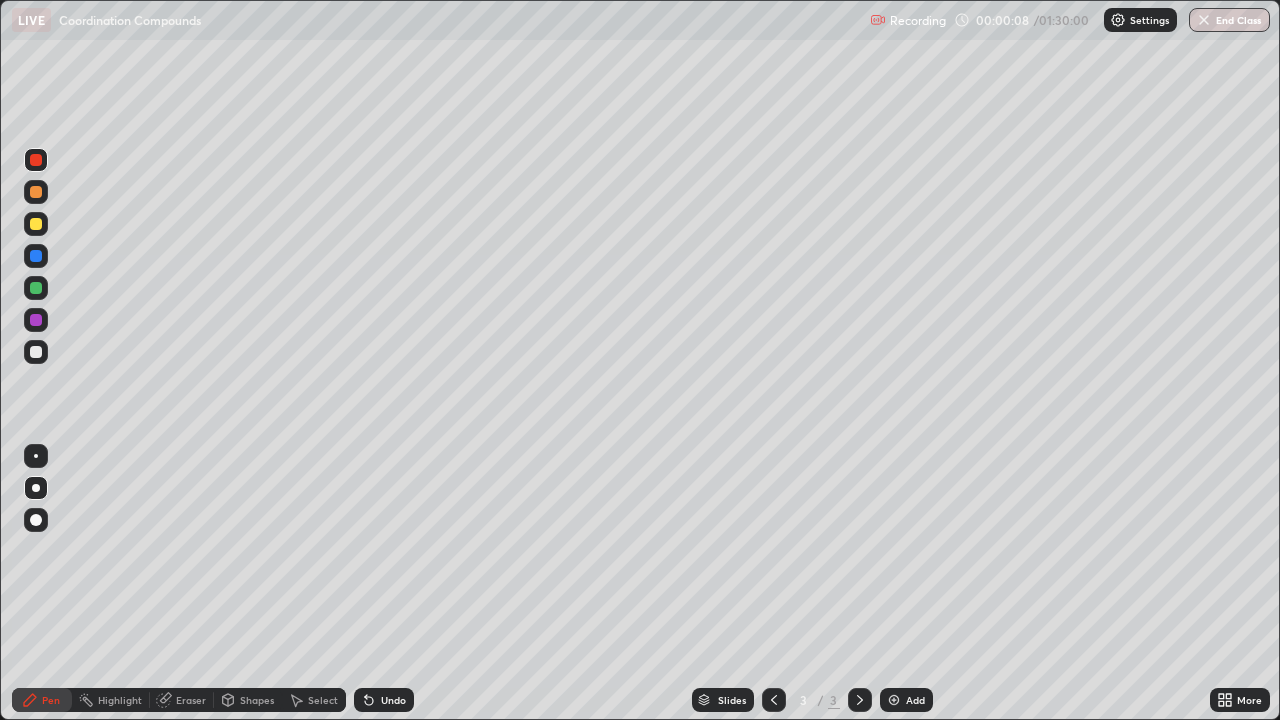 click at bounding box center [36, 352] 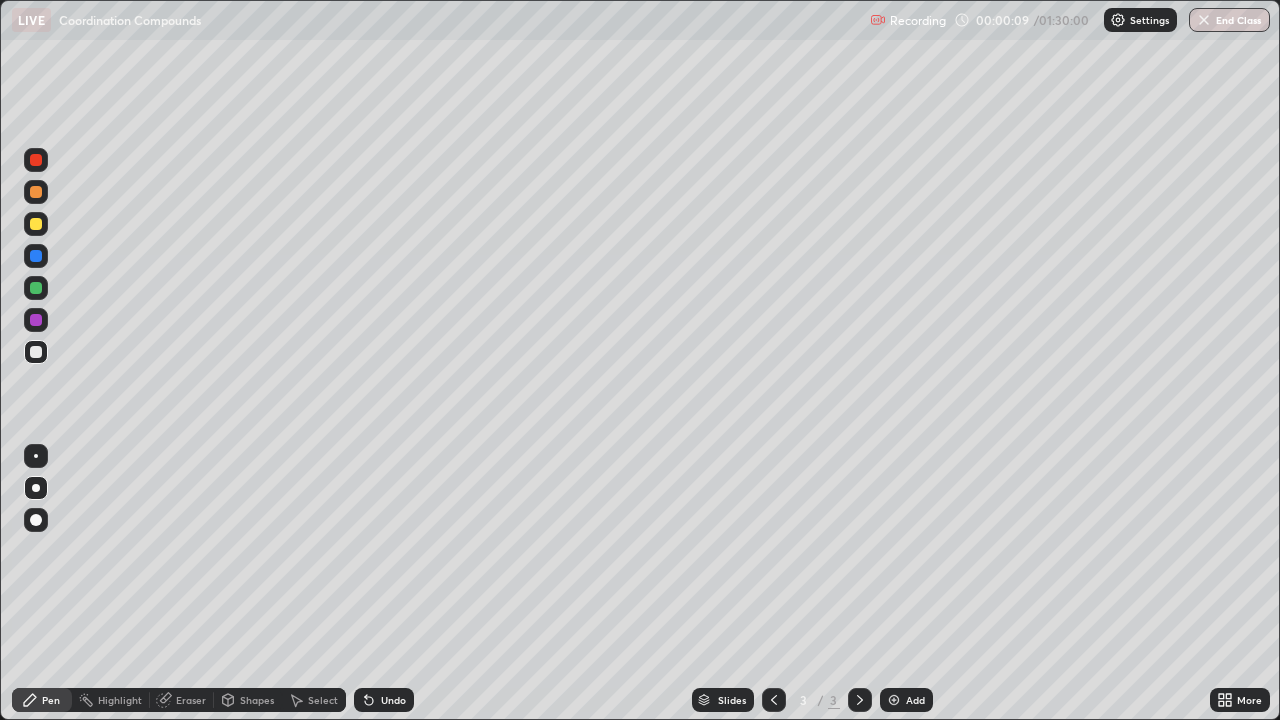 click at bounding box center (36, 352) 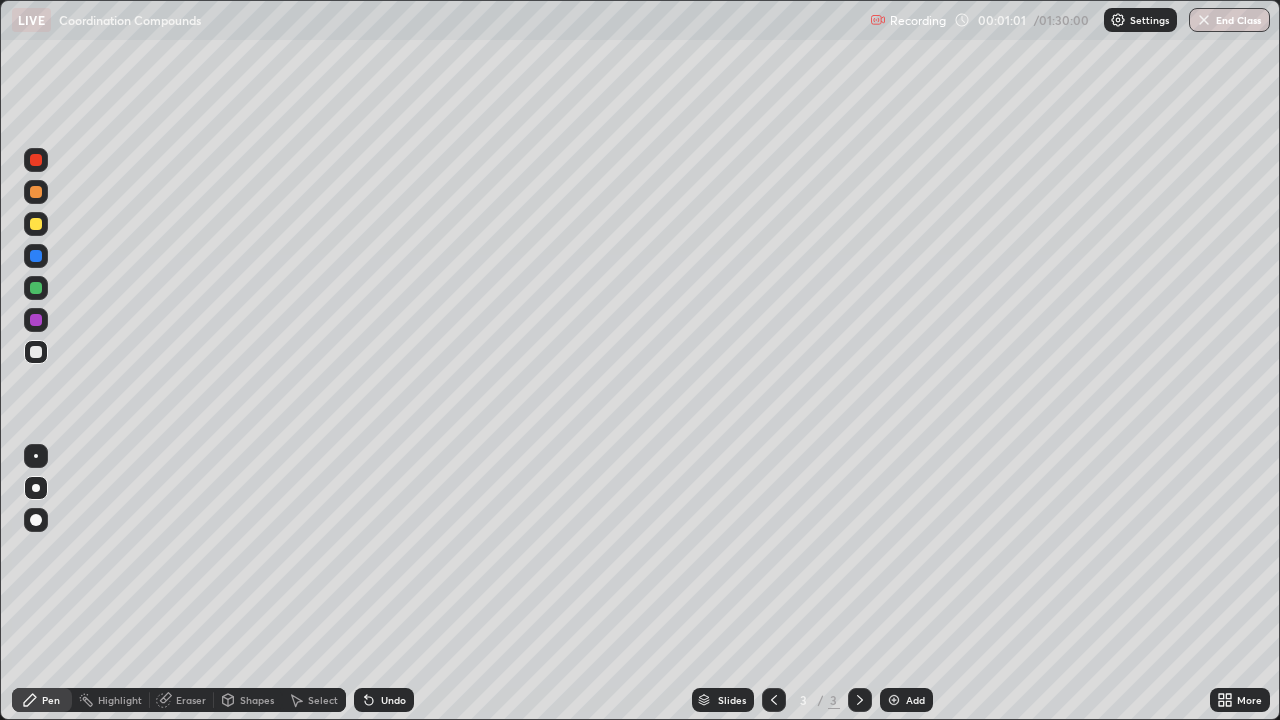 click at bounding box center [36, 224] 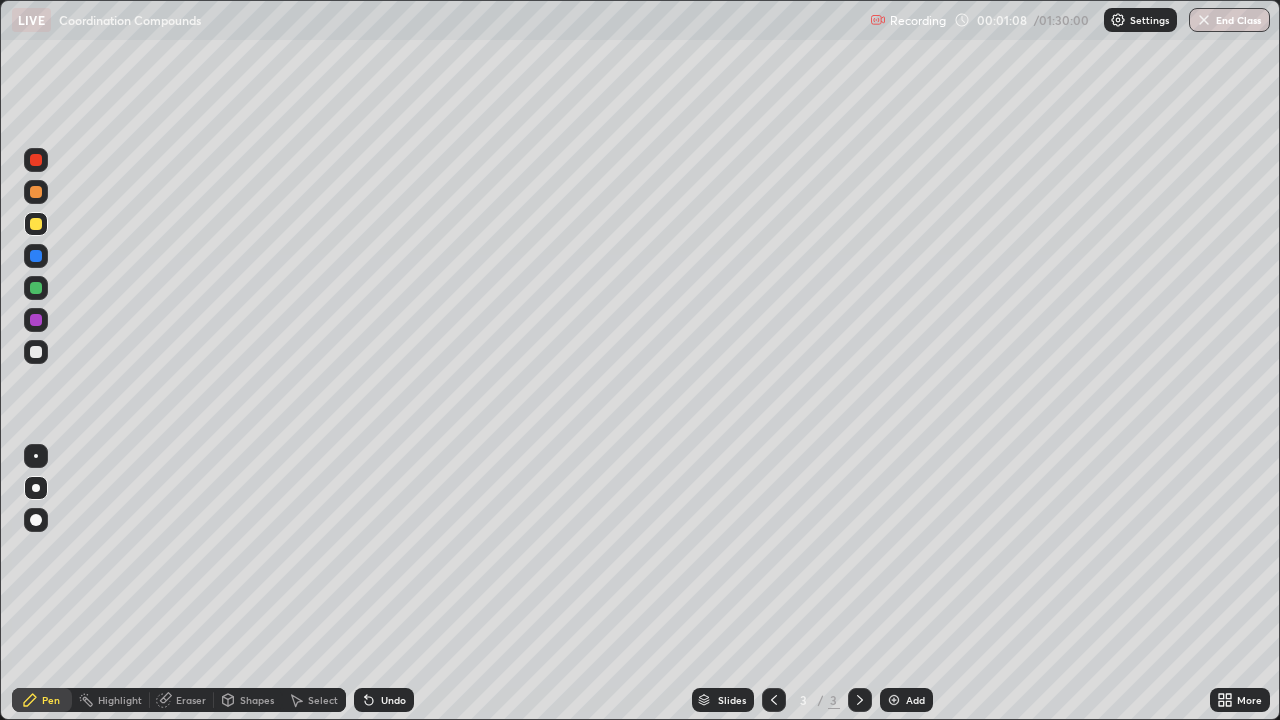 click at bounding box center [36, 352] 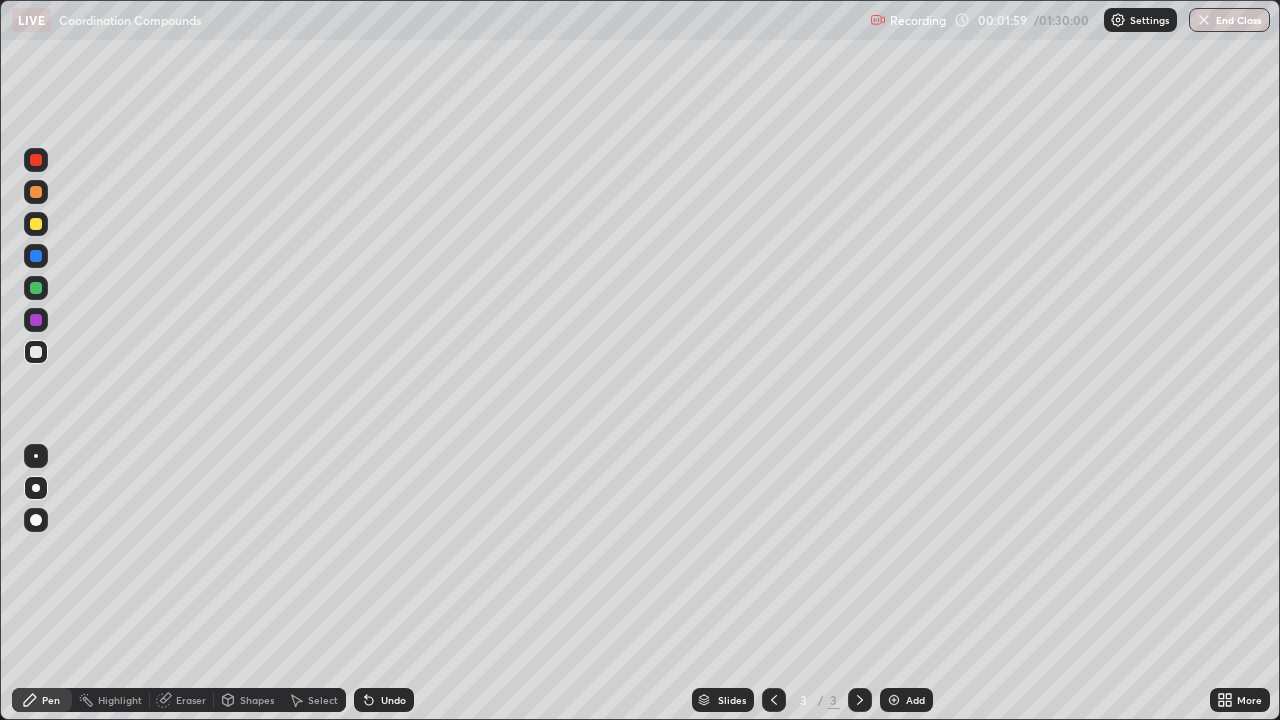 click on "Add" at bounding box center (915, 700) 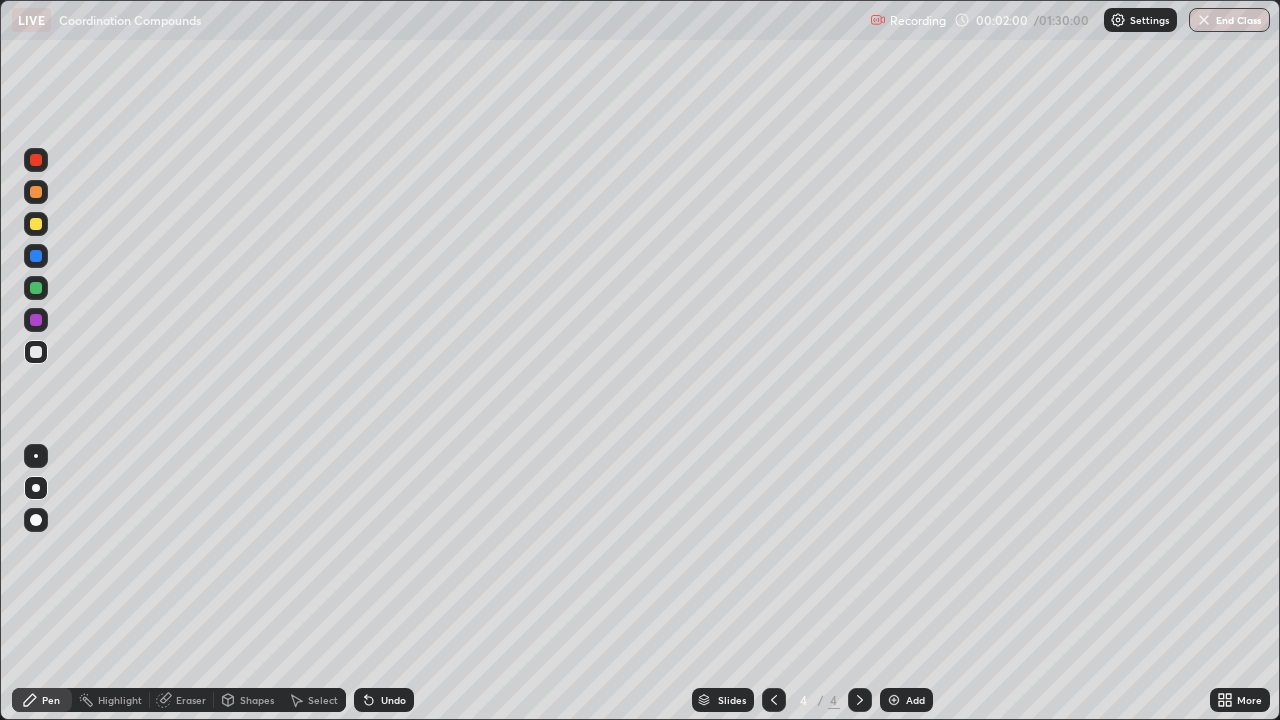 click on "Shapes" at bounding box center (257, 700) 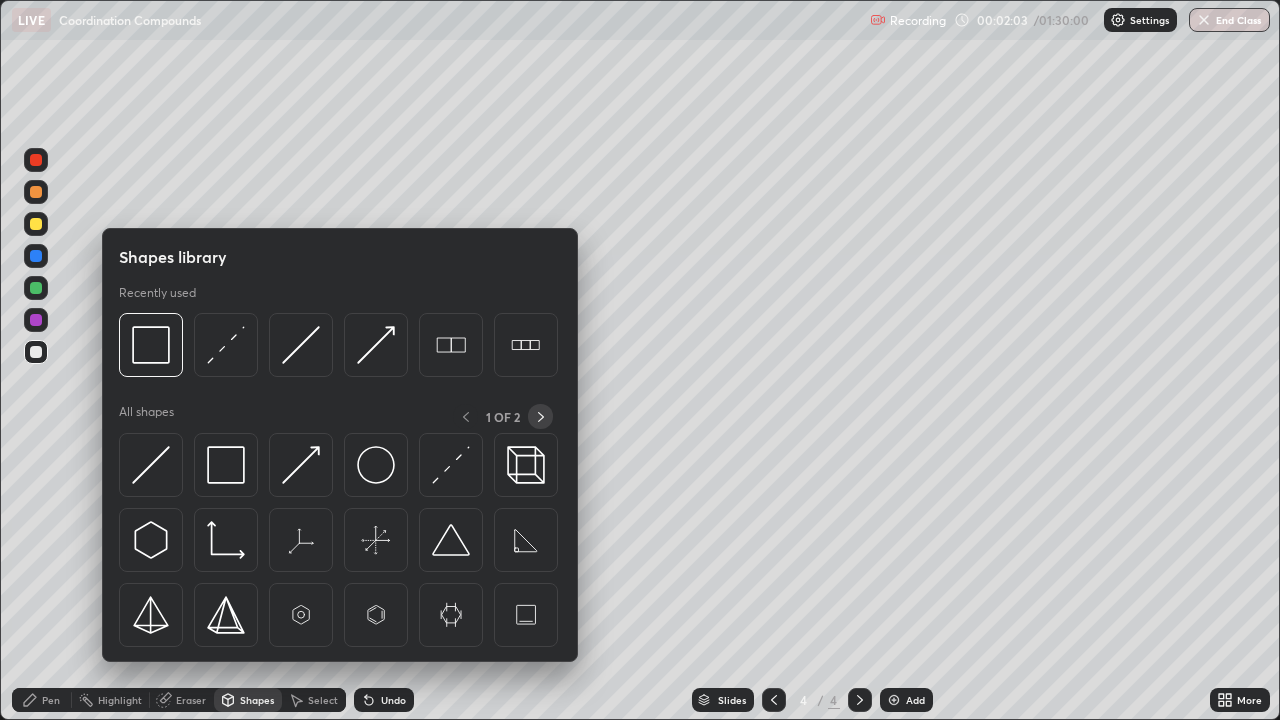click 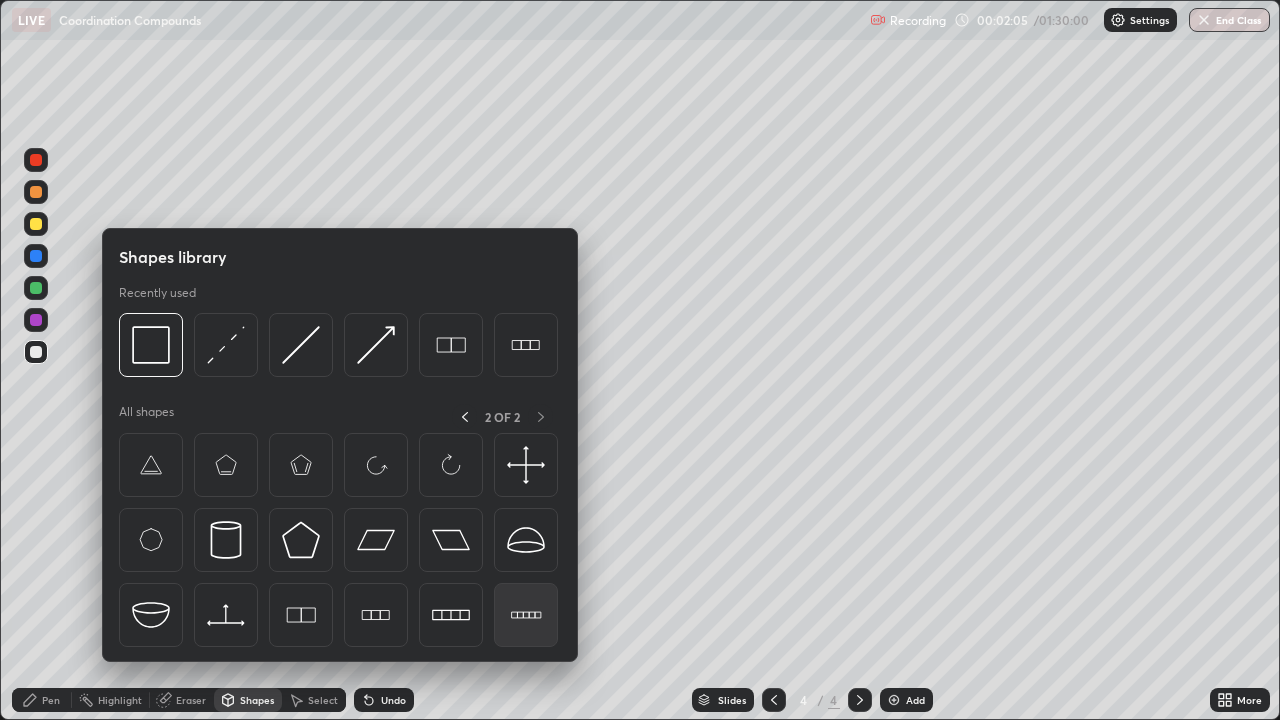 click at bounding box center (526, 615) 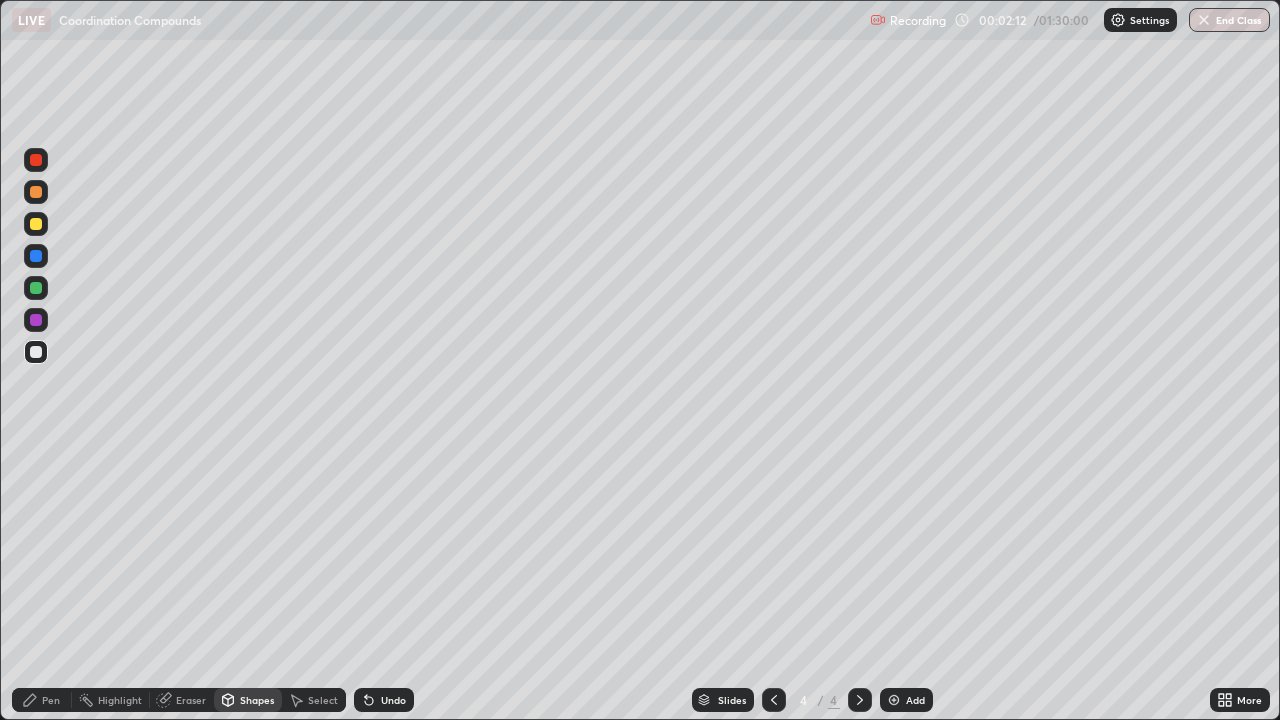 click on "Undo" at bounding box center [384, 700] 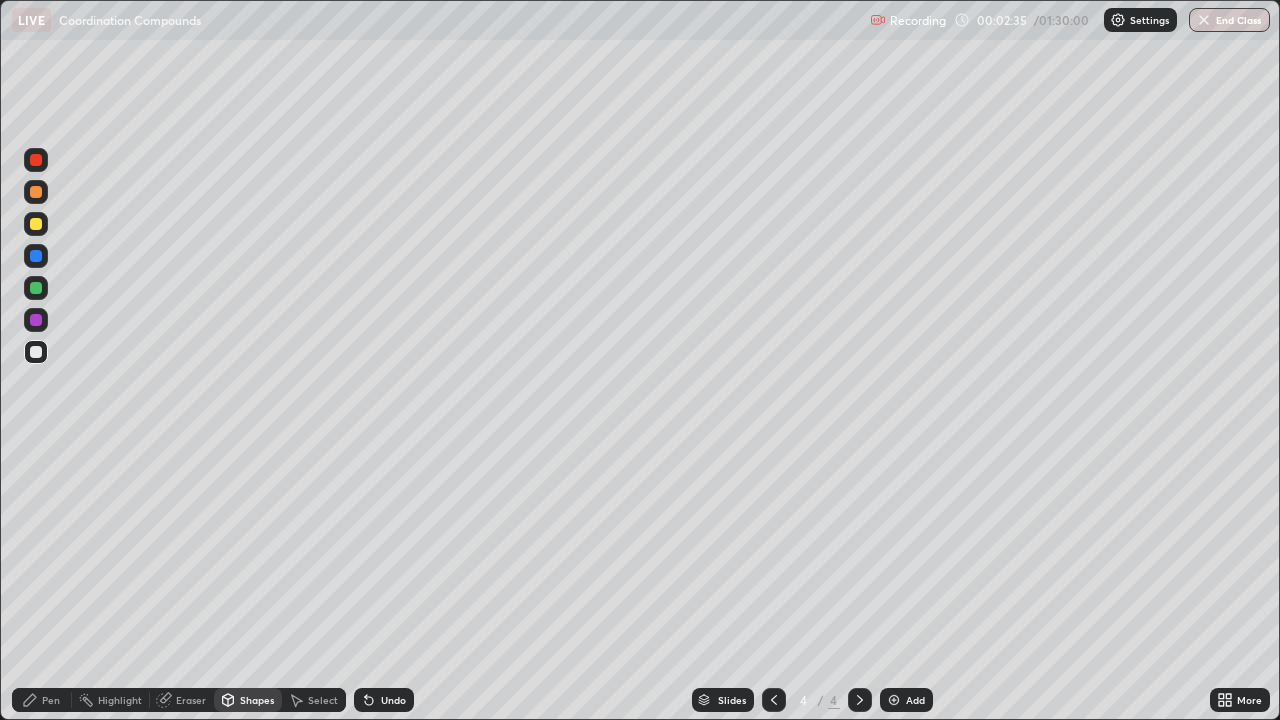 click on "Shapes" at bounding box center [257, 700] 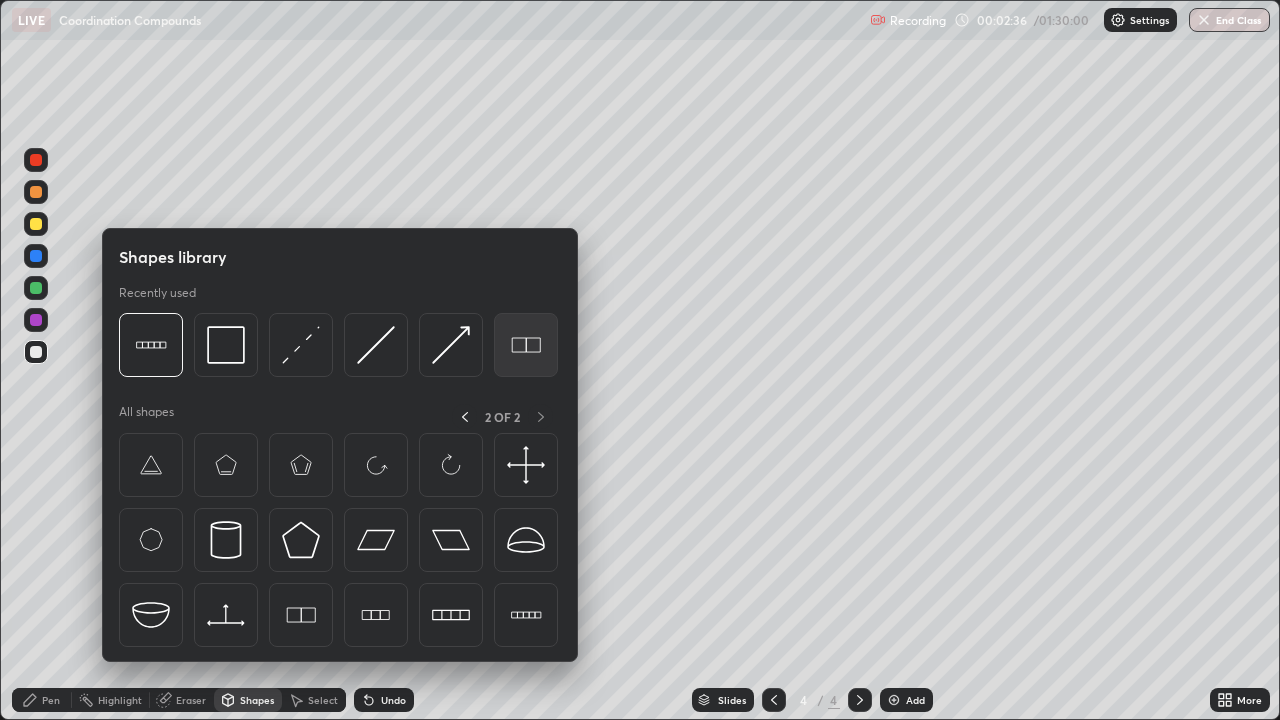 click at bounding box center [526, 345] 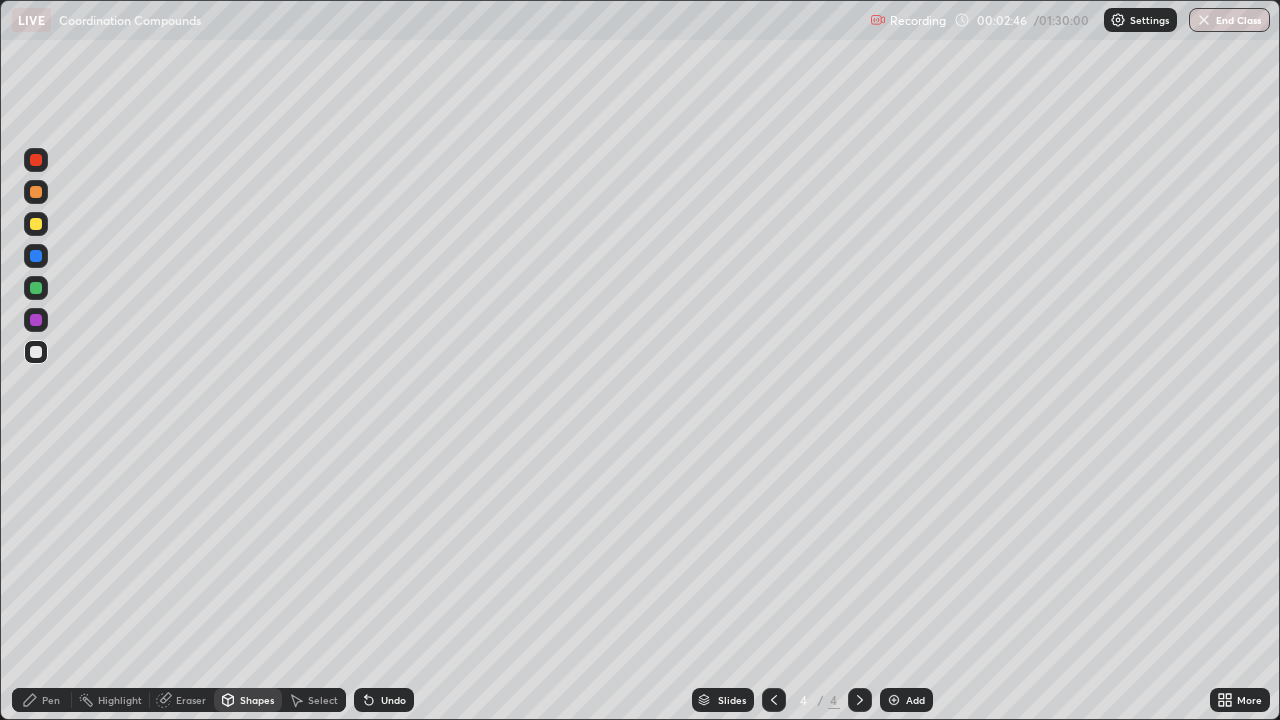 click on "Shapes" at bounding box center (248, 700) 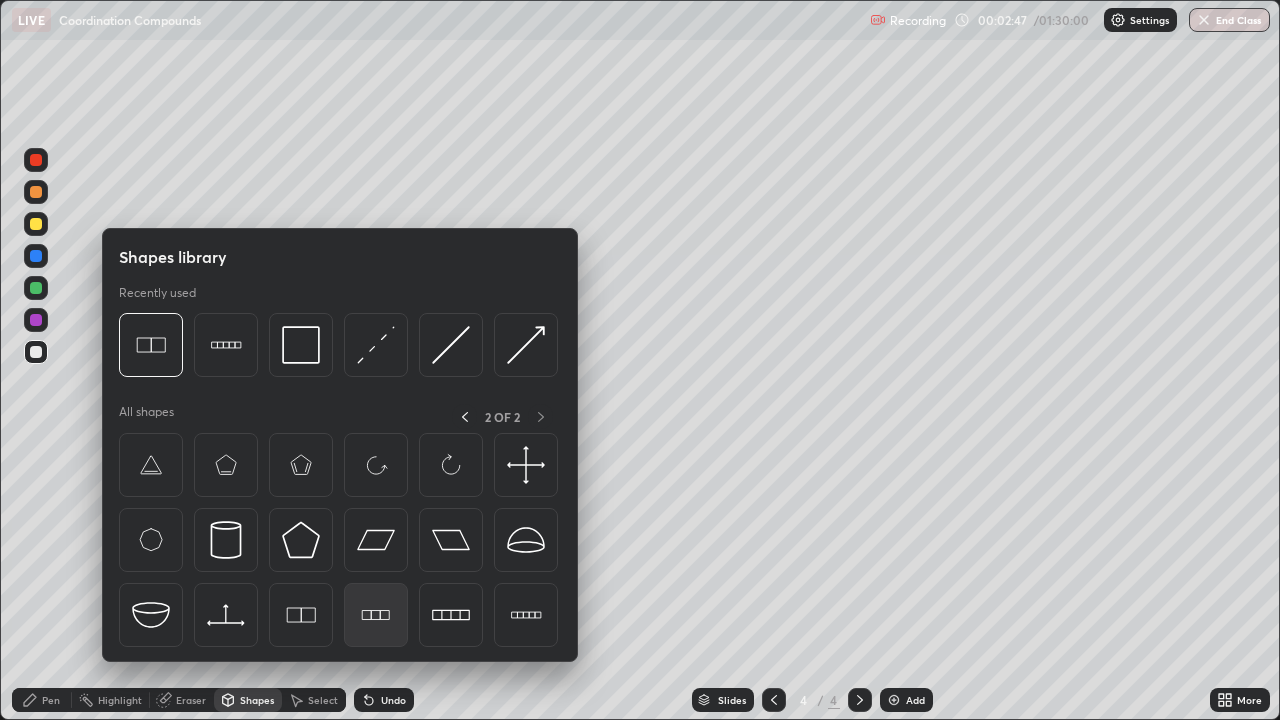click at bounding box center [376, 615] 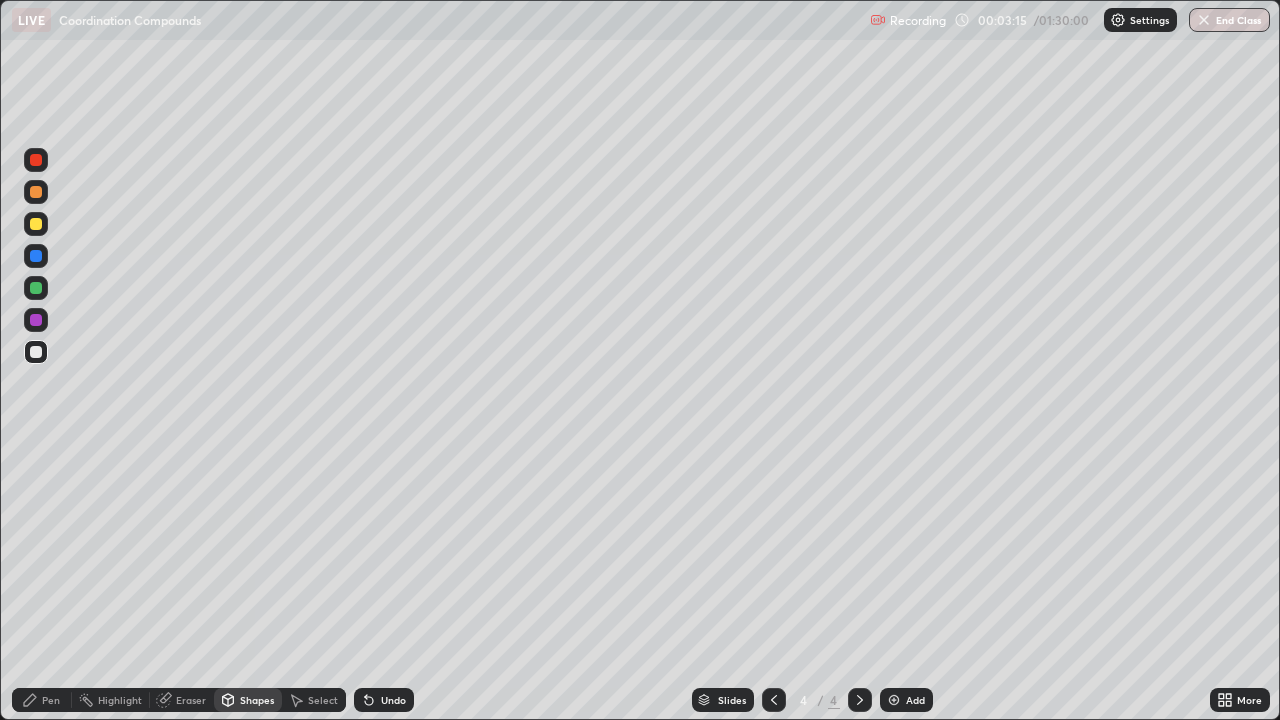 click on "Pen" at bounding box center (42, 700) 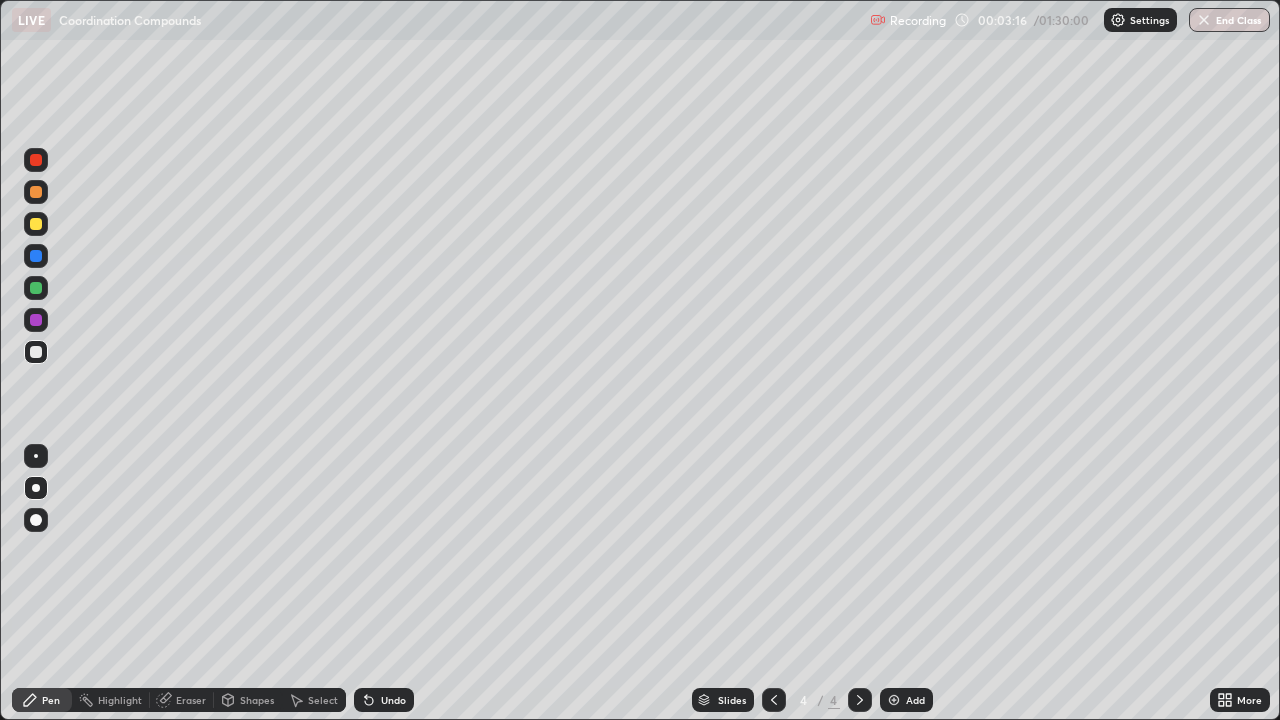 click on "Shapes" at bounding box center (257, 700) 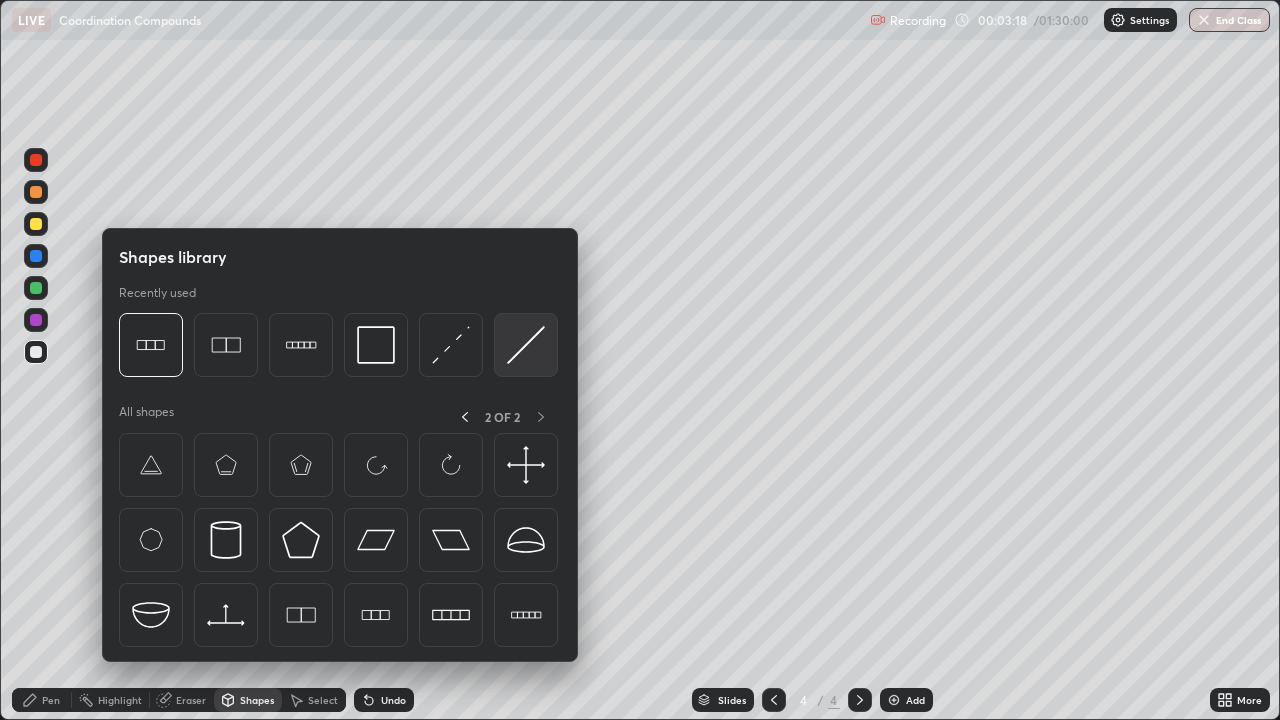 click at bounding box center [526, 345] 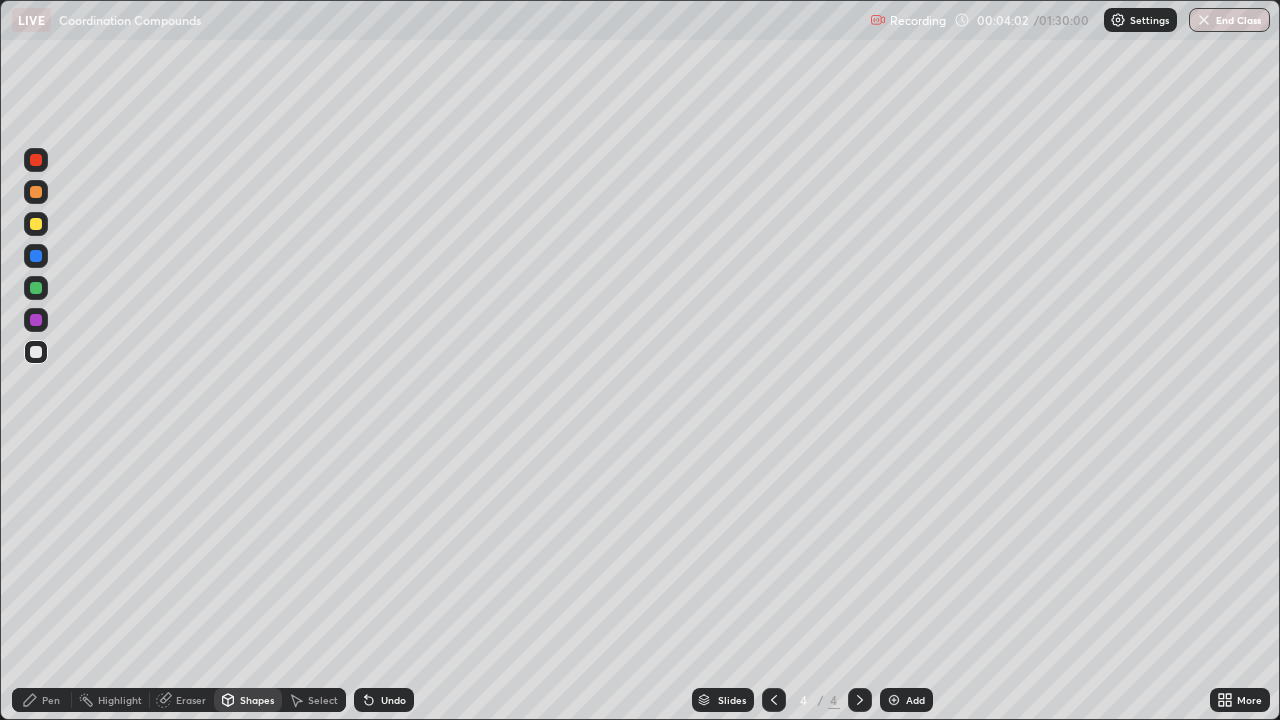 click on "Undo" at bounding box center [393, 700] 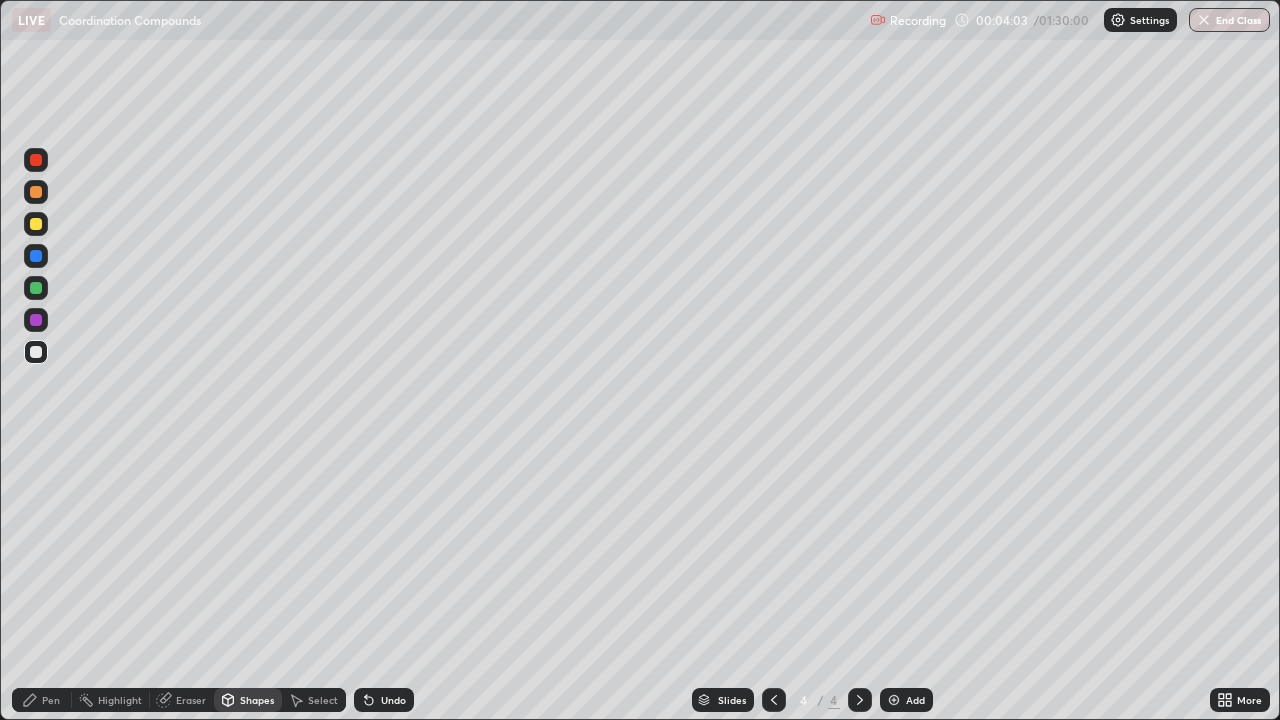 click 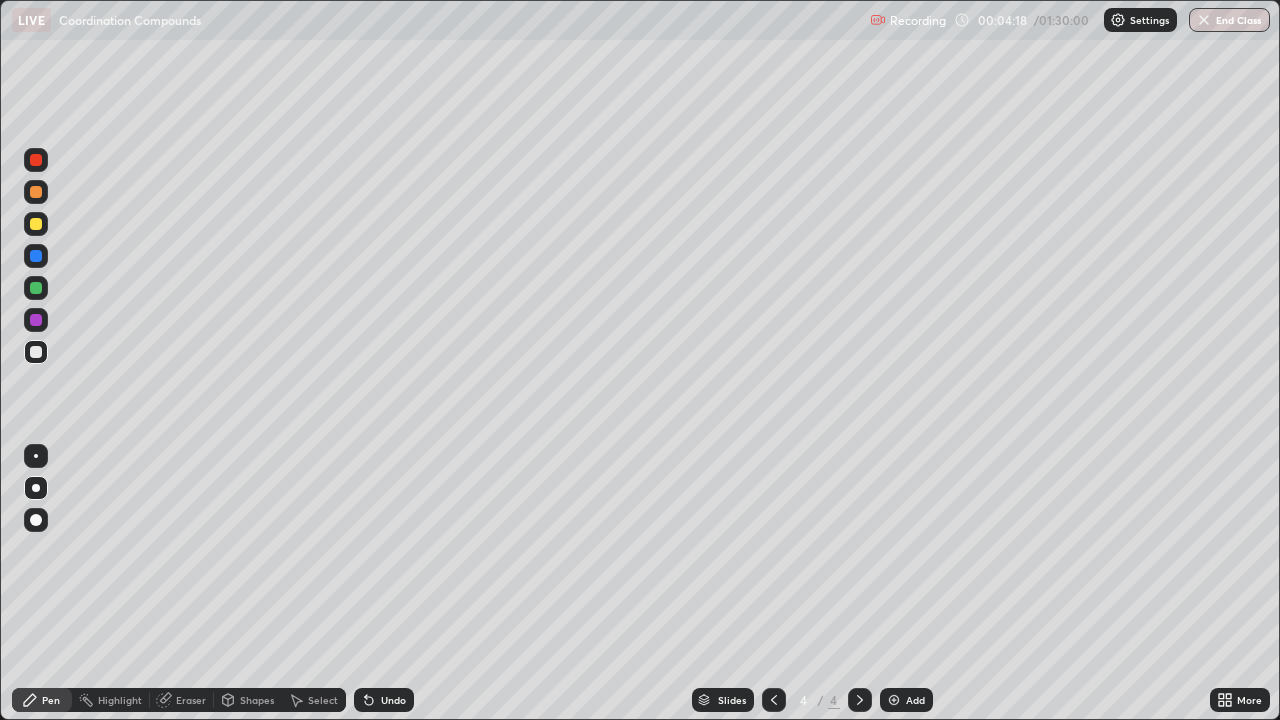 click on "Shapes" at bounding box center (257, 700) 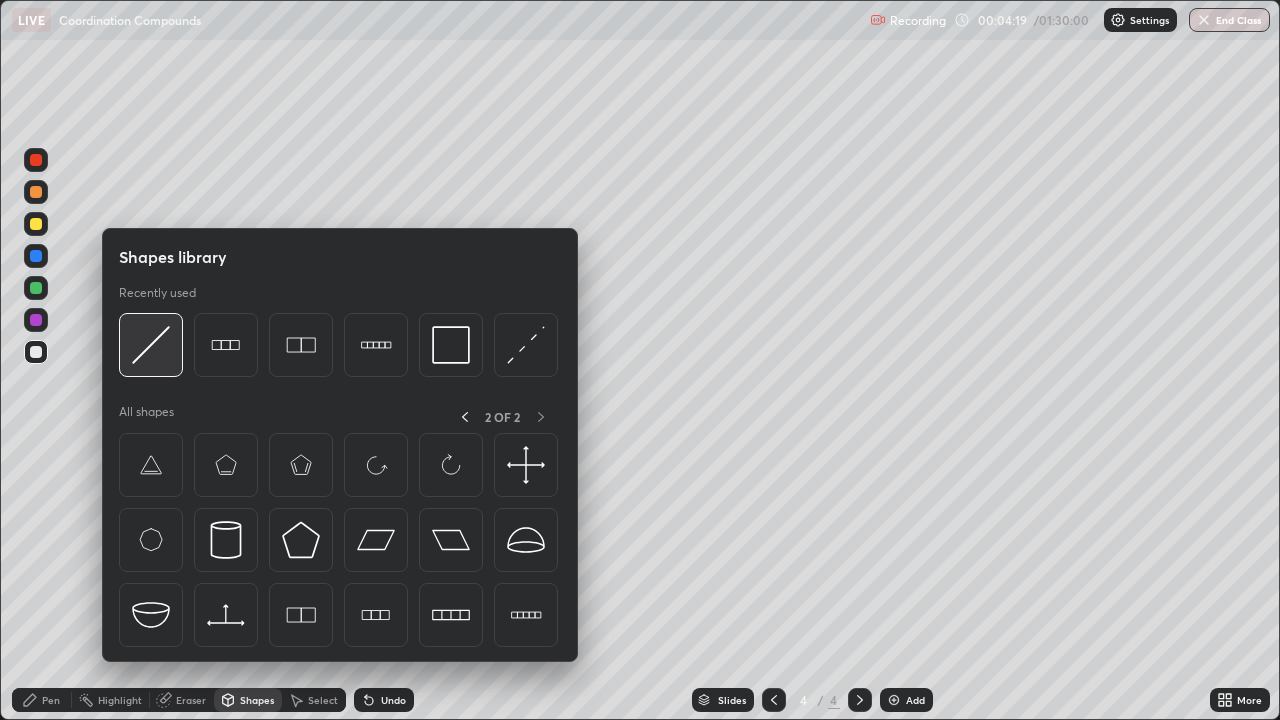 click at bounding box center (151, 345) 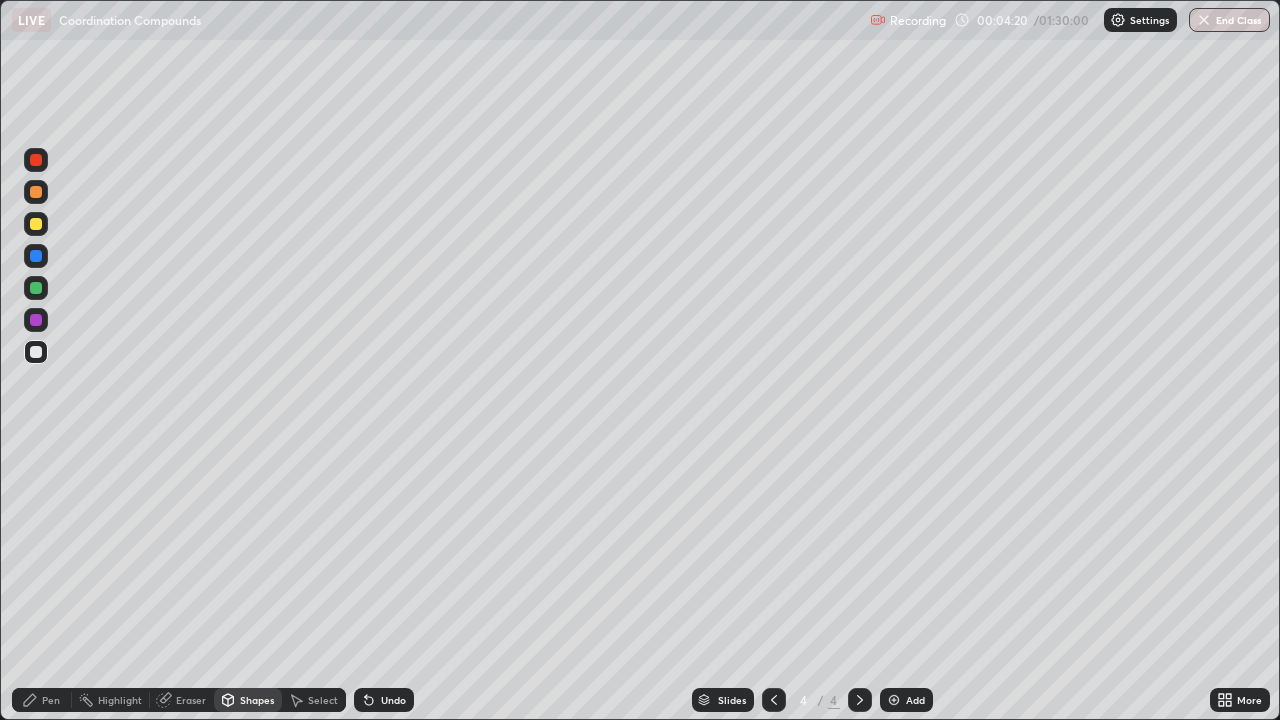 click at bounding box center (36, 352) 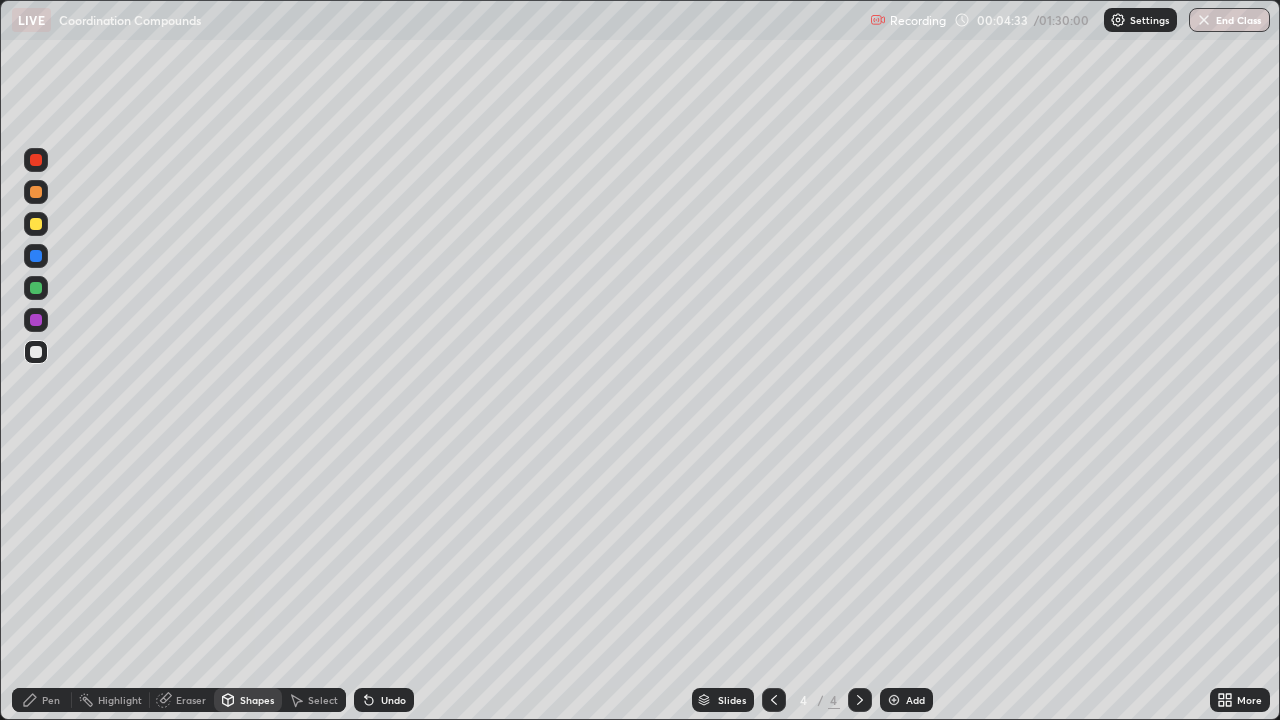 click on "Pen" at bounding box center [51, 700] 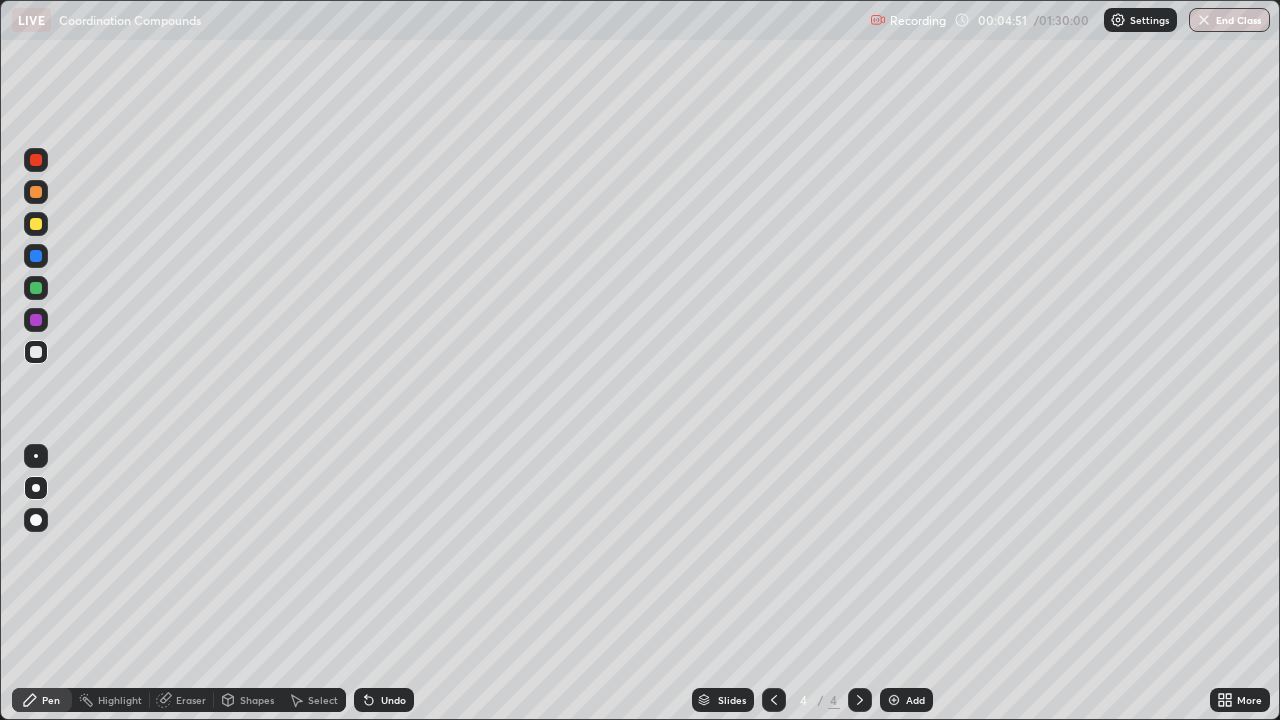click at bounding box center [36, 224] 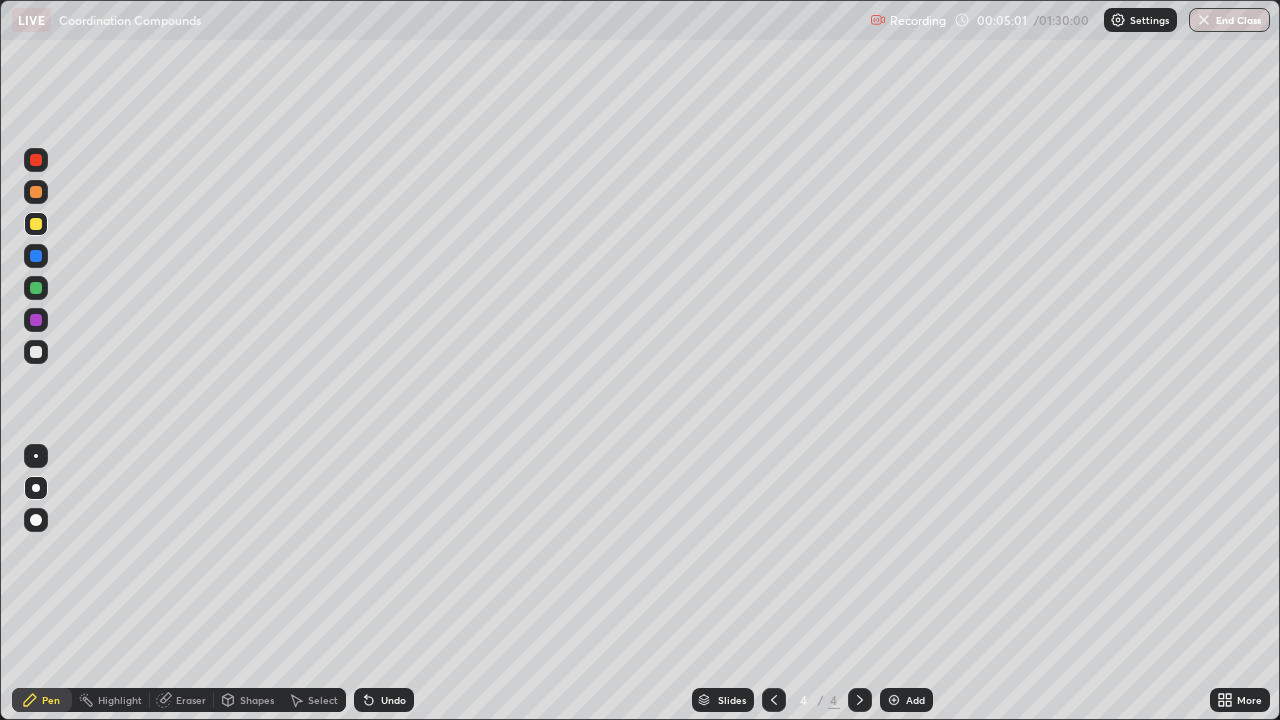 click on "Shapes" at bounding box center (257, 700) 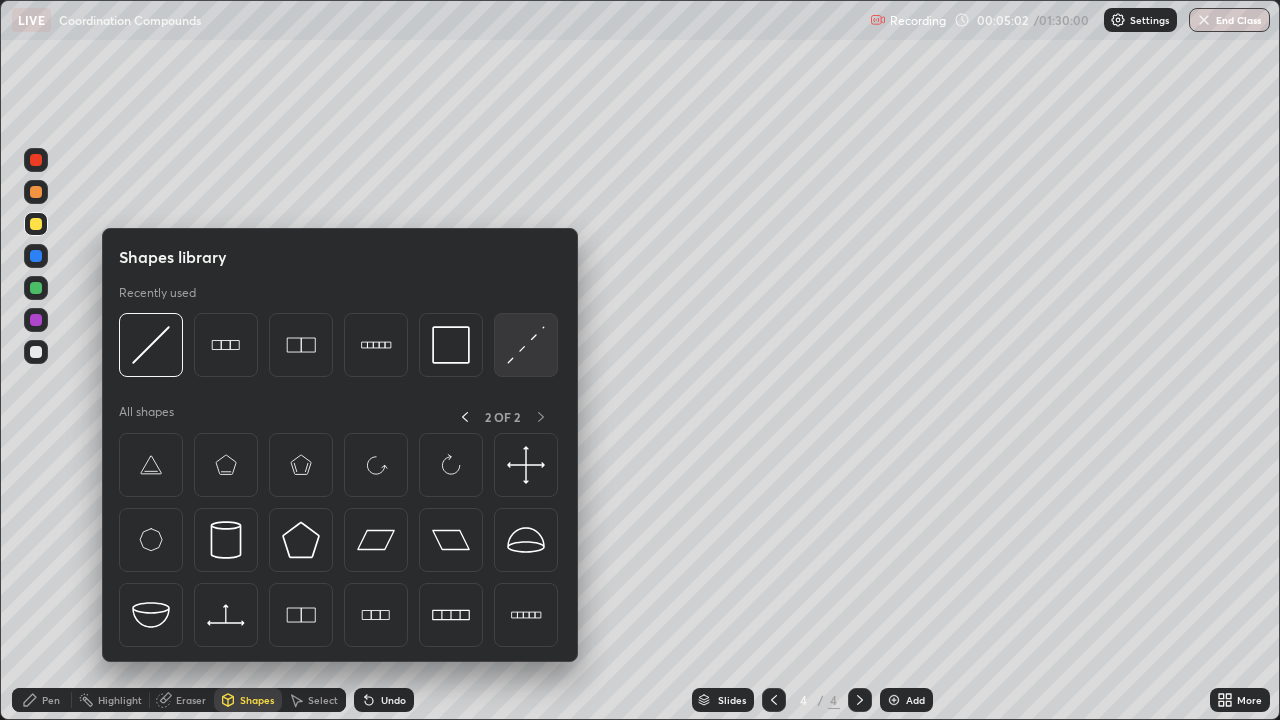 click at bounding box center [526, 345] 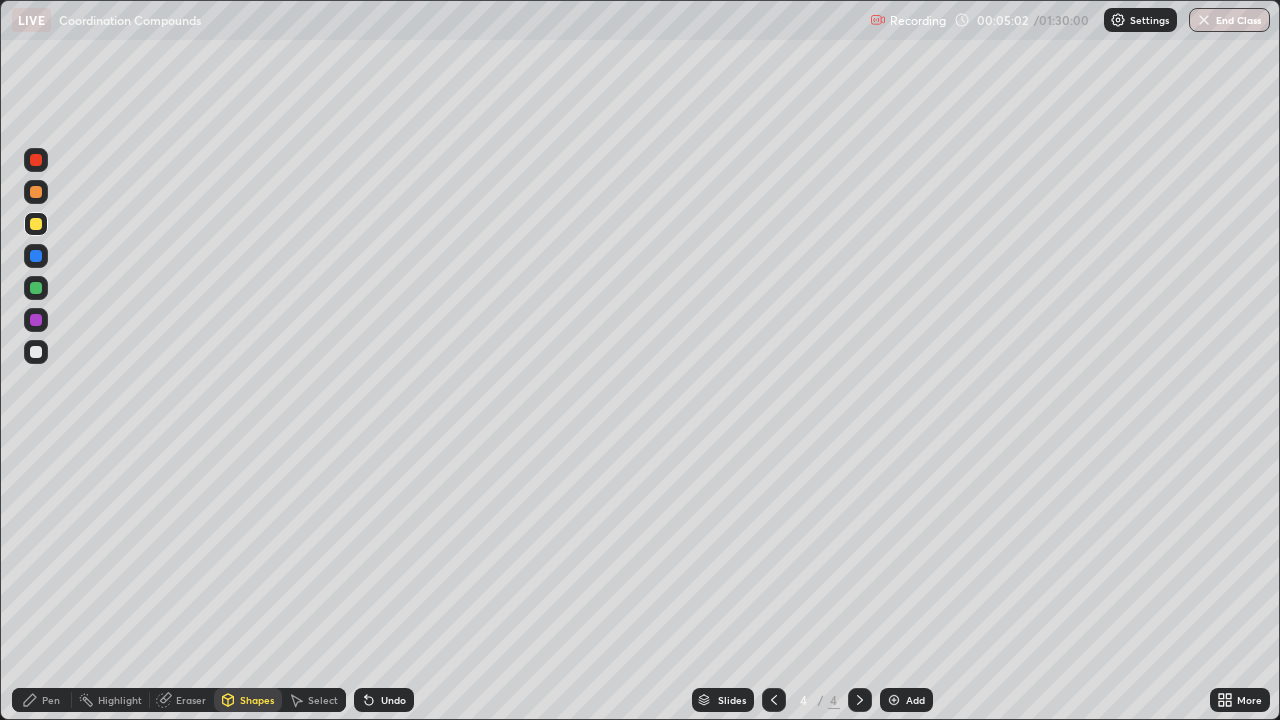 click at bounding box center [36, 352] 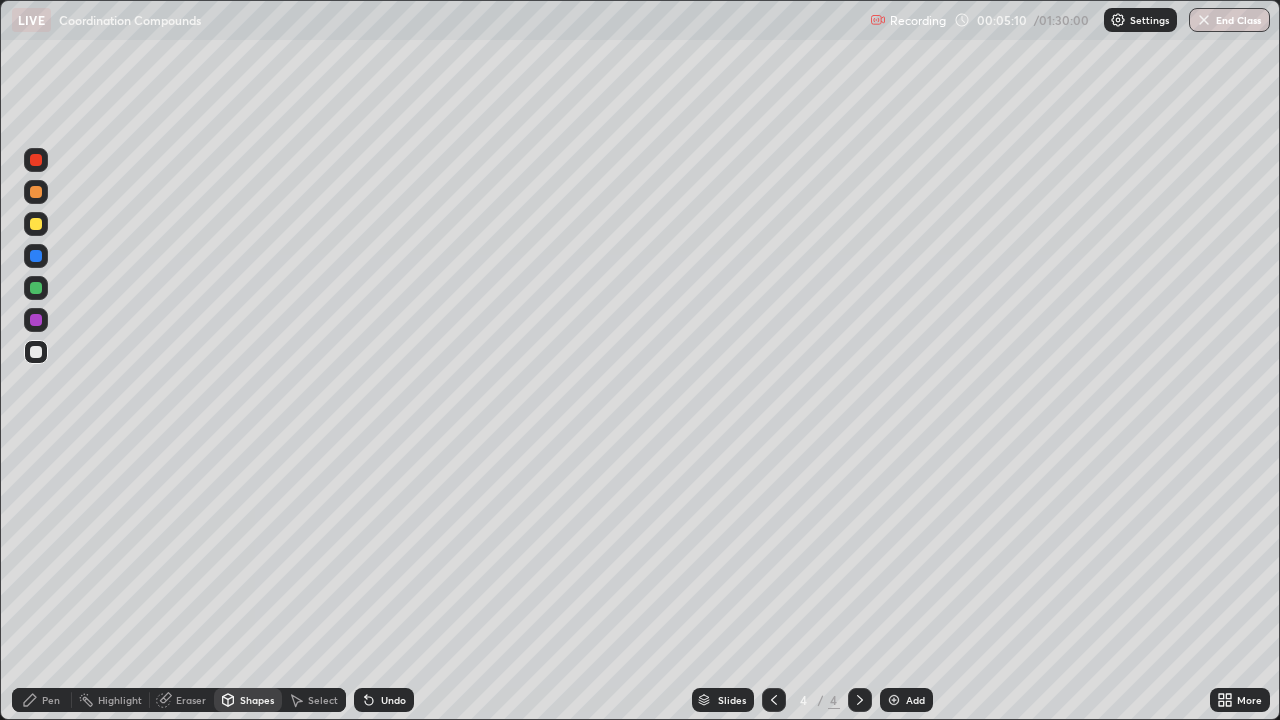 click on "Pen" at bounding box center [51, 700] 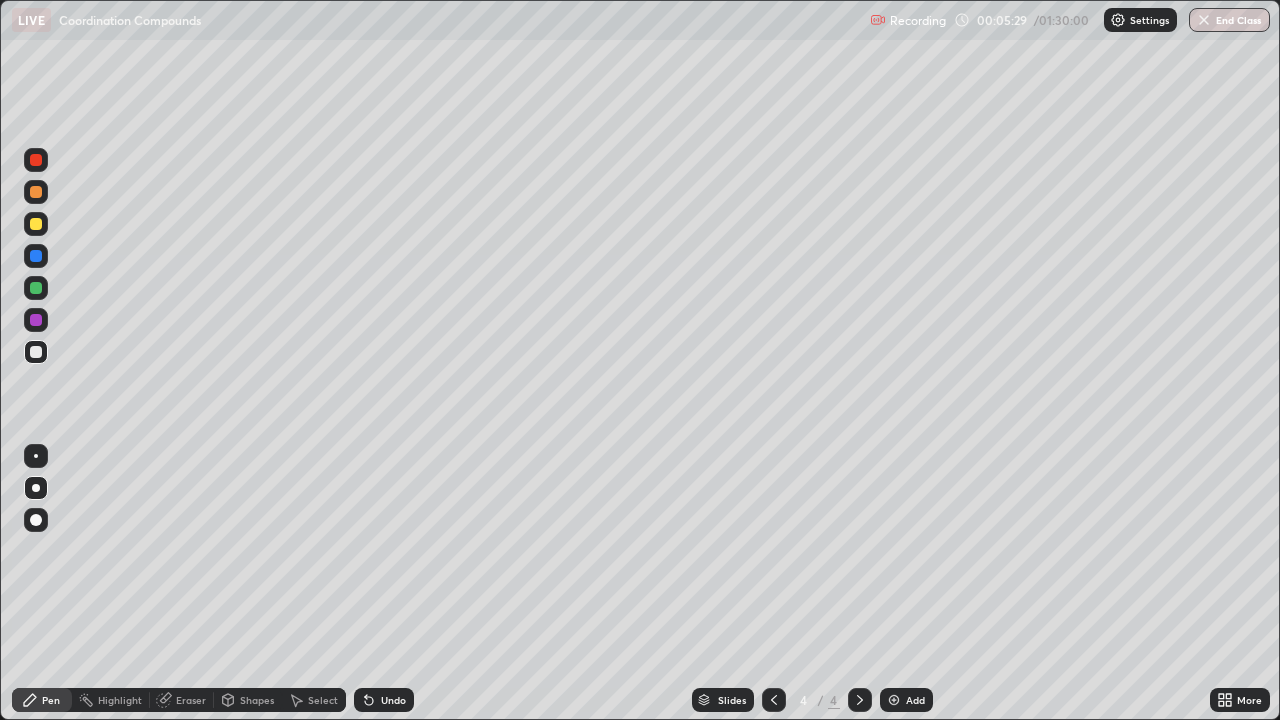 click on "Shapes" at bounding box center [257, 700] 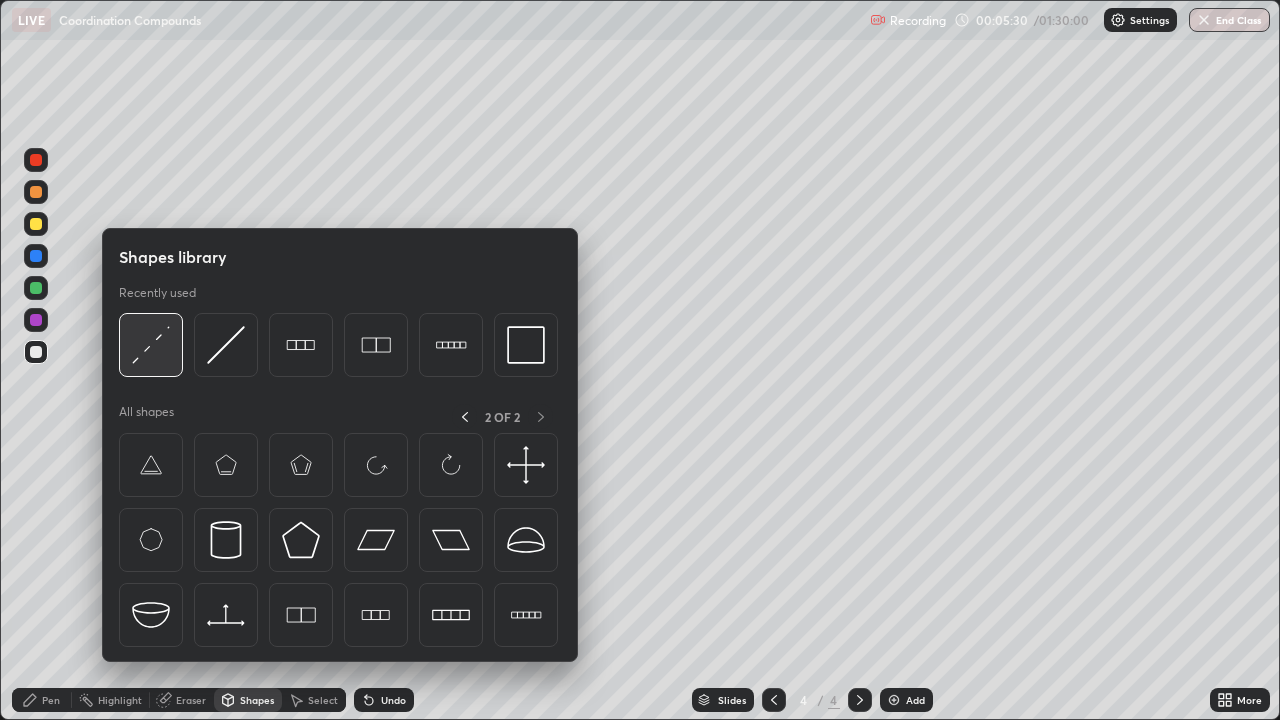 click at bounding box center (151, 345) 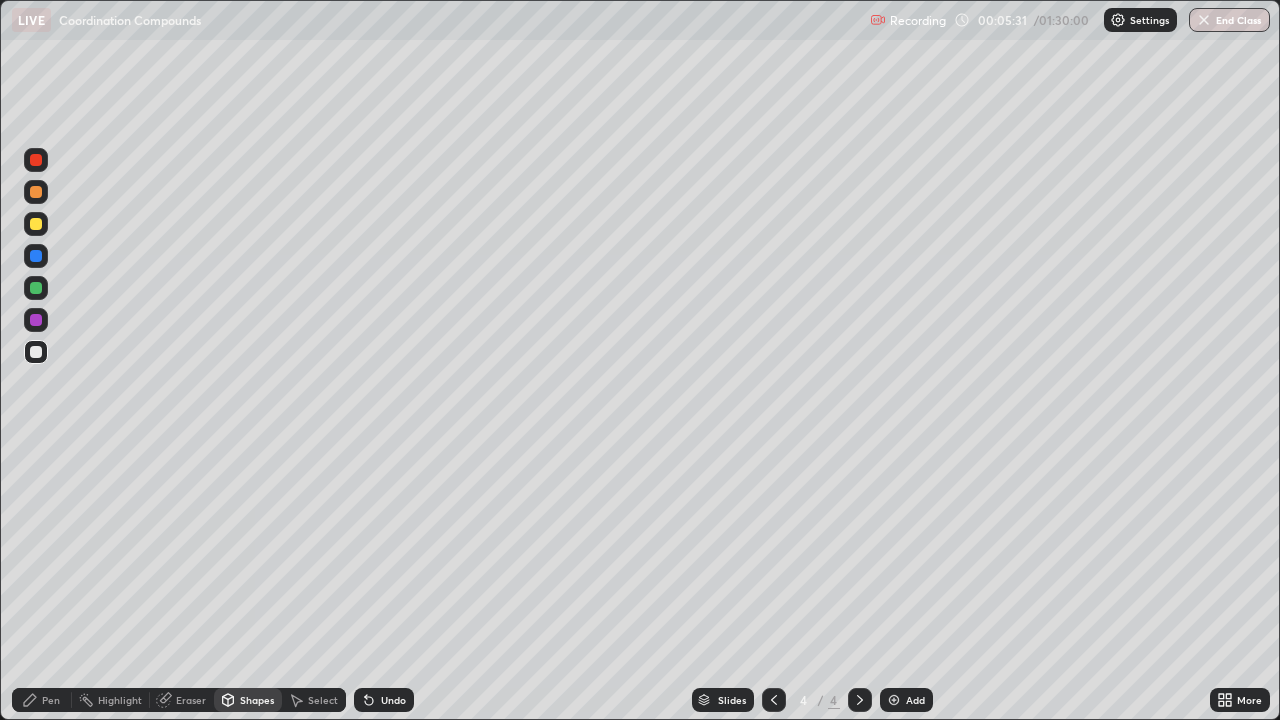 click at bounding box center [36, 224] 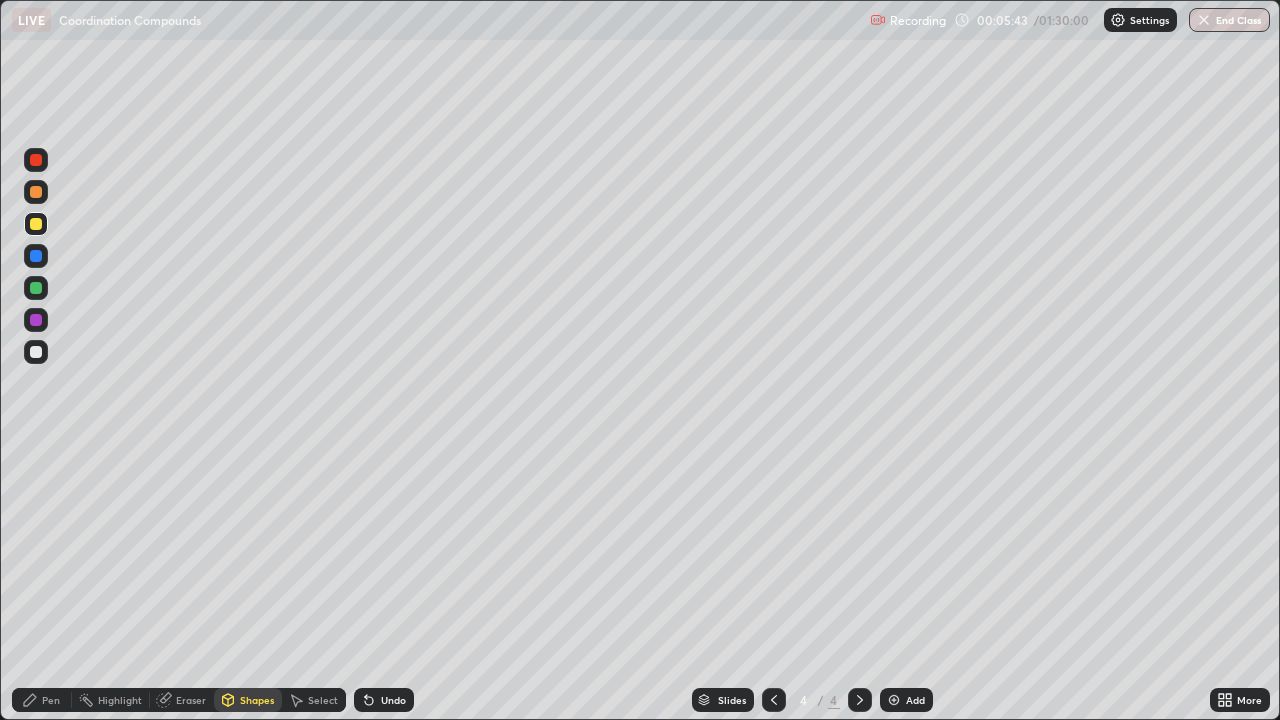 click on "Pen" at bounding box center [51, 700] 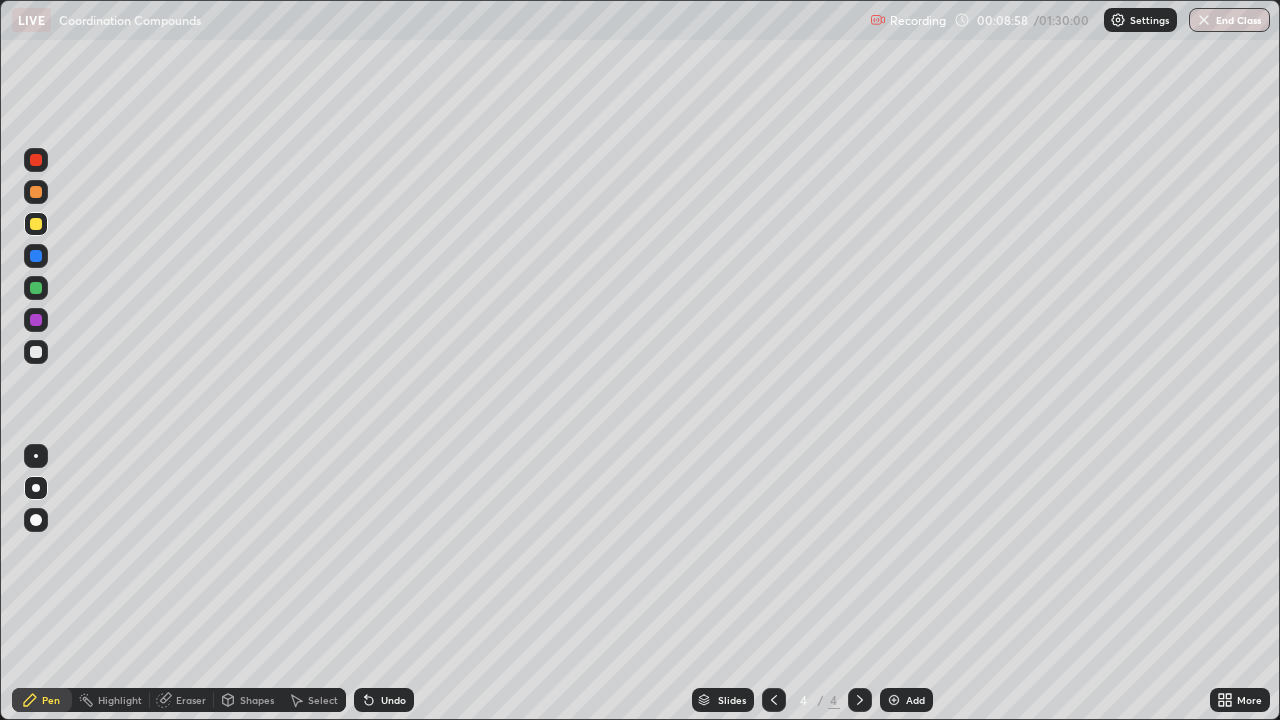 click at bounding box center (36, 352) 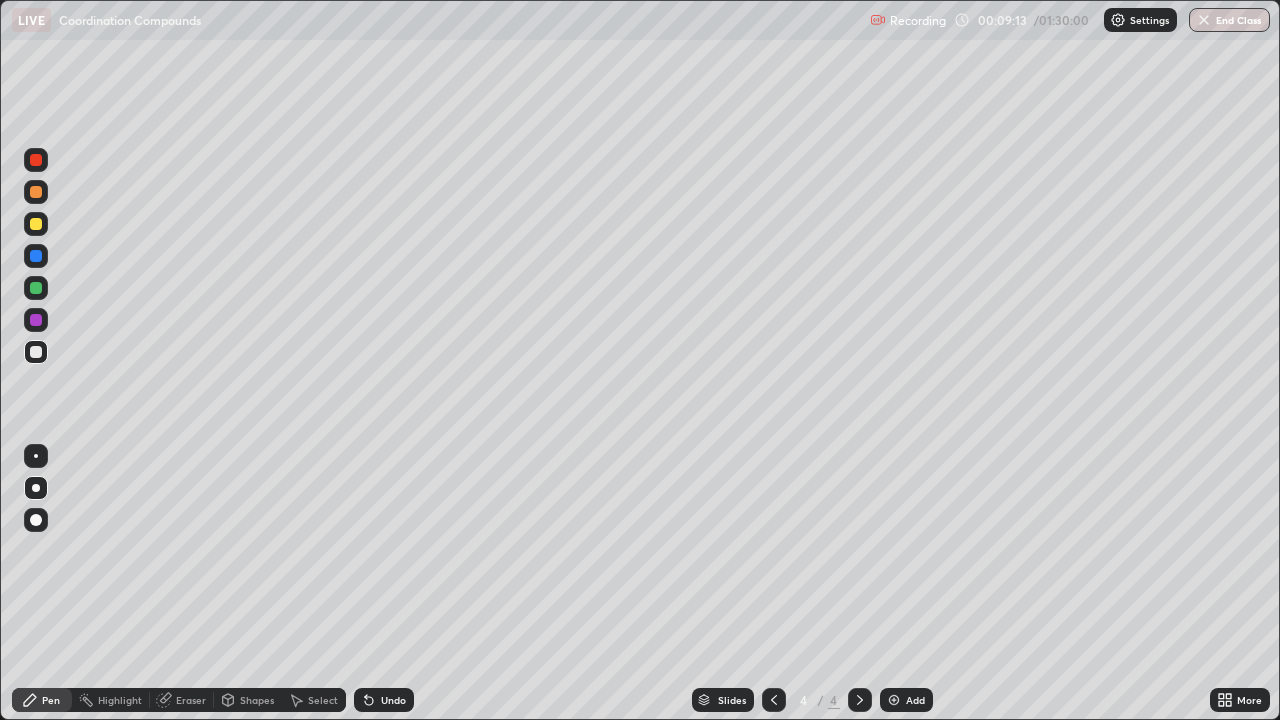 click on "Add" at bounding box center [906, 700] 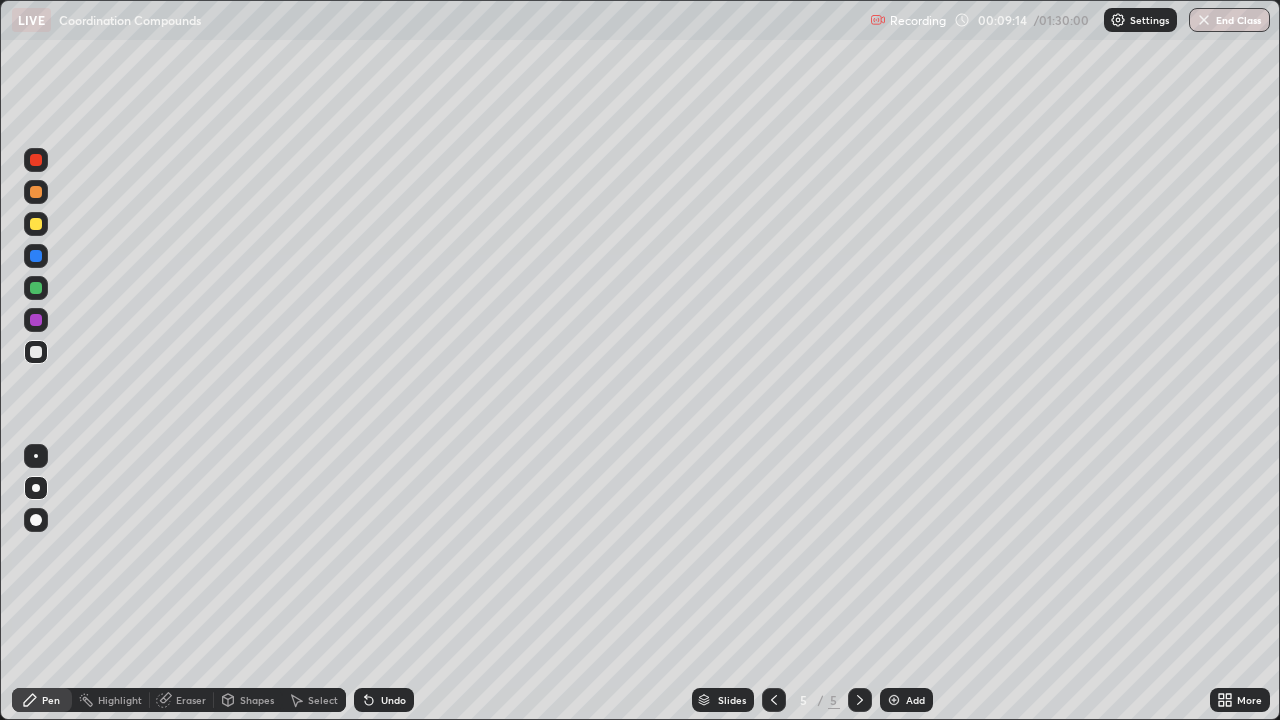 click at bounding box center [36, 352] 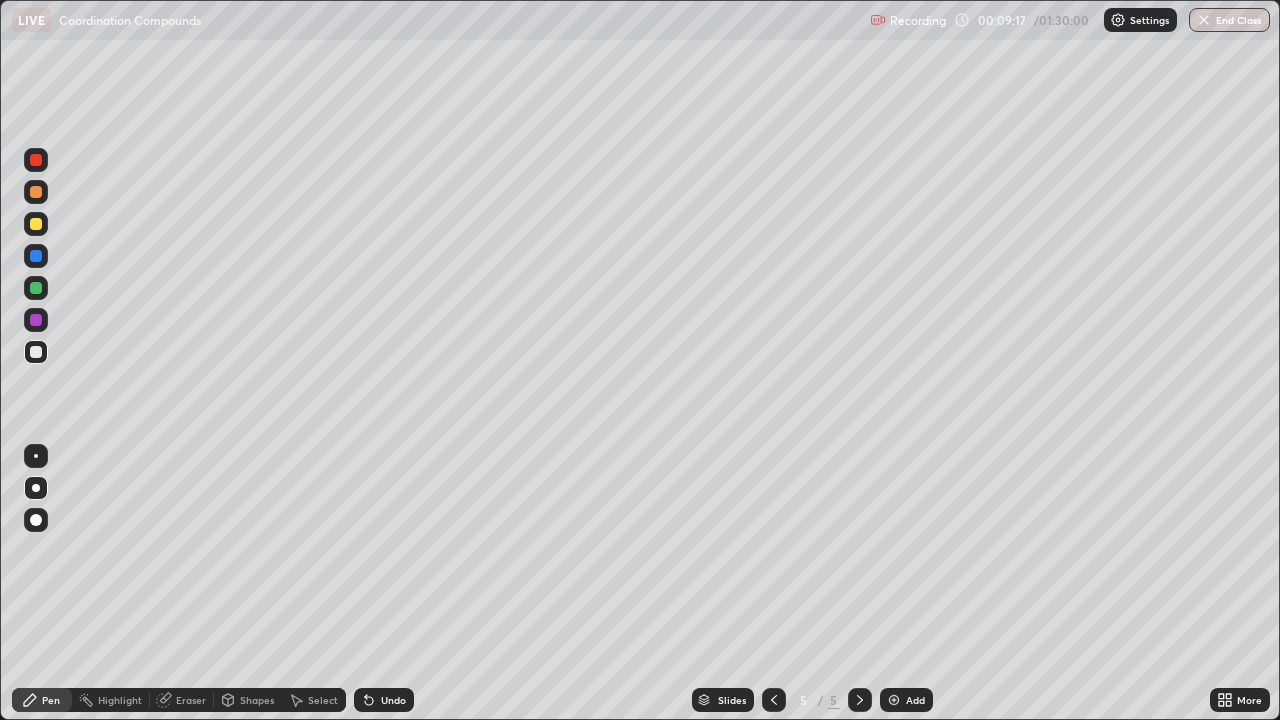 click on "Undo" at bounding box center (393, 700) 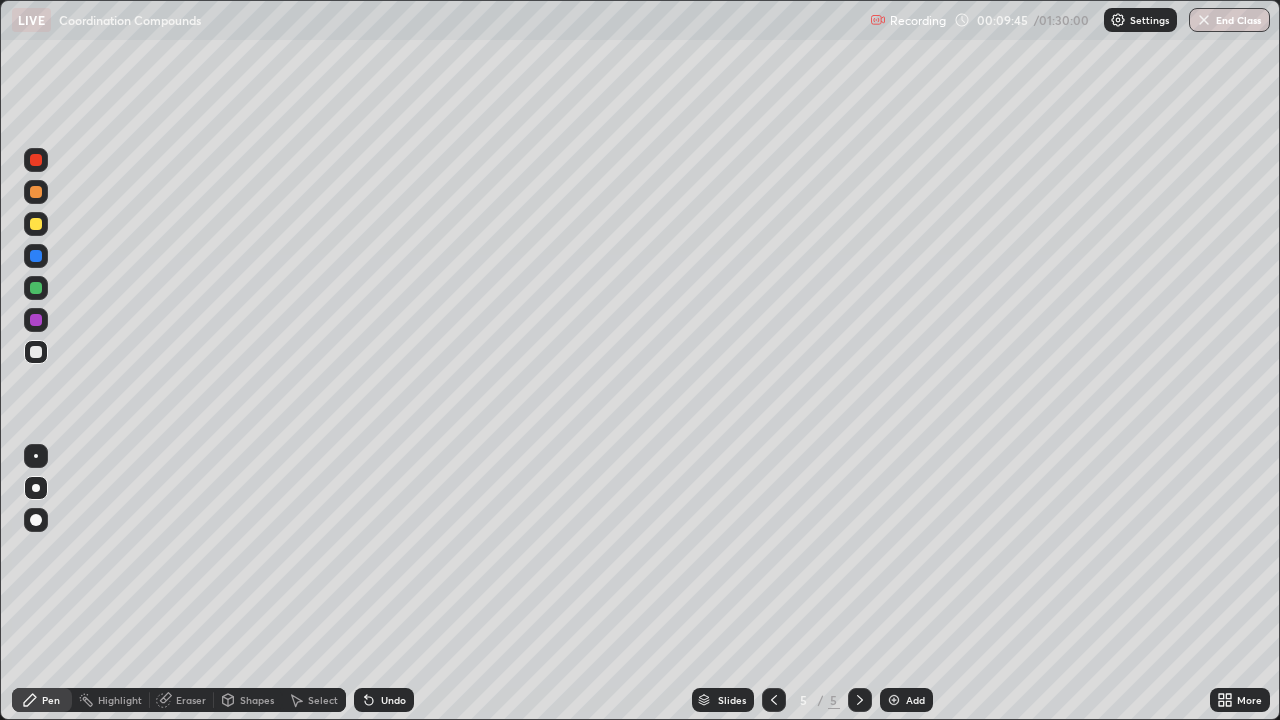 click on "Undo" at bounding box center [393, 700] 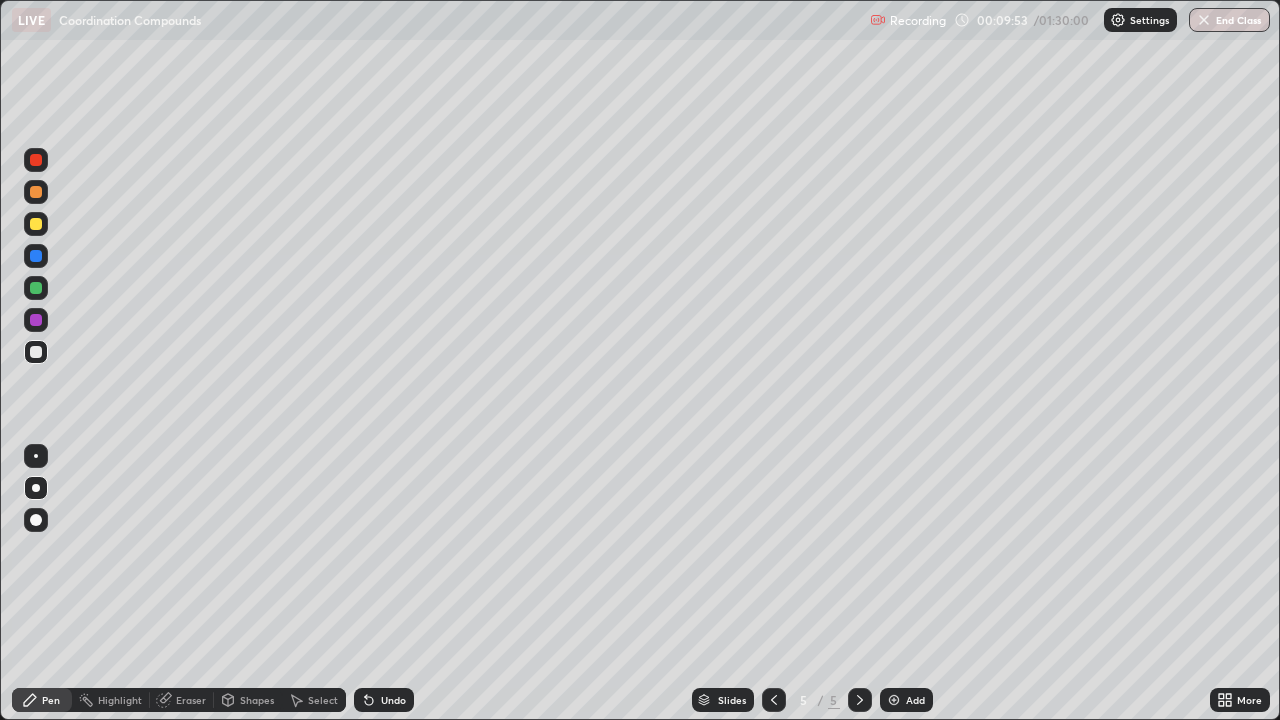 click 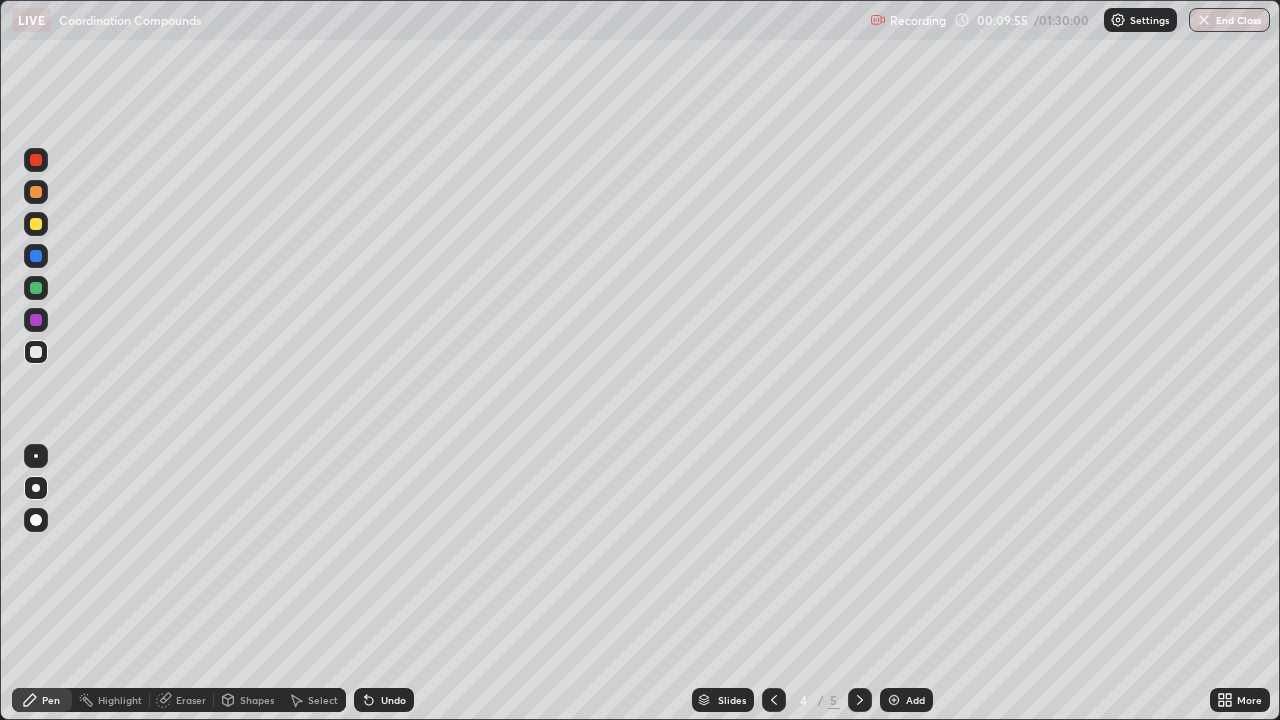 click 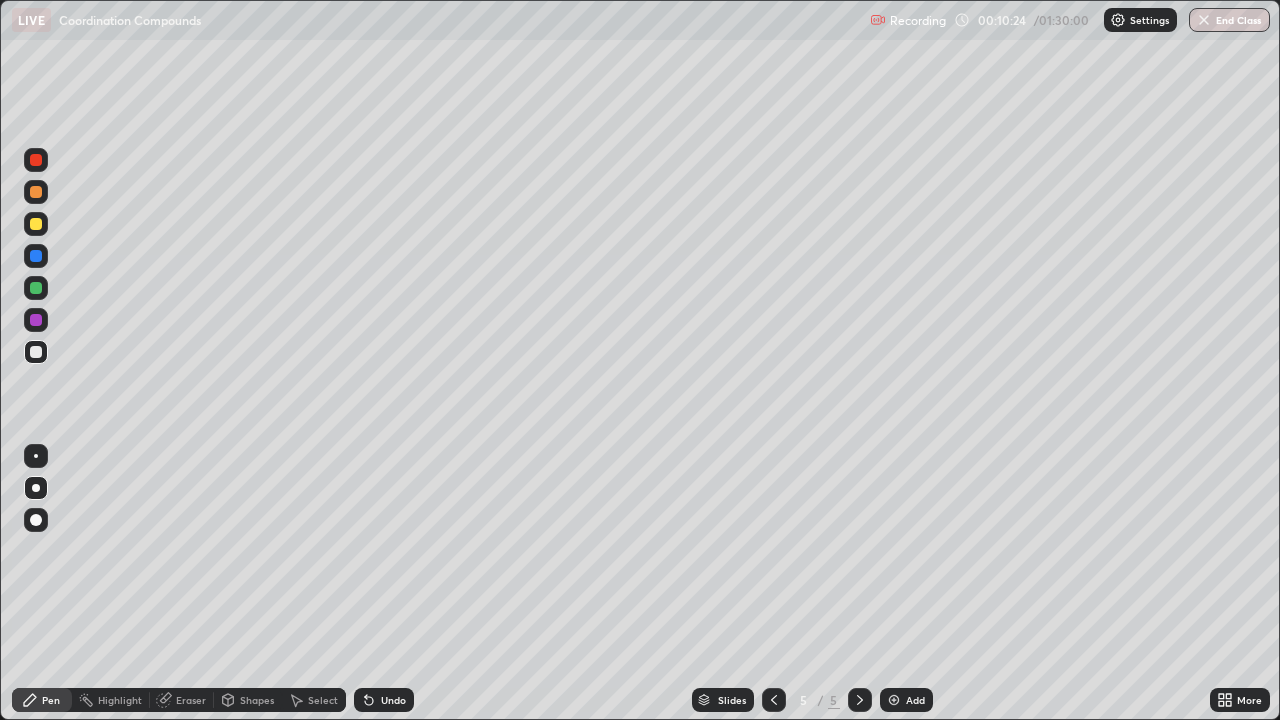 click at bounding box center (36, 192) 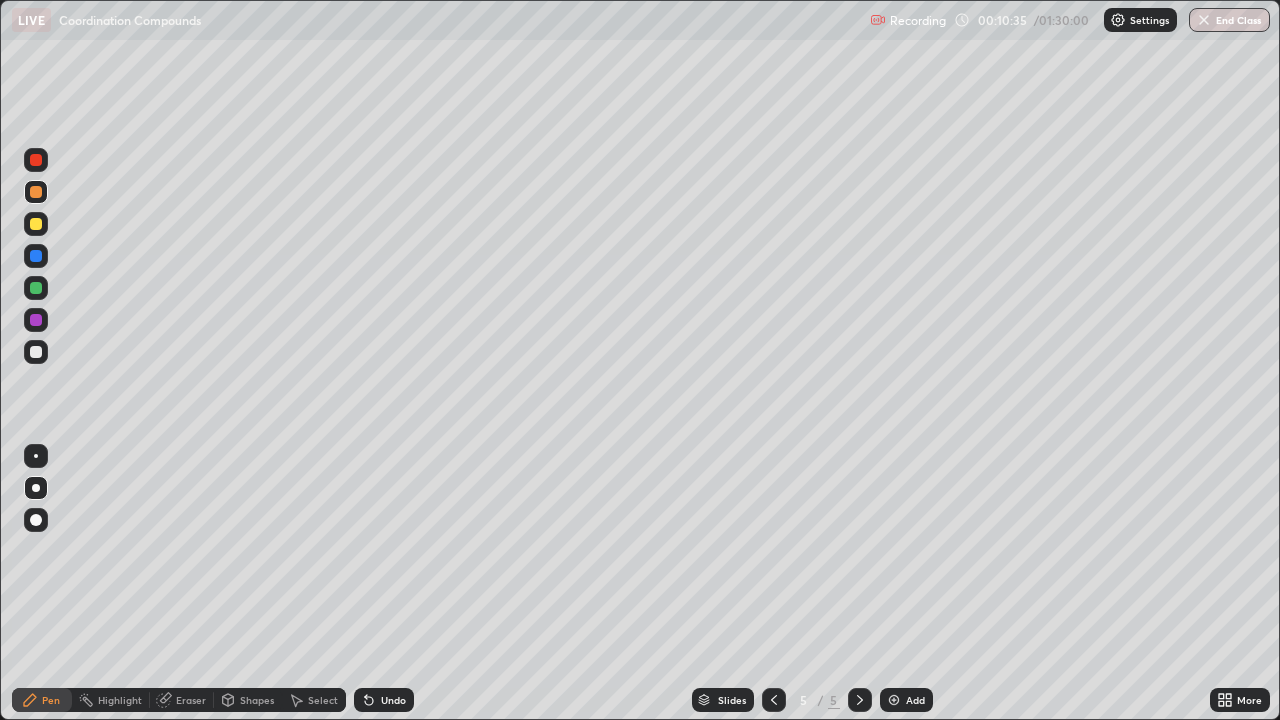 click at bounding box center (36, 352) 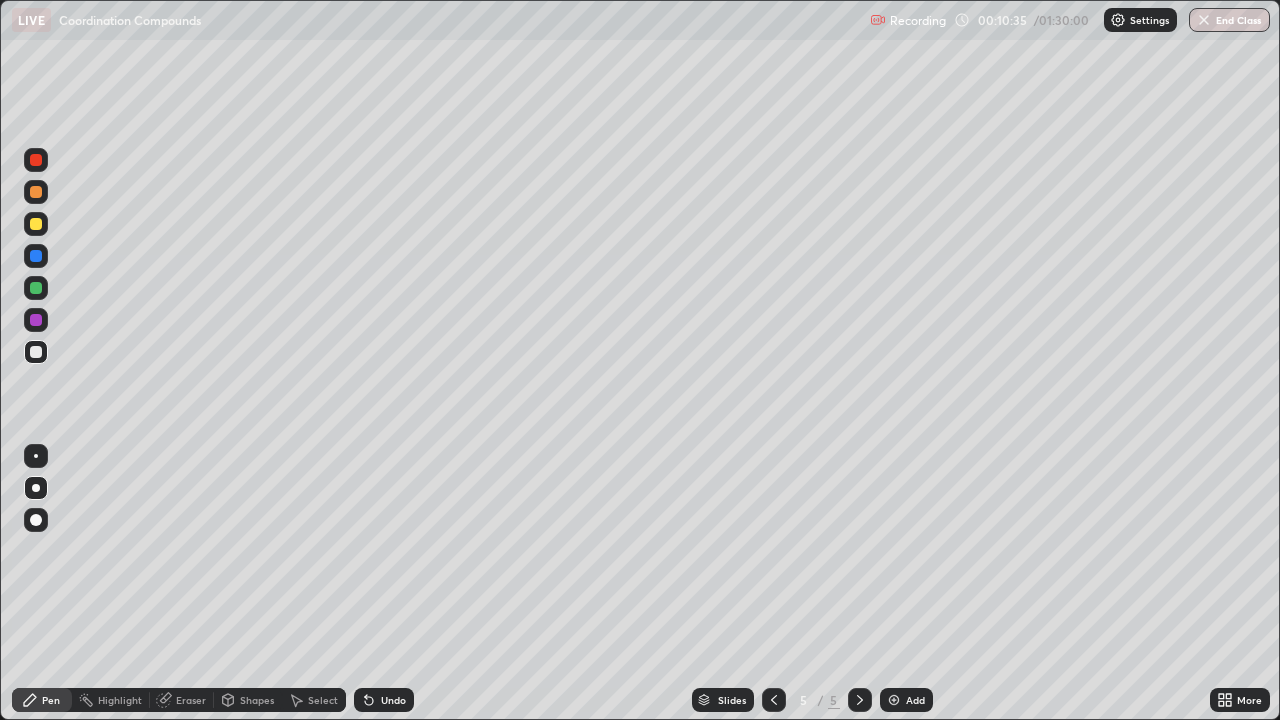 click at bounding box center (36, 352) 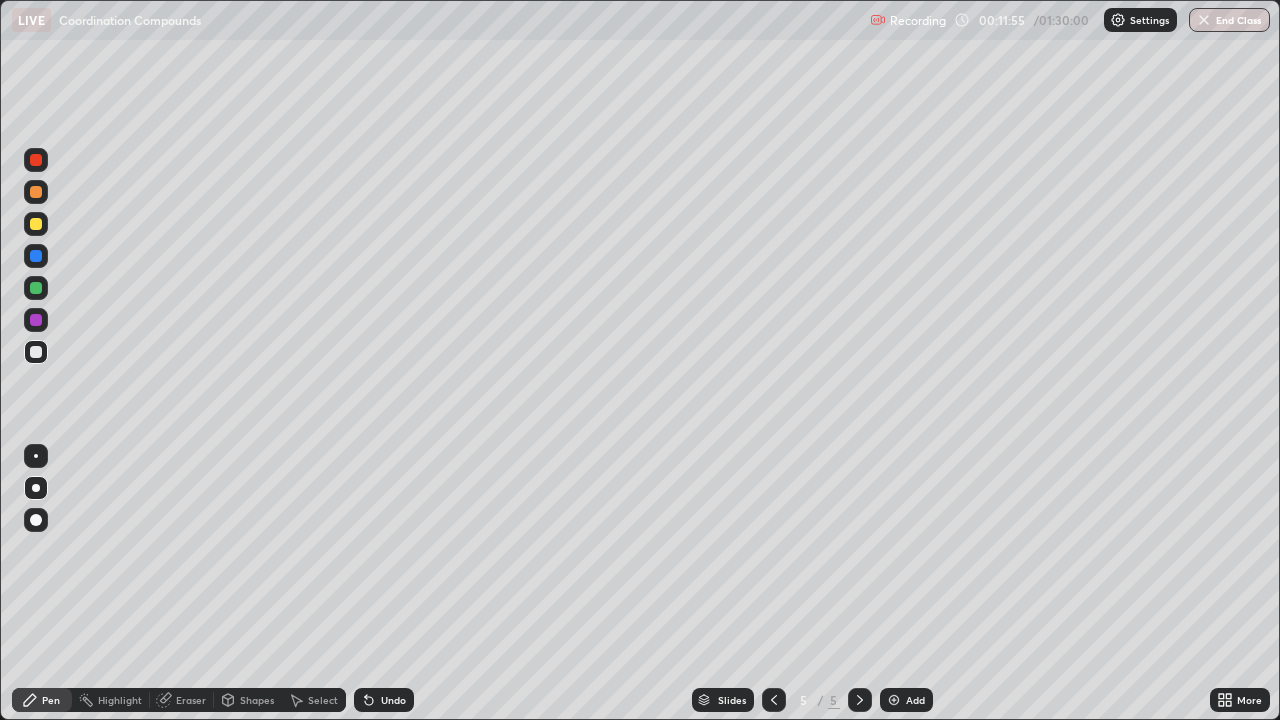 click on "Add" at bounding box center (915, 700) 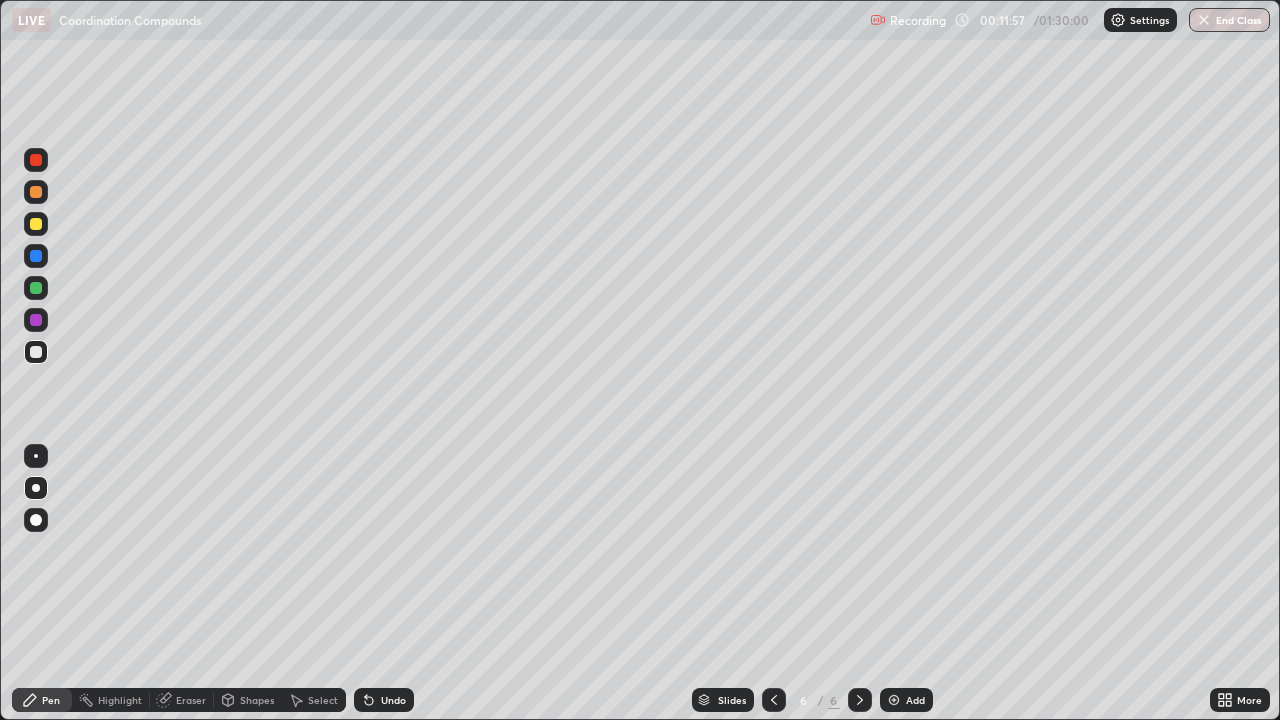 click on "Shapes" at bounding box center [257, 700] 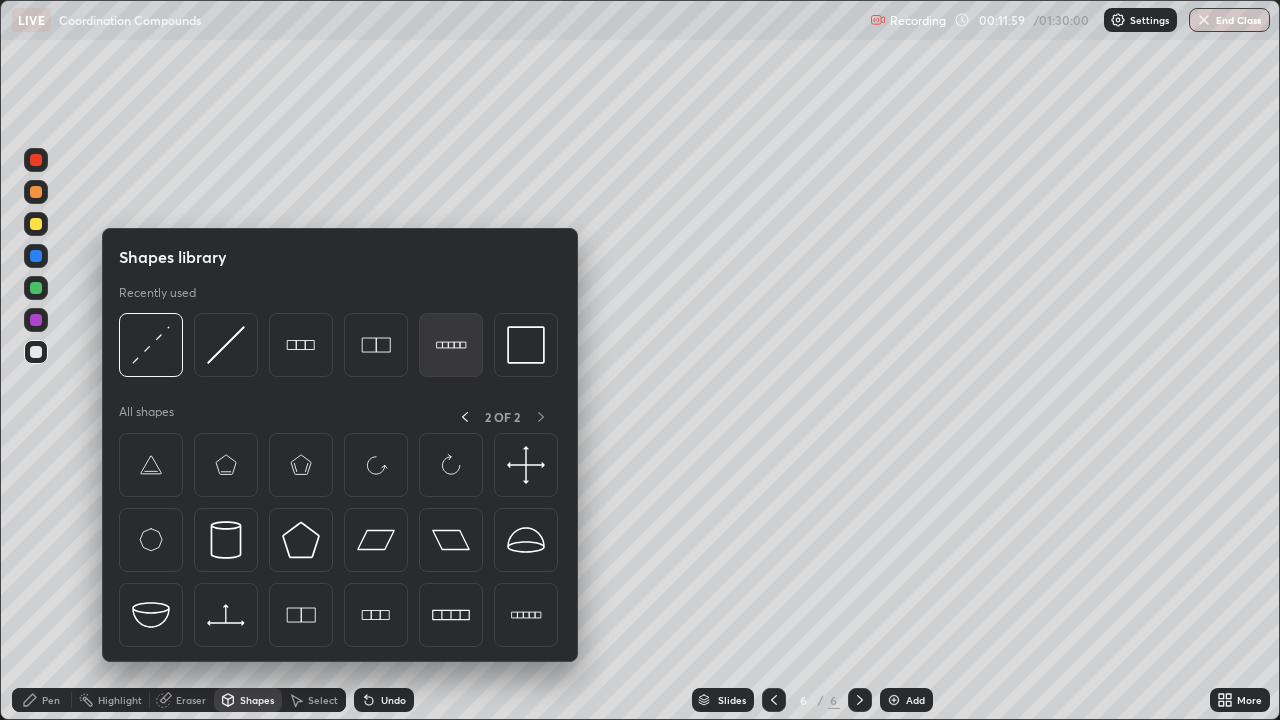 click at bounding box center (451, 345) 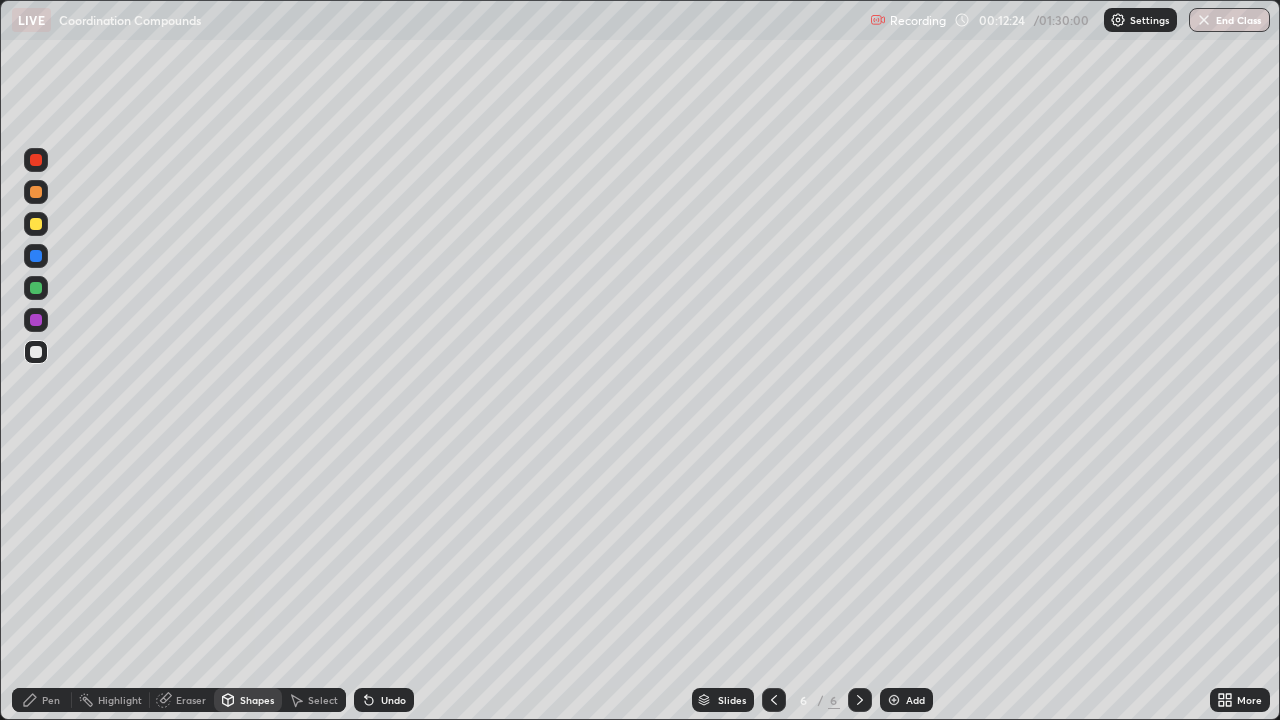 click on "Shapes" at bounding box center [257, 700] 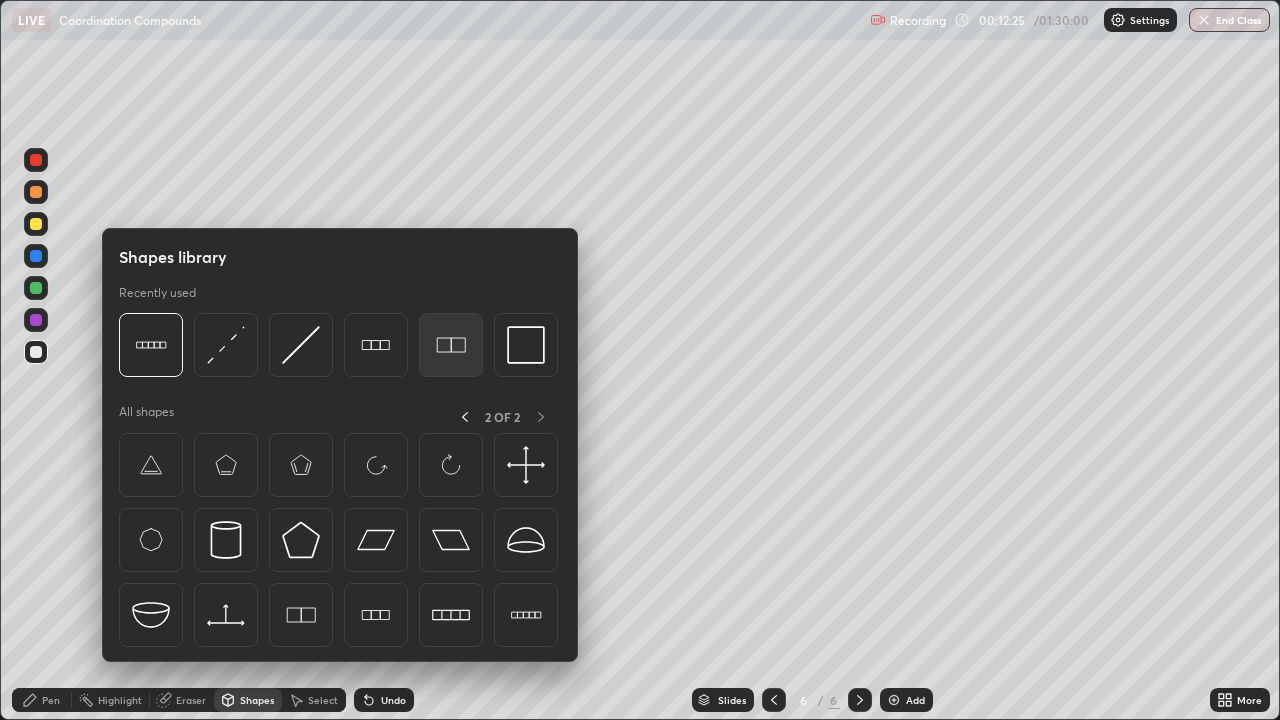 click at bounding box center [451, 345] 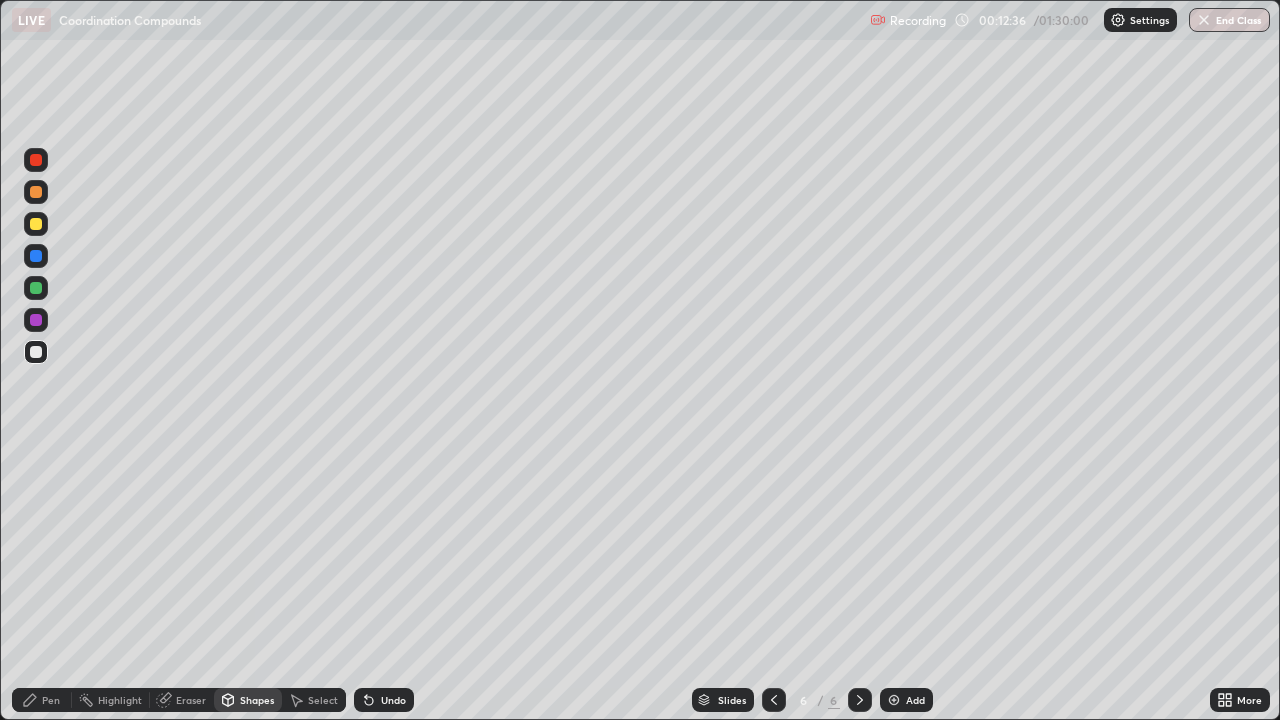 click on "Shapes" at bounding box center (257, 700) 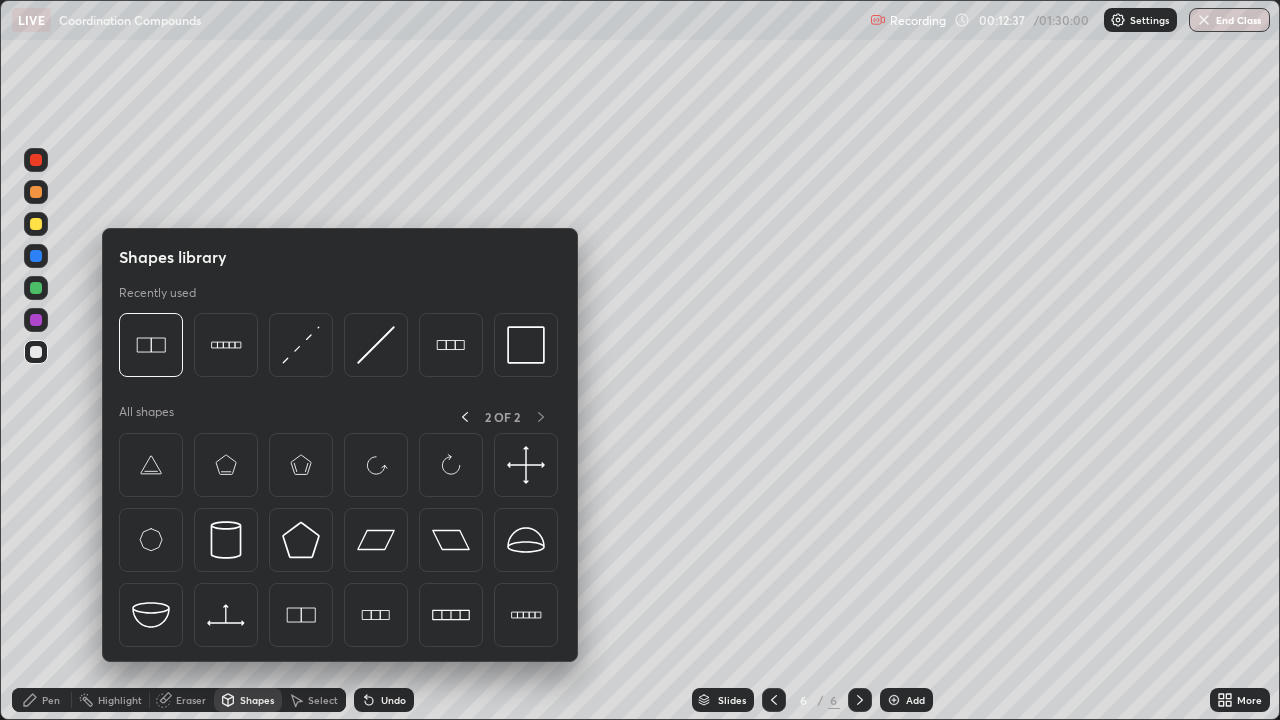 click at bounding box center (451, 345) 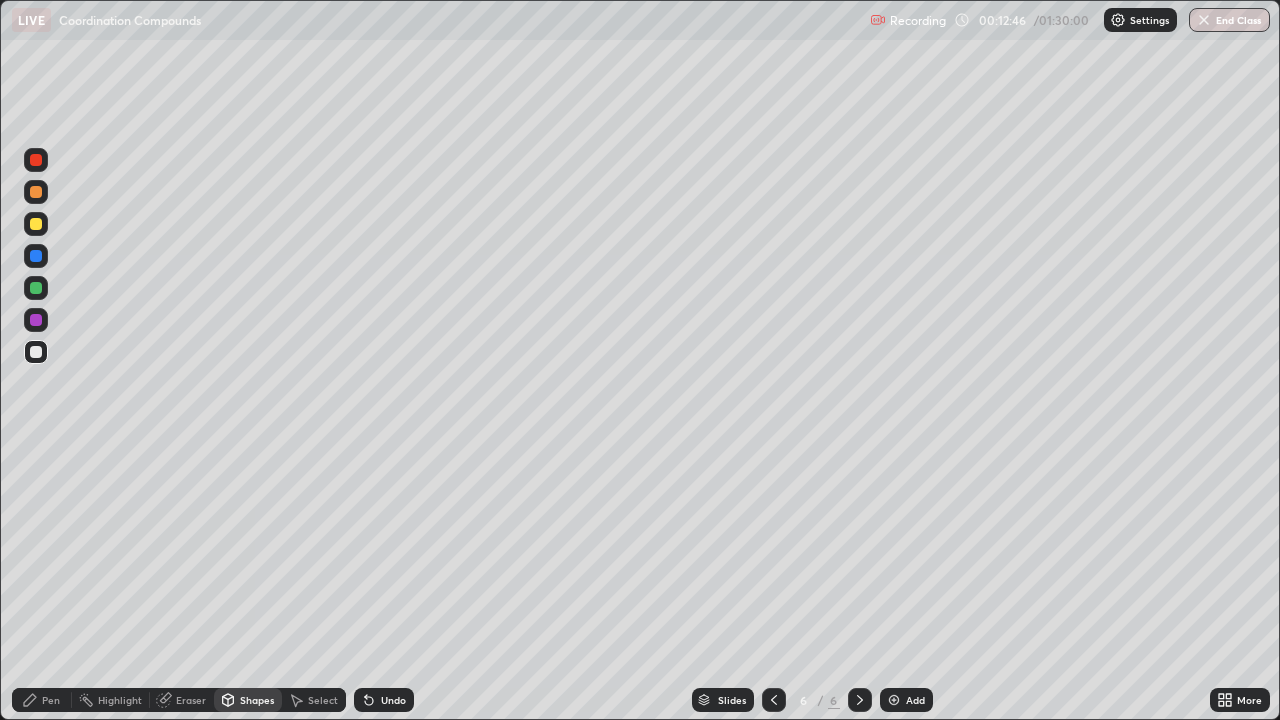 click on "Shapes" at bounding box center [257, 700] 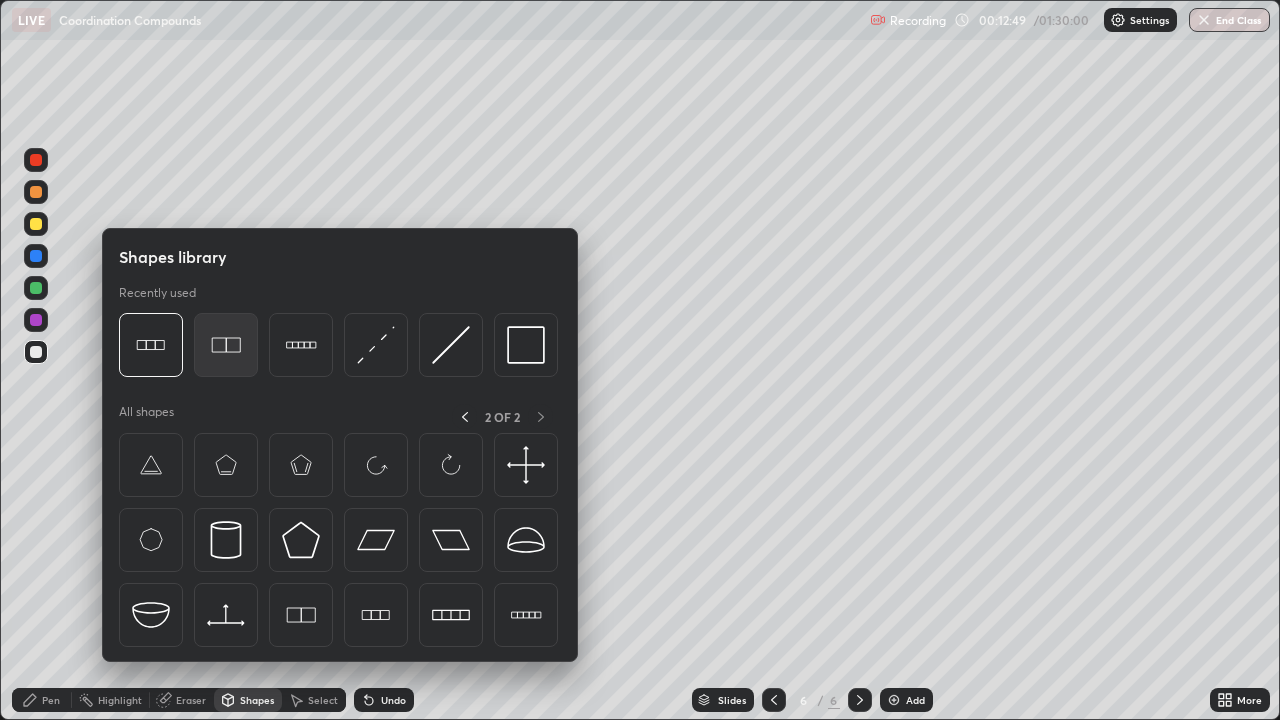 click at bounding box center [226, 345] 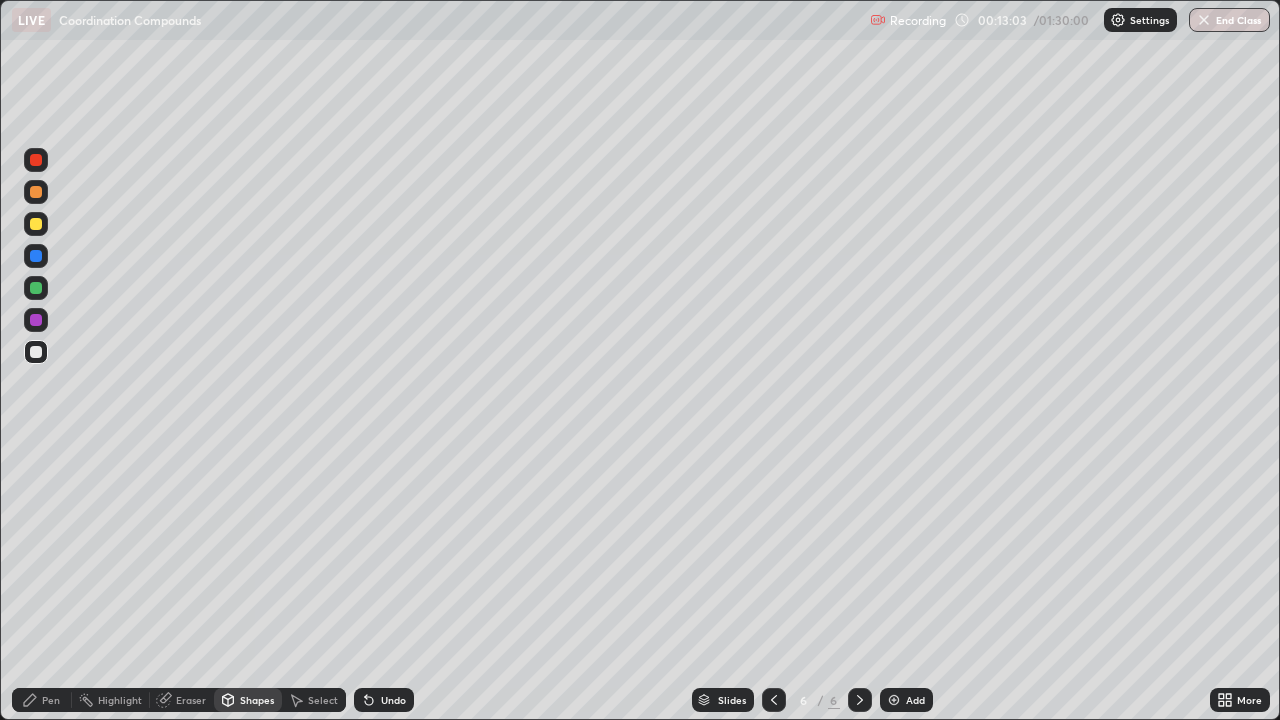 click on "Pen" at bounding box center [51, 700] 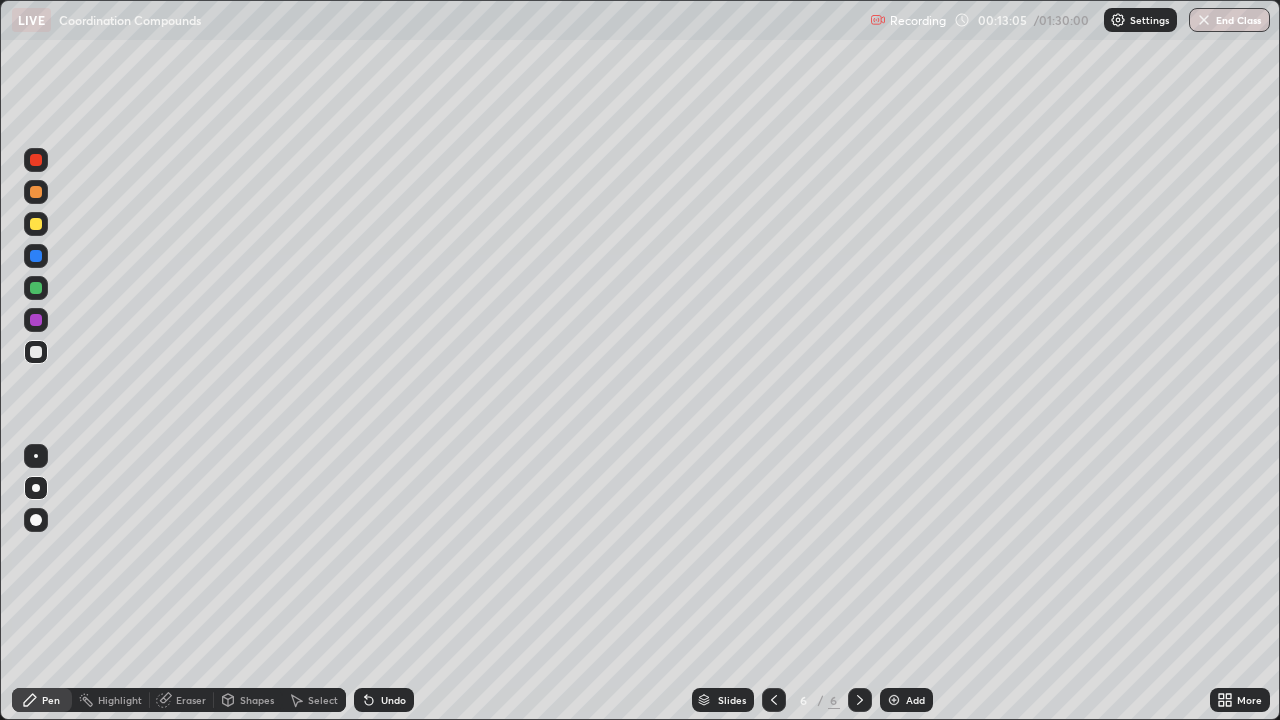 click 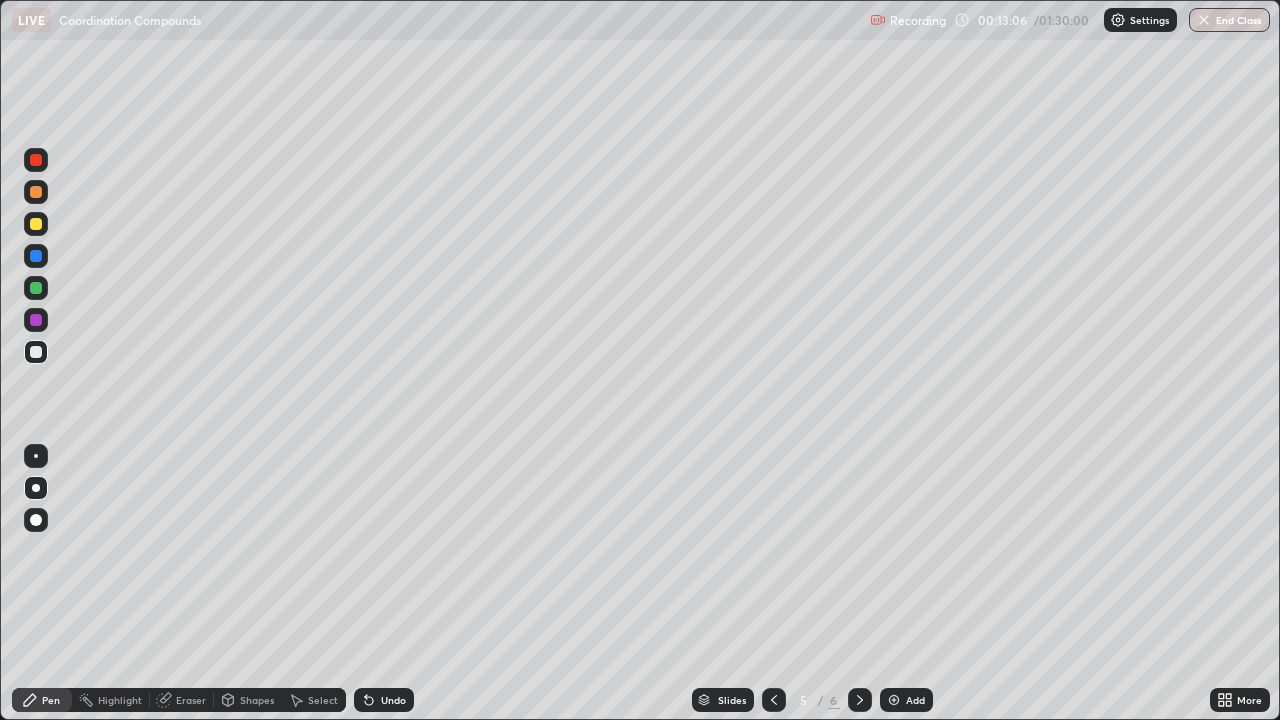 click 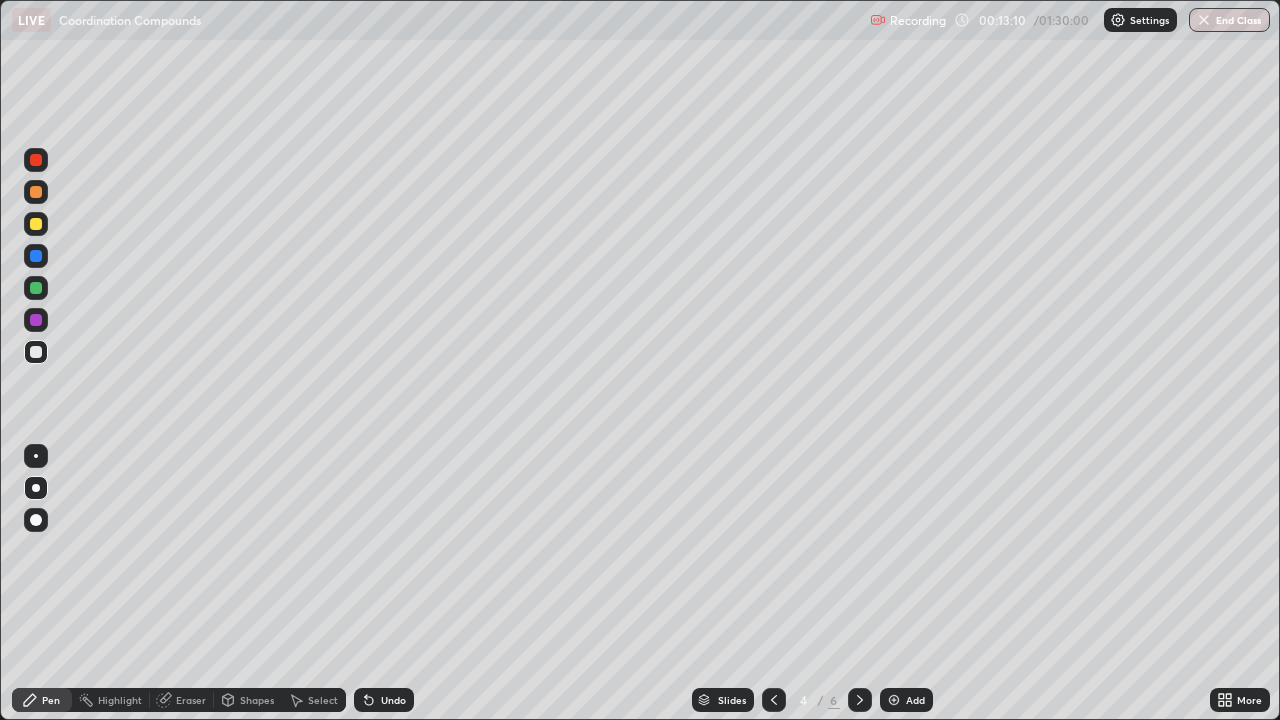 click 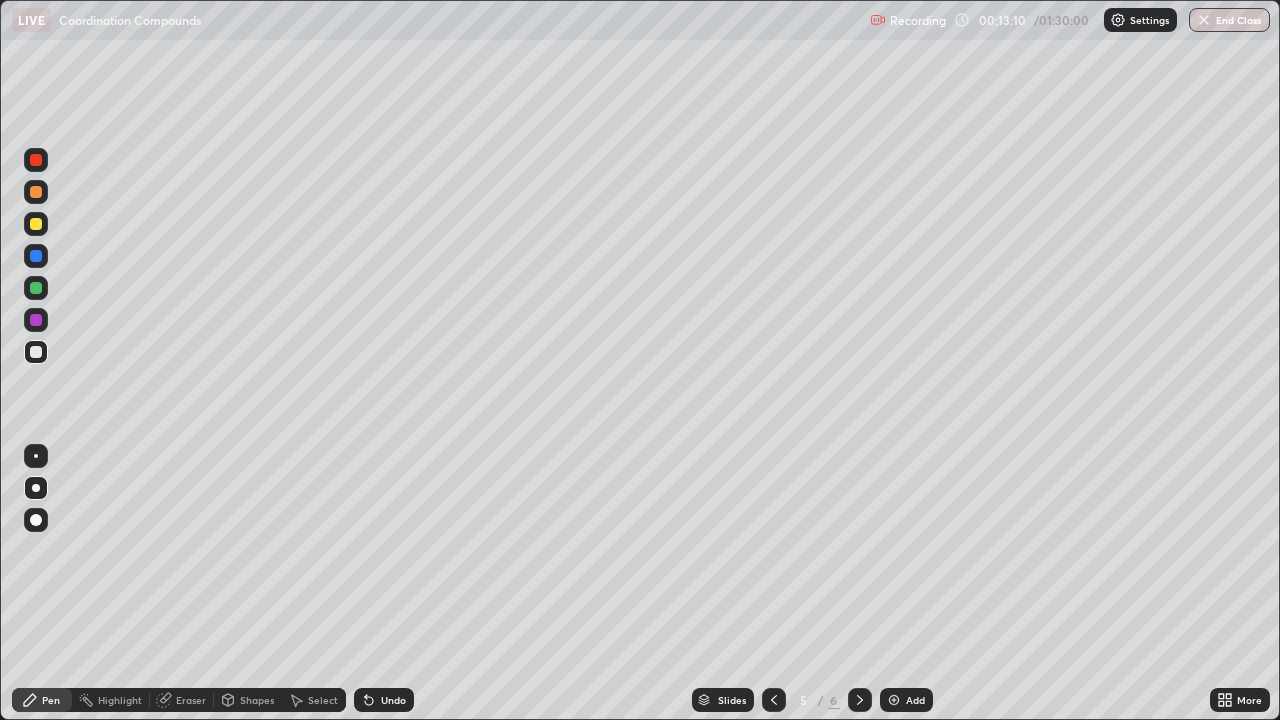 click 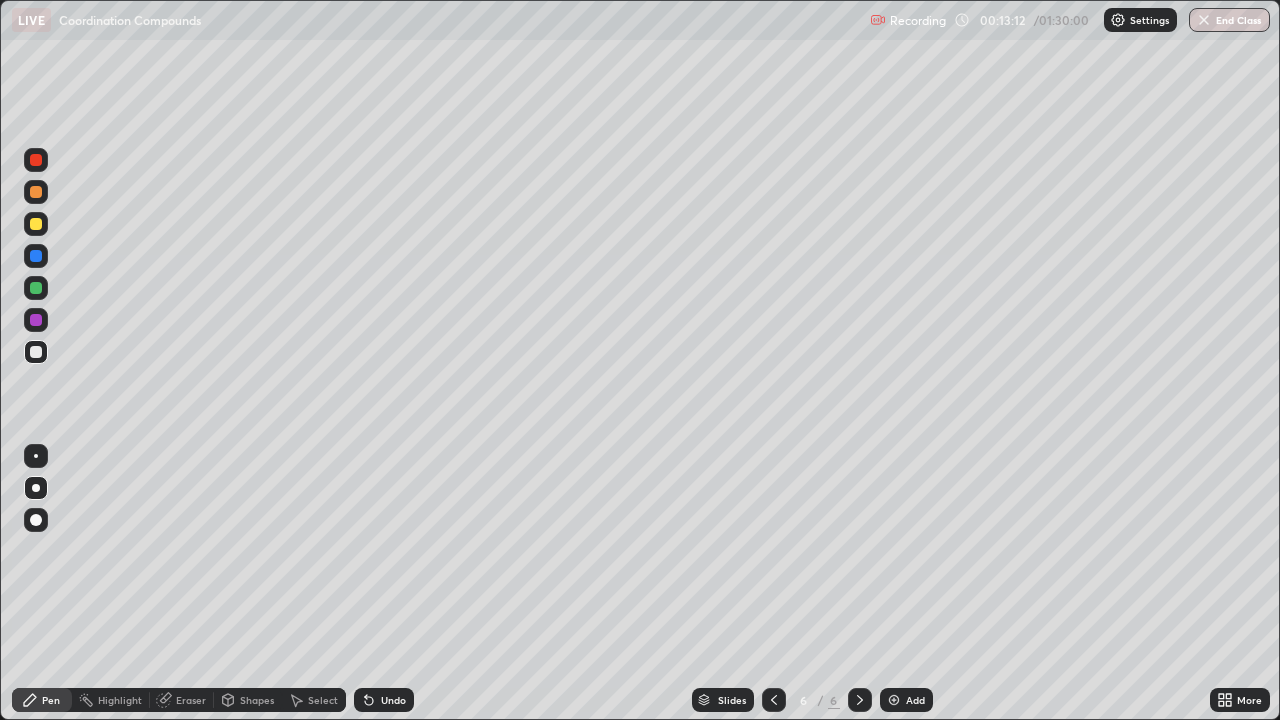 click on "Shapes" at bounding box center (257, 700) 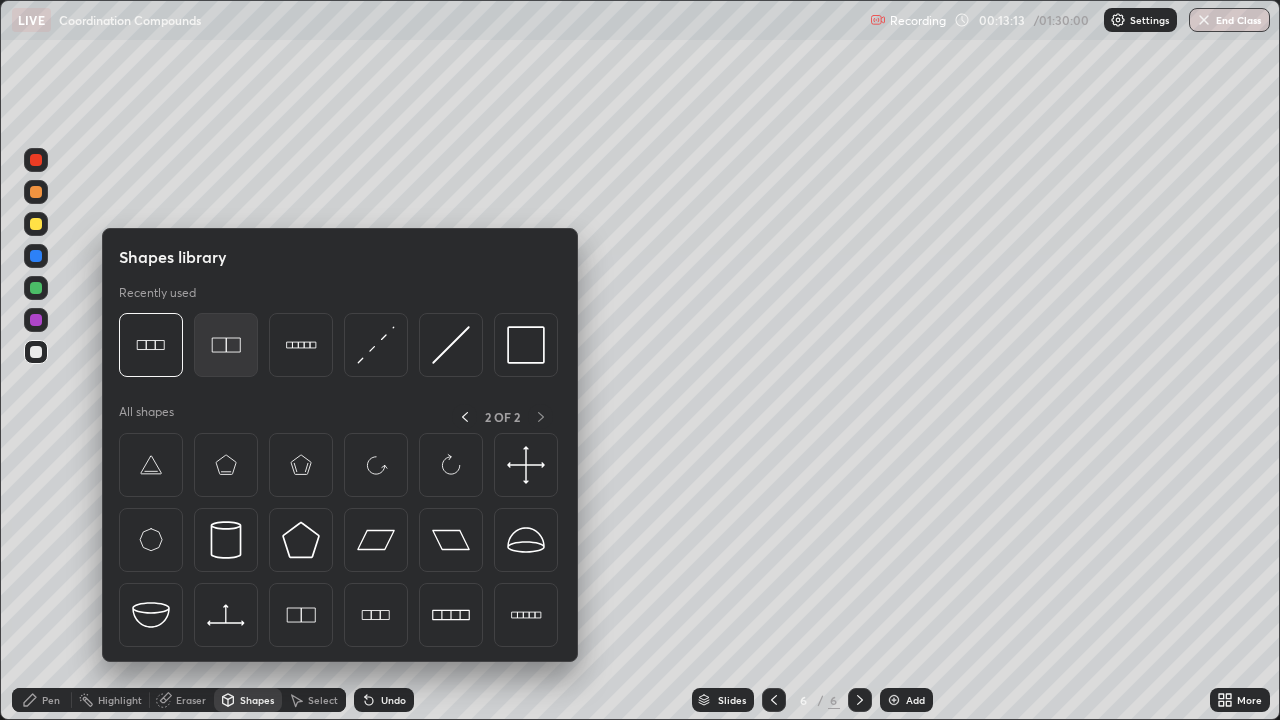 click at bounding box center (226, 345) 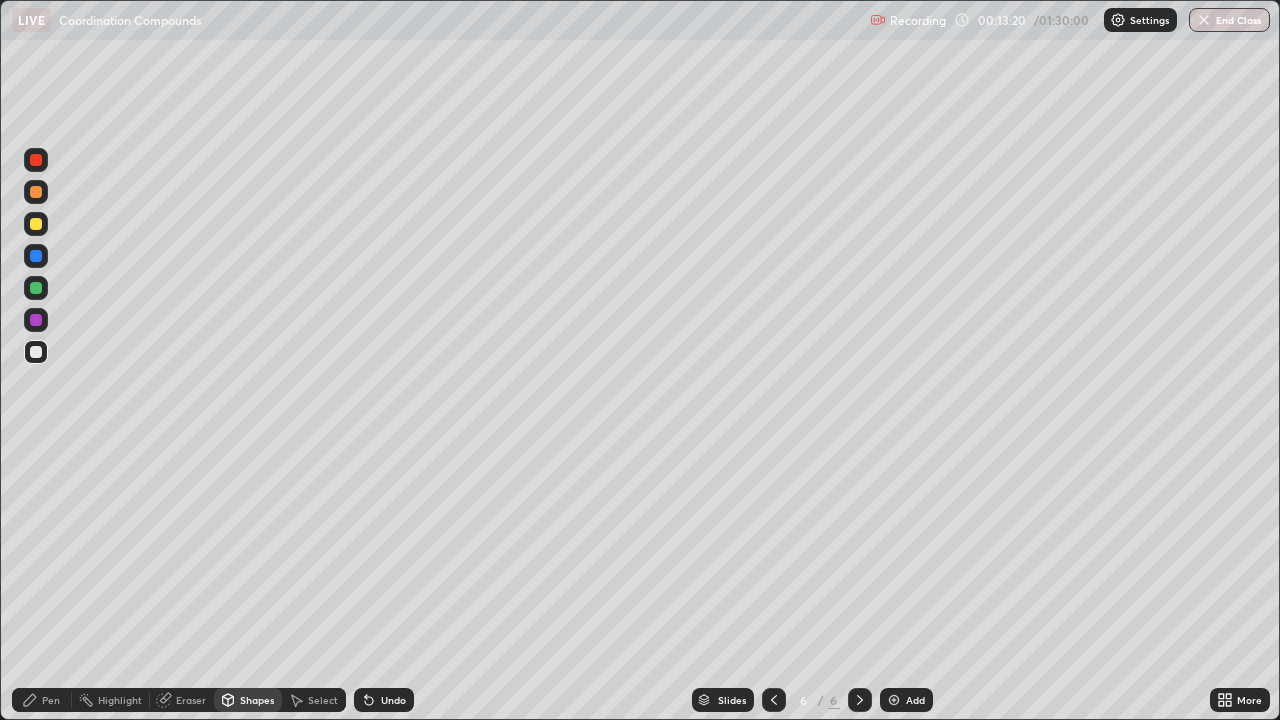 click on "Pen" at bounding box center [51, 700] 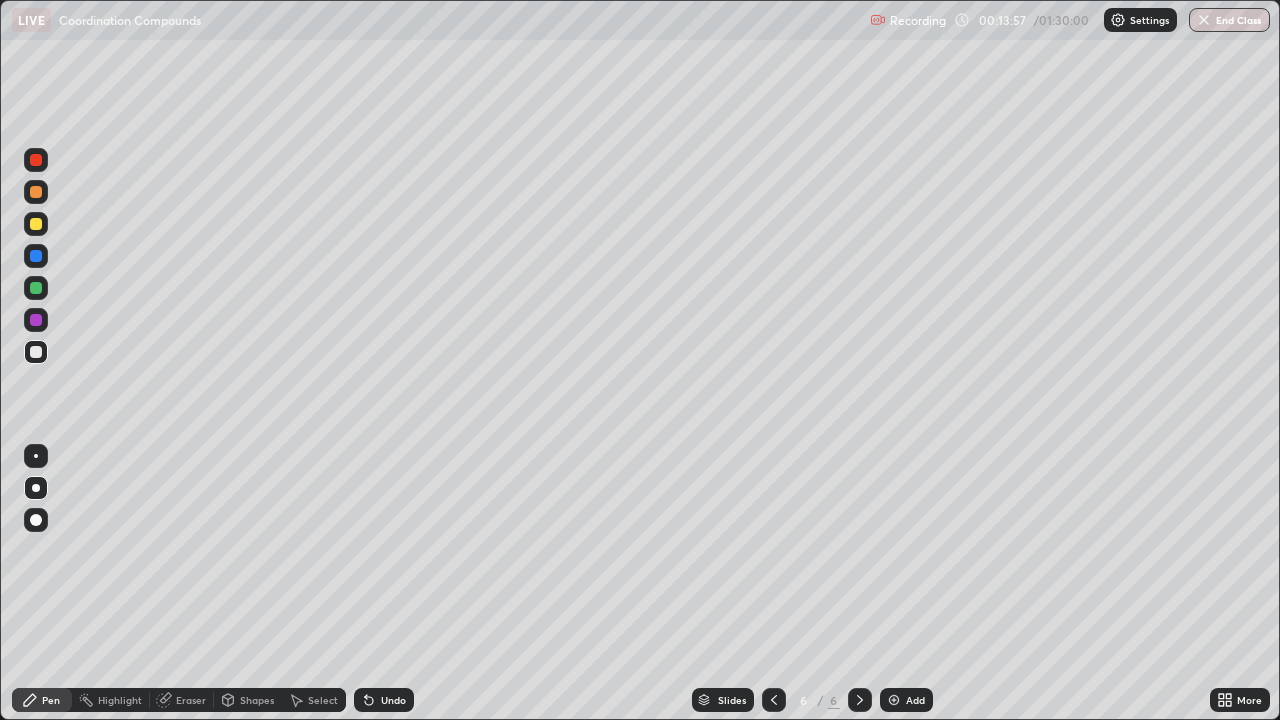 click on "Shapes" at bounding box center (257, 700) 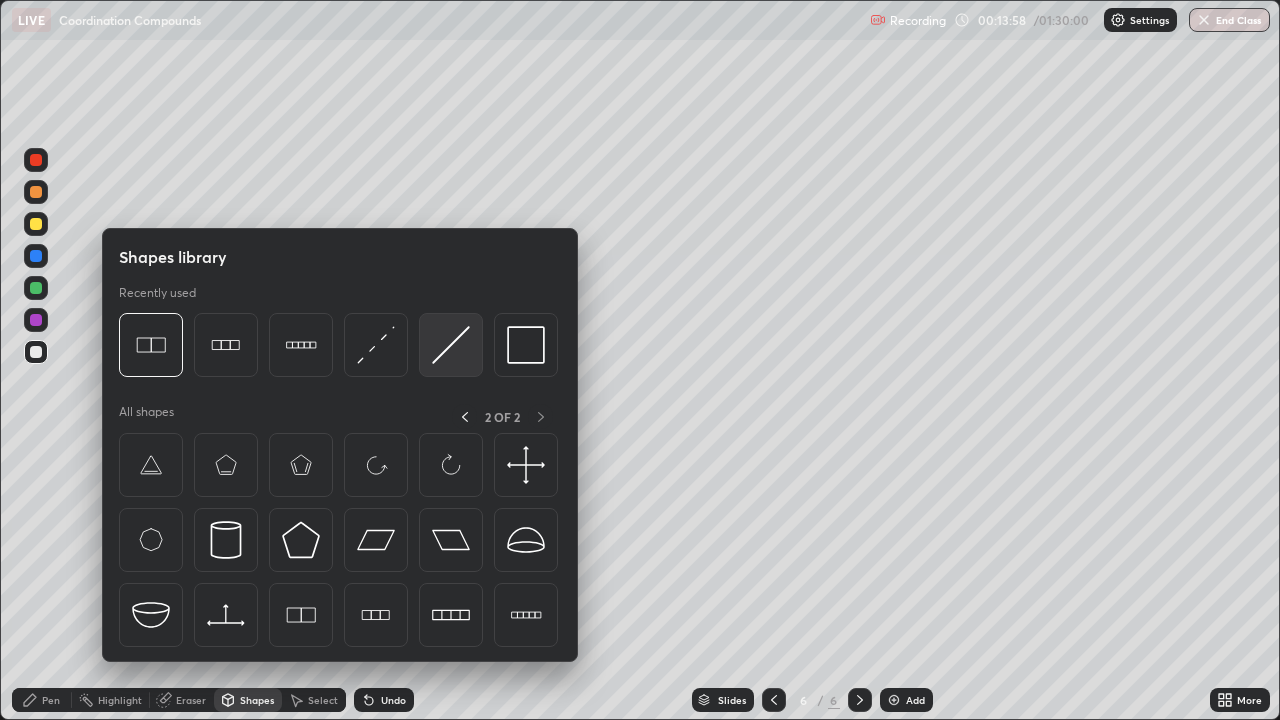 click at bounding box center (451, 345) 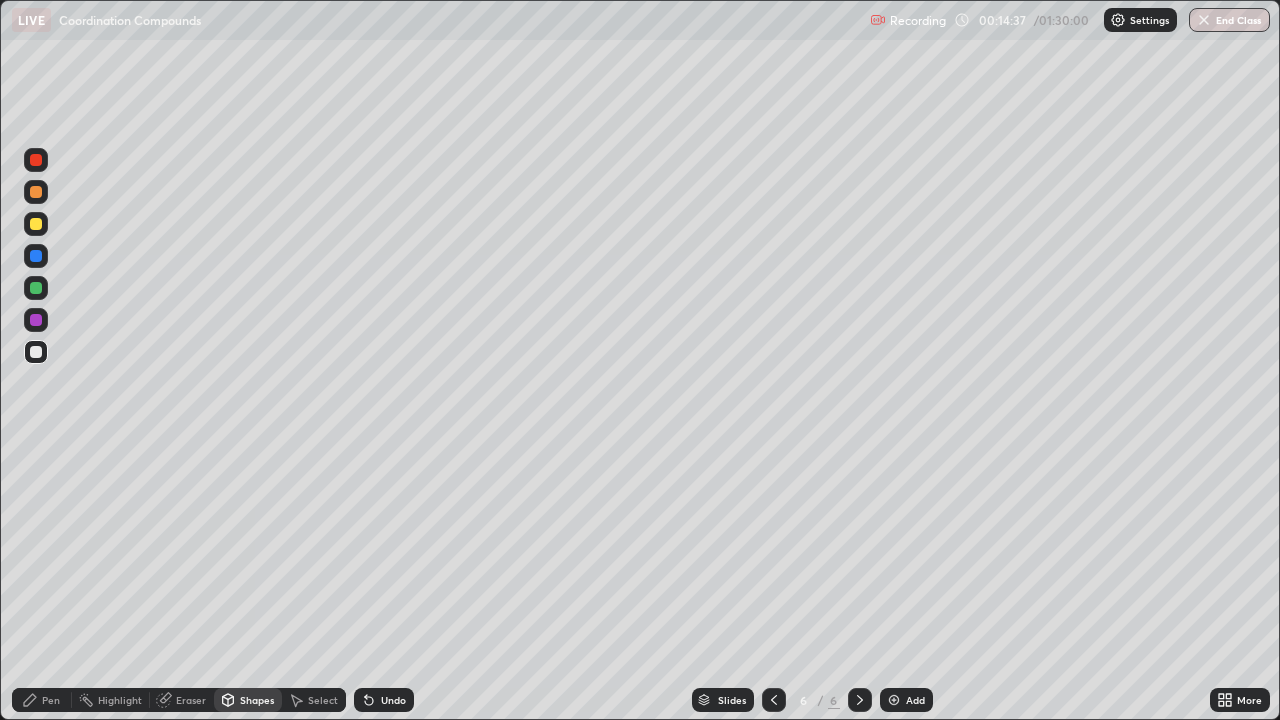 click on "Pen" at bounding box center [42, 700] 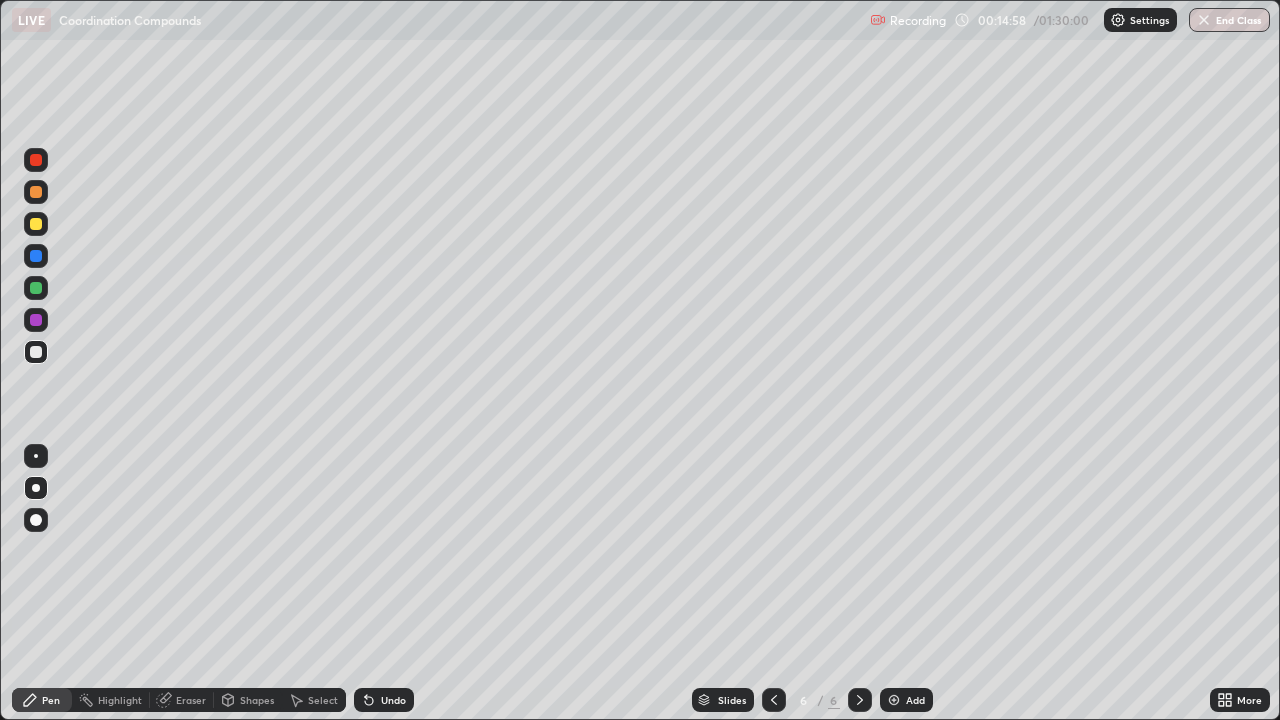 click at bounding box center (36, 352) 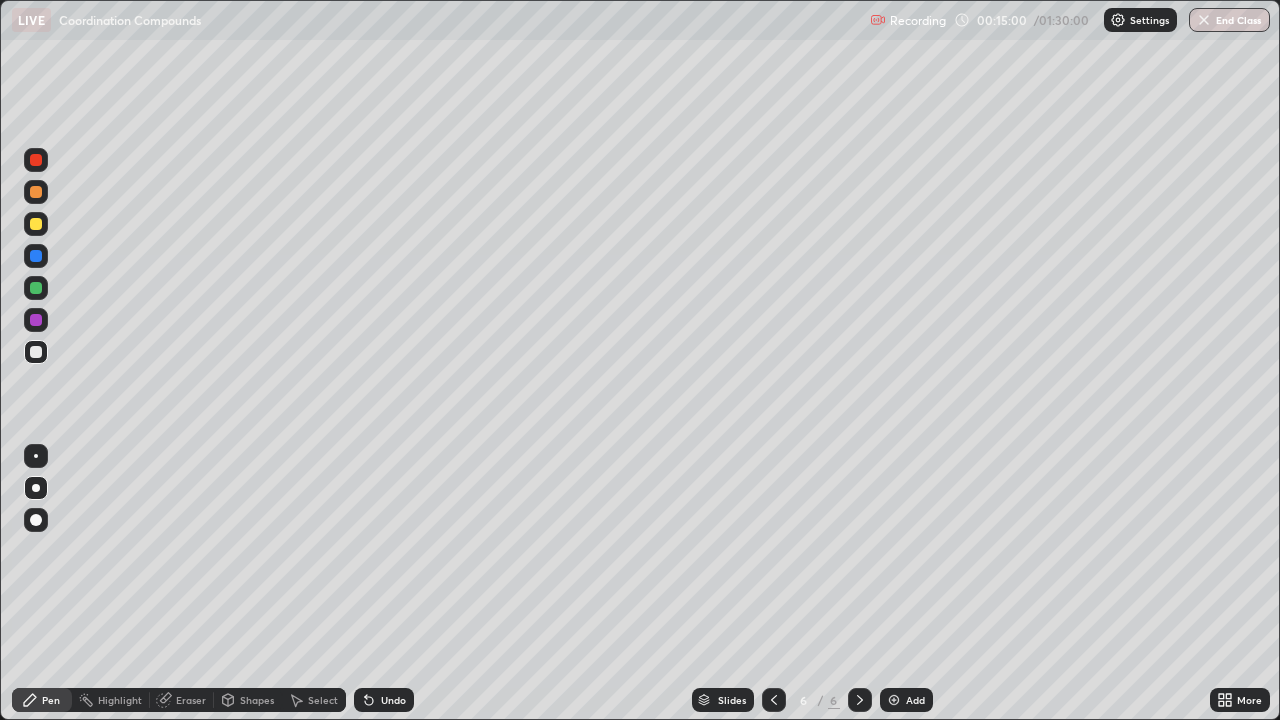 click at bounding box center (36, 352) 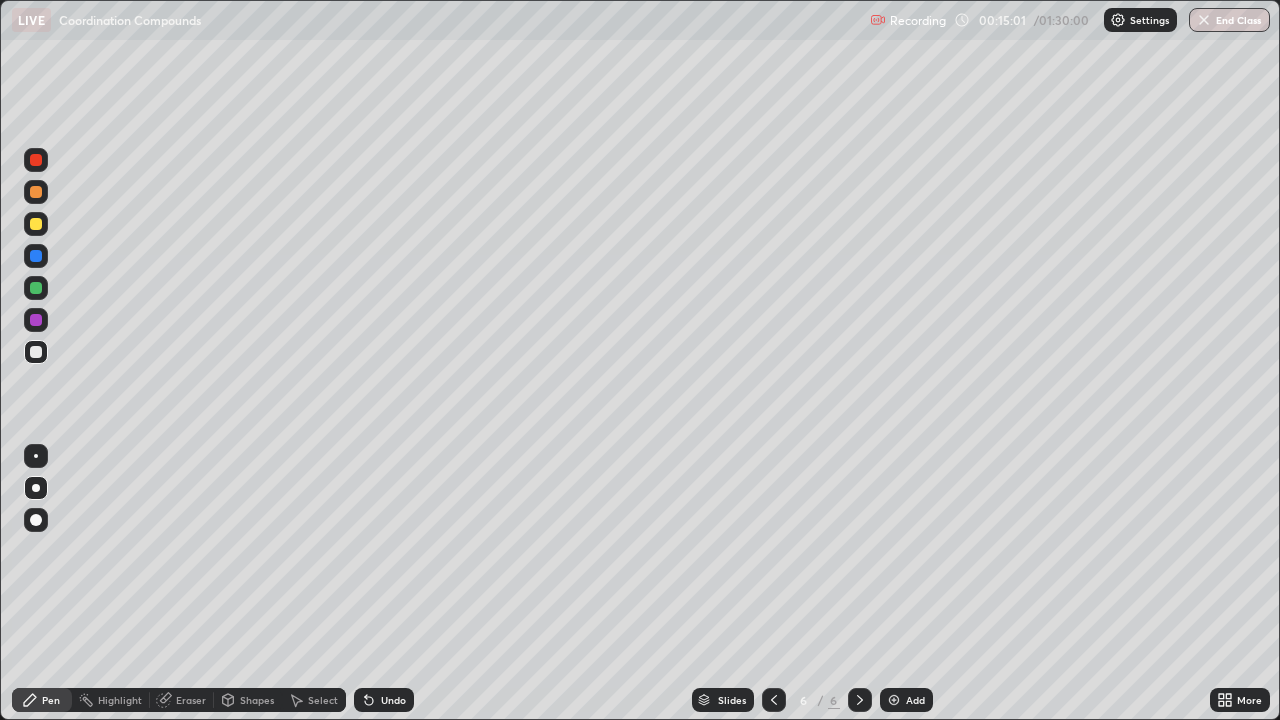 click at bounding box center (36, 224) 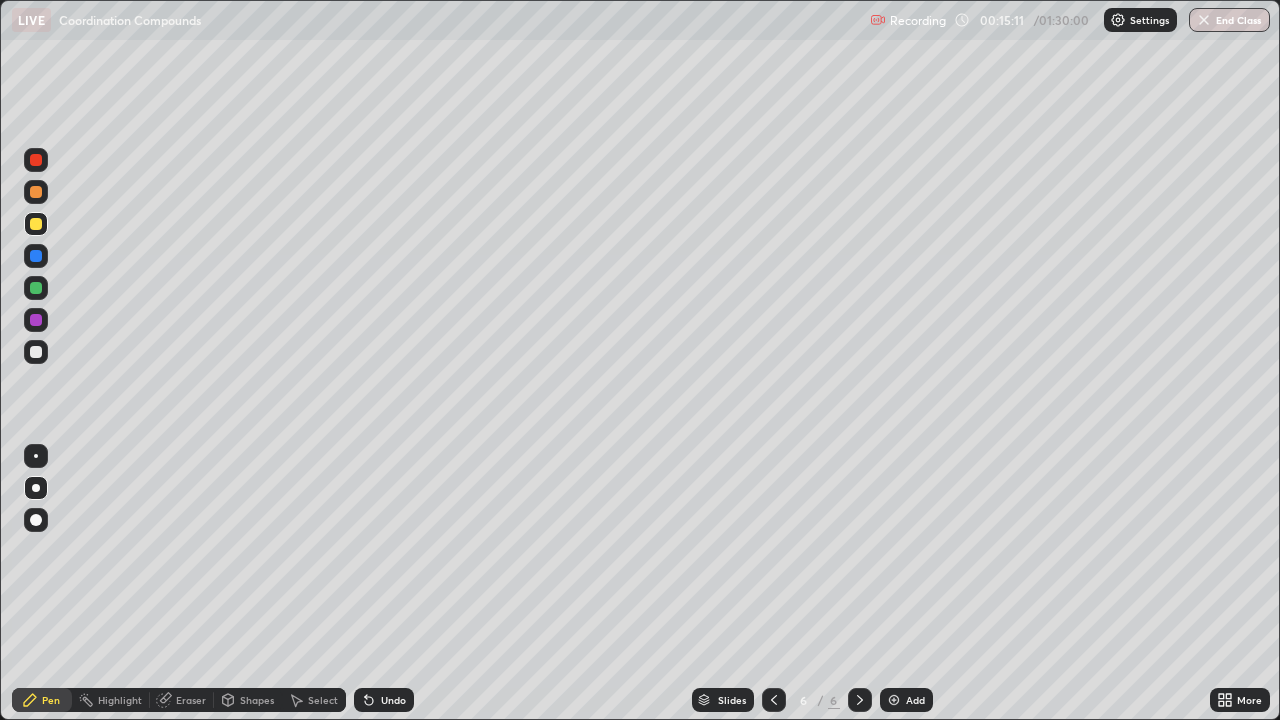click on "Shapes" at bounding box center (257, 700) 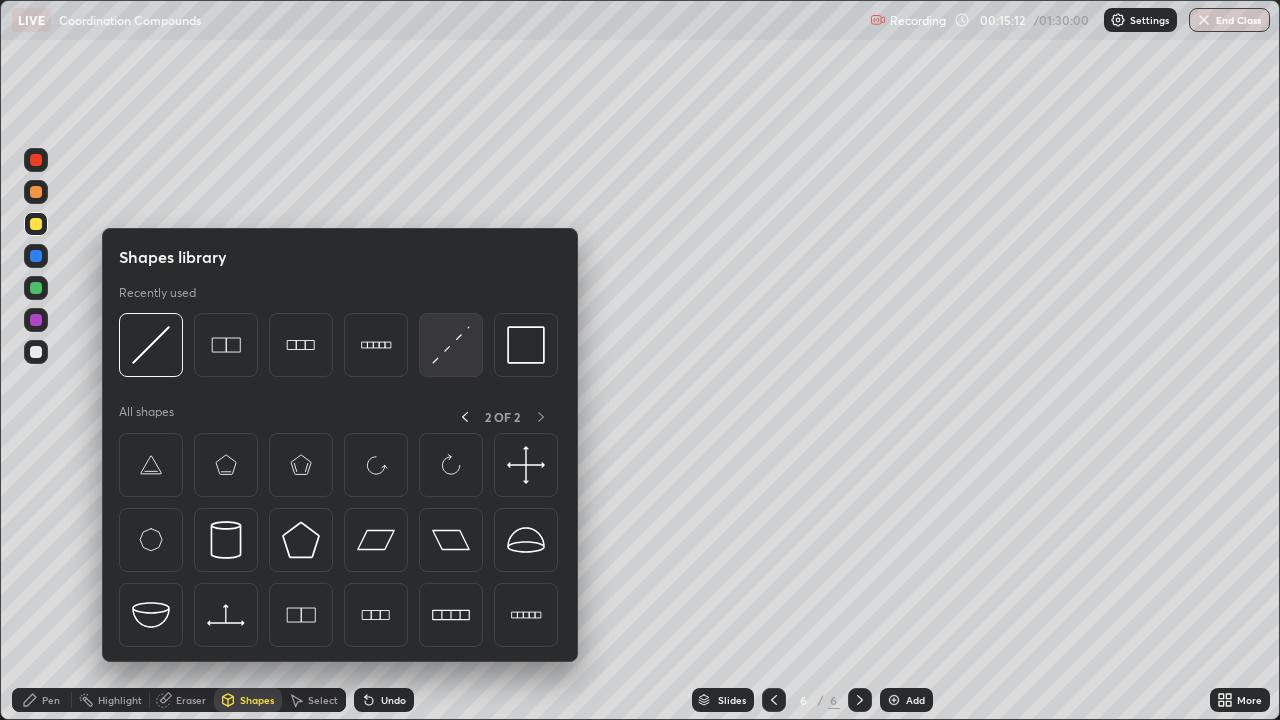 click at bounding box center (451, 345) 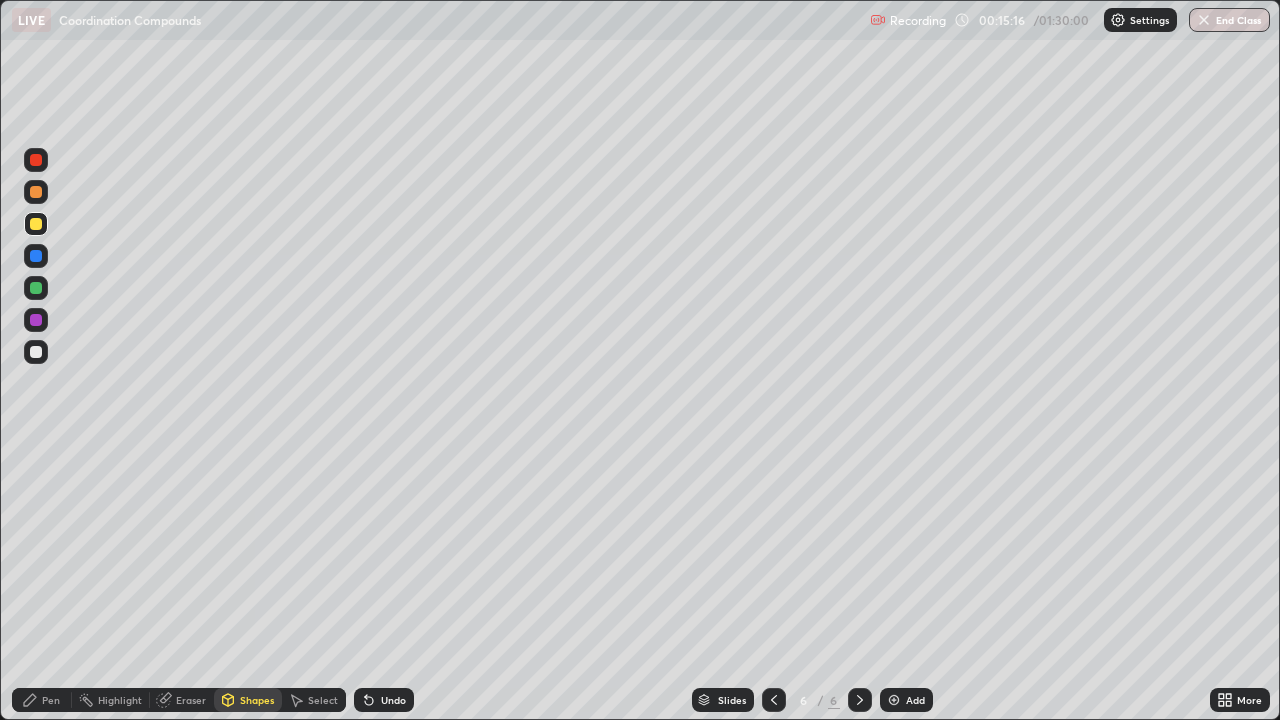 click on "Undo" at bounding box center [384, 700] 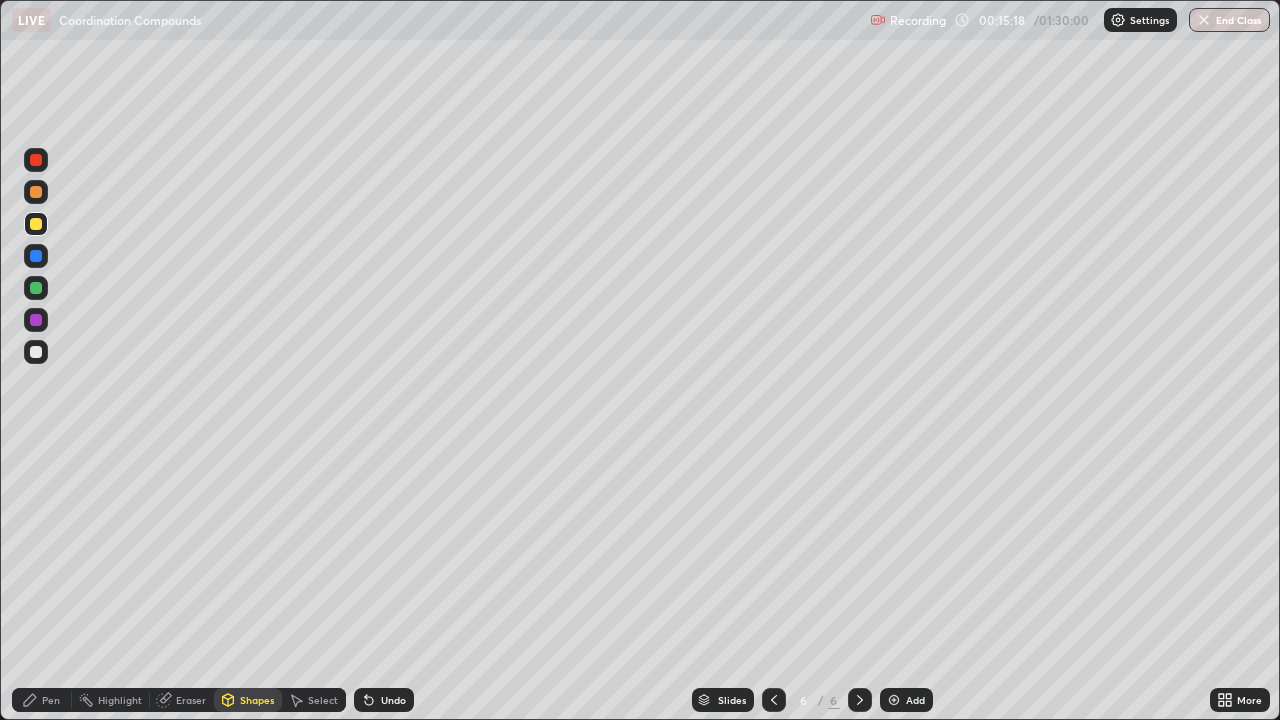 click at bounding box center (36, 352) 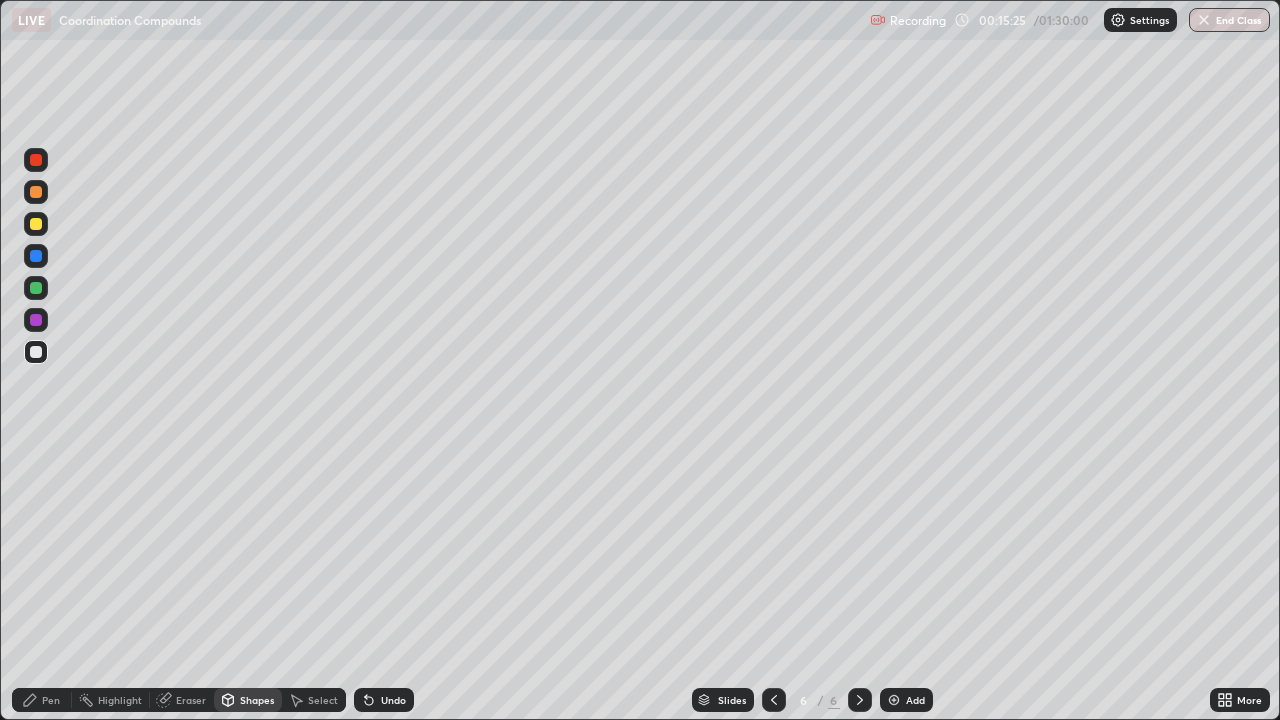 click on "Pen" at bounding box center [51, 700] 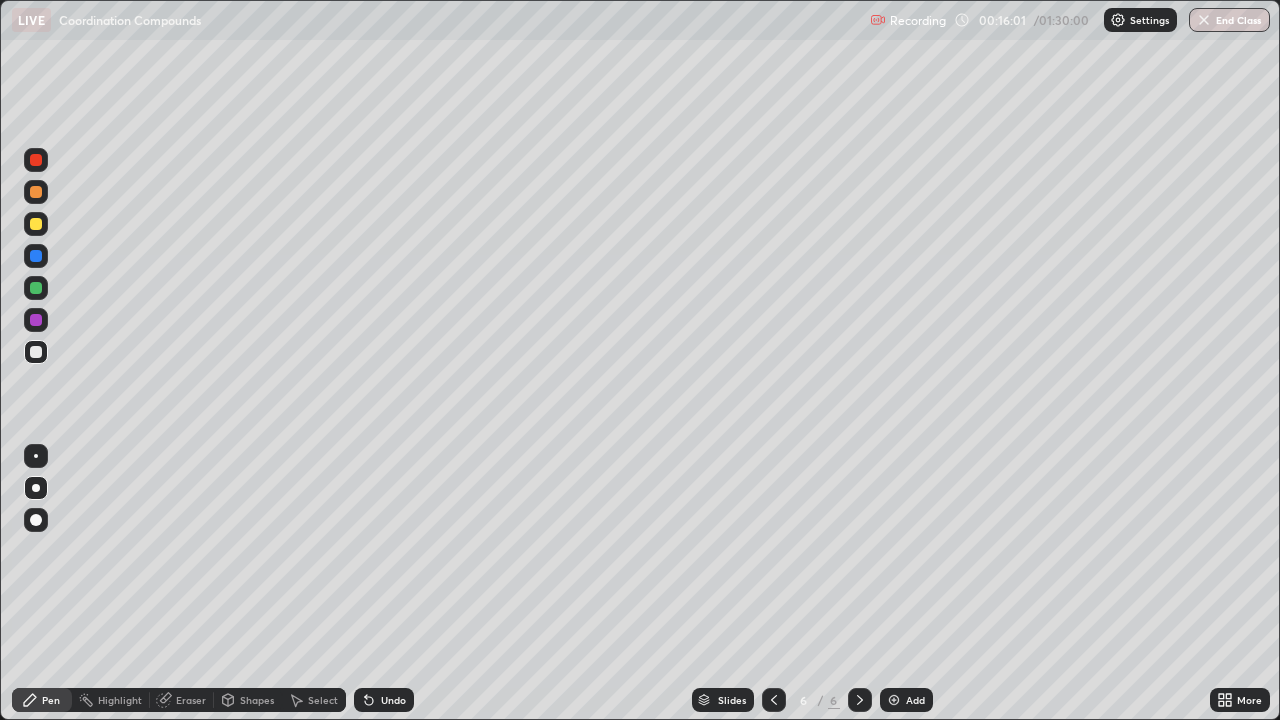 click 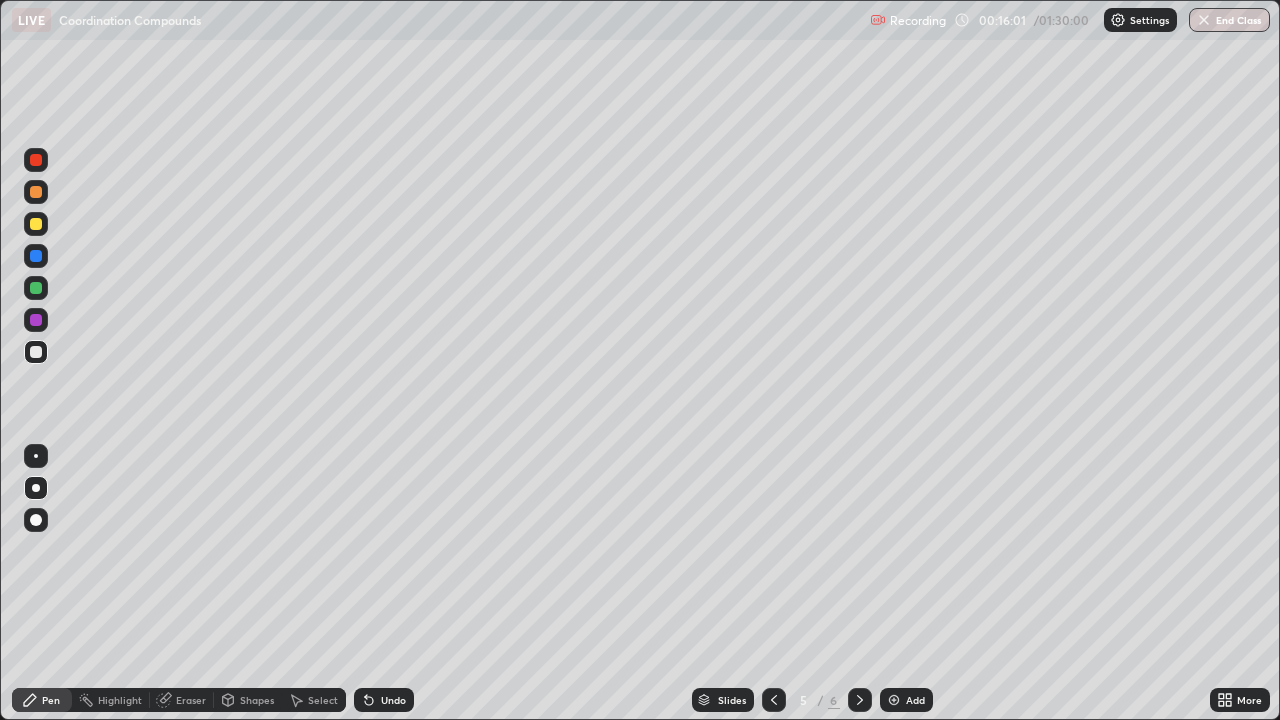 click 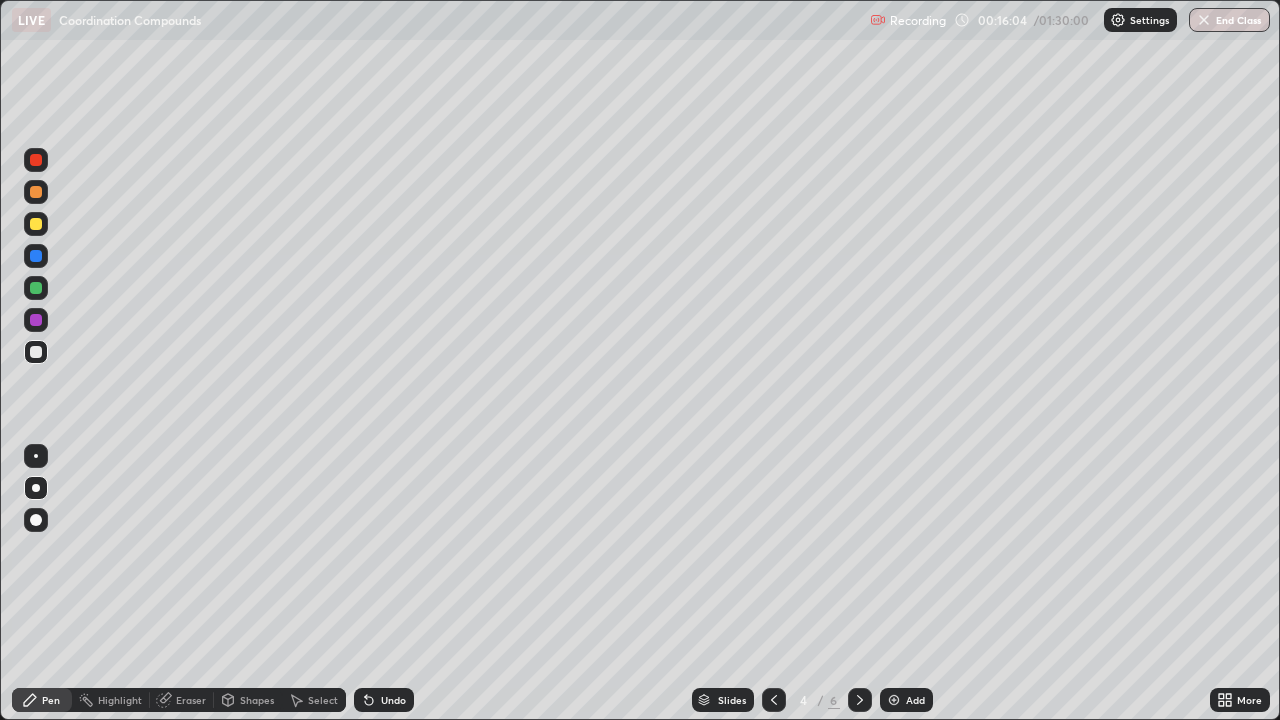 click 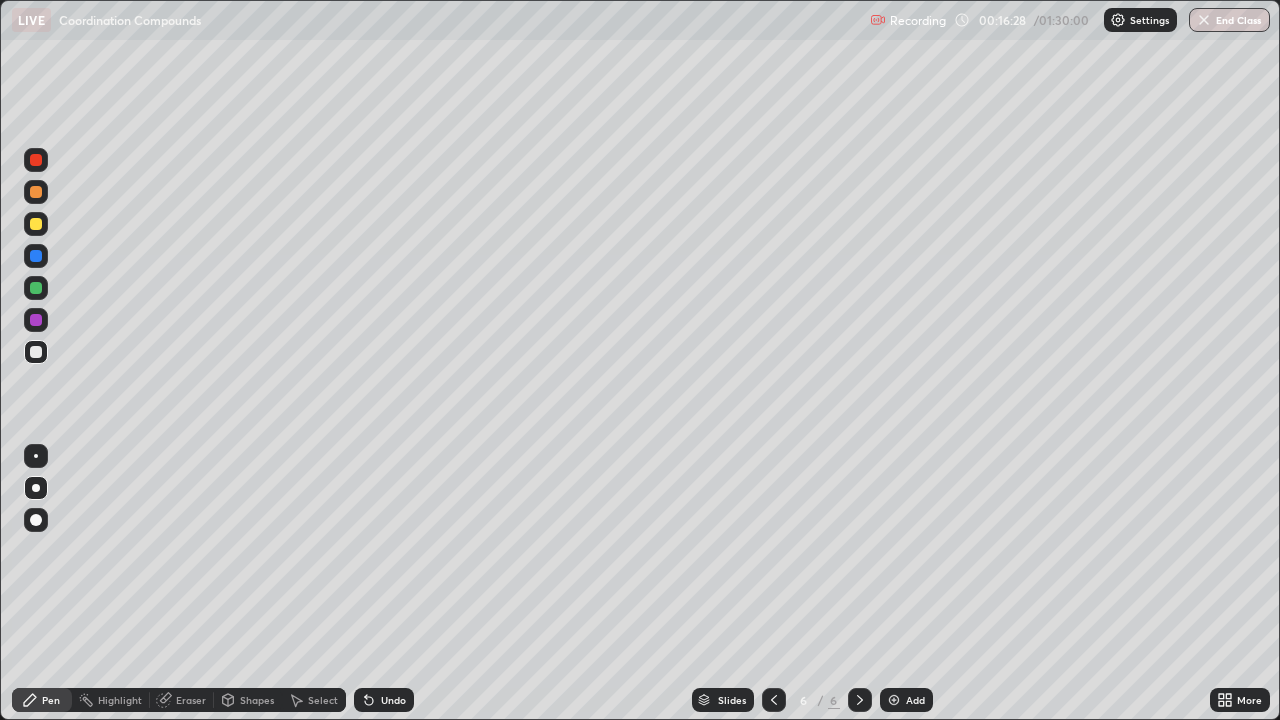 click 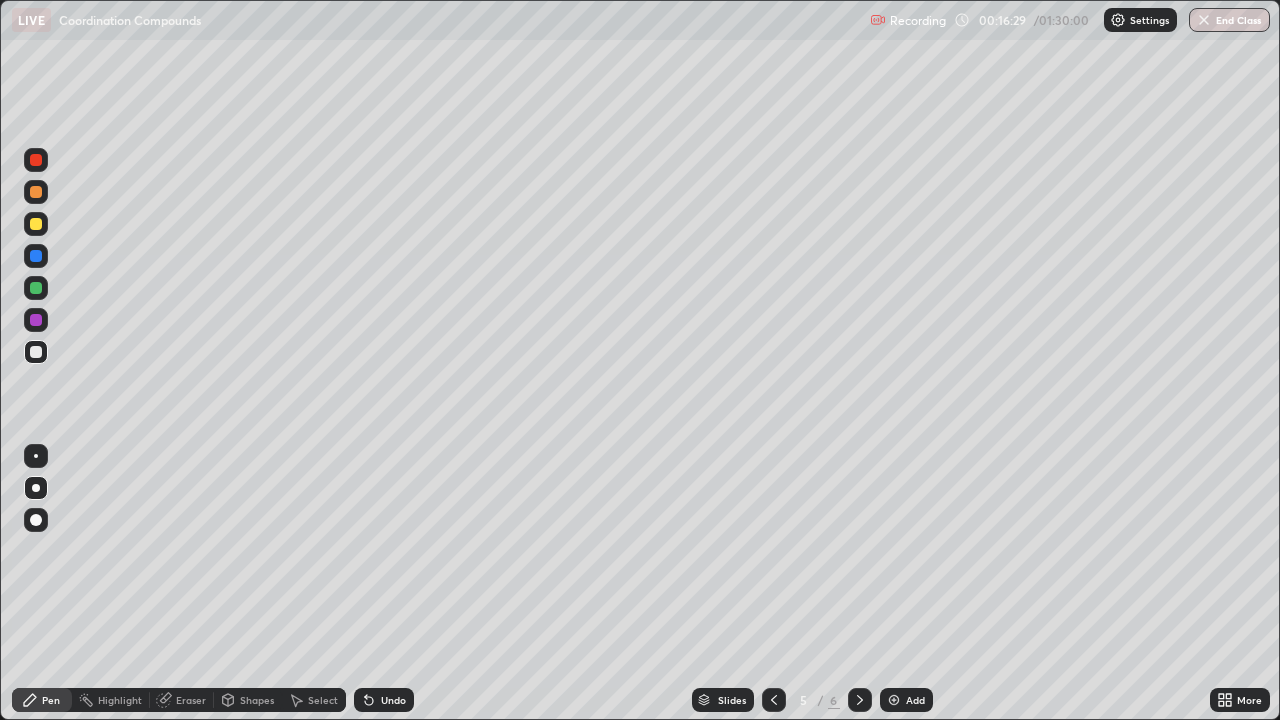 click 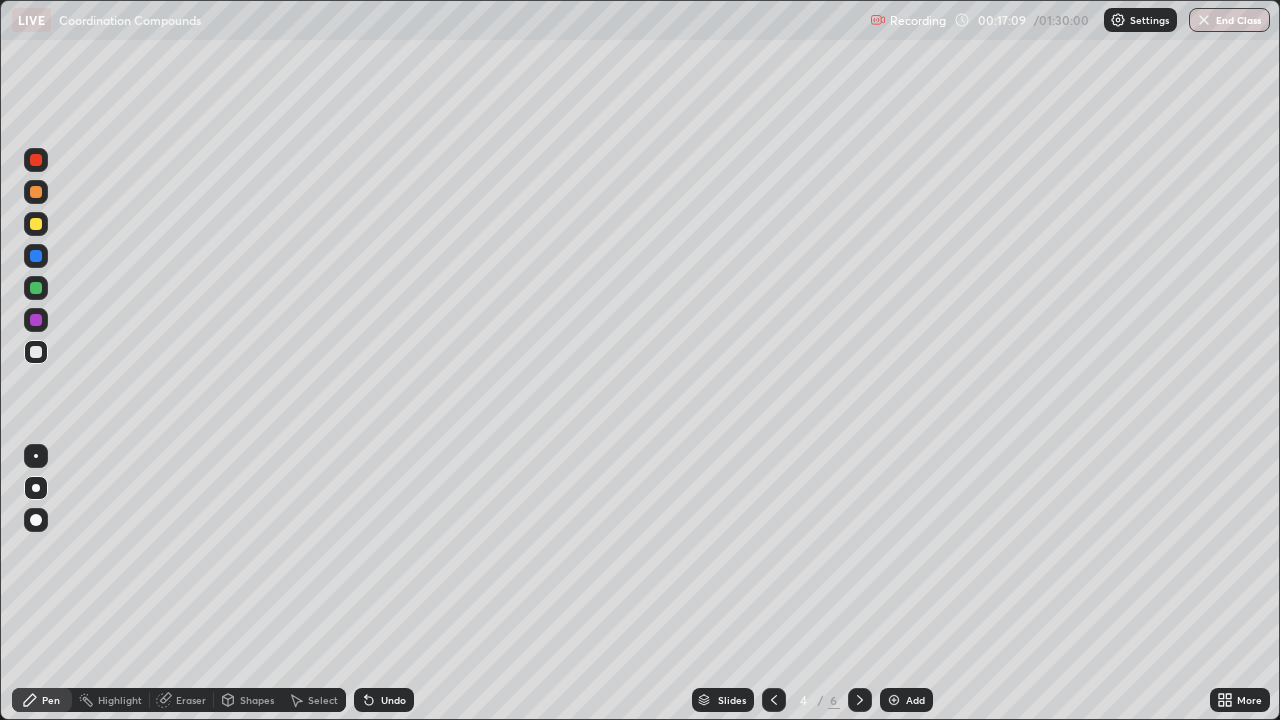 click 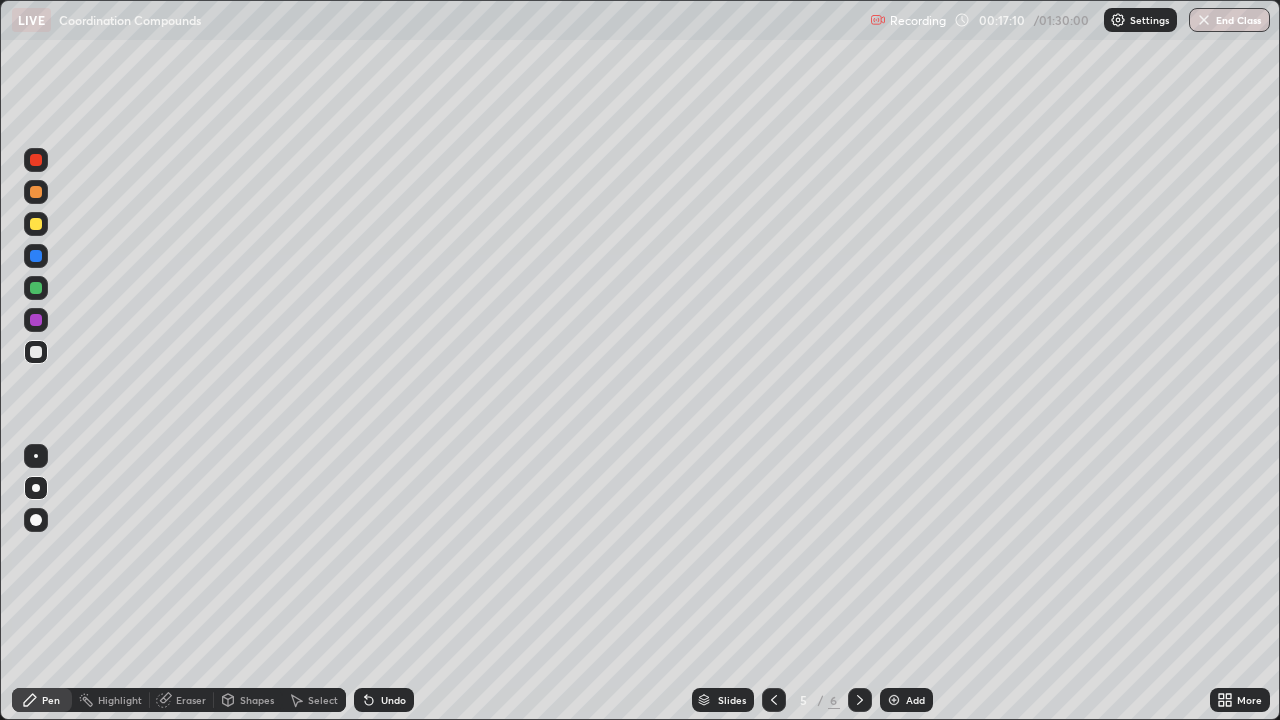 click 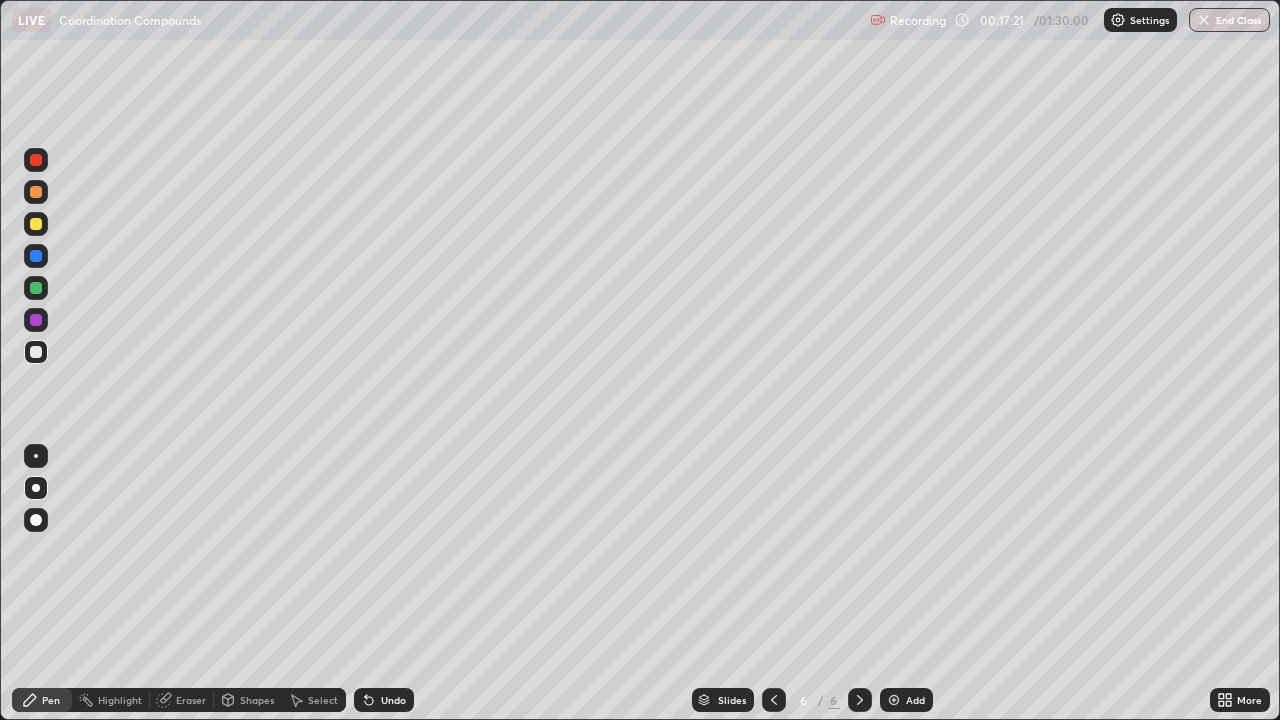 click on "Shapes" at bounding box center (257, 700) 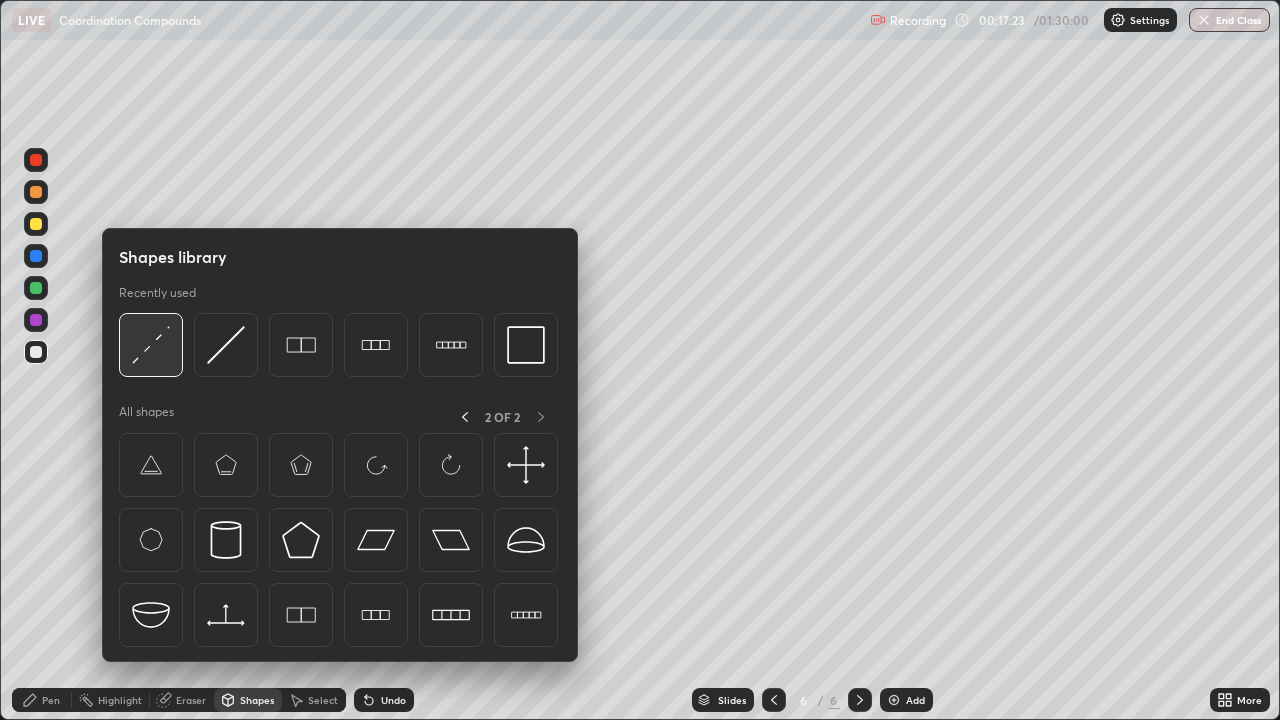click at bounding box center (151, 345) 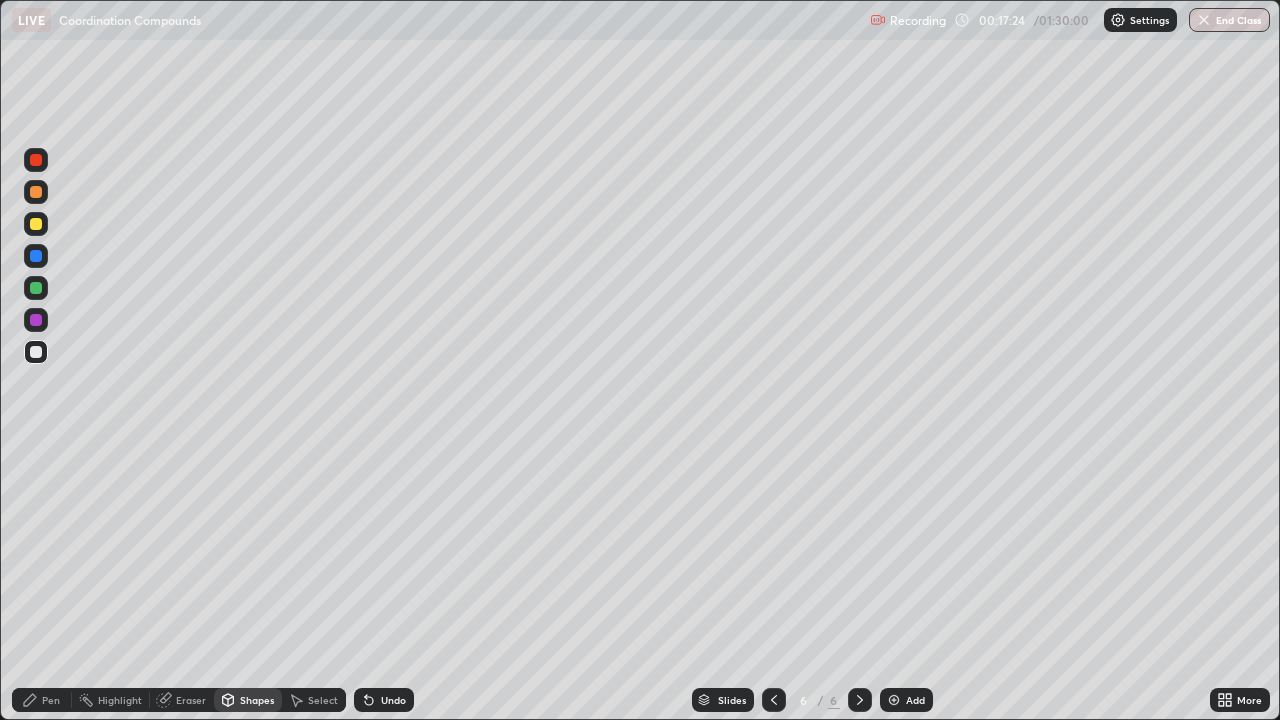 click at bounding box center [36, 224] 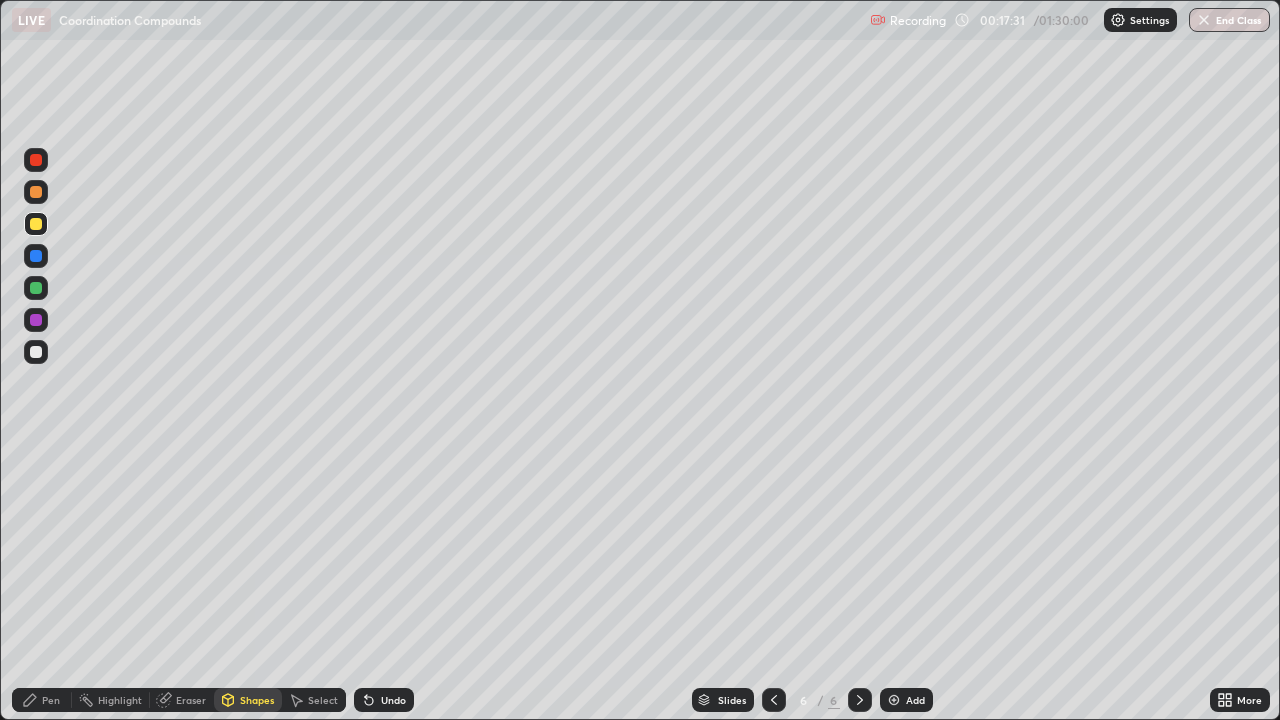 click on "Pen" at bounding box center [42, 700] 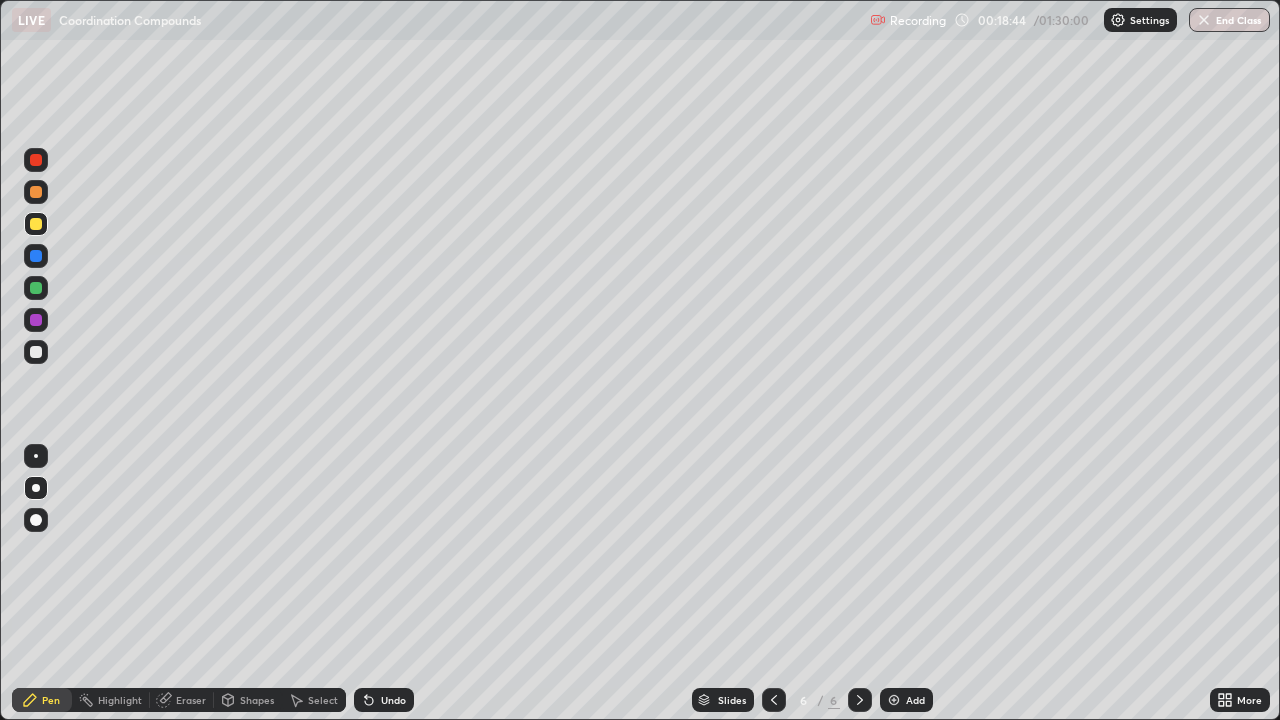 click on "Shapes" at bounding box center (248, 700) 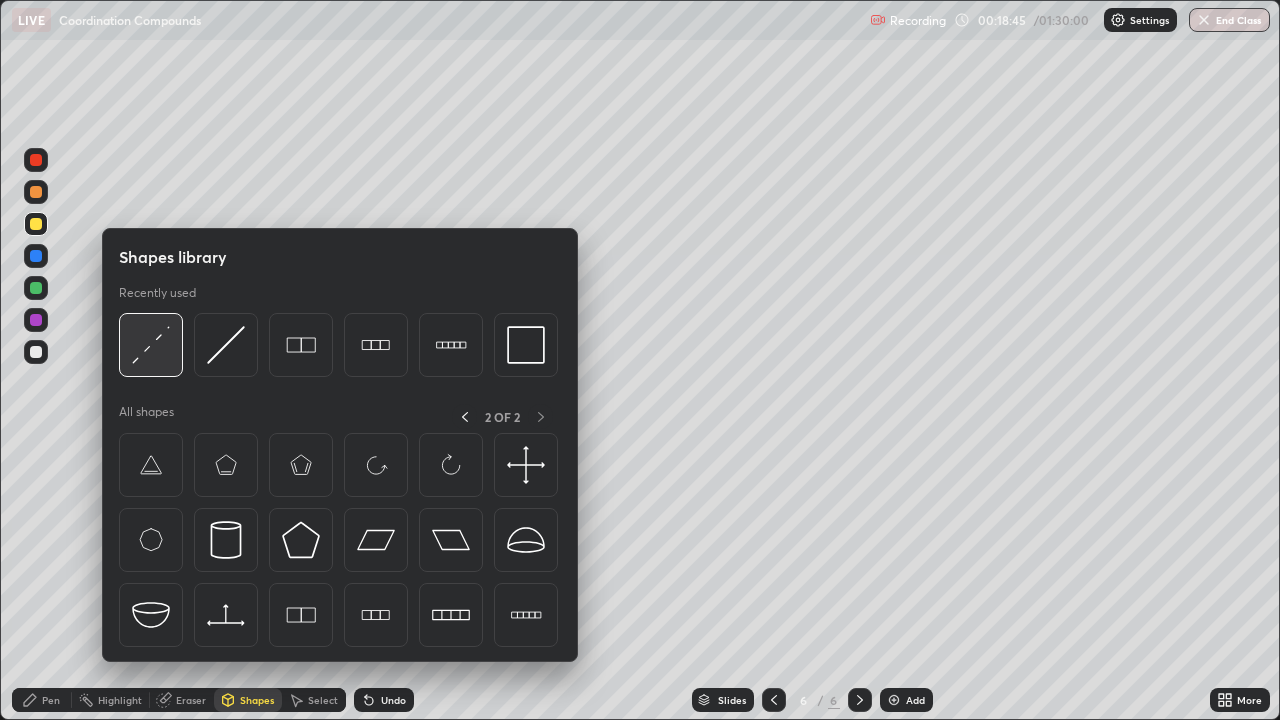 click at bounding box center [151, 345] 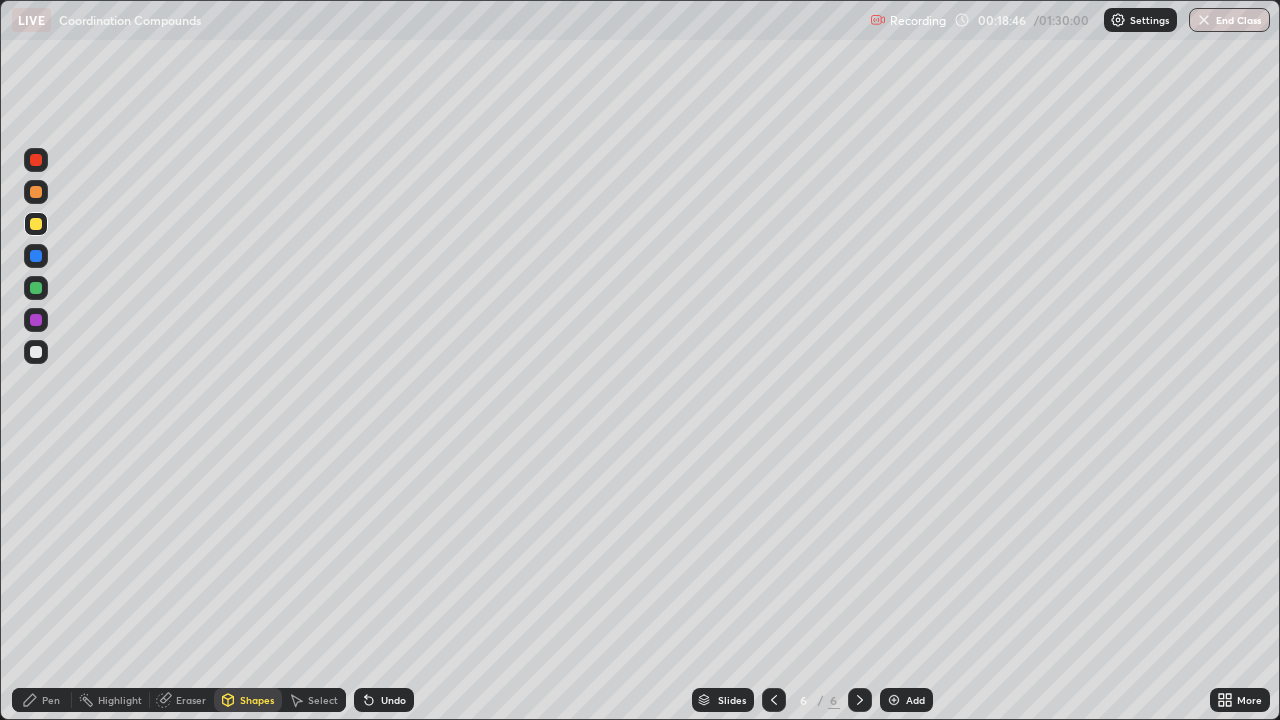 click at bounding box center [36, 224] 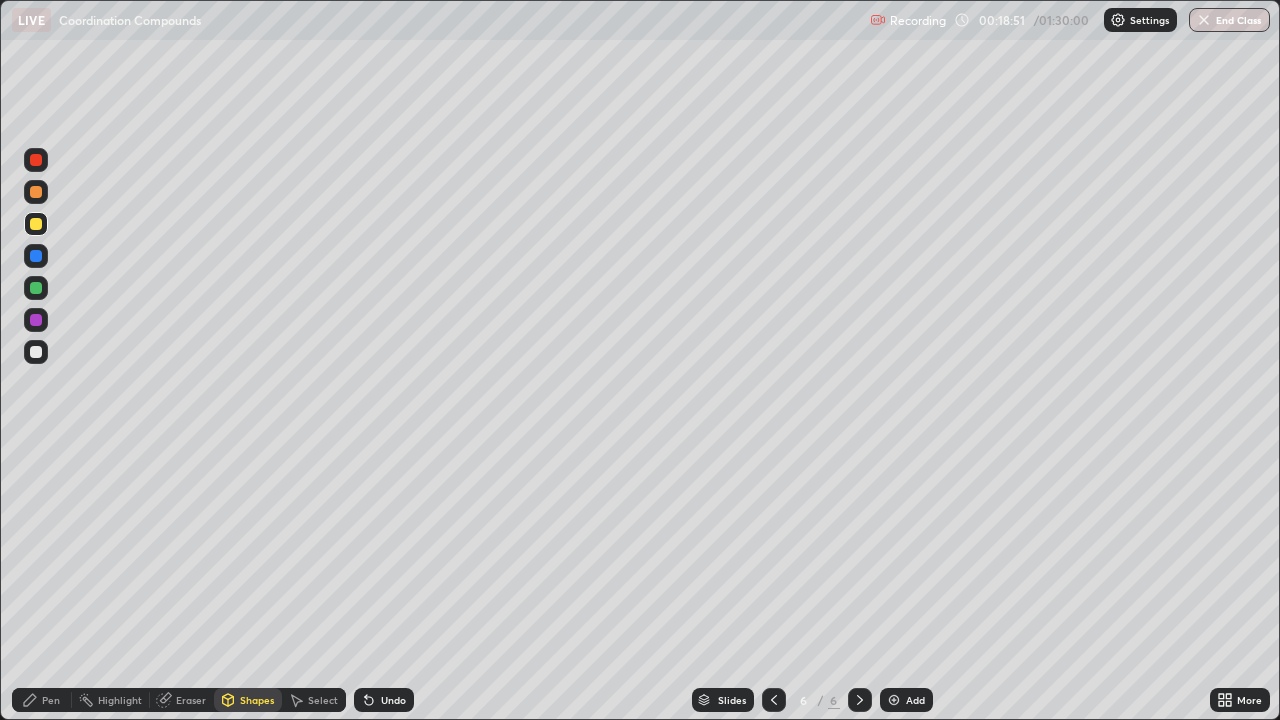 click on "Pen" at bounding box center (51, 700) 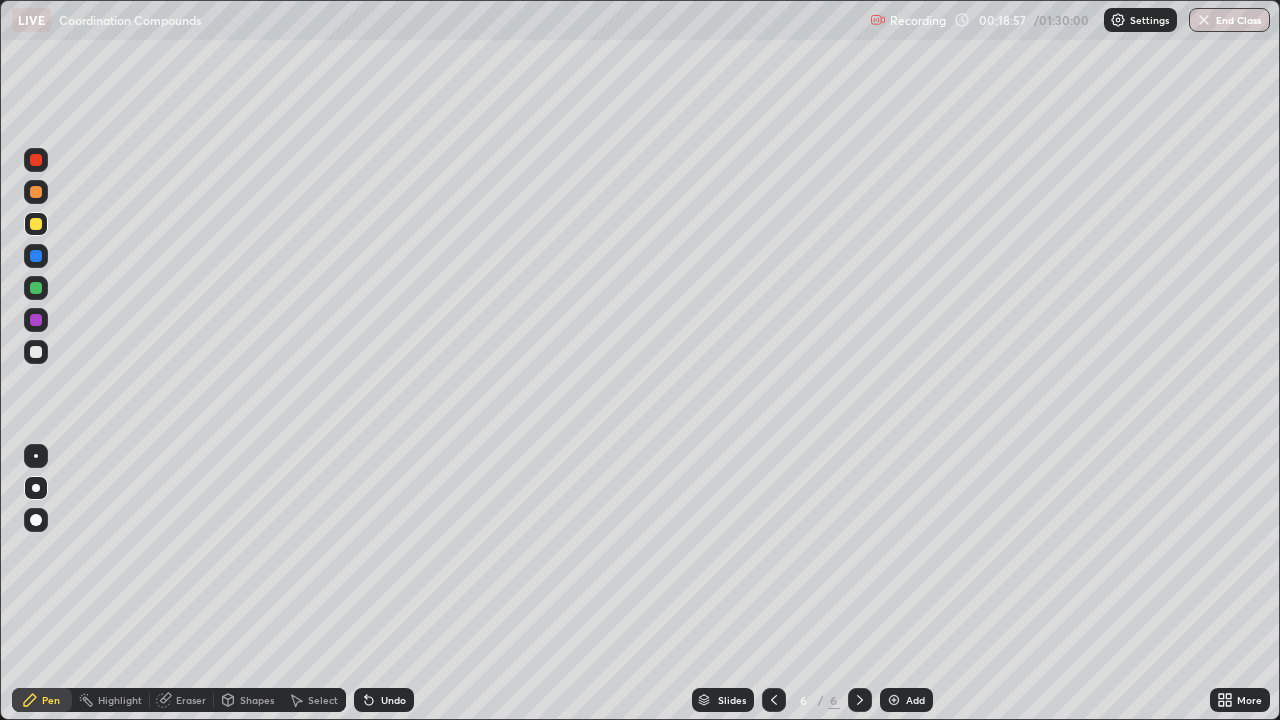 click at bounding box center (36, 352) 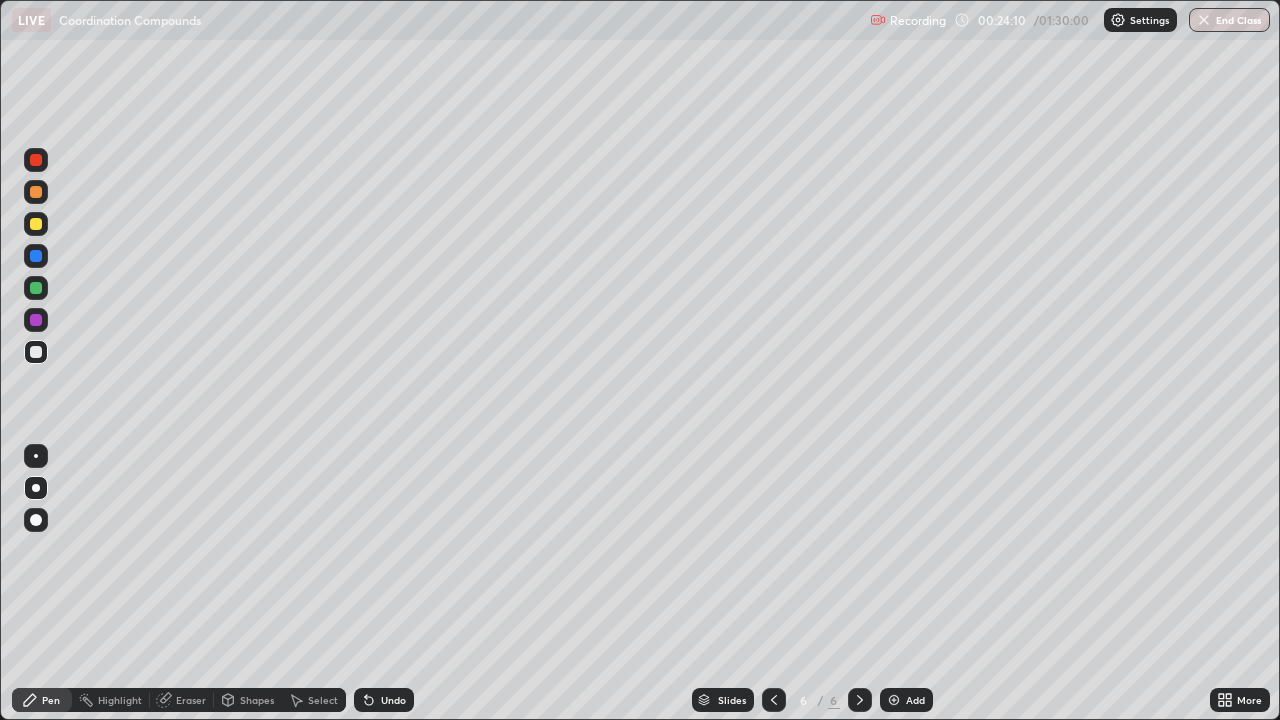 click on "Add" at bounding box center (915, 700) 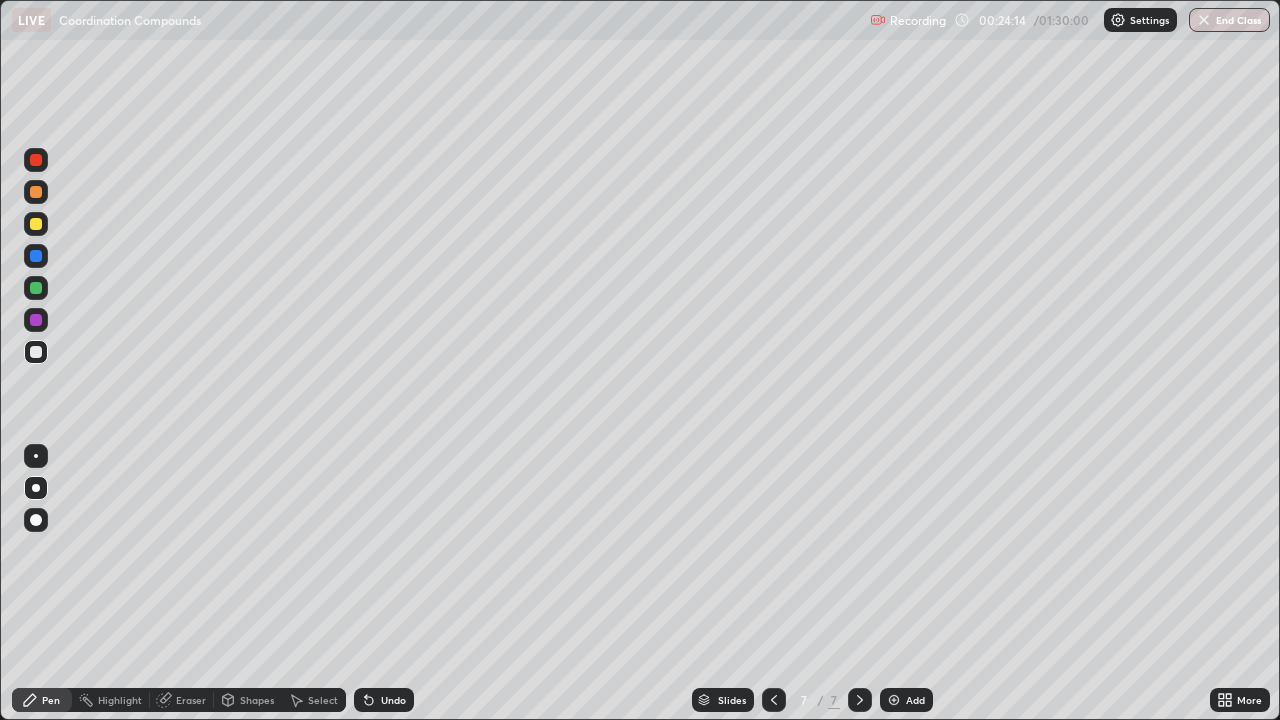 click at bounding box center (36, 224) 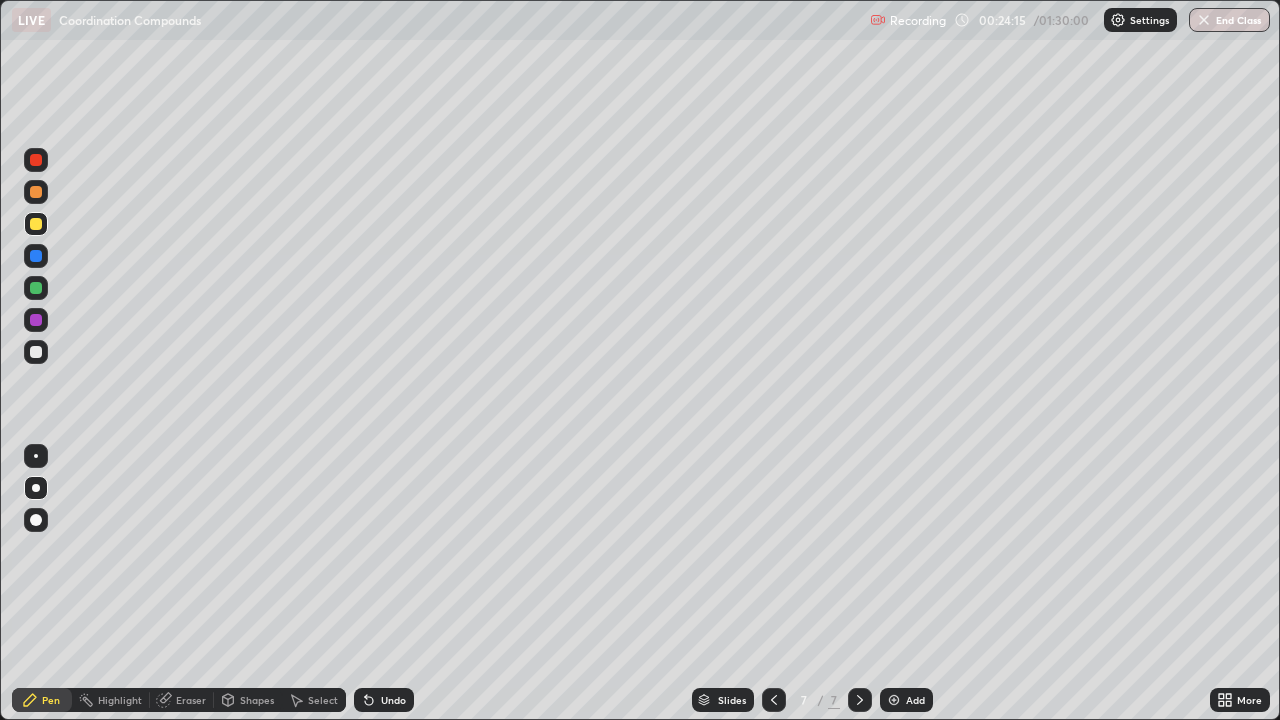 click at bounding box center (36, 224) 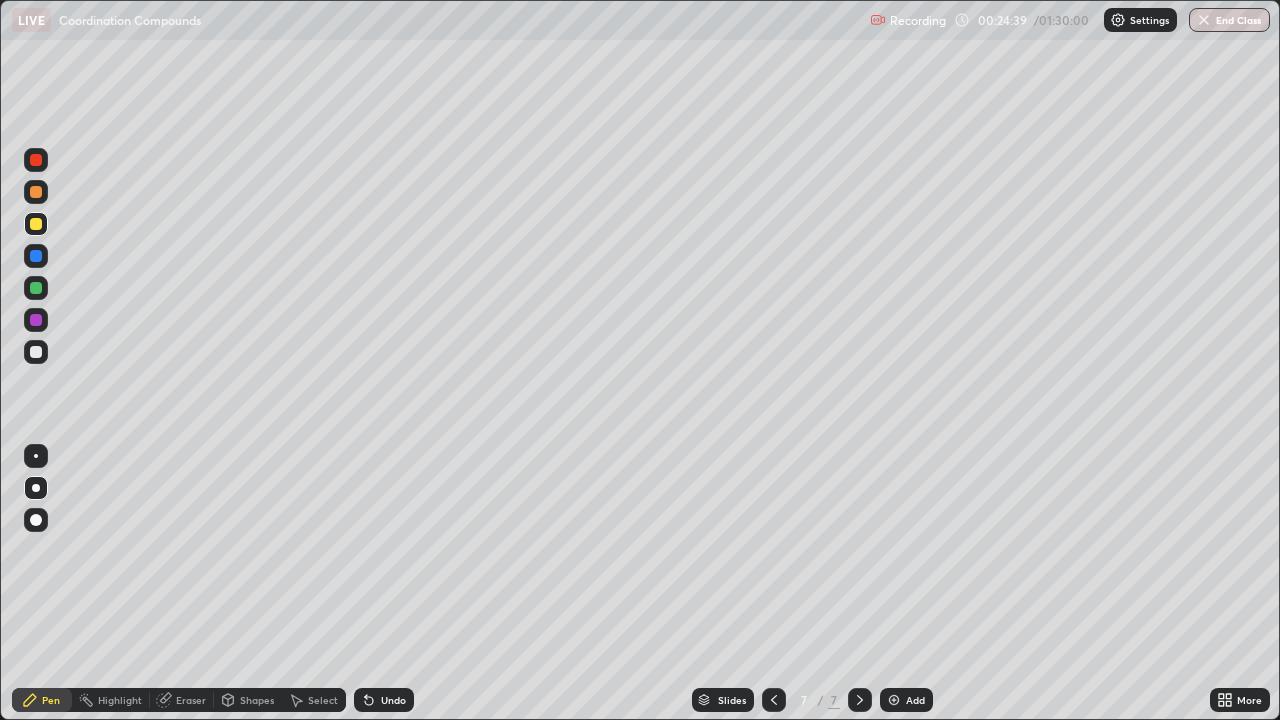 click at bounding box center (36, 192) 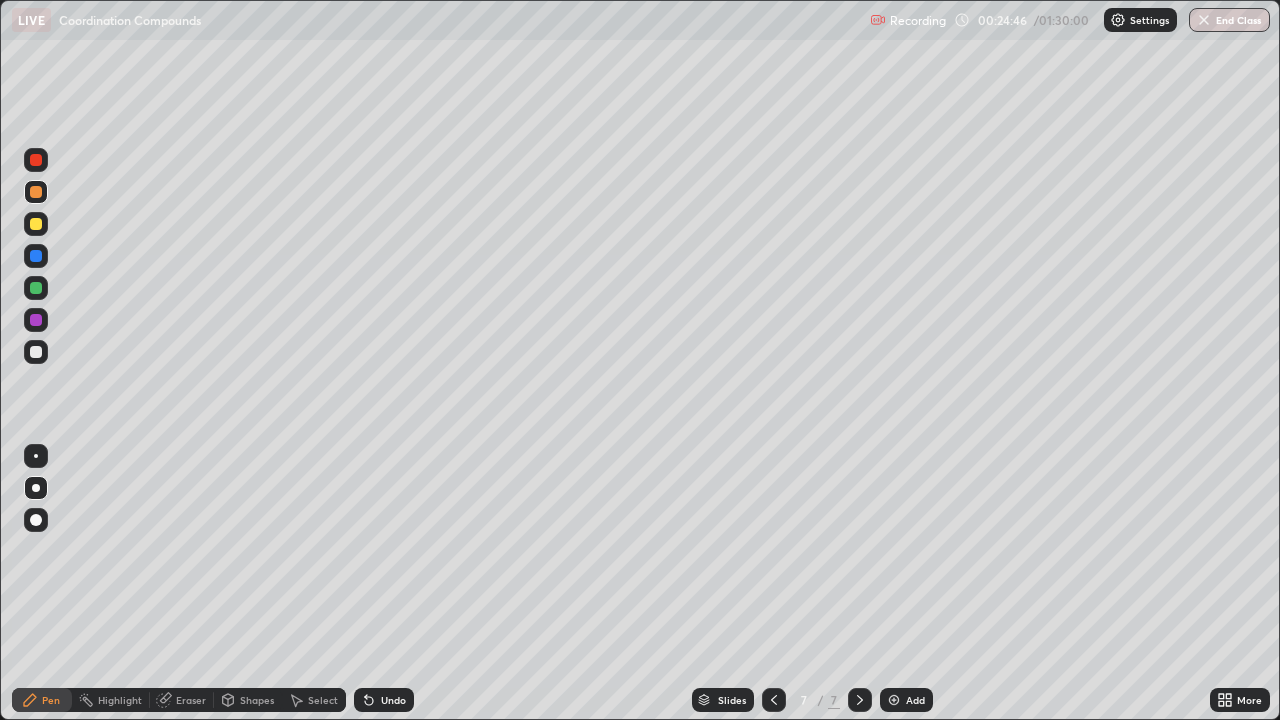 click on "Undo" at bounding box center [393, 700] 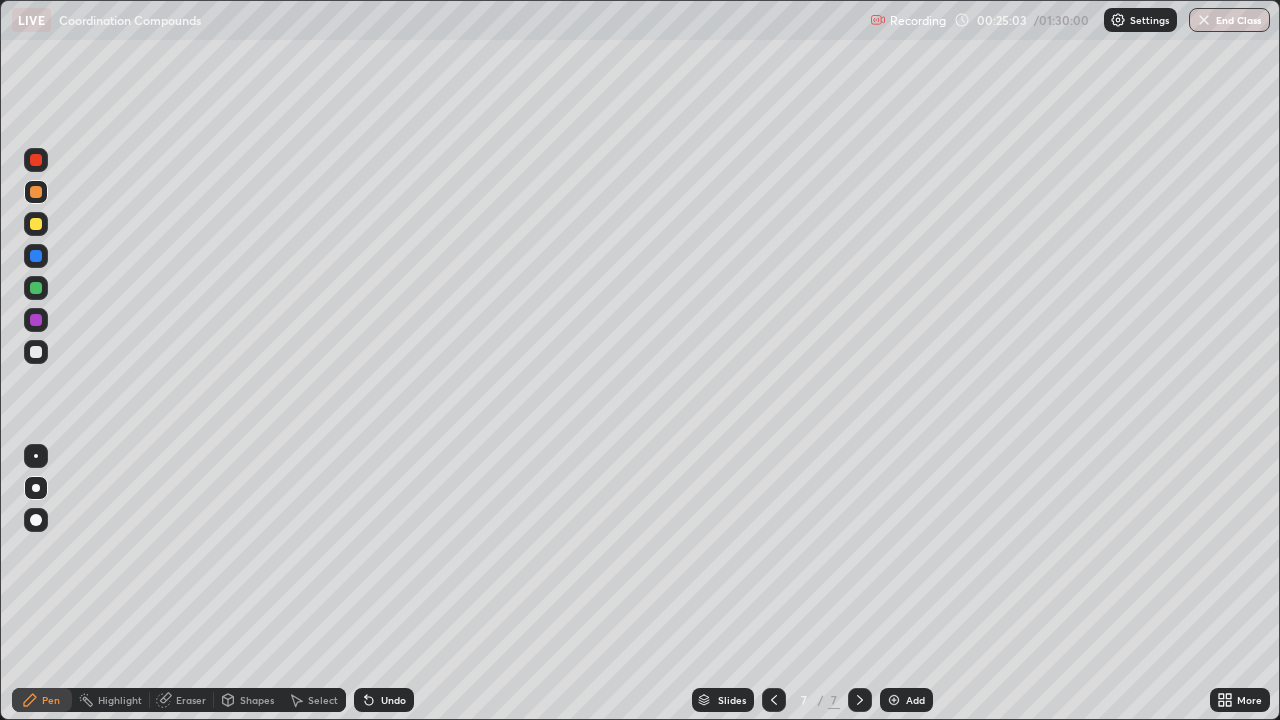 click at bounding box center [36, 352] 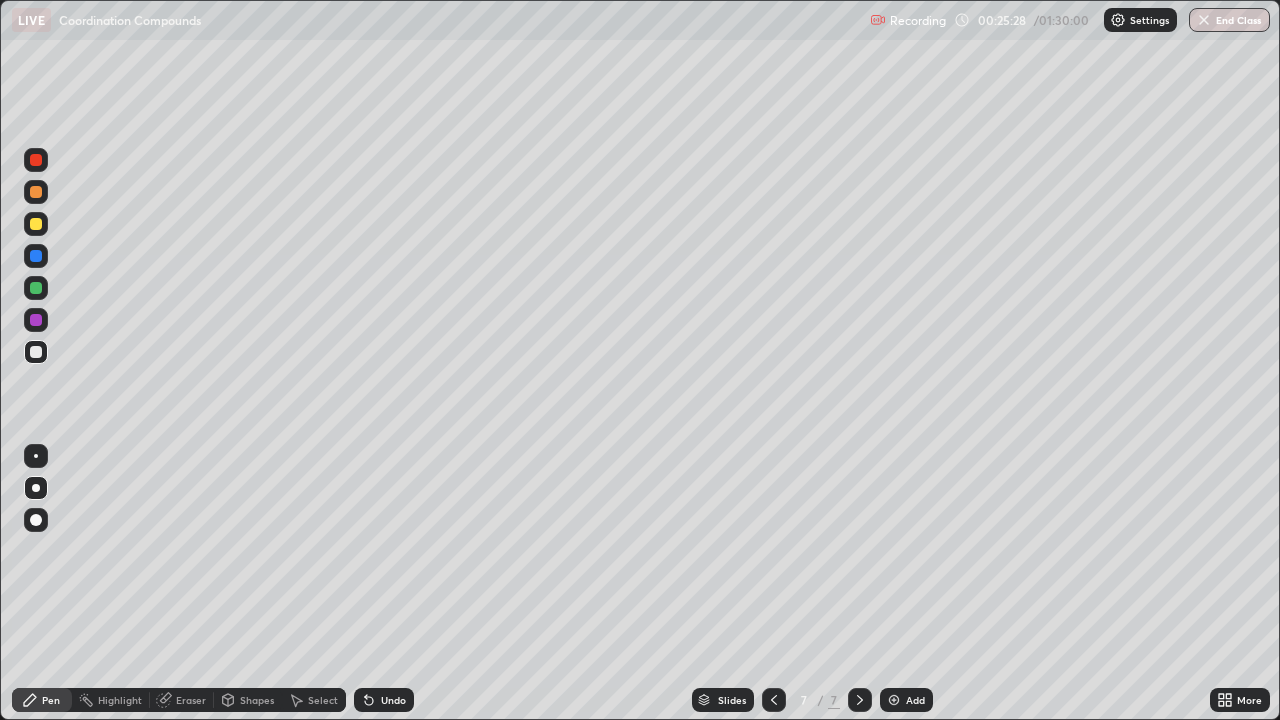click at bounding box center [36, 192] 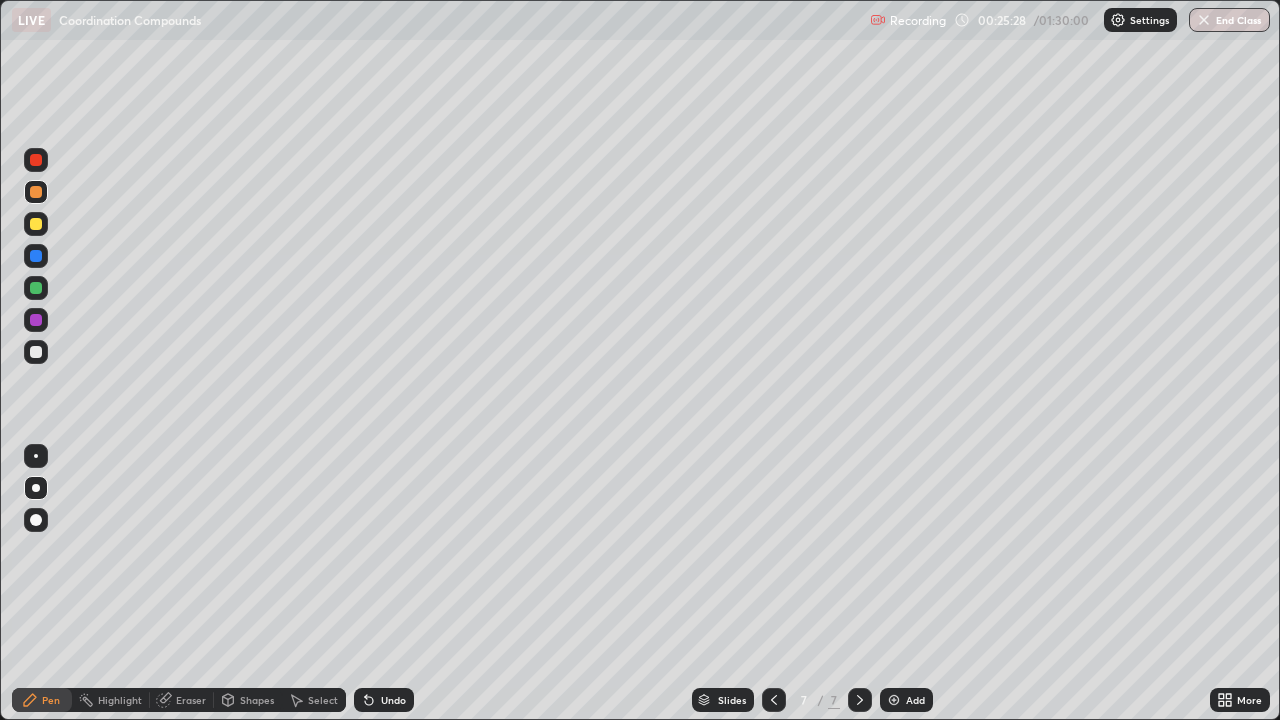 click at bounding box center (36, 192) 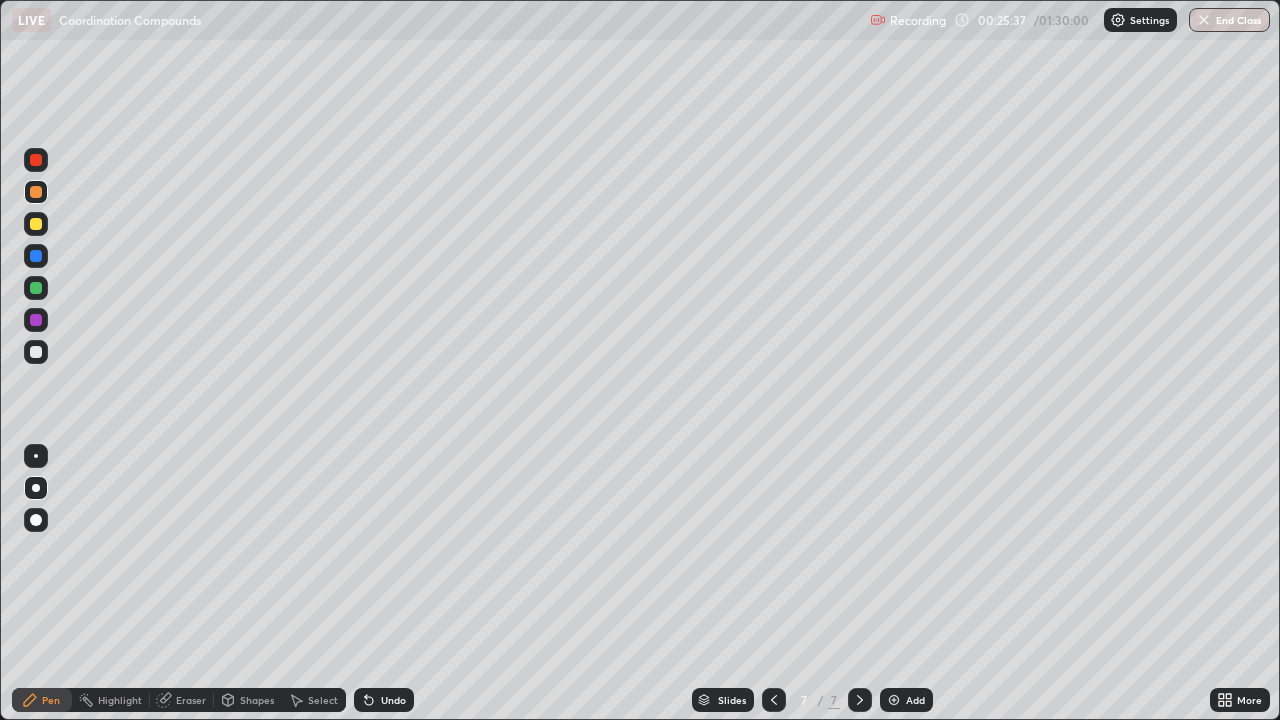 click on "Shapes" at bounding box center [257, 700] 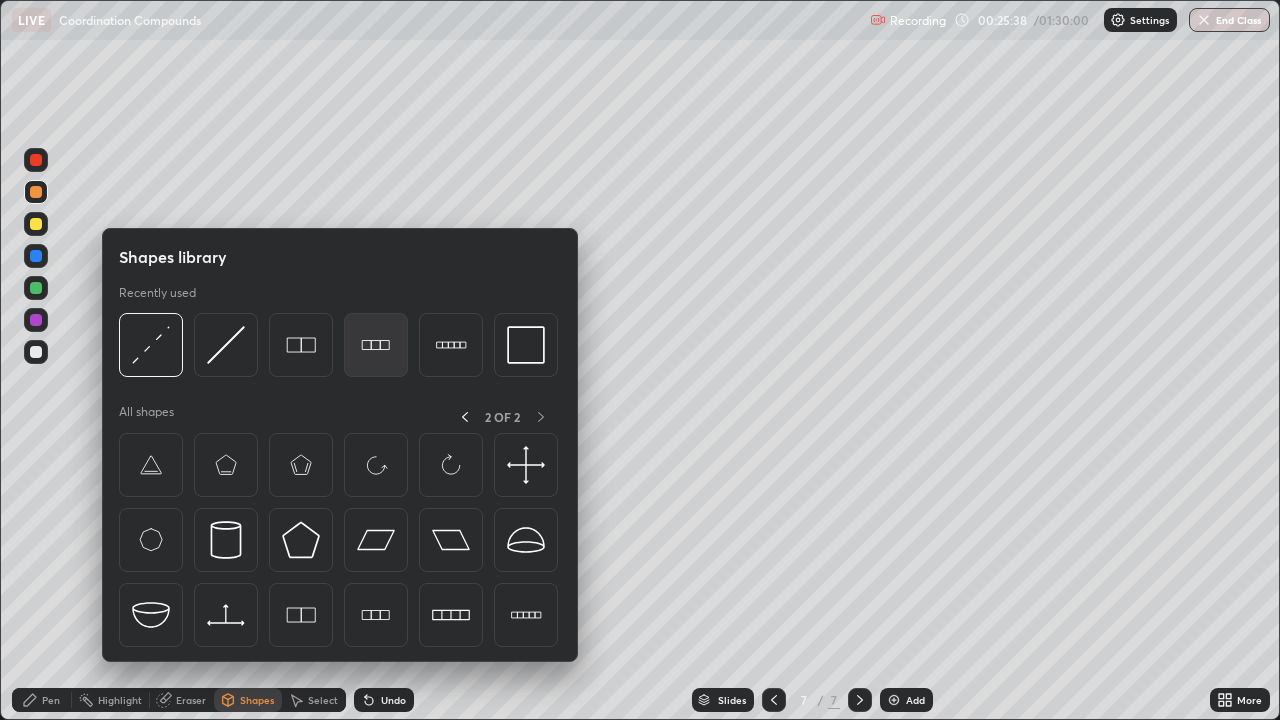 click at bounding box center (376, 345) 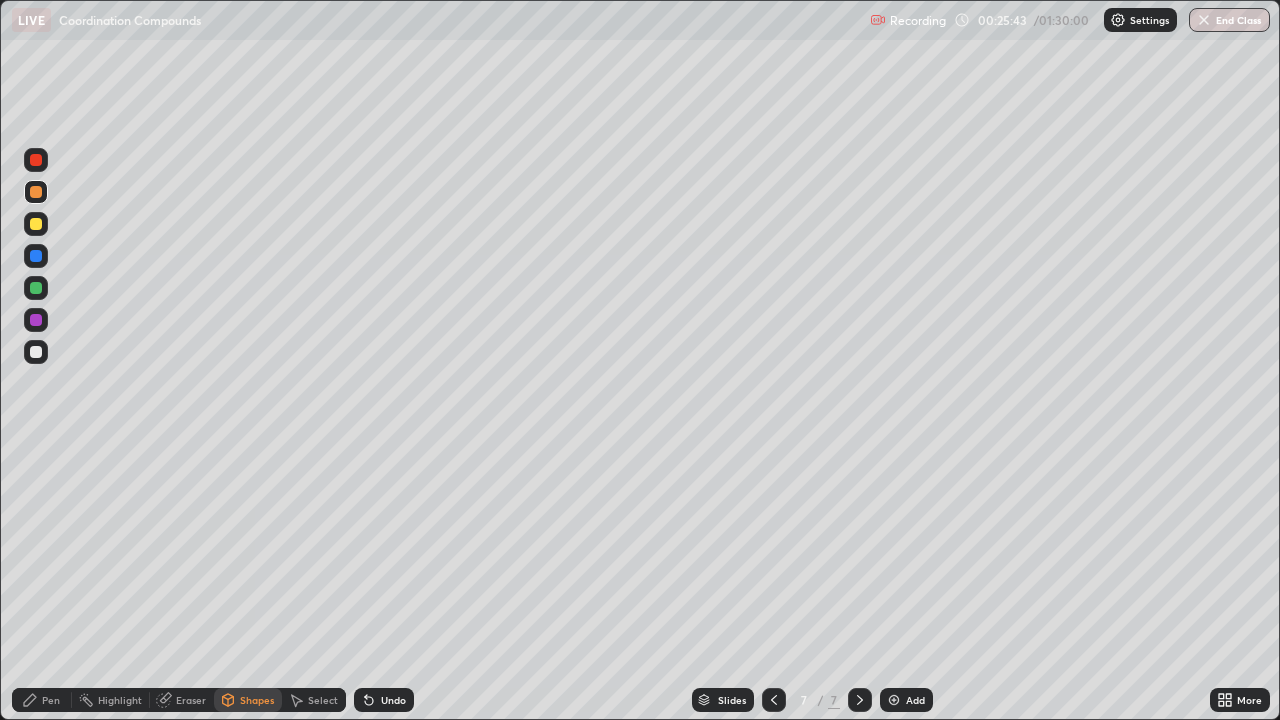 click on "Undo" at bounding box center [384, 700] 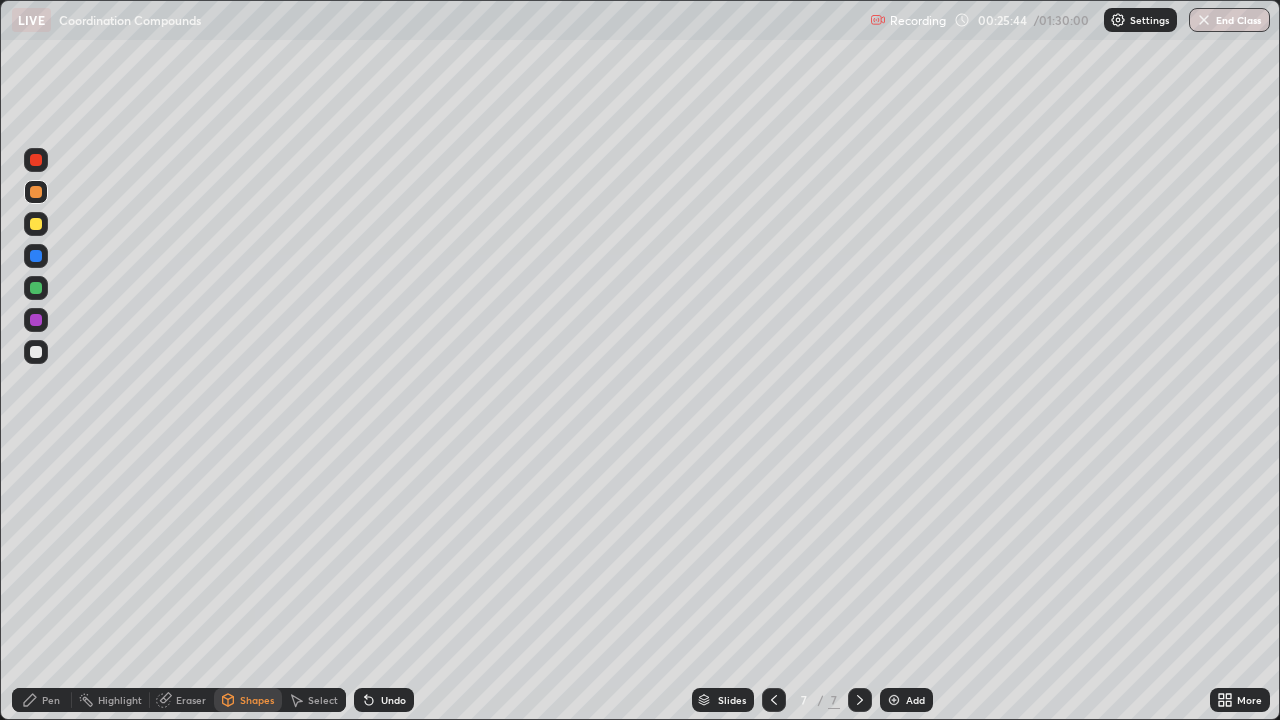 click at bounding box center (36, 352) 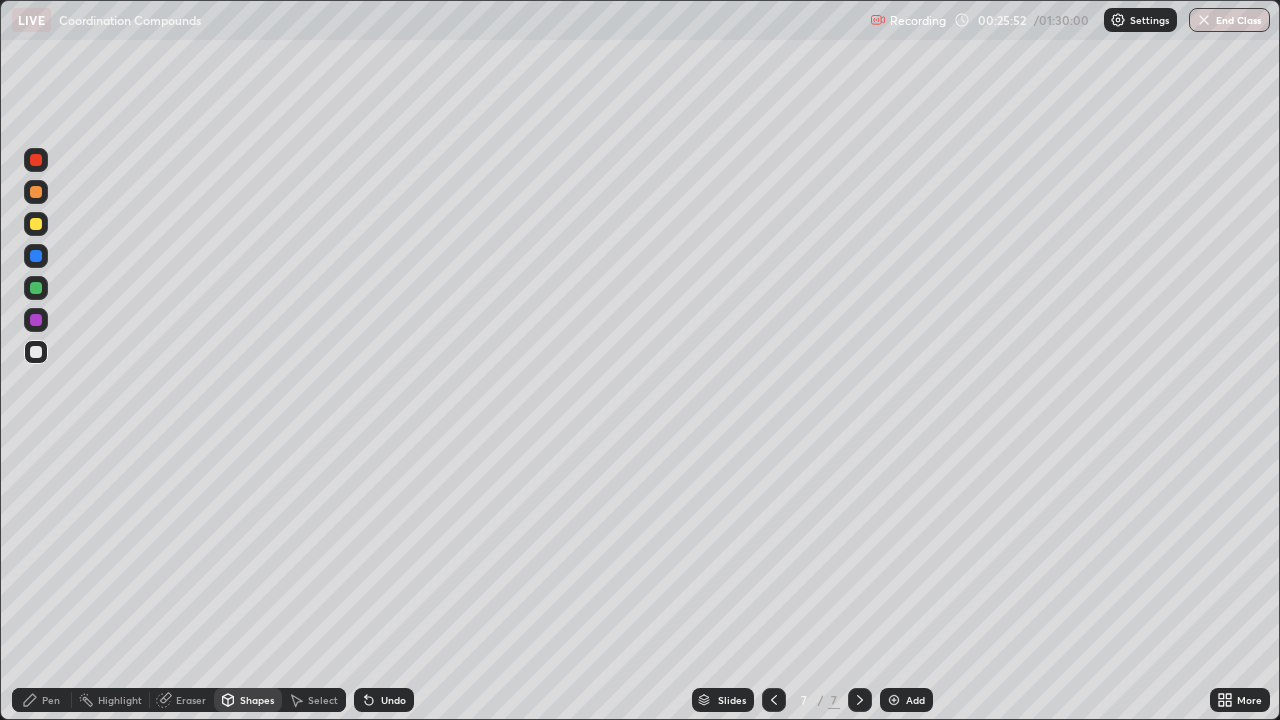 click on "Shapes" at bounding box center (257, 700) 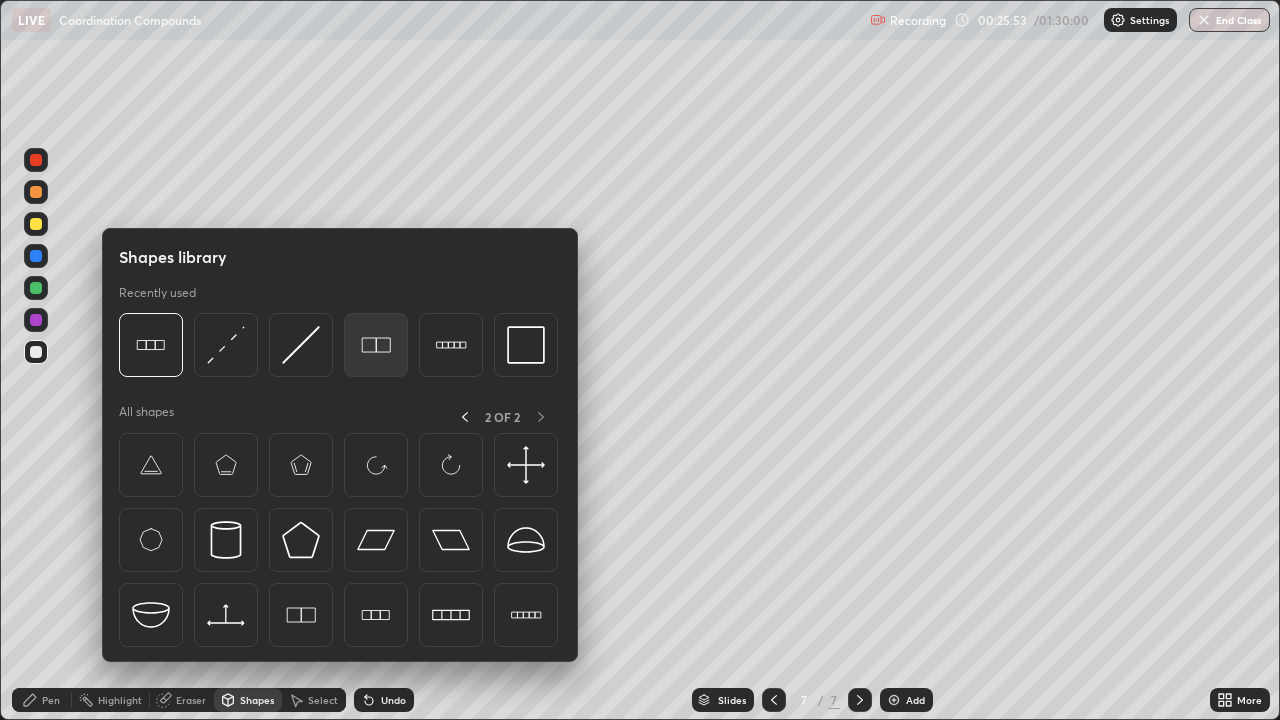 click at bounding box center (376, 345) 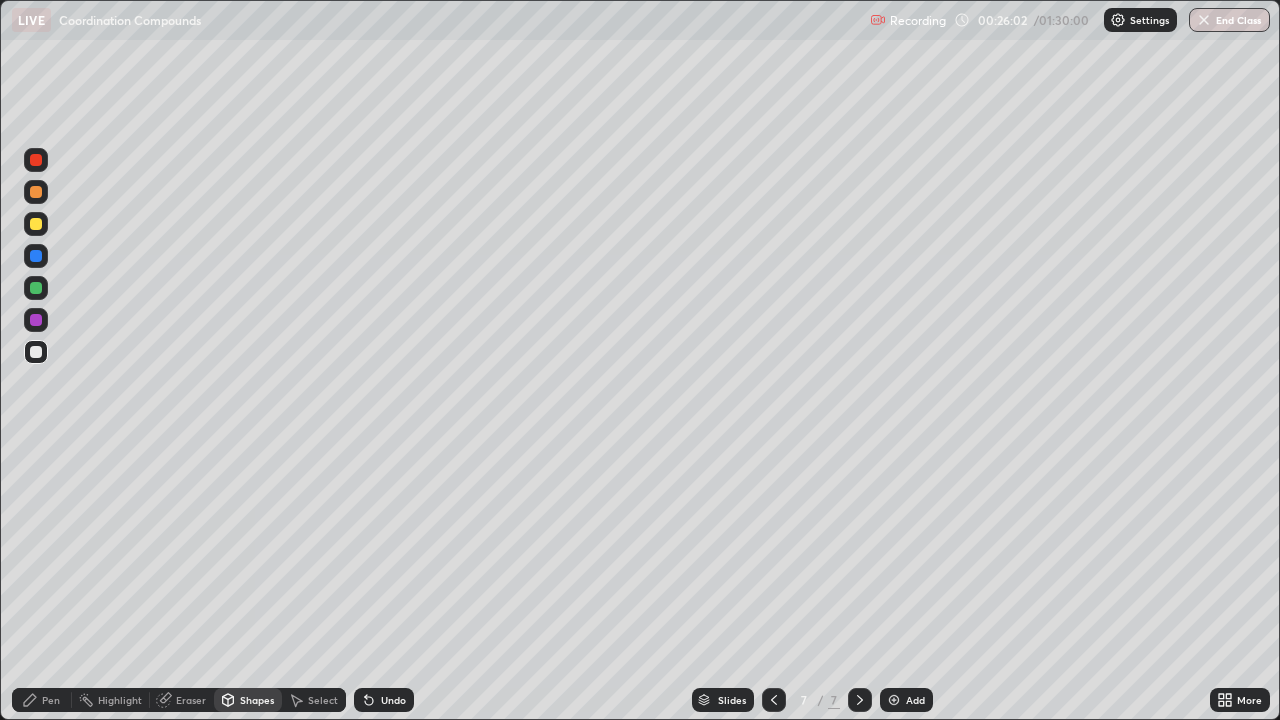 click on "Select" at bounding box center [323, 700] 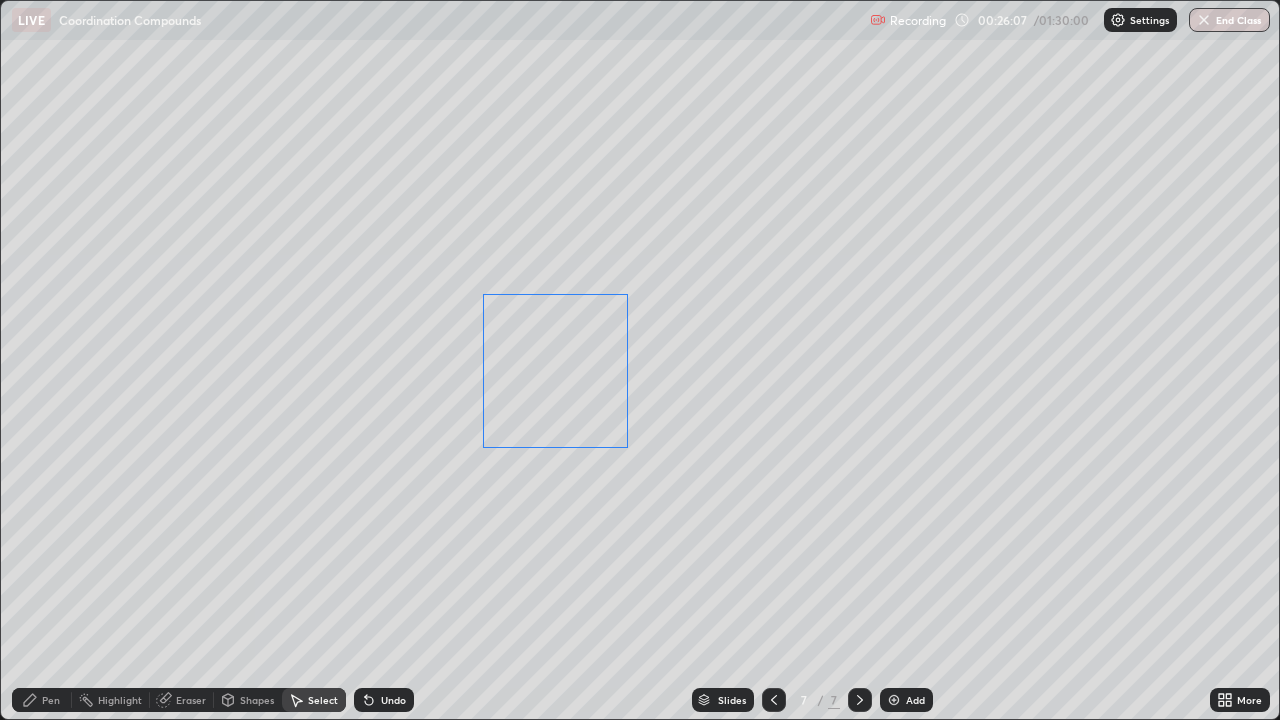 click on "0 ° Undo Copy Duplicate Duplicate to new slide Delete" at bounding box center (640, 360) 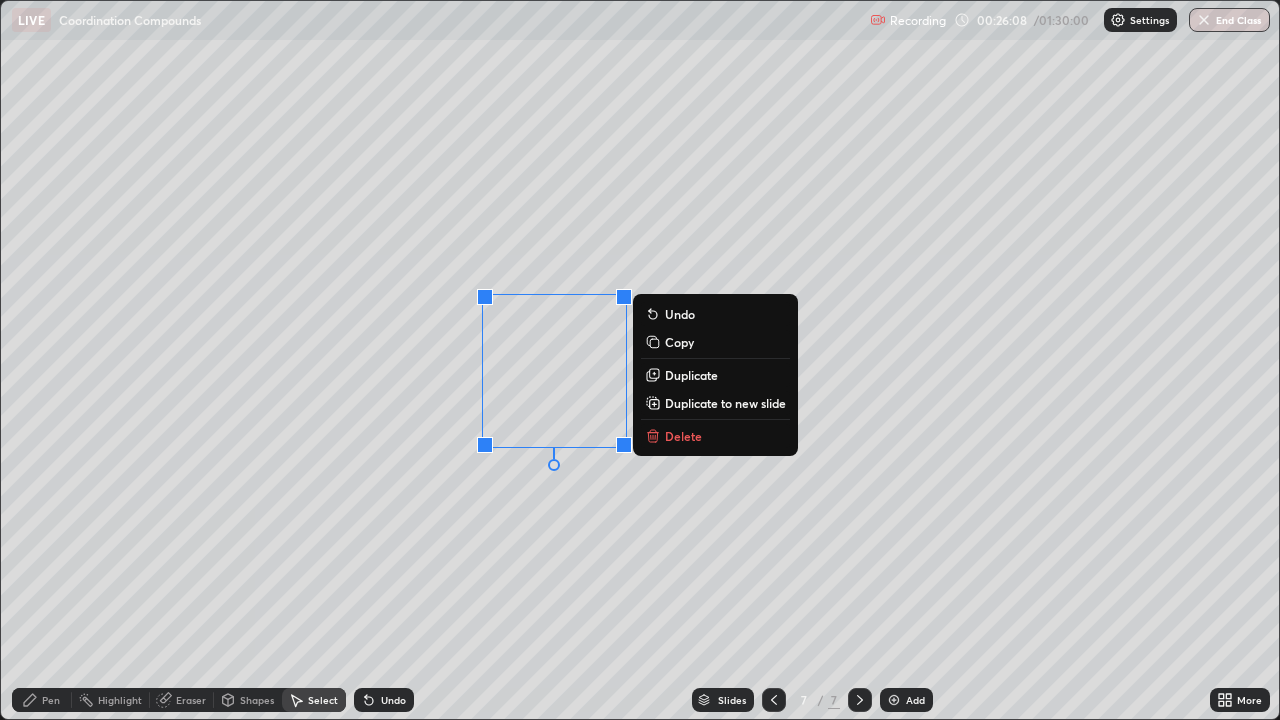 click on "Undo" at bounding box center [393, 700] 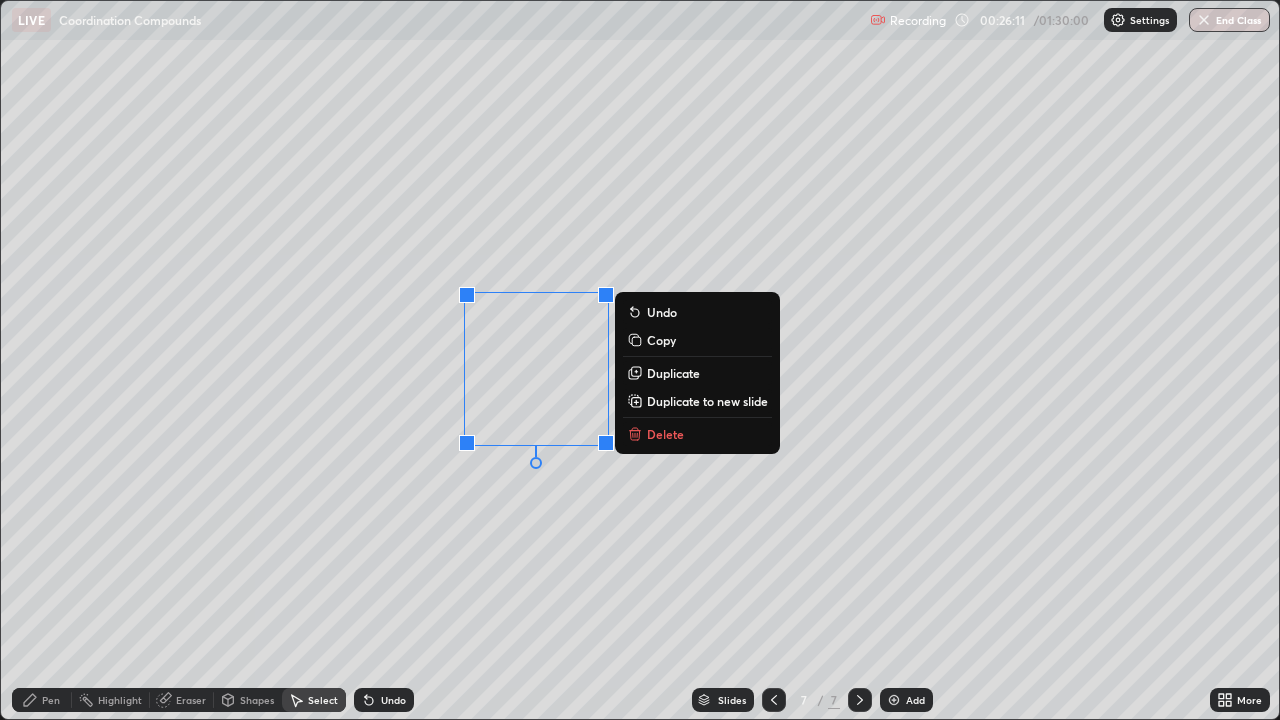 click on "0 ° Undo Copy Duplicate Duplicate to new slide Delete" at bounding box center (640, 360) 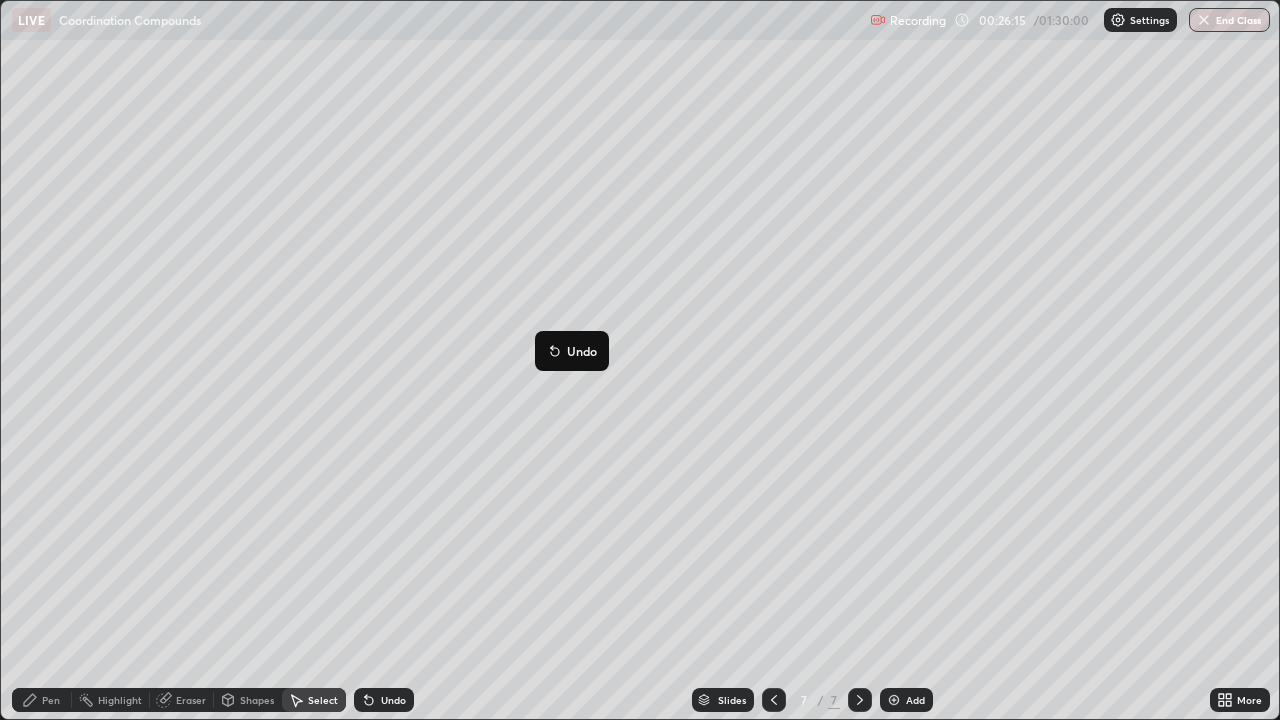 click on "0 ° Undo Copy Duplicate Duplicate to new slide Delete" at bounding box center [640, 360] 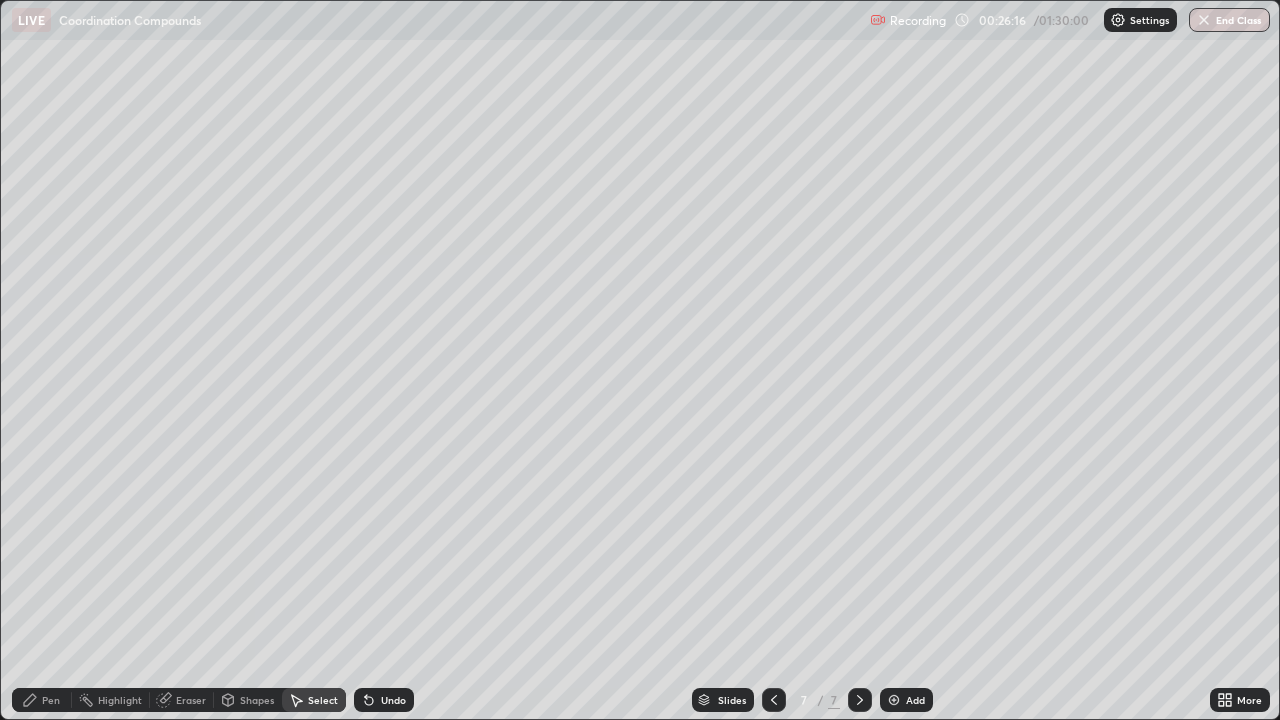 click on "Pen" at bounding box center [51, 700] 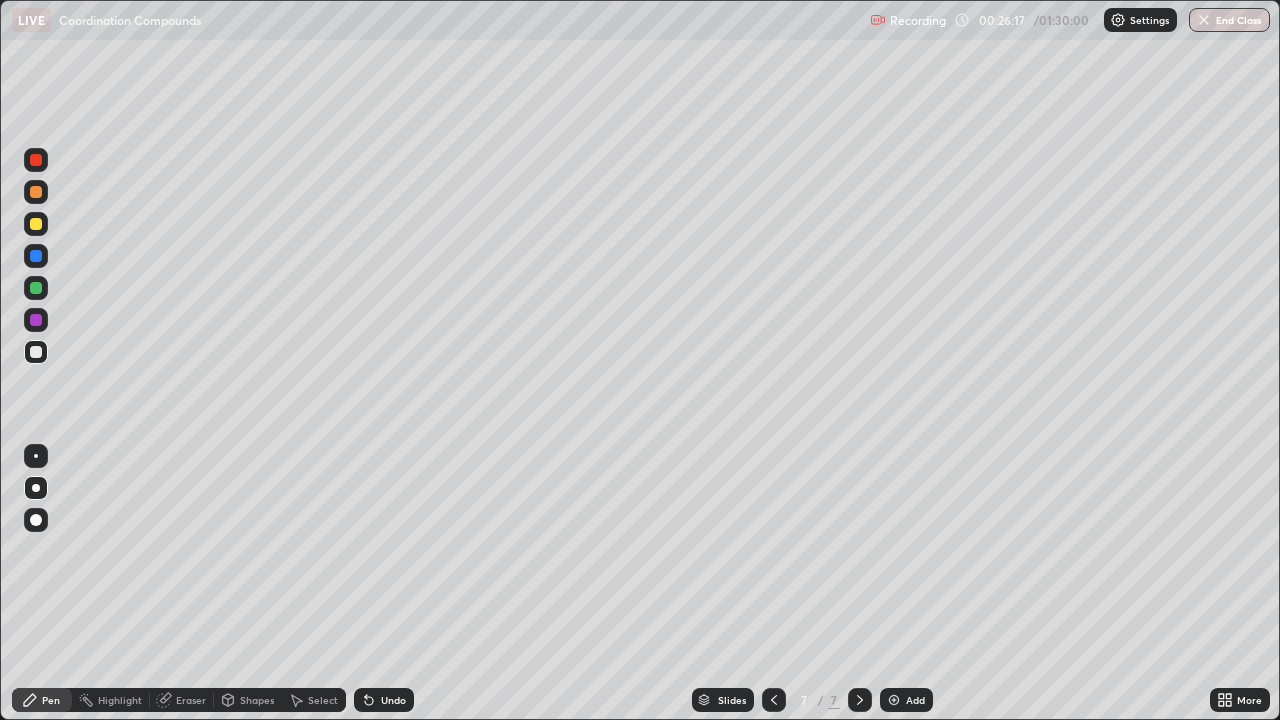 click at bounding box center [36, 352] 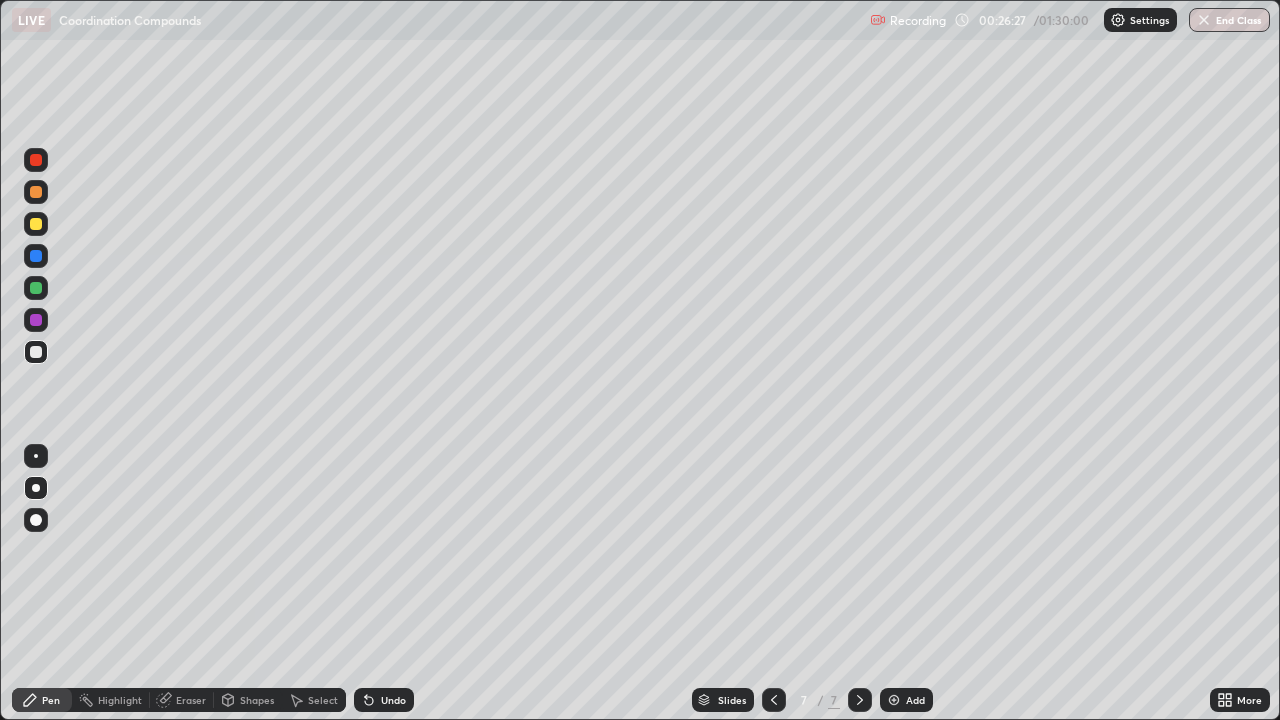 click on "Select" at bounding box center (323, 700) 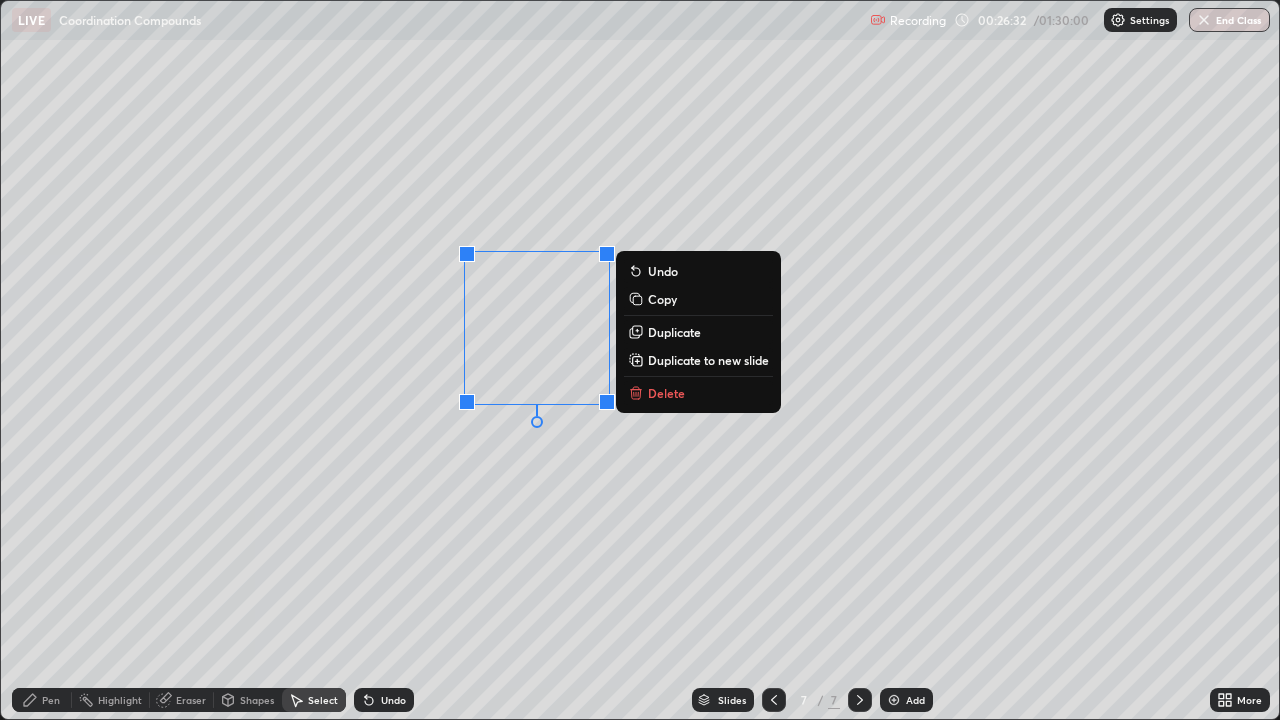 click on "Duplicate to new slide" at bounding box center (708, 360) 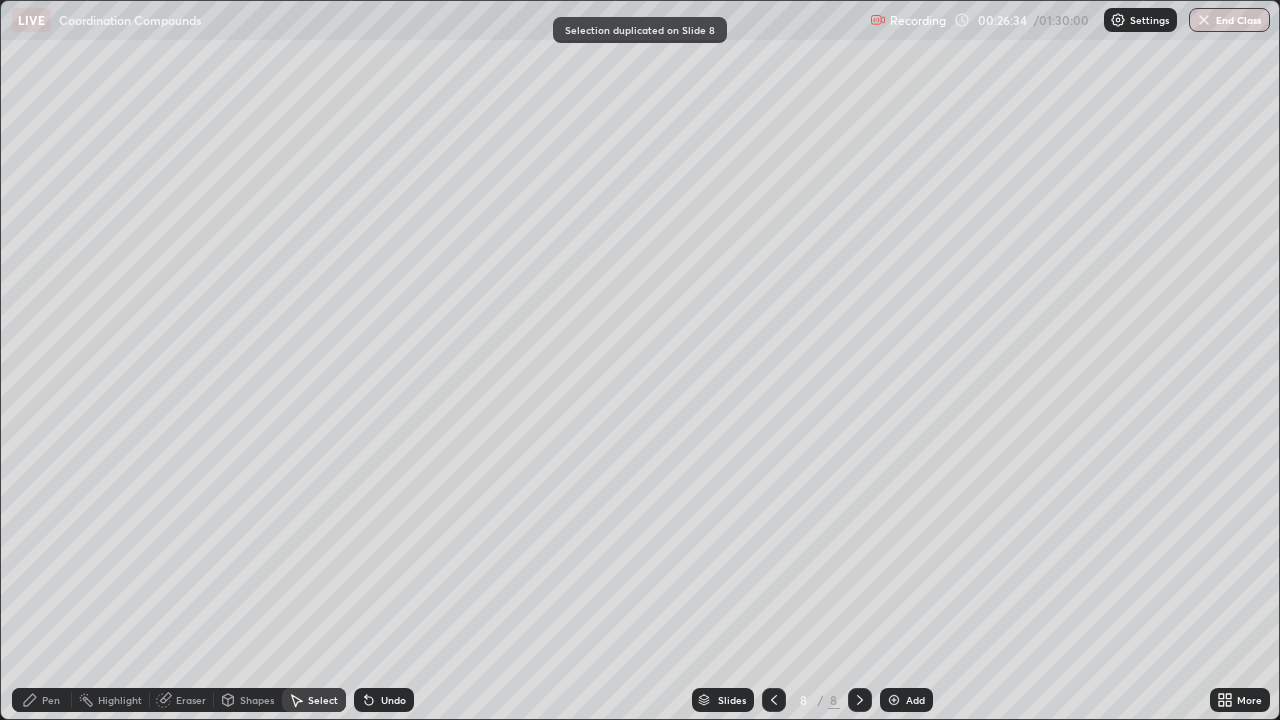 click 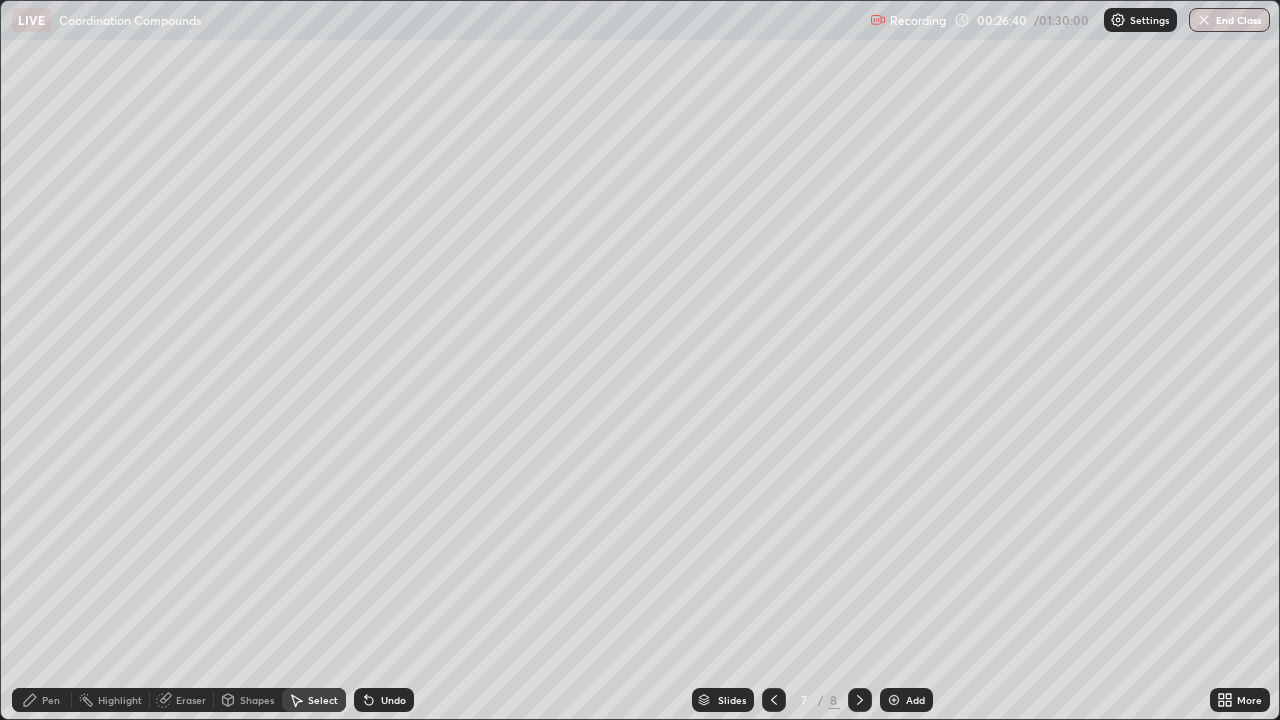 click on "Pen" at bounding box center (42, 700) 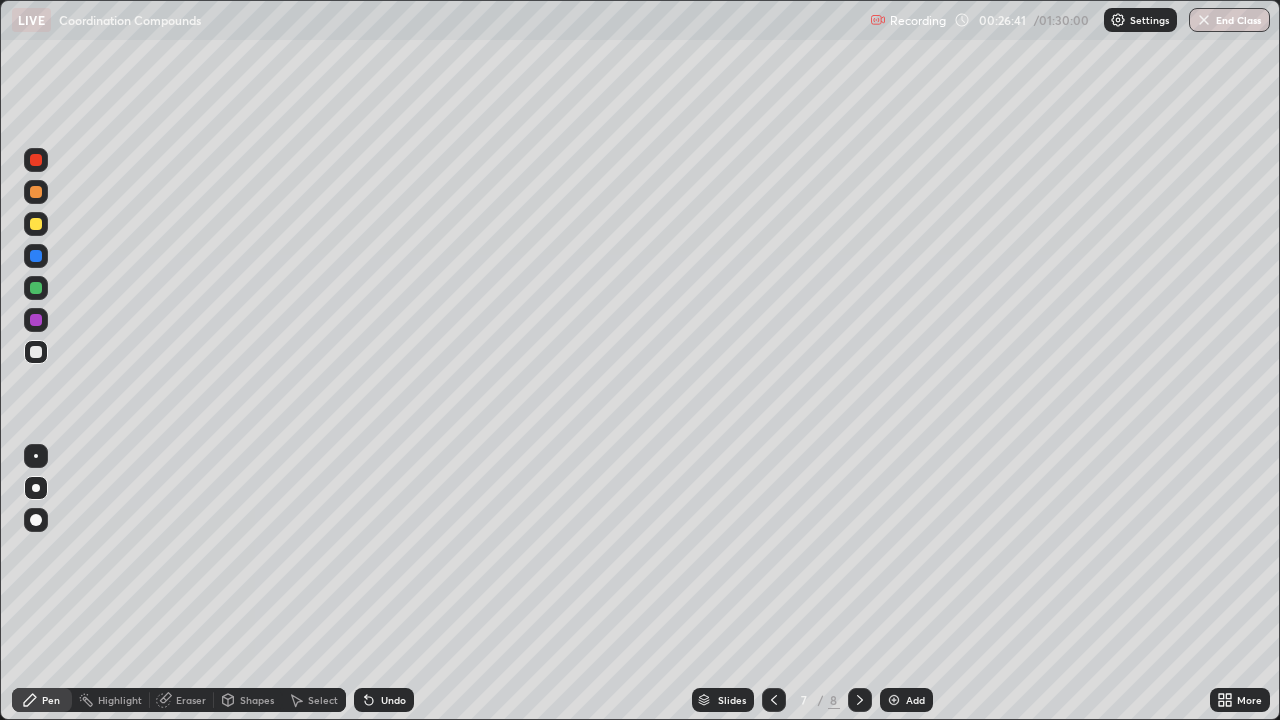 click at bounding box center (36, 352) 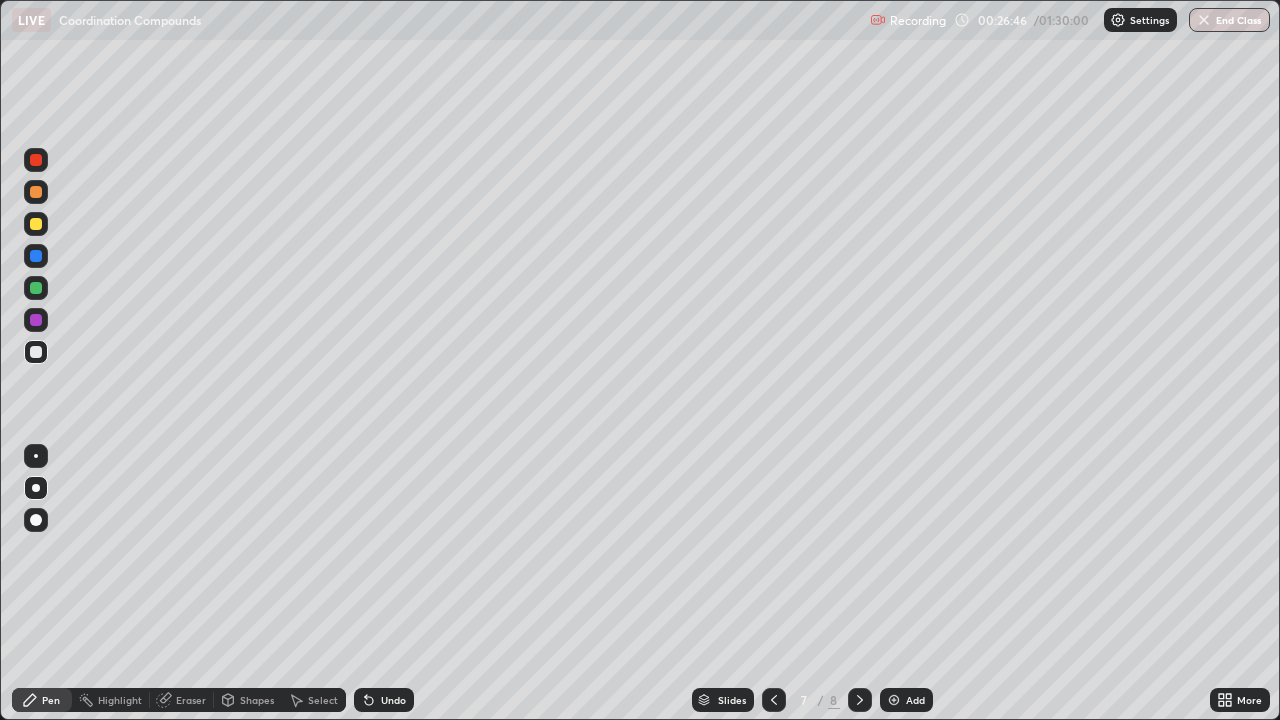 click on "Select" at bounding box center [323, 700] 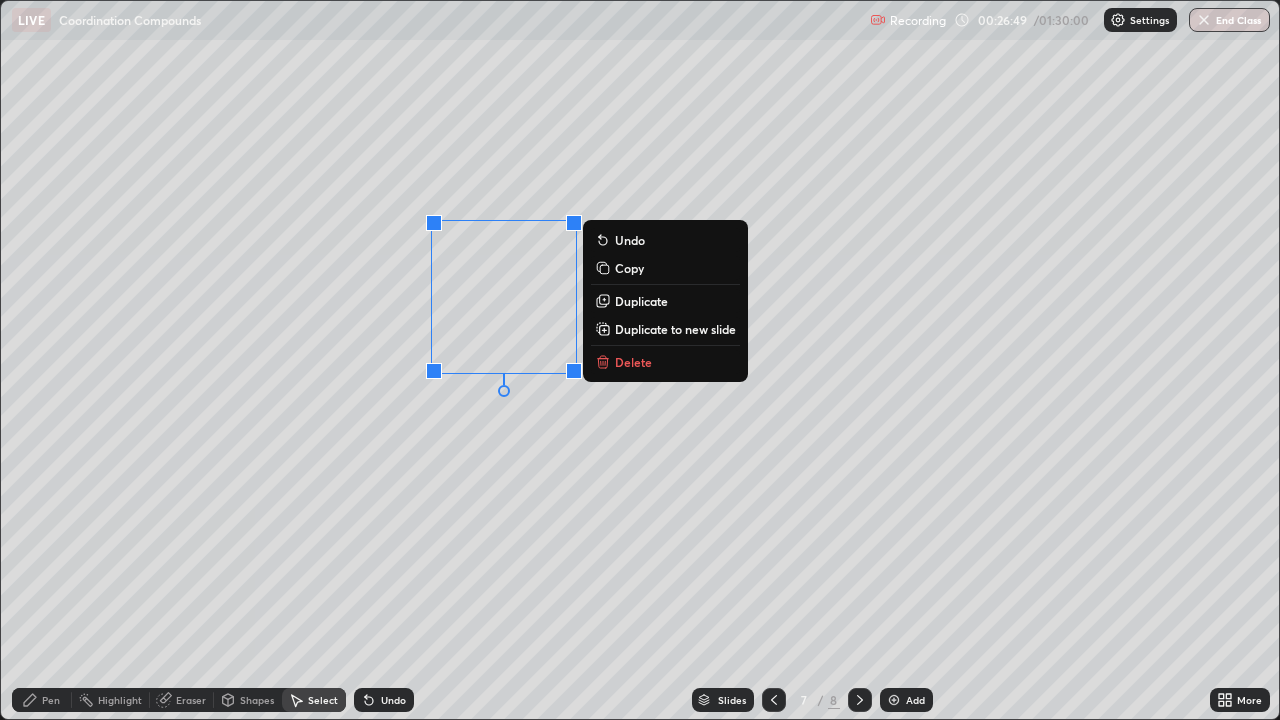 click on "Pen" at bounding box center (42, 700) 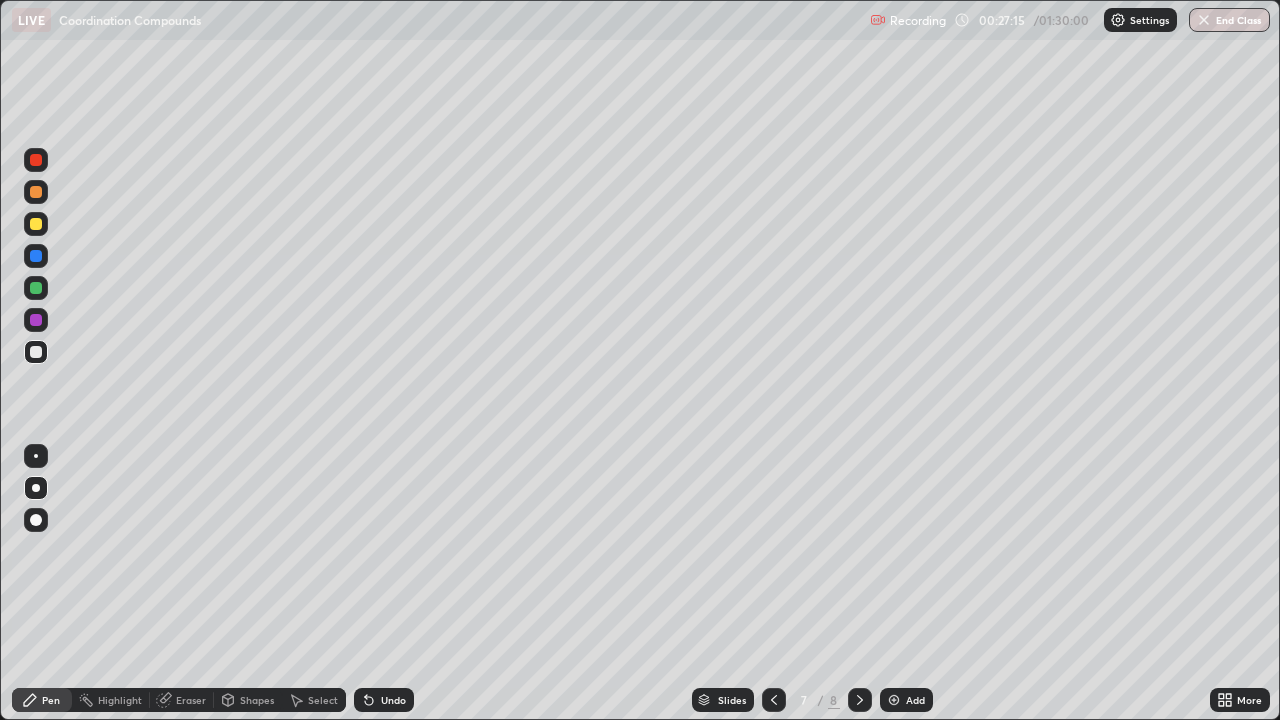 click on "Undo" at bounding box center (393, 700) 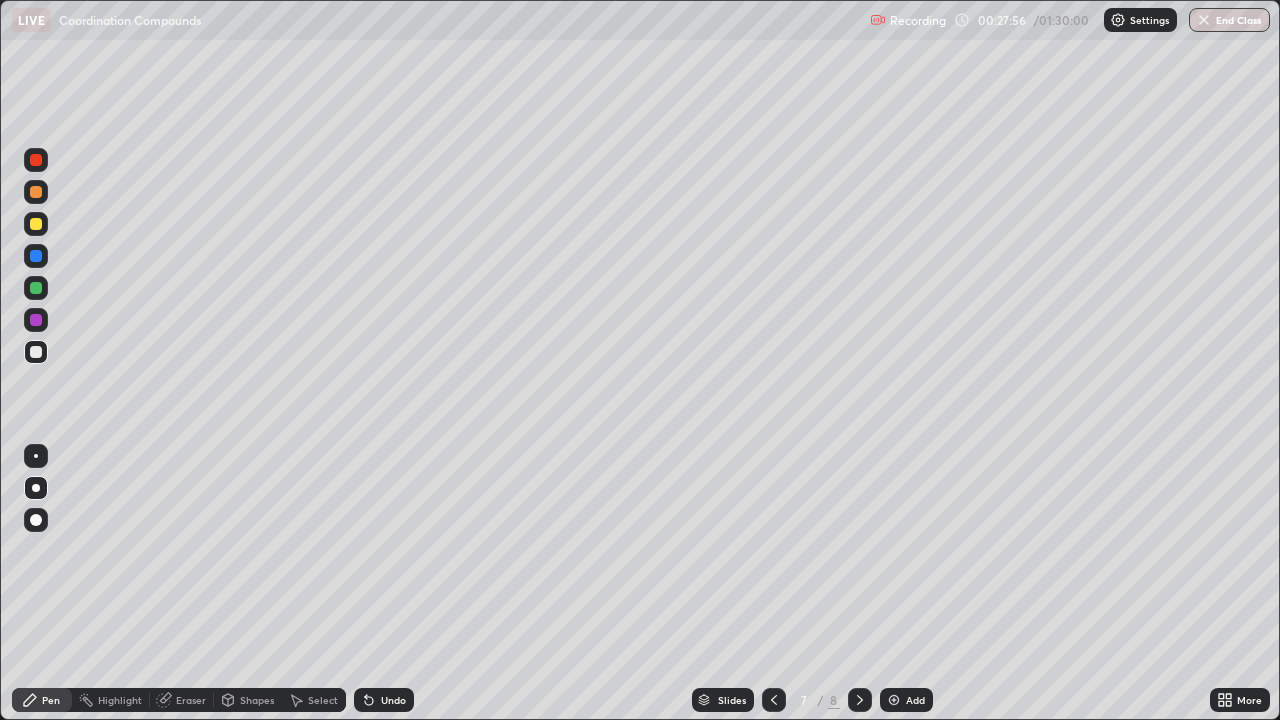 click at bounding box center (36, 192) 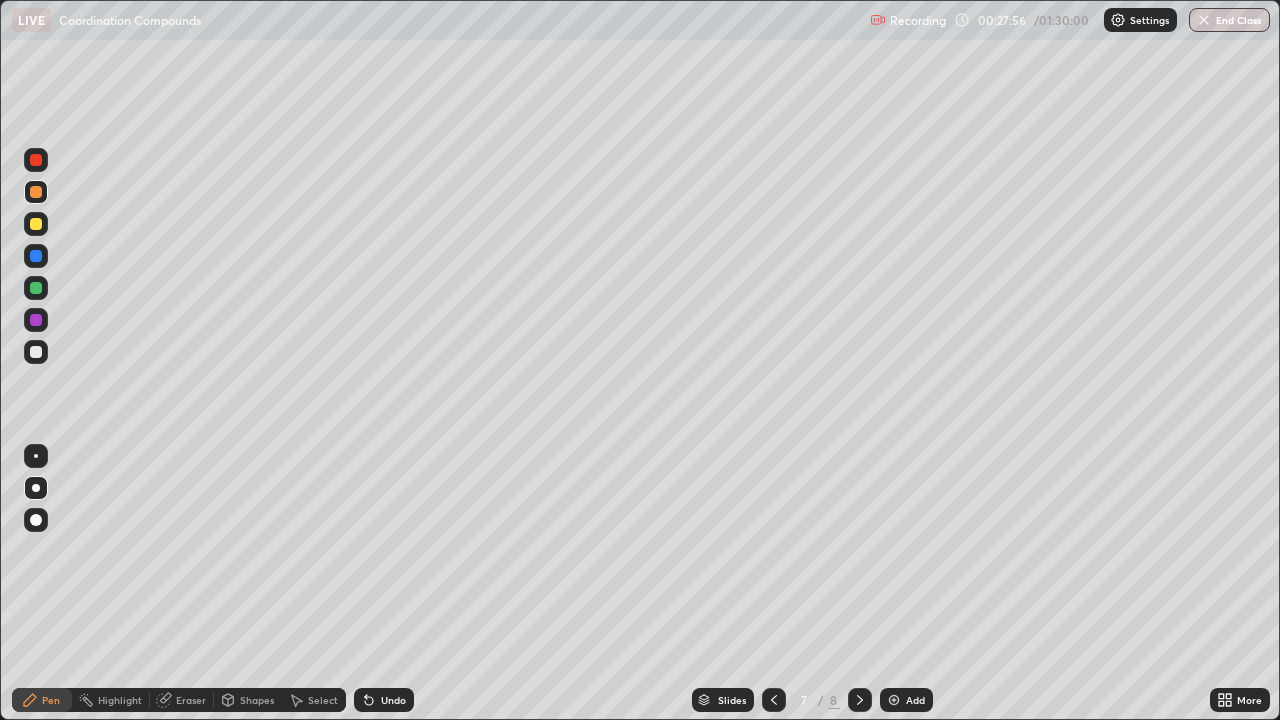click at bounding box center [36, 192] 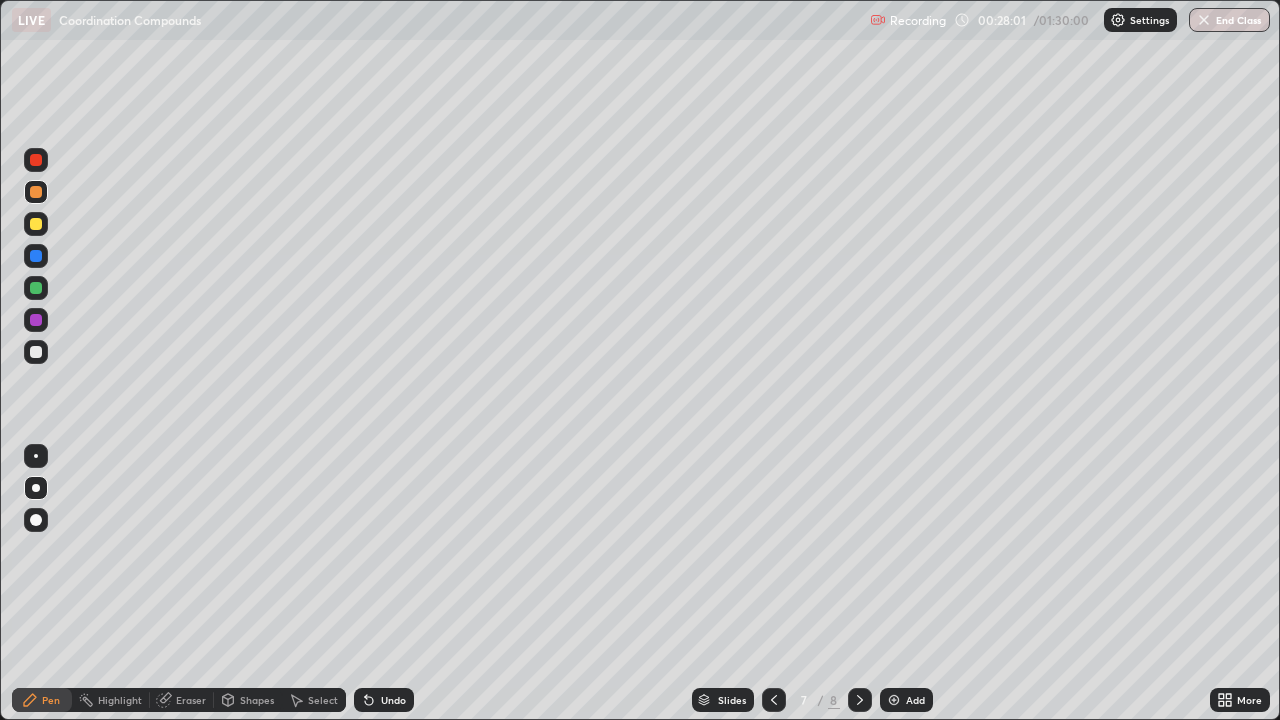 click at bounding box center [36, 352] 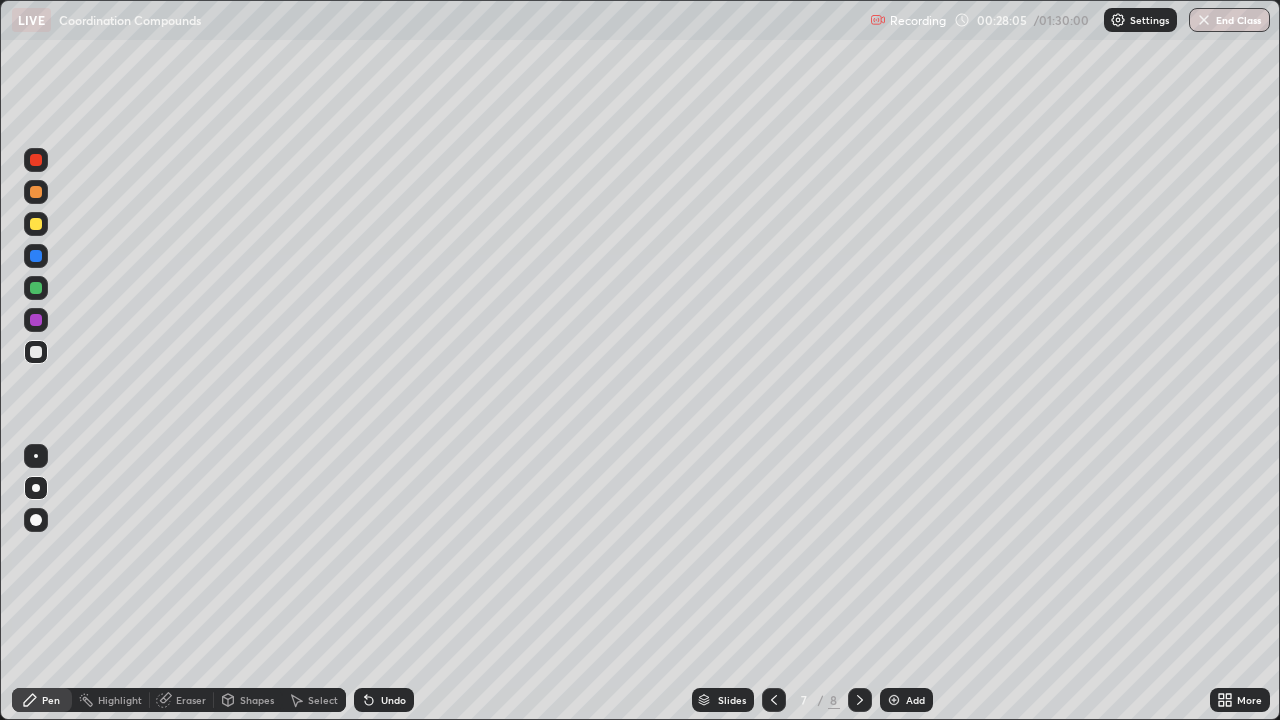 click on "Select" at bounding box center (323, 700) 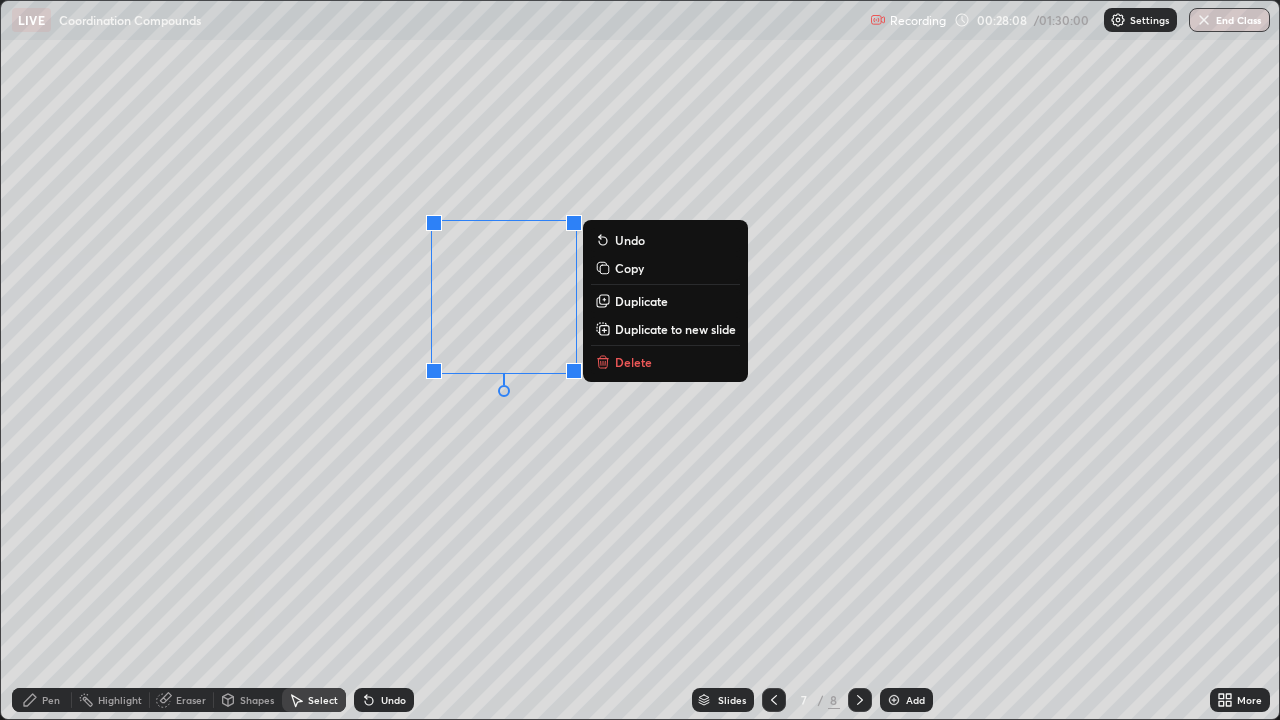 click on "Duplicate" at bounding box center [641, 301] 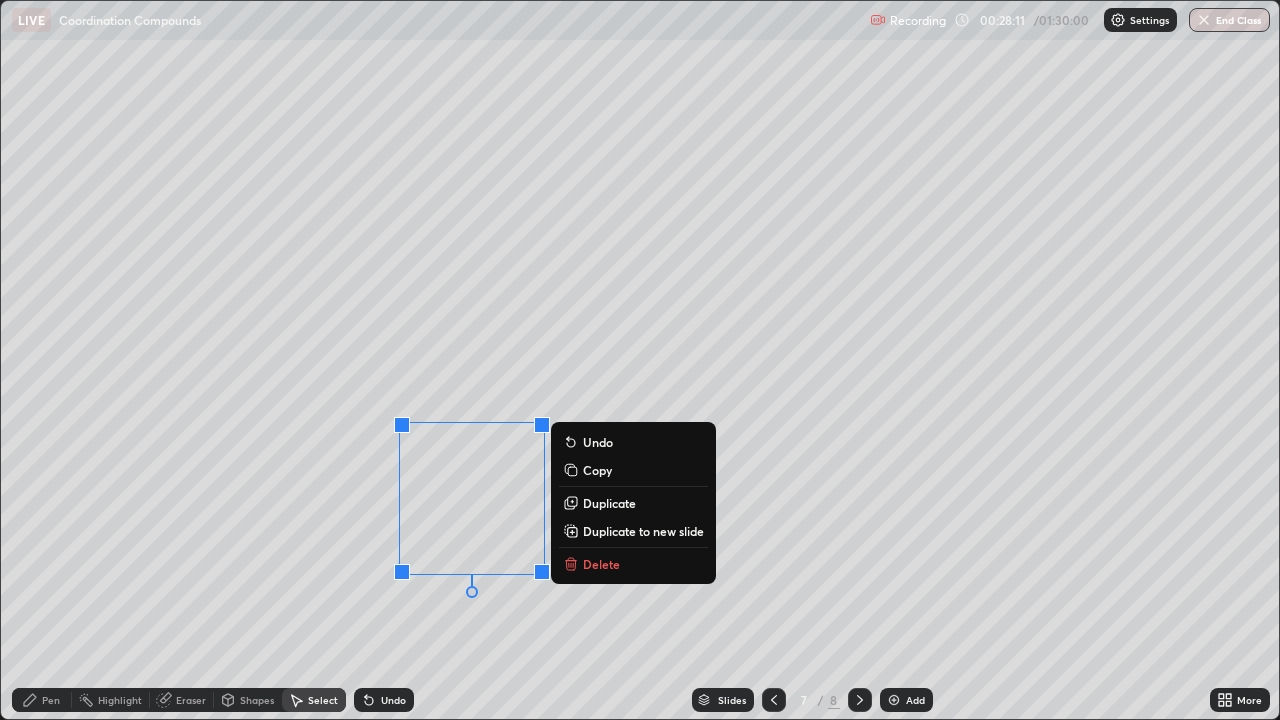click on "Pen" at bounding box center (51, 700) 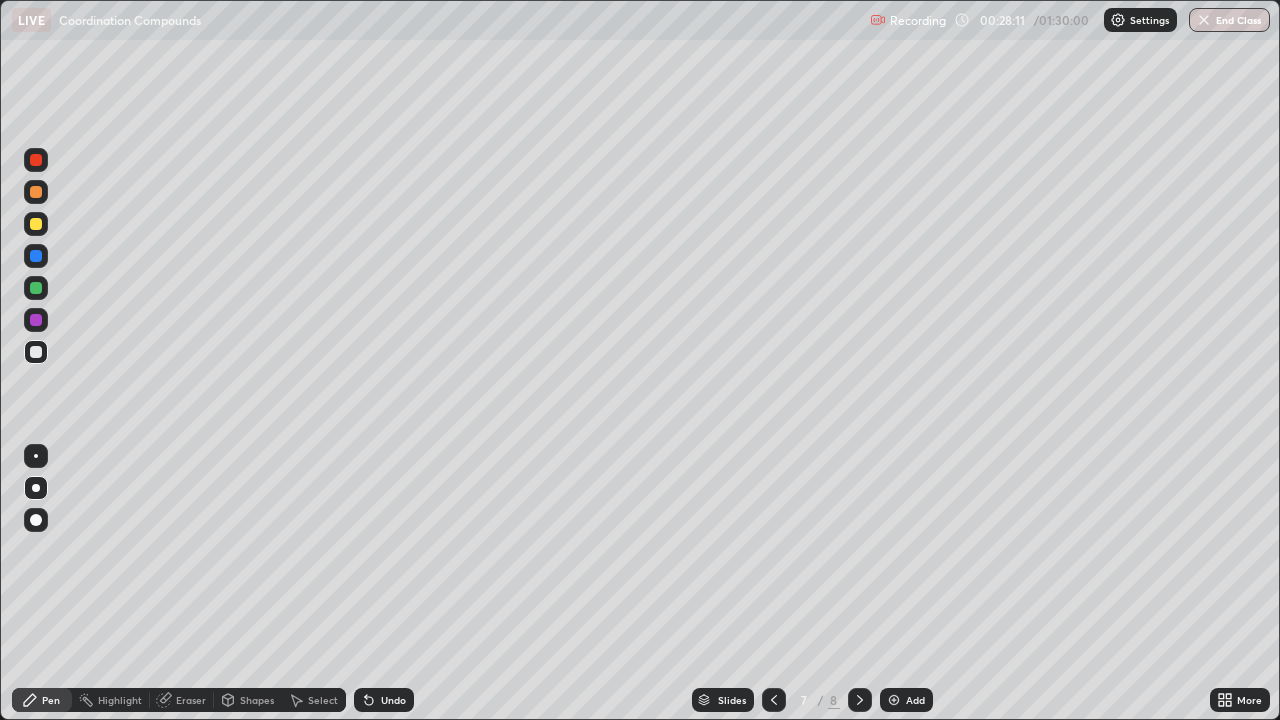 click at bounding box center (36, 352) 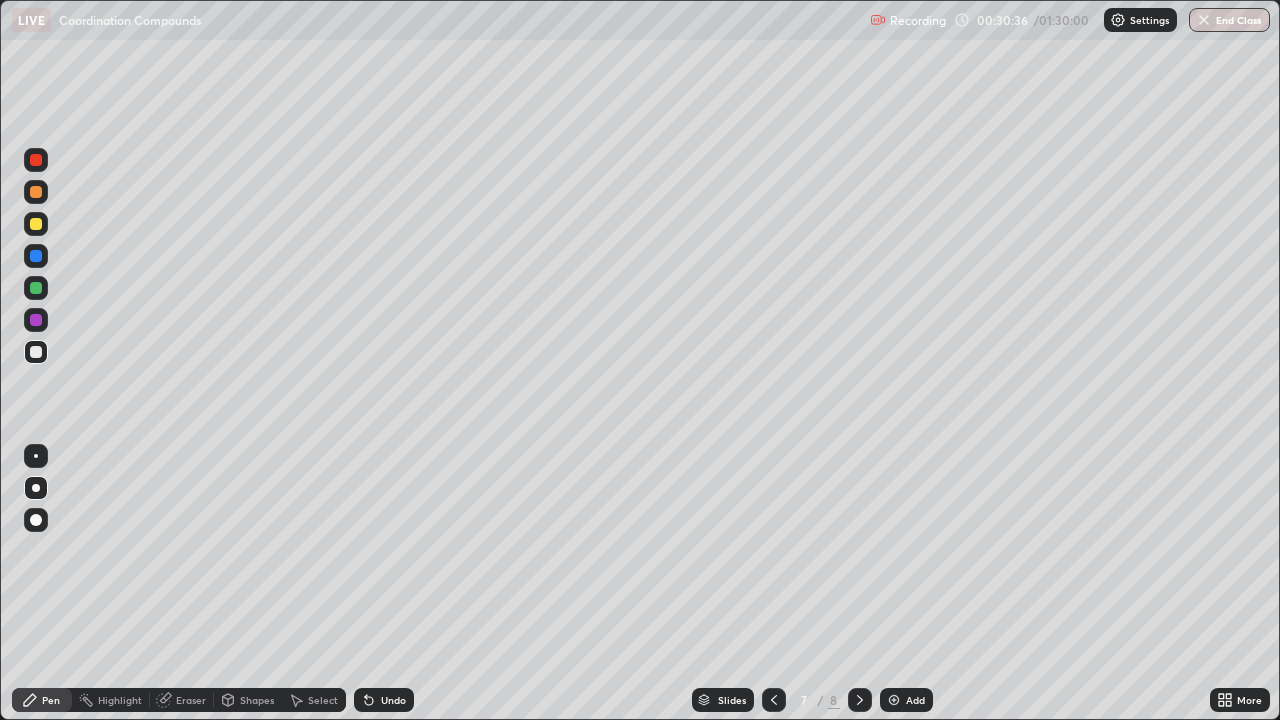 click at bounding box center [36, 352] 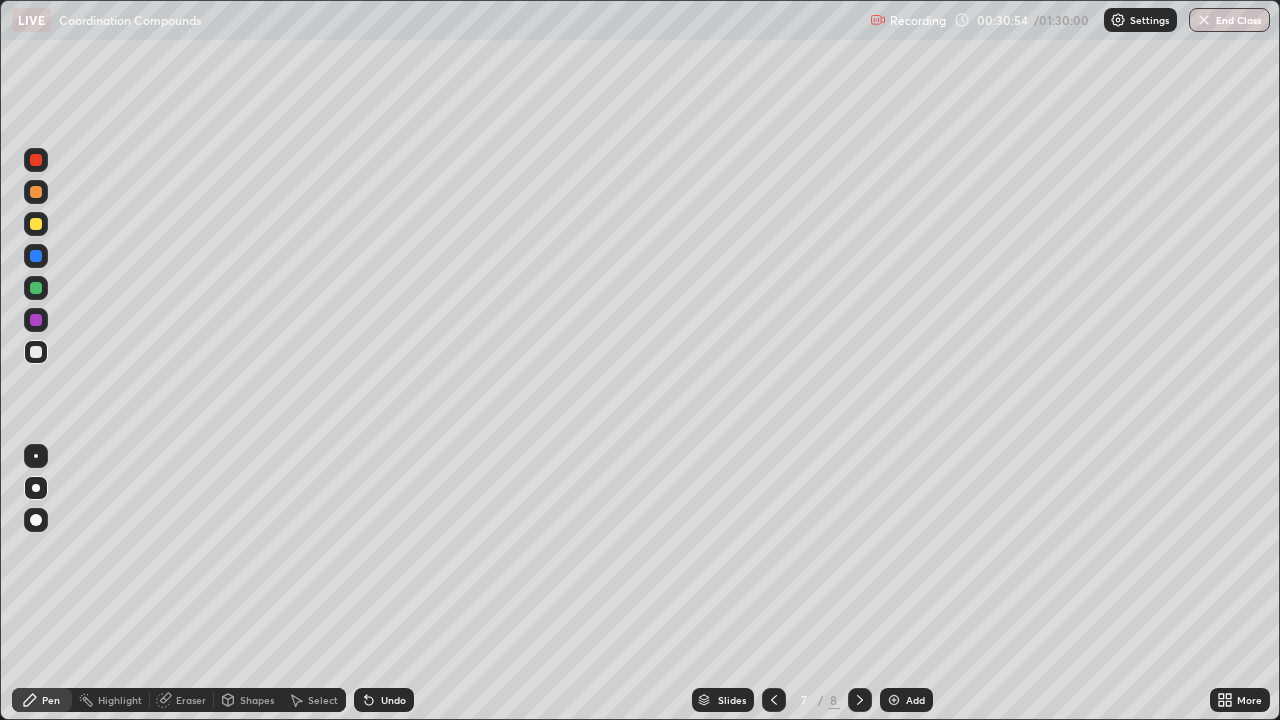 click 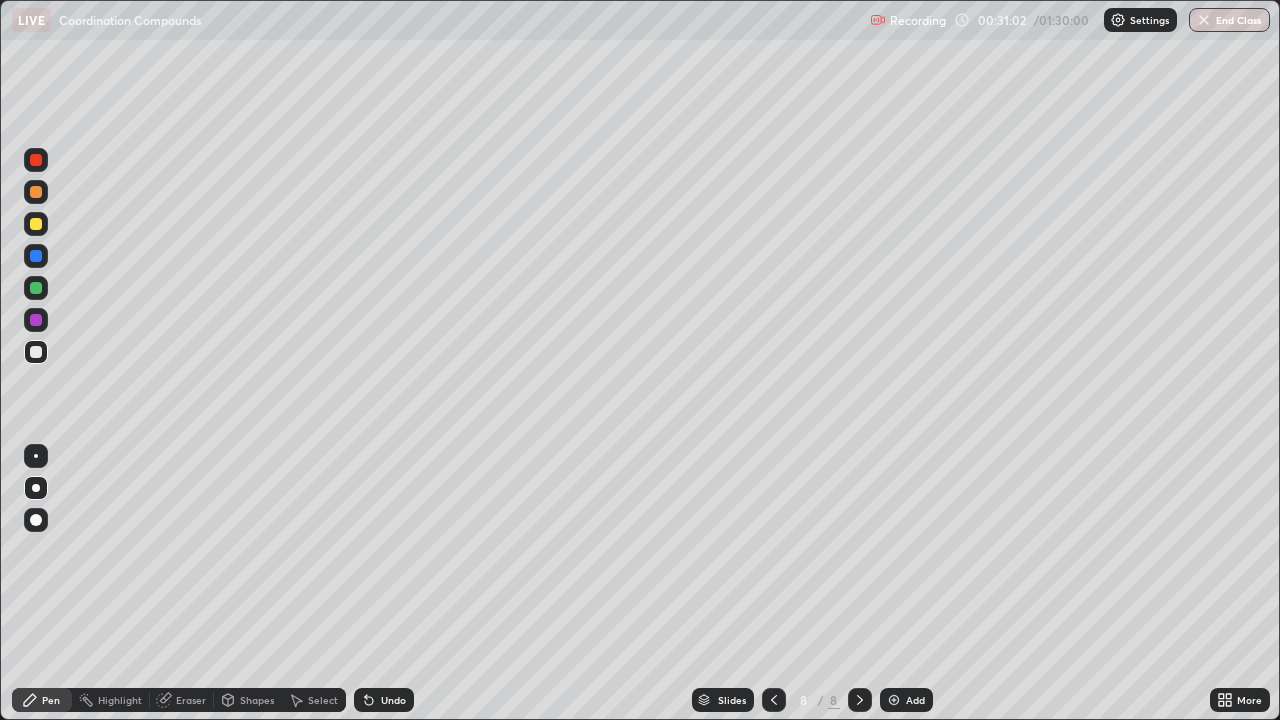 click on "Select" at bounding box center (323, 700) 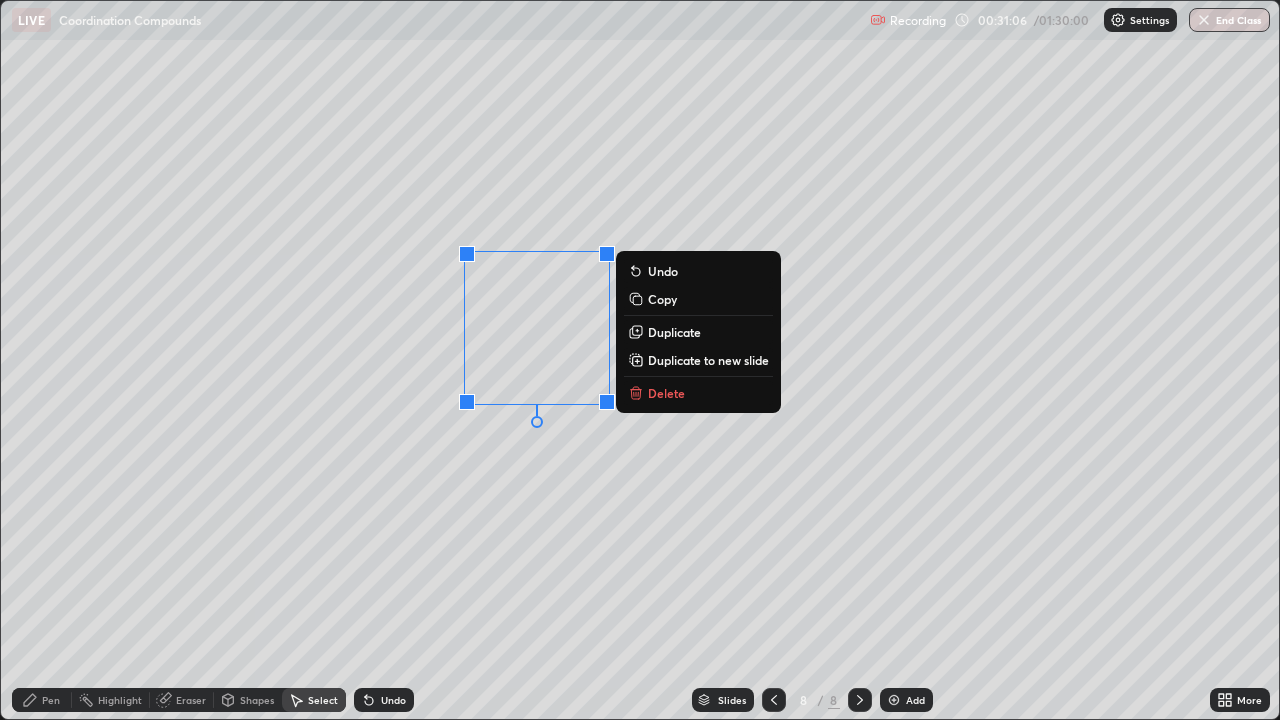 click on "Duplicate to new slide" at bounding box center [708, 360] 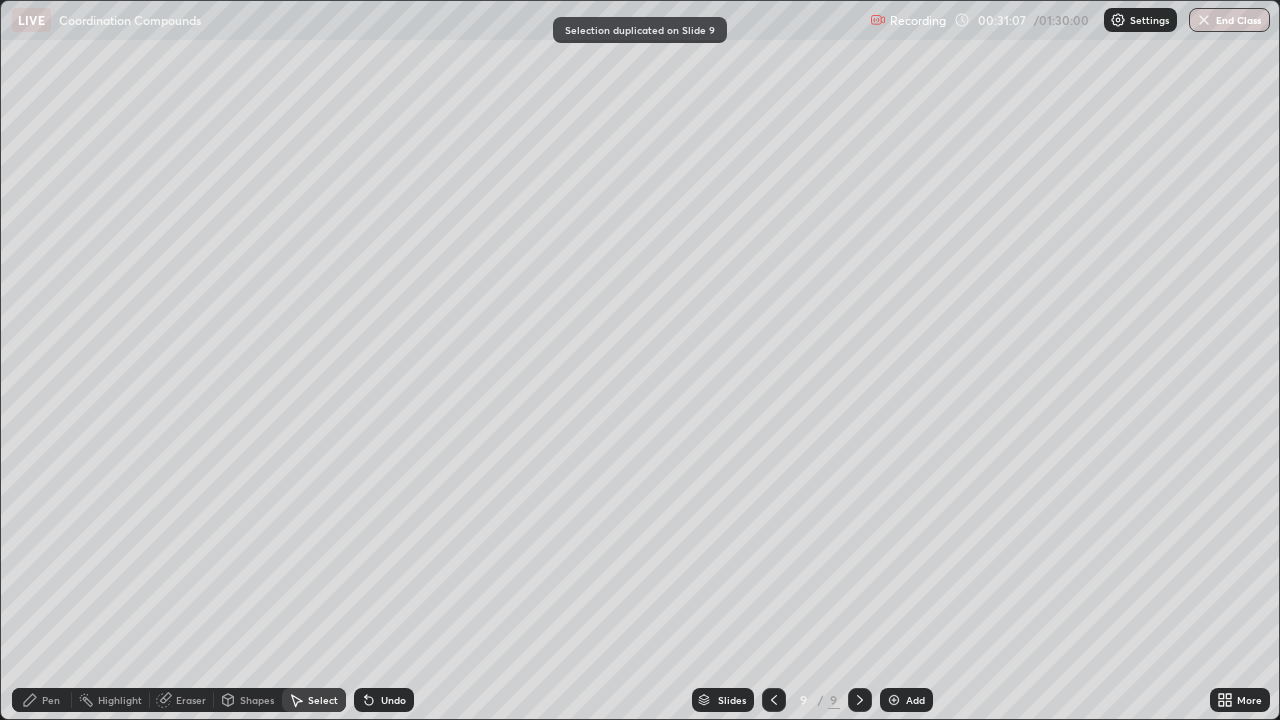 click 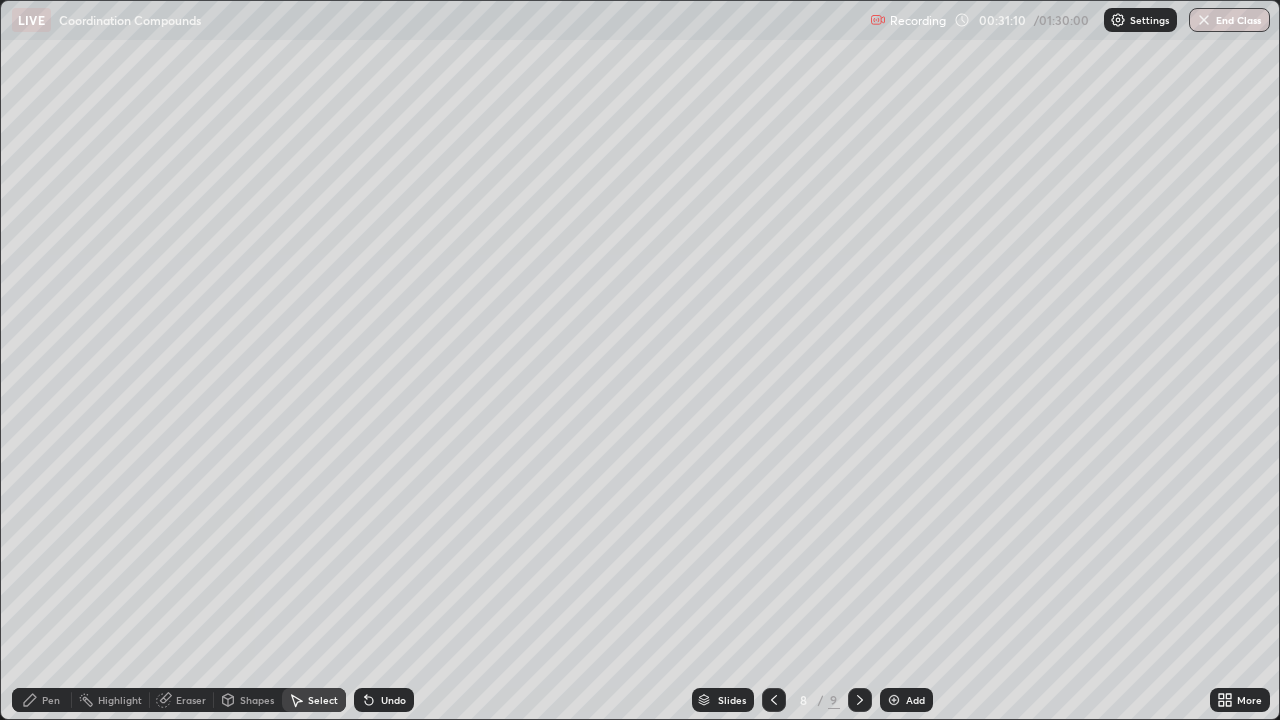 click on "Pen" at bounding box center [51, 700] 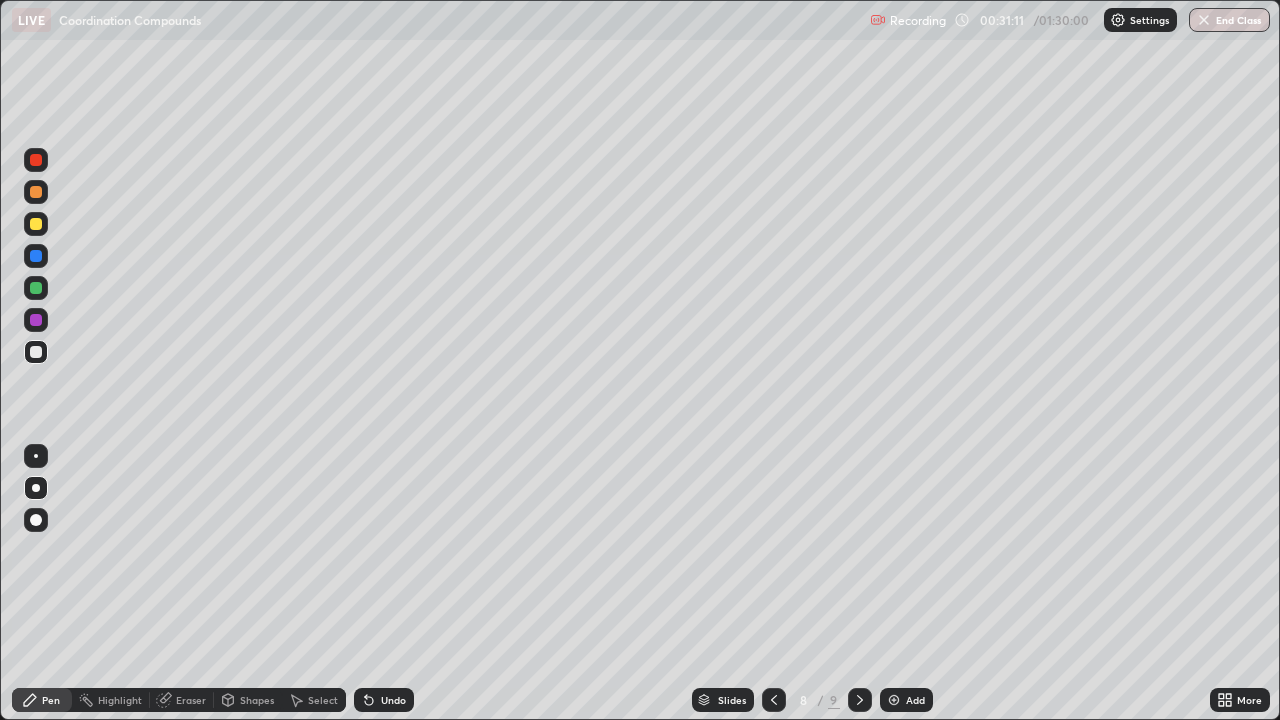 click at bounding box center [36, 192] 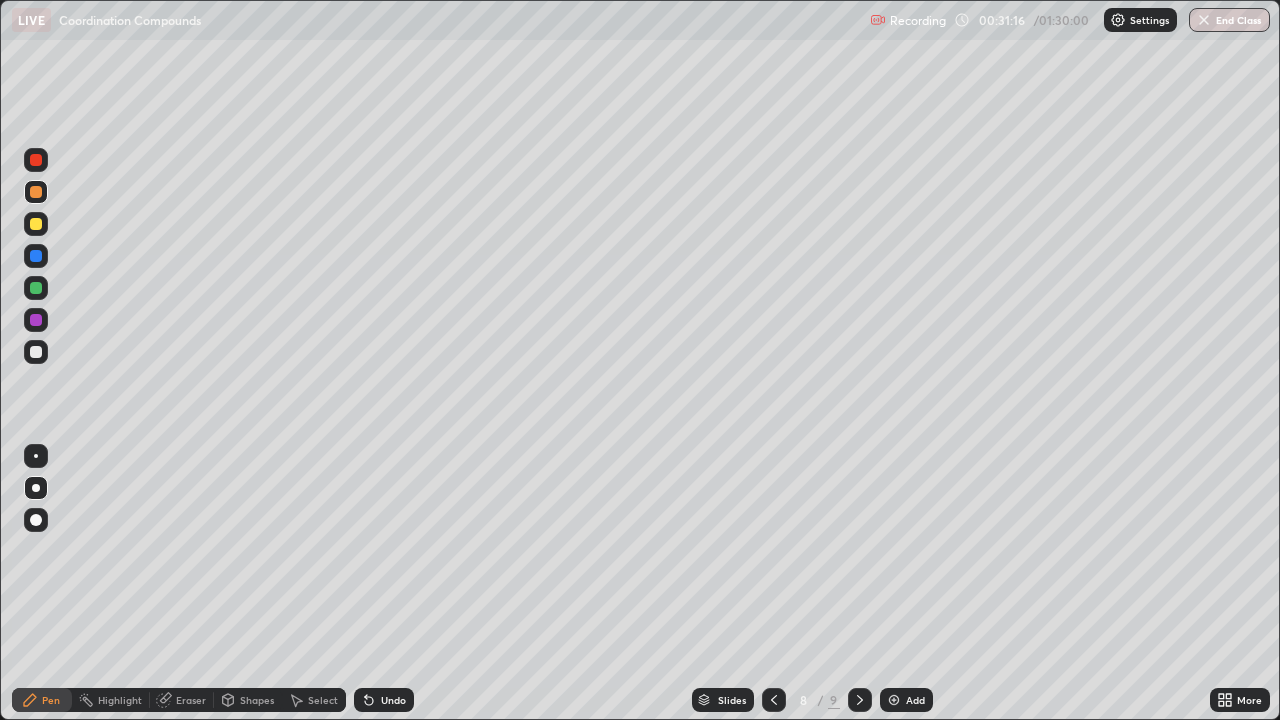 click at bounding box center [36, 352] 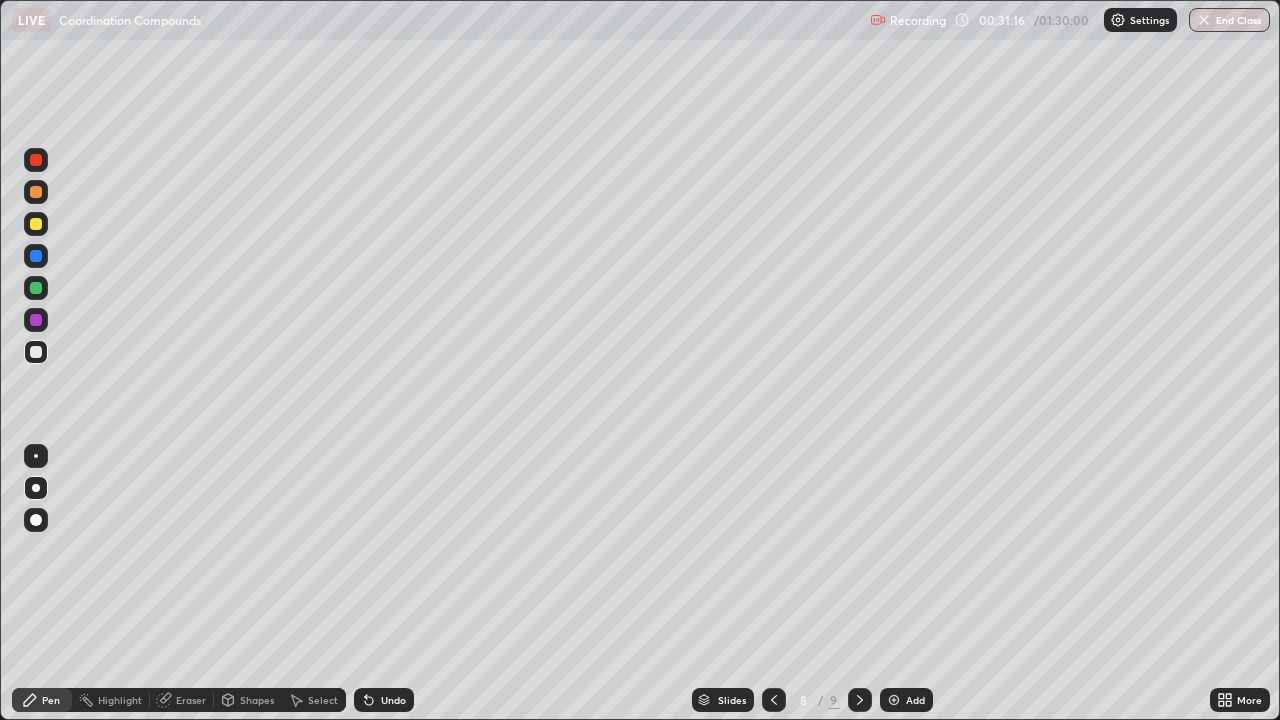 click at bounding box center [36, 352] 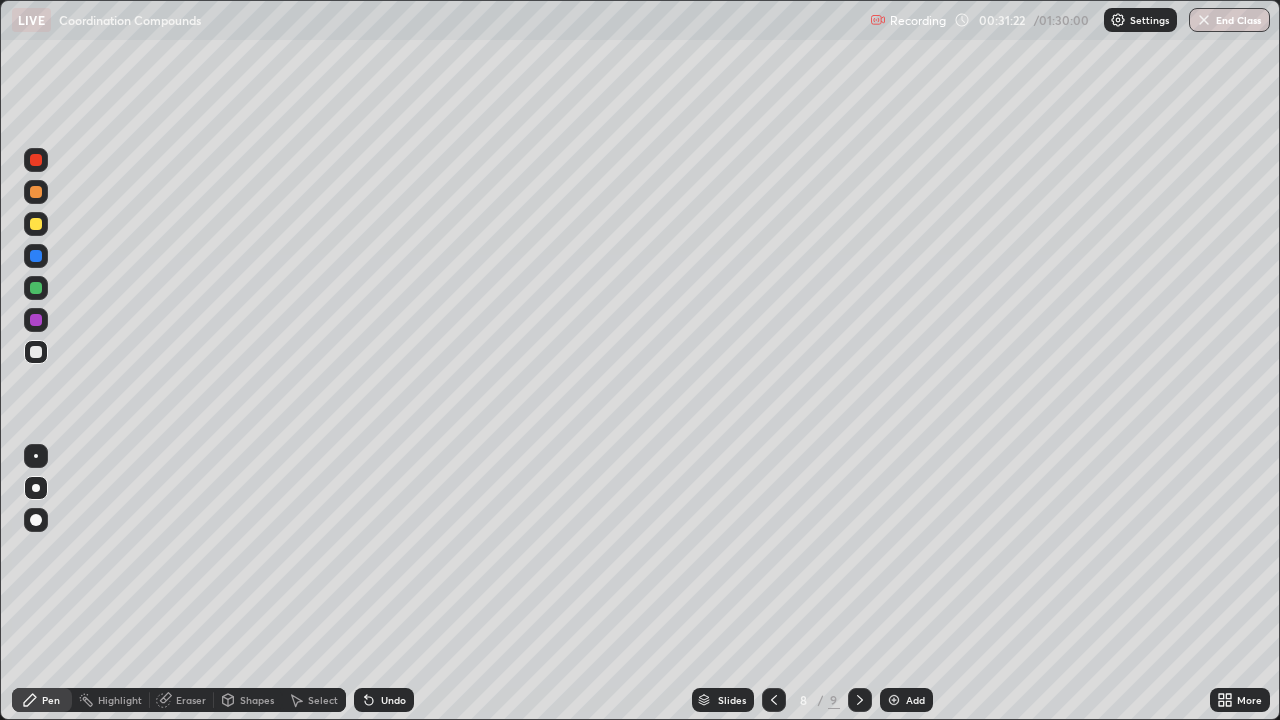 click on "Select" at bounding box center [323, 700] 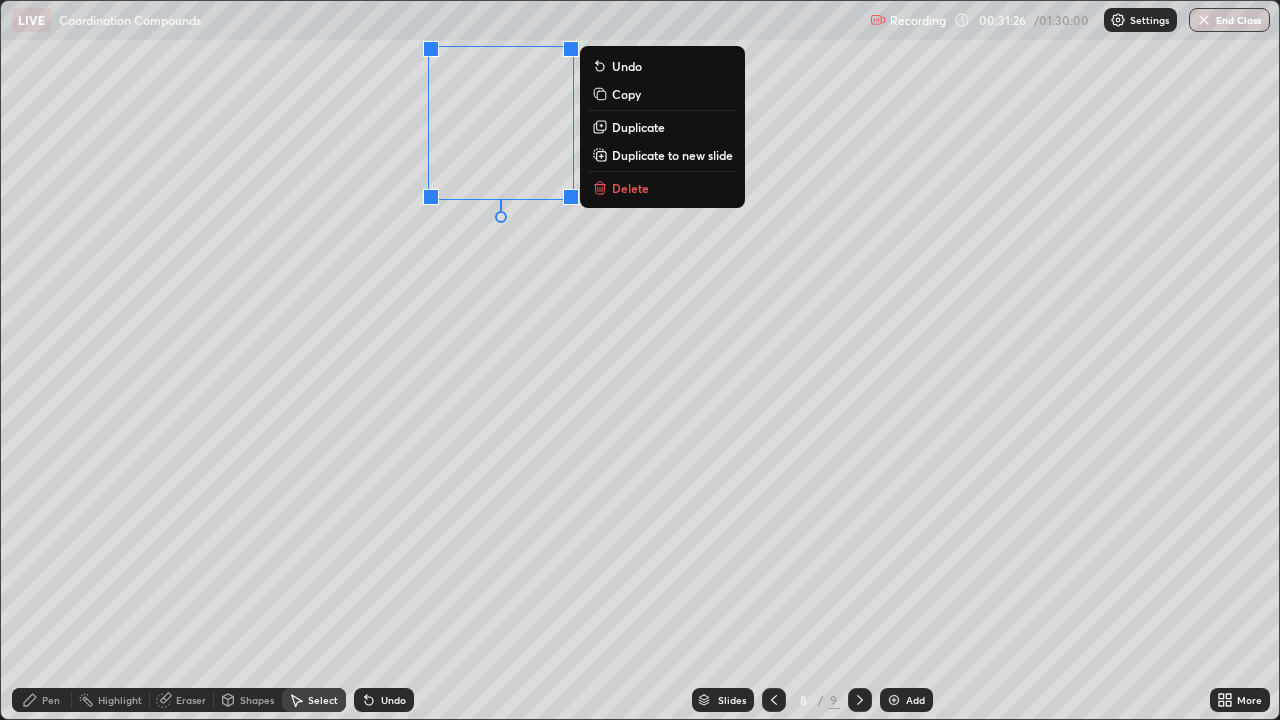click on "Duplicate" at bounding box center (638, 127) 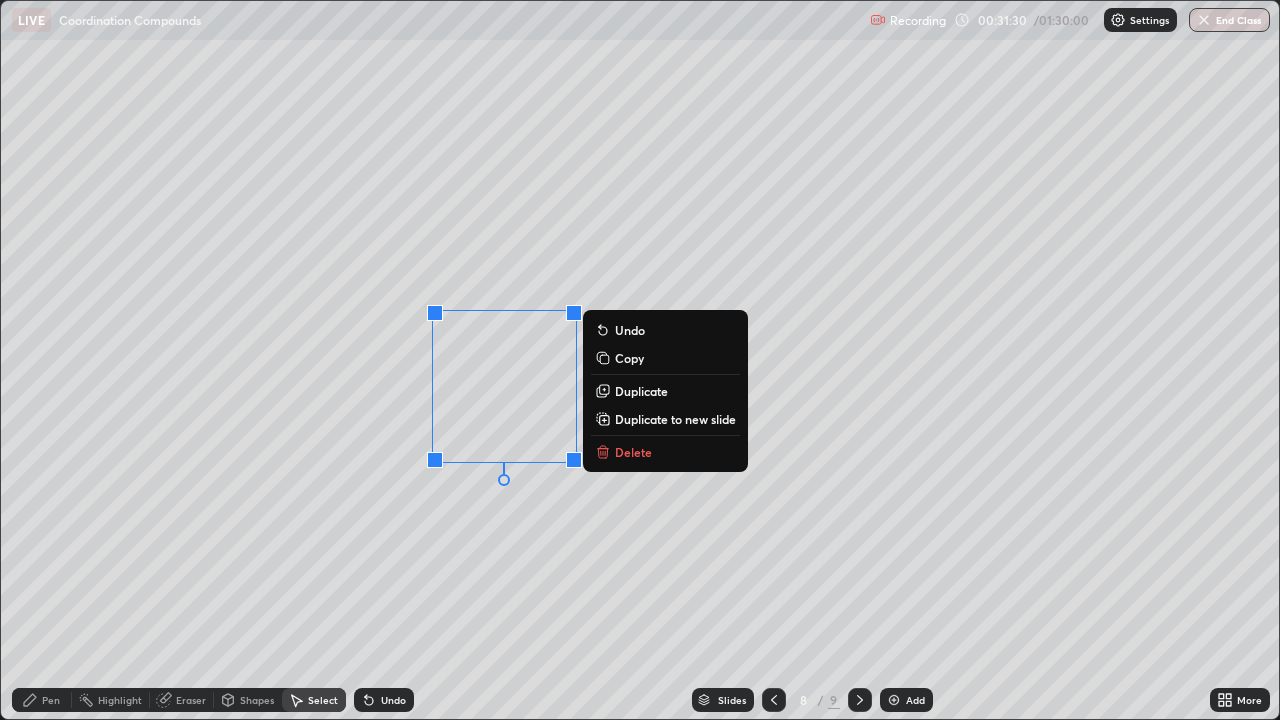 click on "Pen" at bounding box center [51, 700] 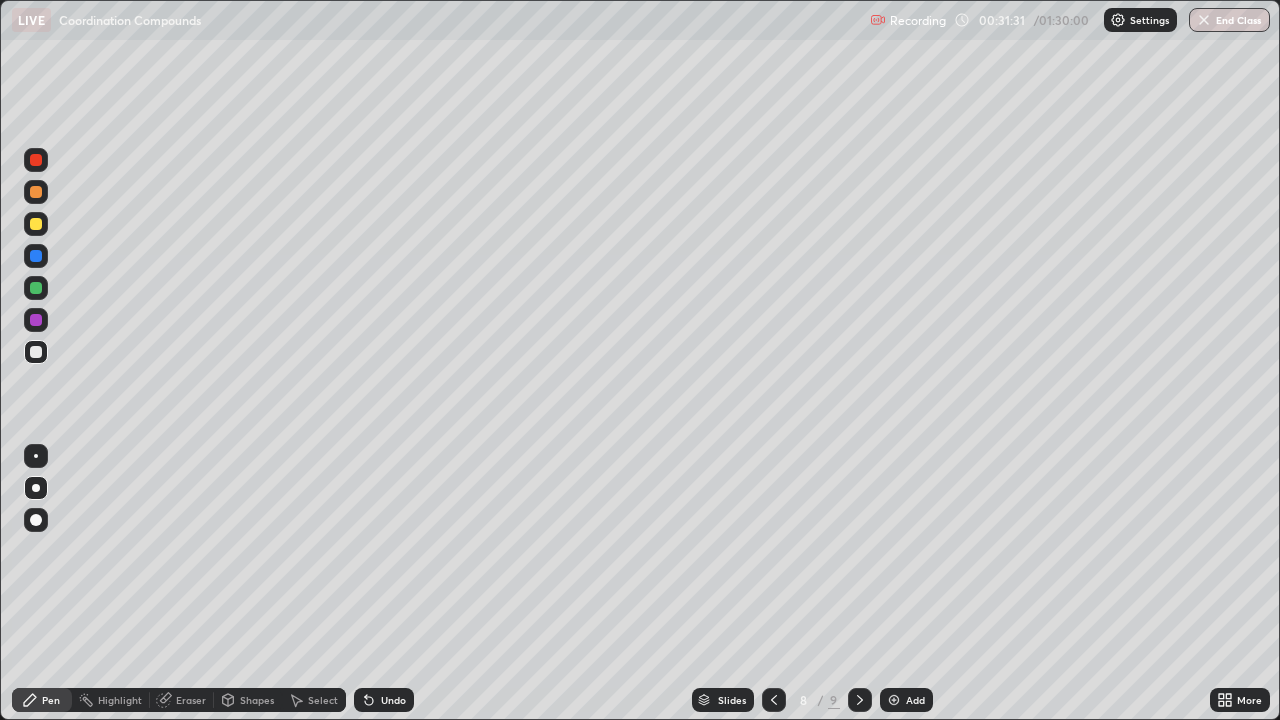 click at bounding box center (36, 192) 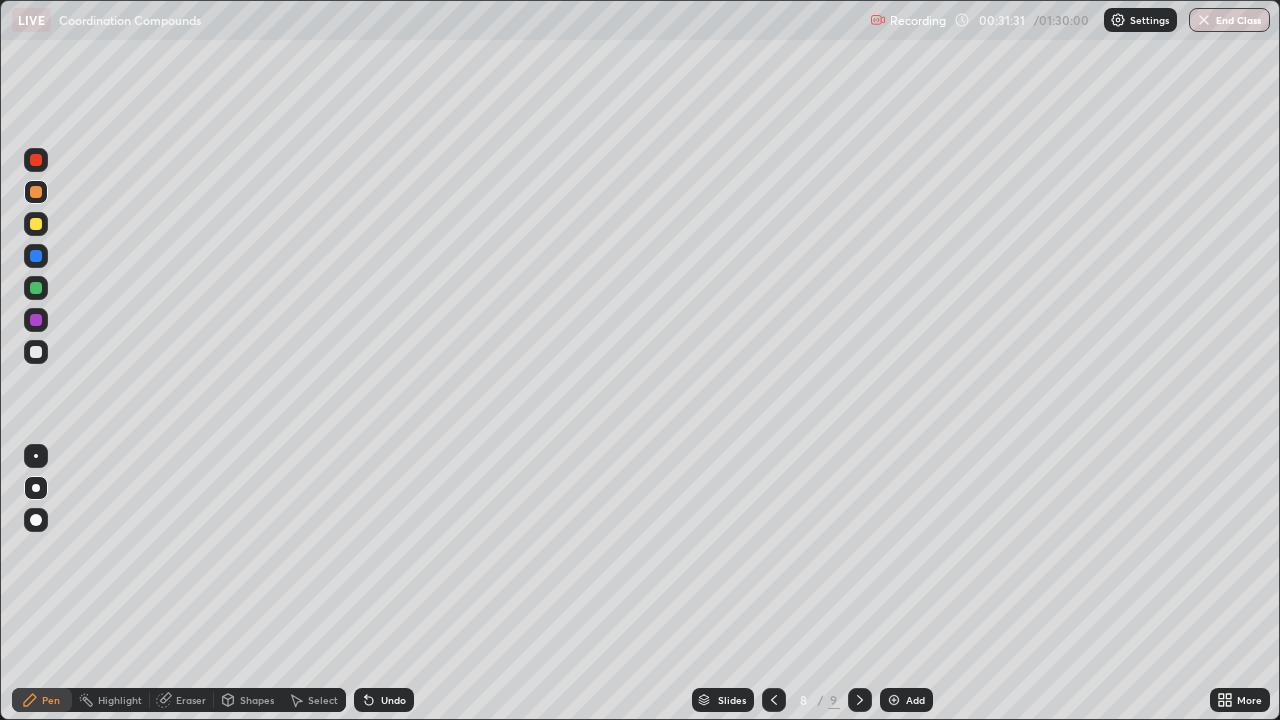 click at bounding box center [36, 192] 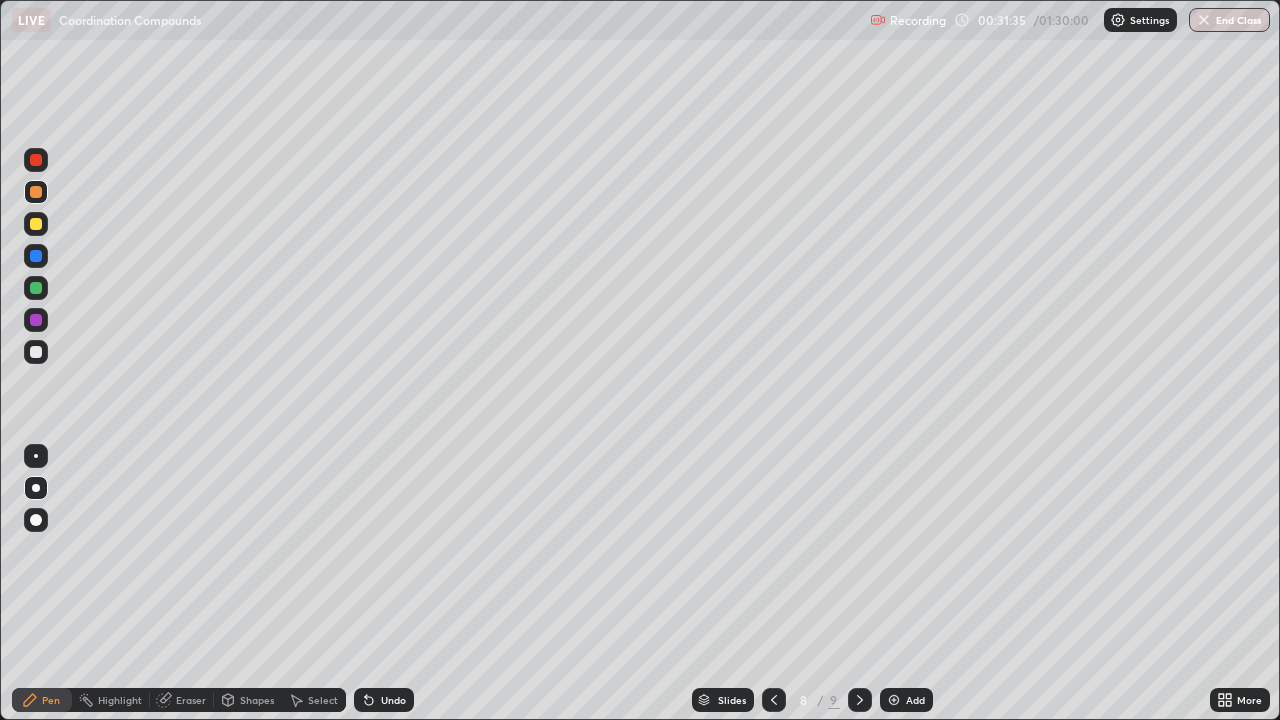 click at bounding box center [36, 352] 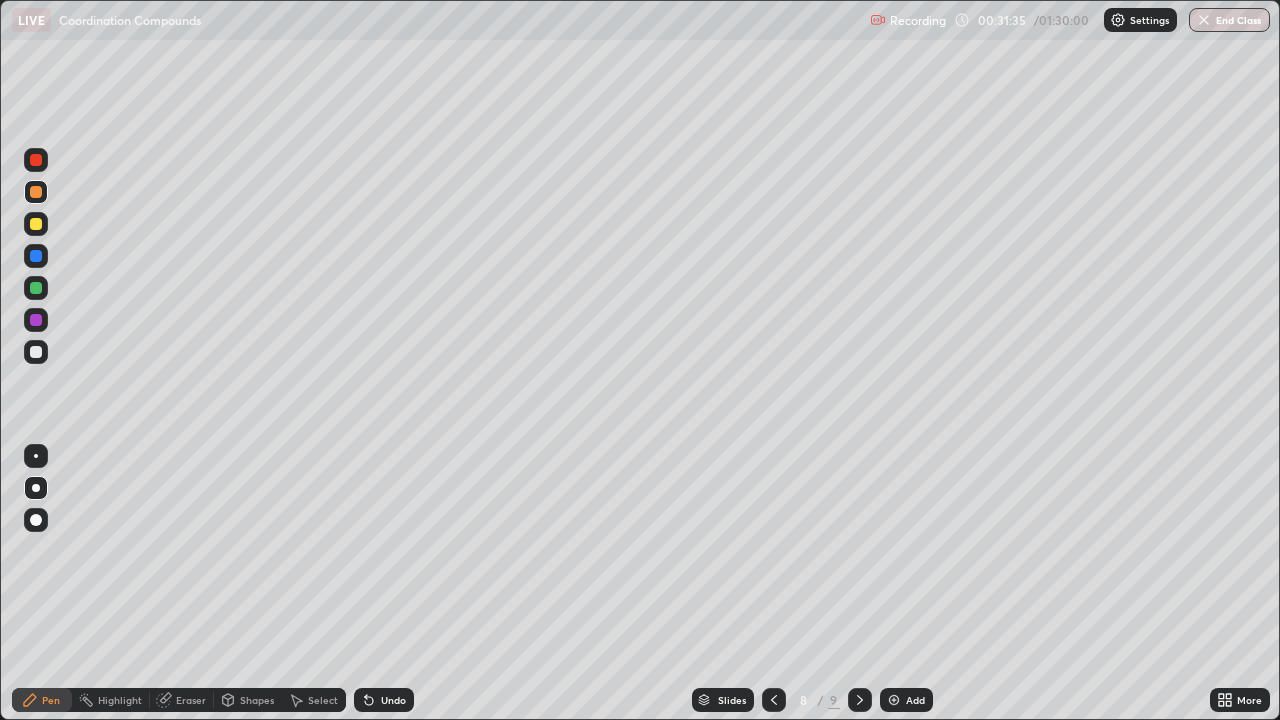 click at bounding box center [36, 352] 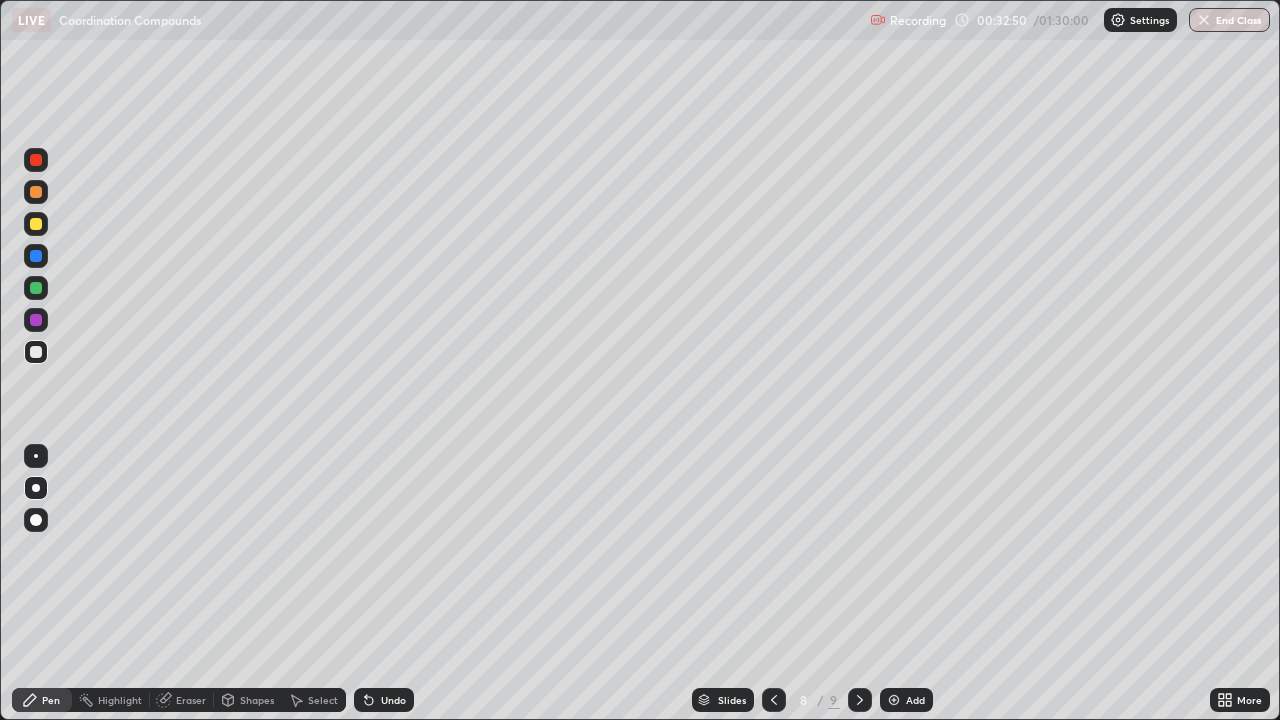click at bounding box center [36, 352] 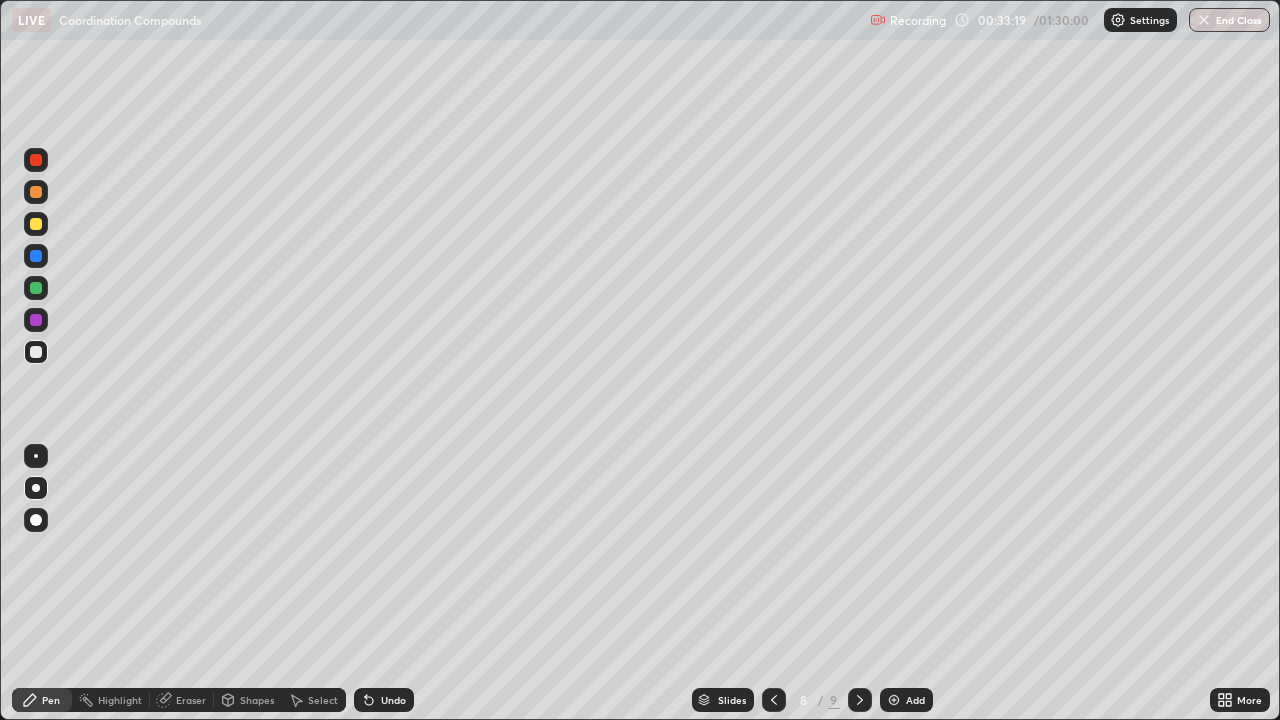 click on "Select" at bounding box center [323, 700] 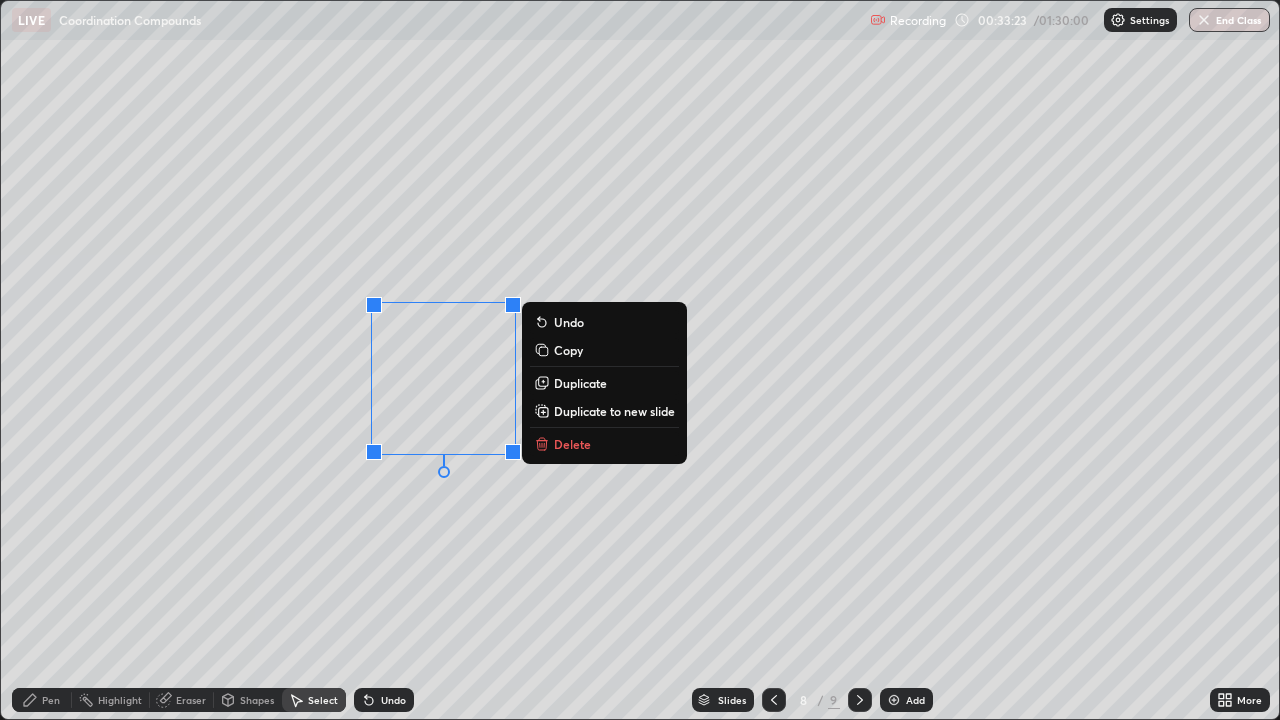 click on "Pen" at bounding box center [51, 700] 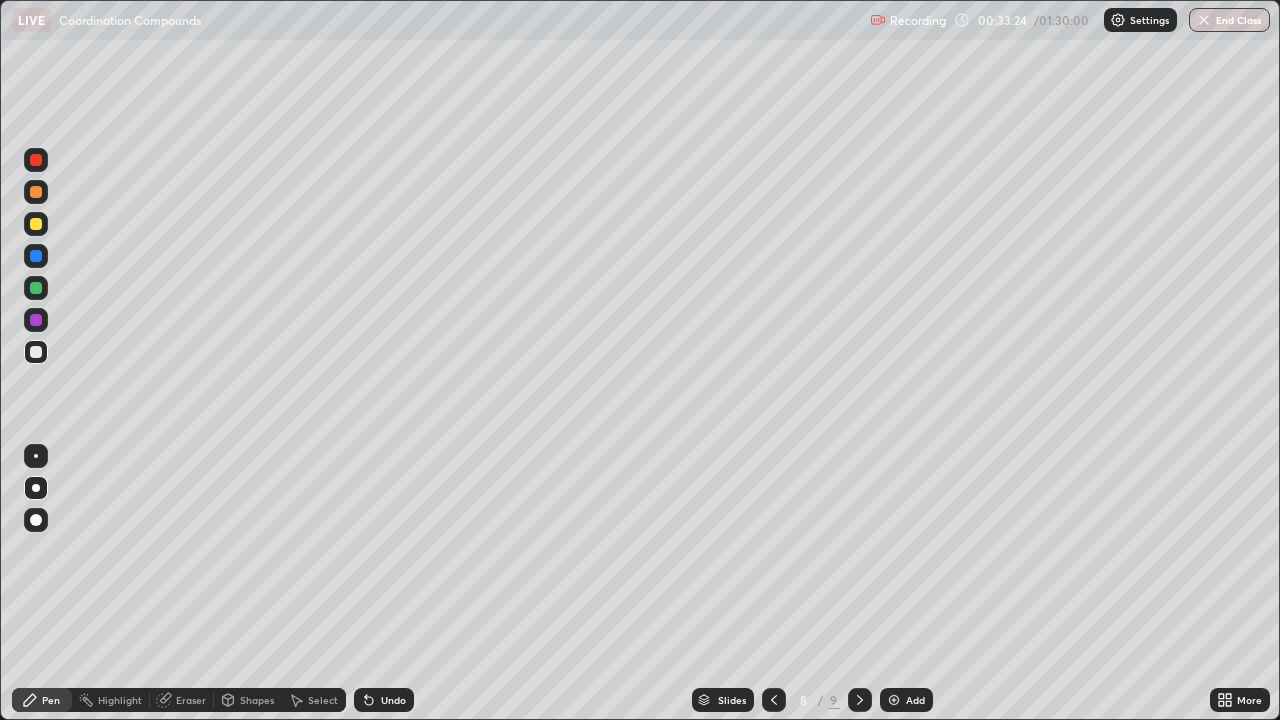 click at bounding box center [36, 352] 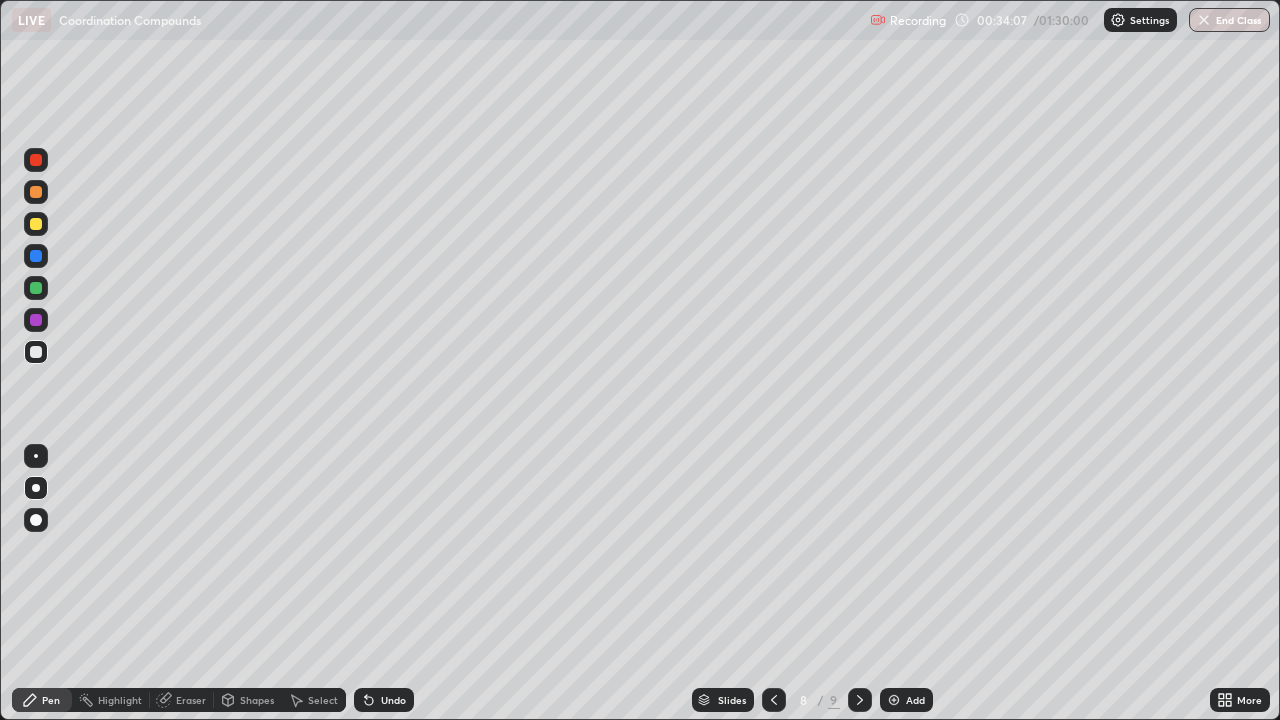 click on "Undo" at bounding box center (393, 700) 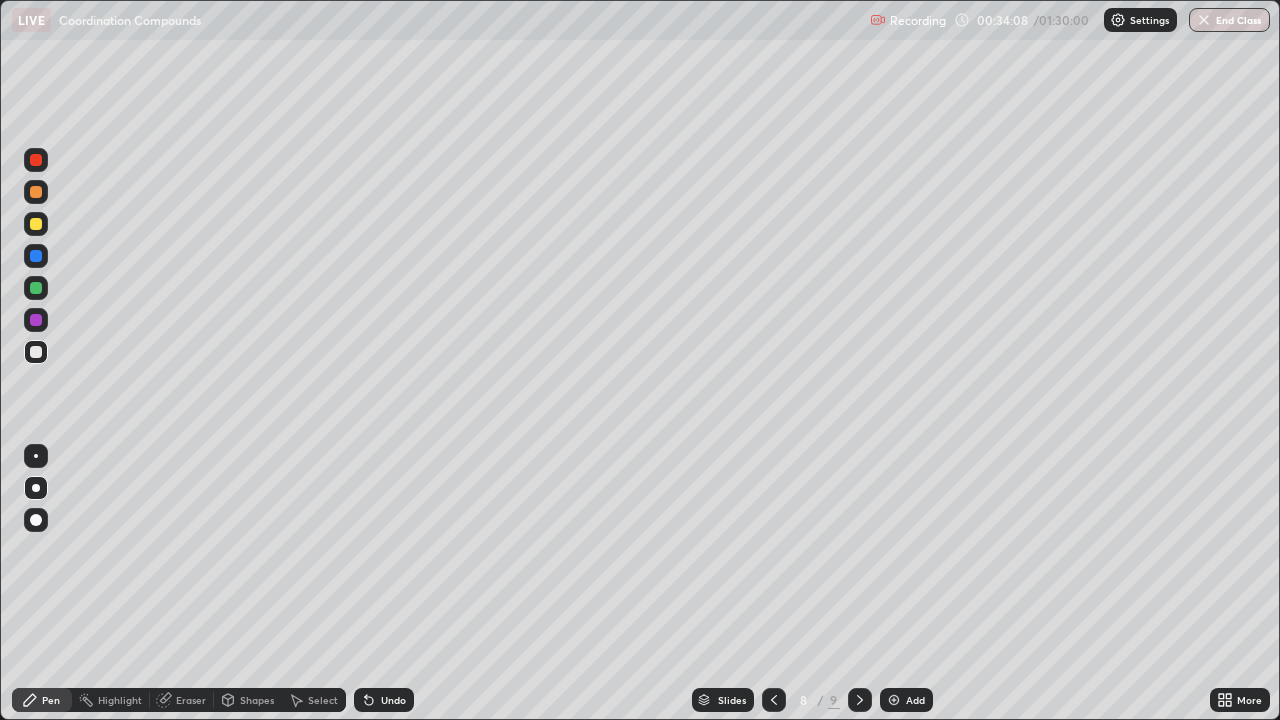 click on "Undo" at bounding box center [393, 700] 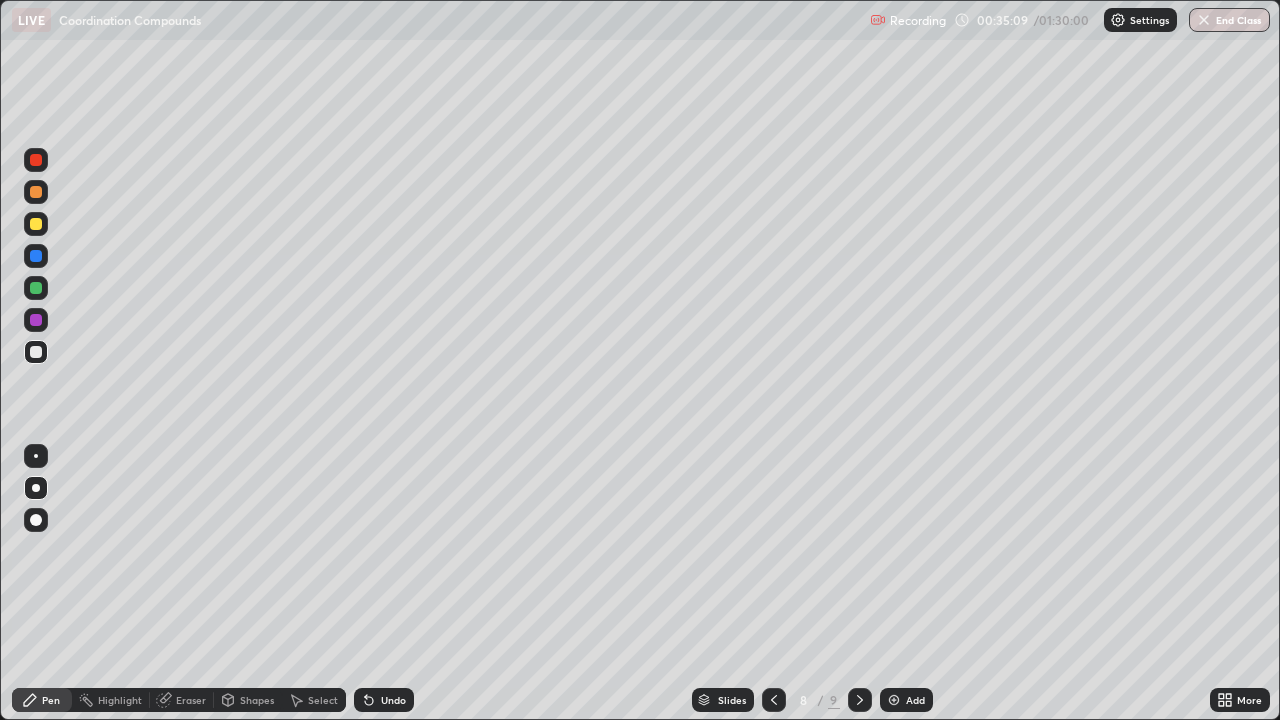 click at bounding box center (894, 700) 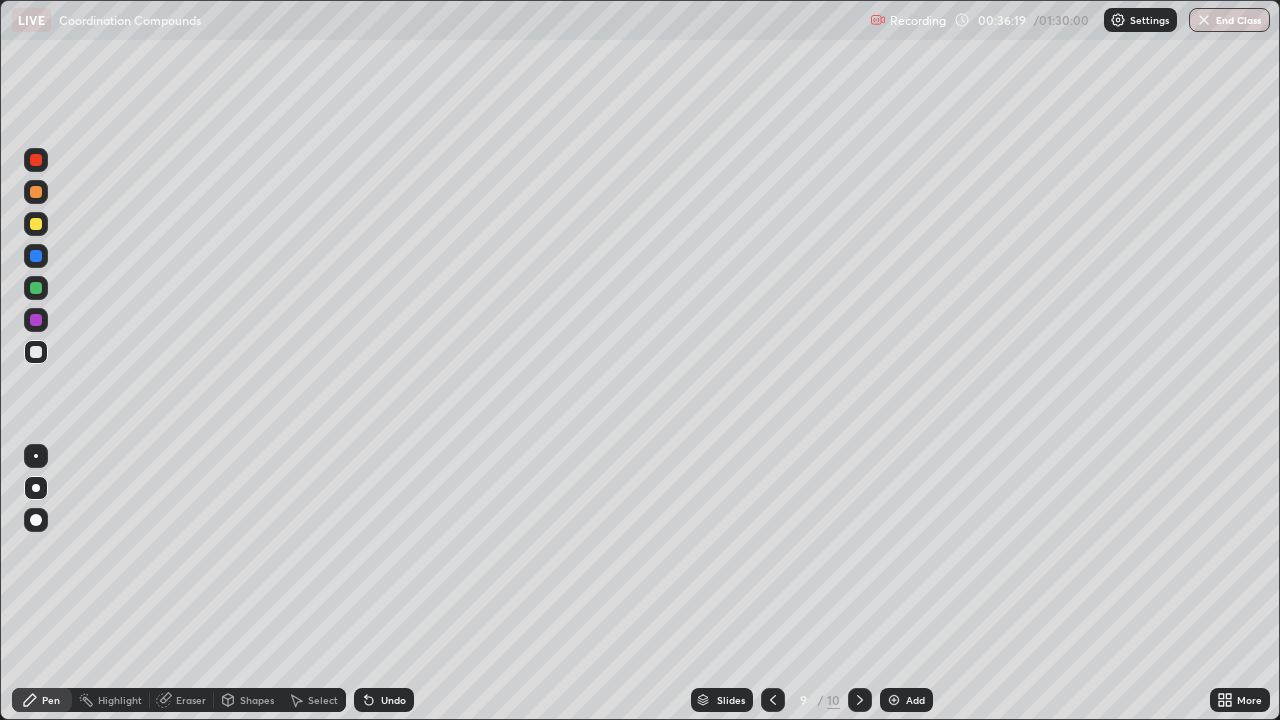 click at bounding box center (36, 224) 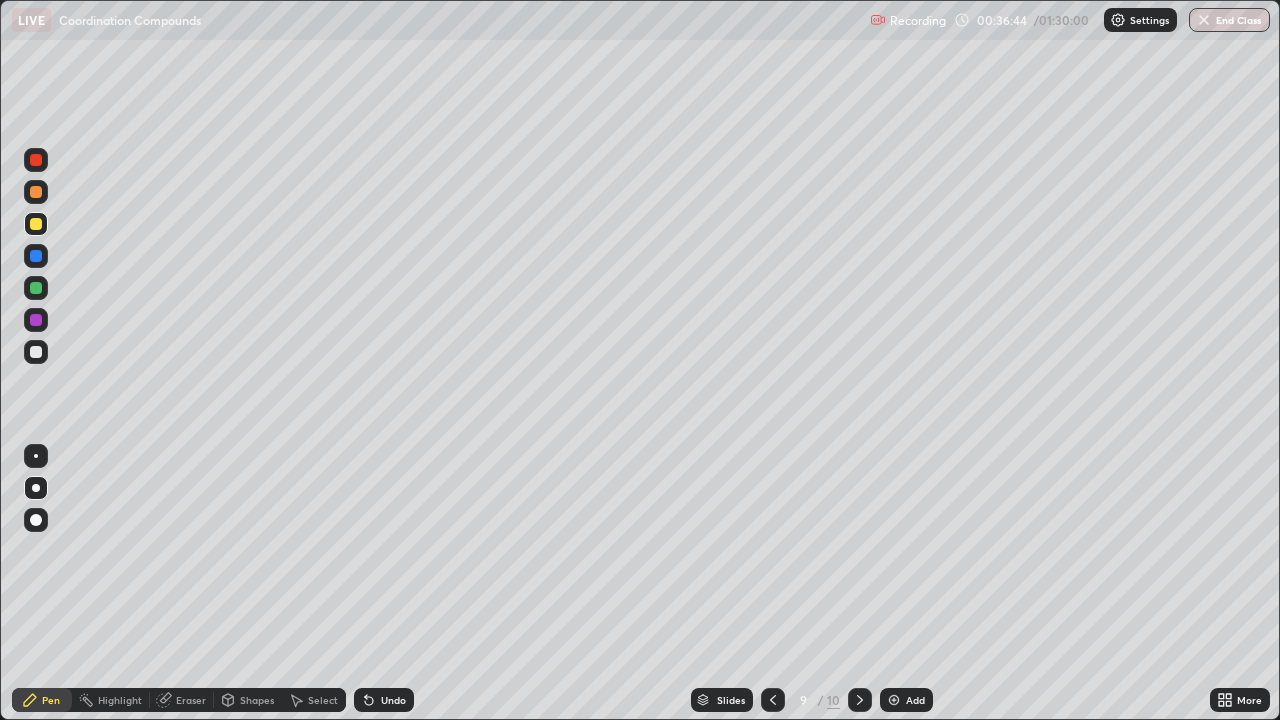 click 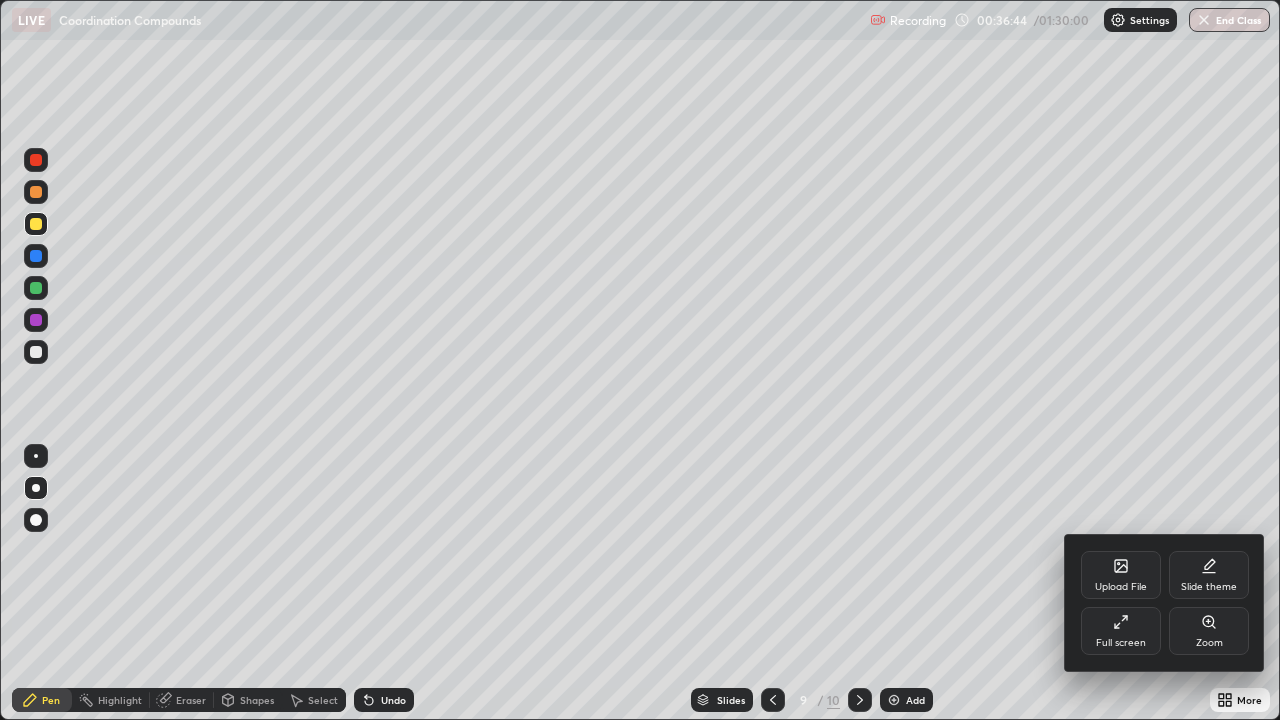 click on "Full screen" at bounding box center (1121, 631) 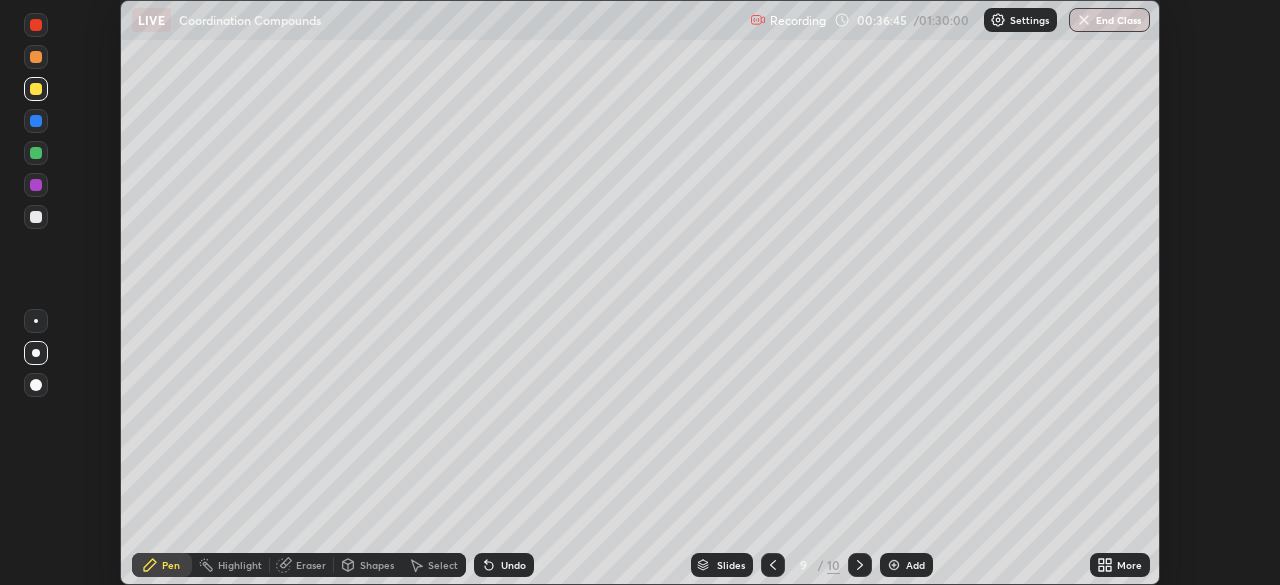 scroll, scrollTop: 585, scrollLeft: 1280, axis: both 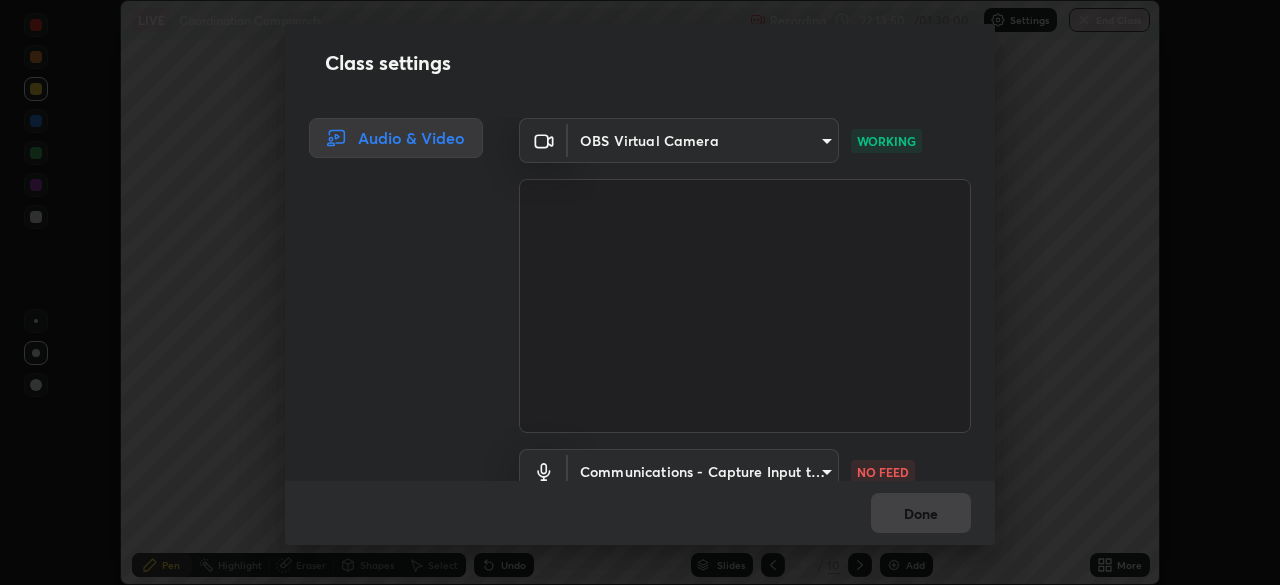 click on "Erase all LIVE Coordination Compounds Recording 22:13:50 / 01:30:00 Settings End Class Setting up your live class Coordination Compounds • L53 of Course On Chemistry for JEE Excel 1 2026 [FIRST] [LAST] Pen Highlight Eraser Shapes Select Undo Slides 9 / 10 Add More No doubts shared Encourage your learners to ask a doubt for better clarity Report an issue Reason for reporting Buffering Chat not working Audio - Video sync issue Educator video quality low ​ Attach an image Report Class settings Audio & Video OBS Virtual Camera 5050cddac95c67769b367d69e6c908435fee2ef398a233ed88f2bdbb55b0a279 WORKING Communications - Capture Input terminal (Digital Array MIC) communications NO FEED Done" at bounding box center [640, 292] 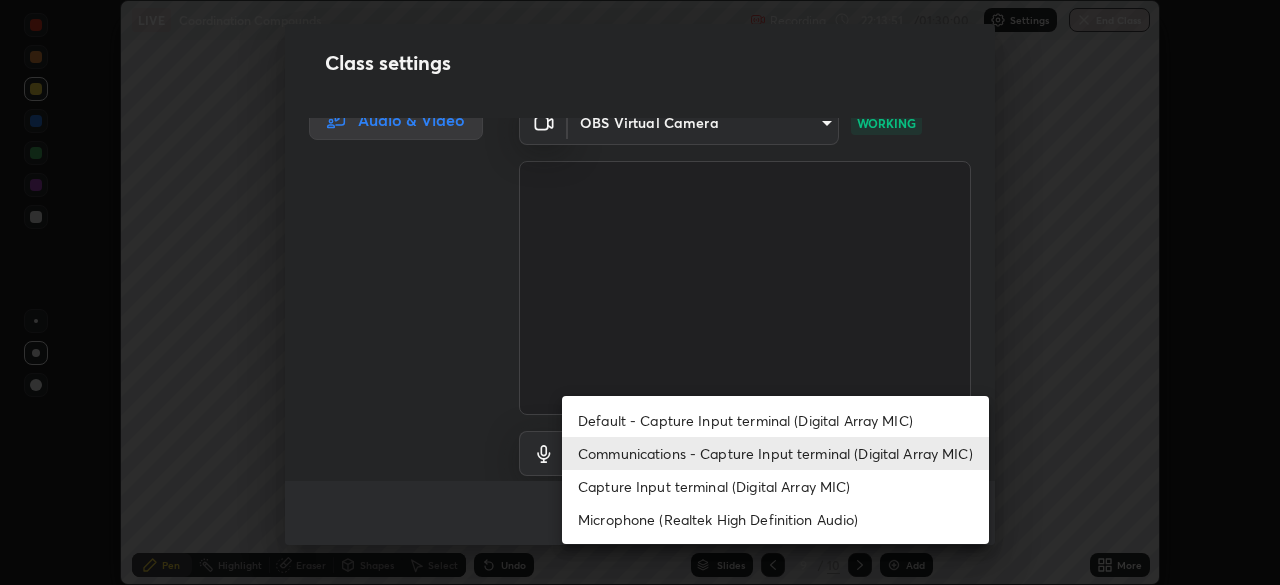 click on "Default - Capture Input terminal (Digital Array MIC)" at bounding box center [775, 420] 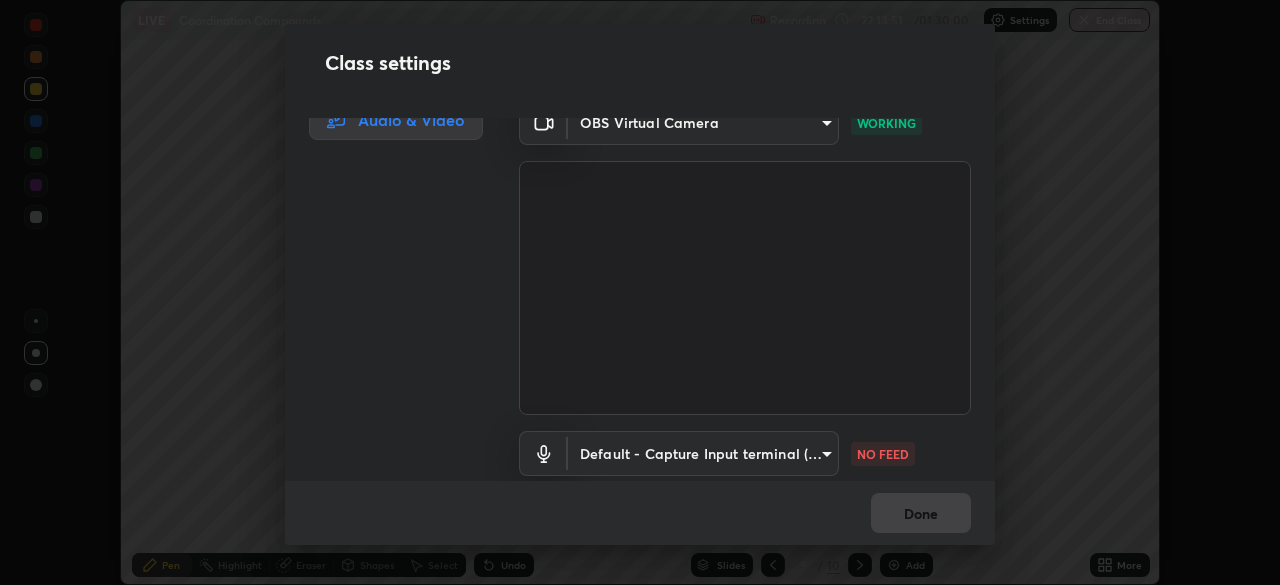 click on "Erase all LIVE Coordination Compounds Recording 22:13:51 /  01:30:00 Settings End Class Setting up your live class Coordination Compounds • L53 of Course On Chemistry for JEE Excel 1 2026 Karan Kumawat Pen Highlight Eraser Shapes Select Undo Slides 9 / 10 Add More No doubts shared Encourage your learners to ask a doubt for better clarity Report an issue Reason for reporting Buffering Chat not working Audio - Video sync issue Educator video quality low ​ Attach an image Report Class settings Audio & Video OBS Virtual Camera 5050cddac95c67769b367d69e6c908435fee2ef398a233ed88f2bdbb55b0a279 WORKING Default - Capture Input terminal (Digital Array MIC) default NO FEED Done" at bounding box center [640, 292] 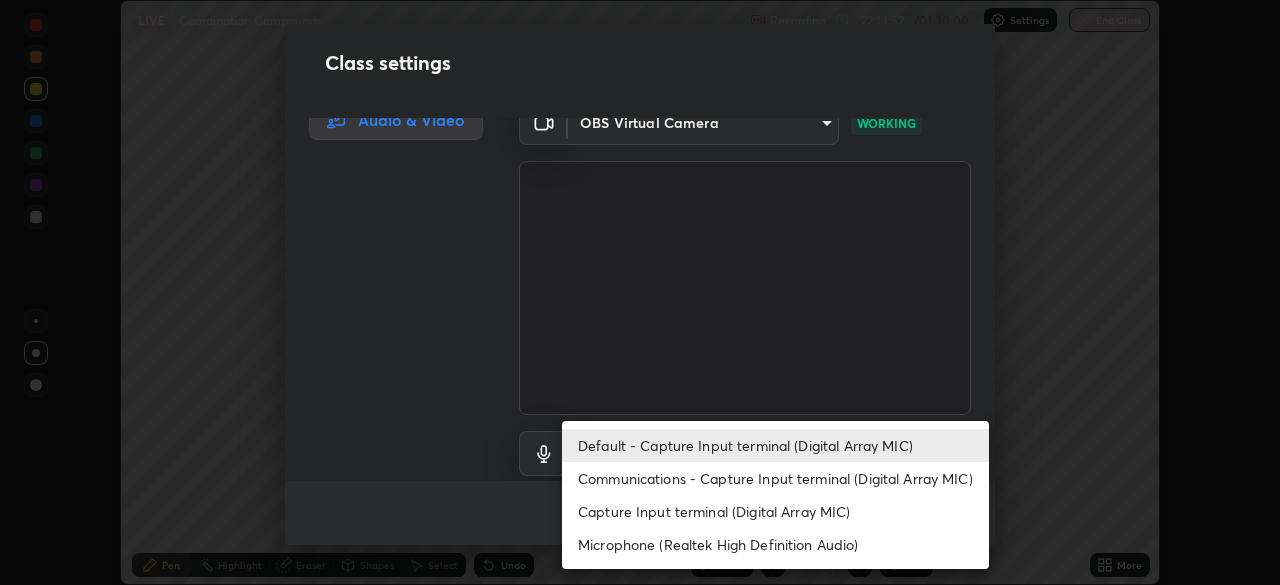 click on "Communications - Capture Input terminal (Digital Array MIC)" at bounding box center (775, 478) 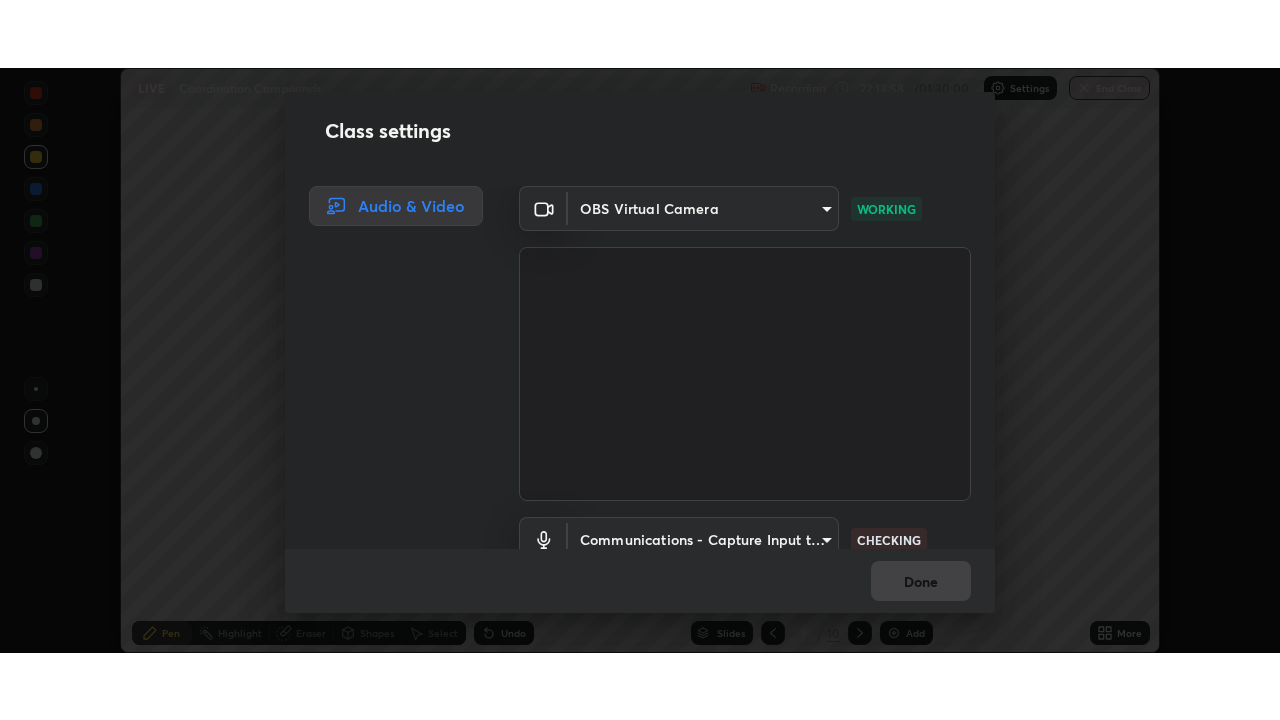 scroll, scrollTop: 91, scrollLeft: 0, axis: vertical 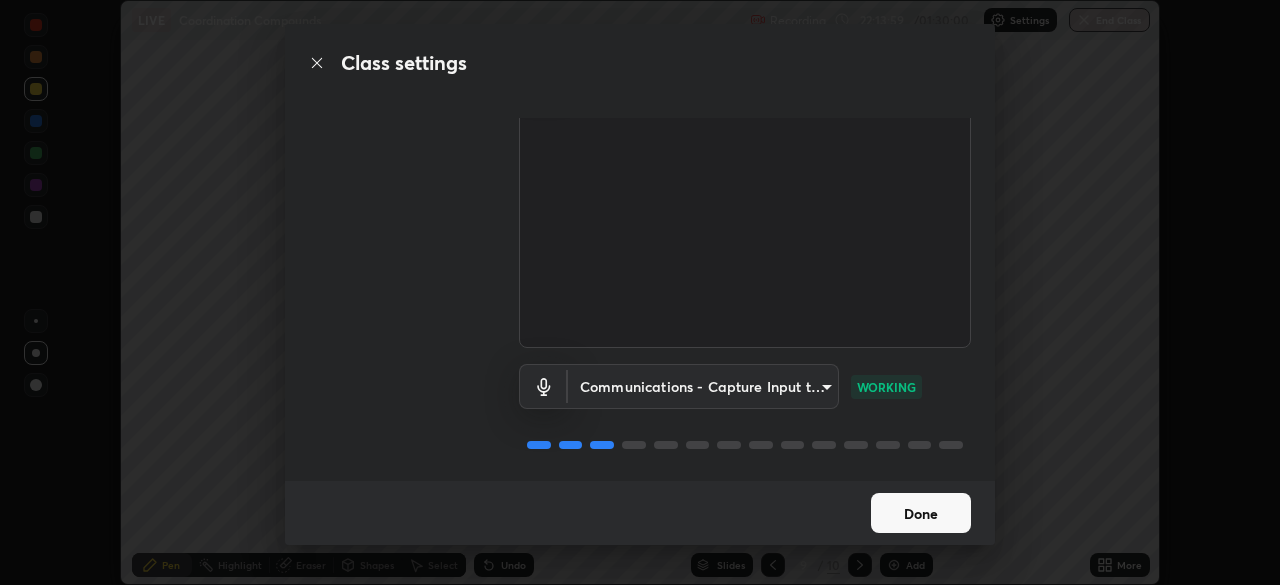 click on "Done" at bounding box center [921, 513] 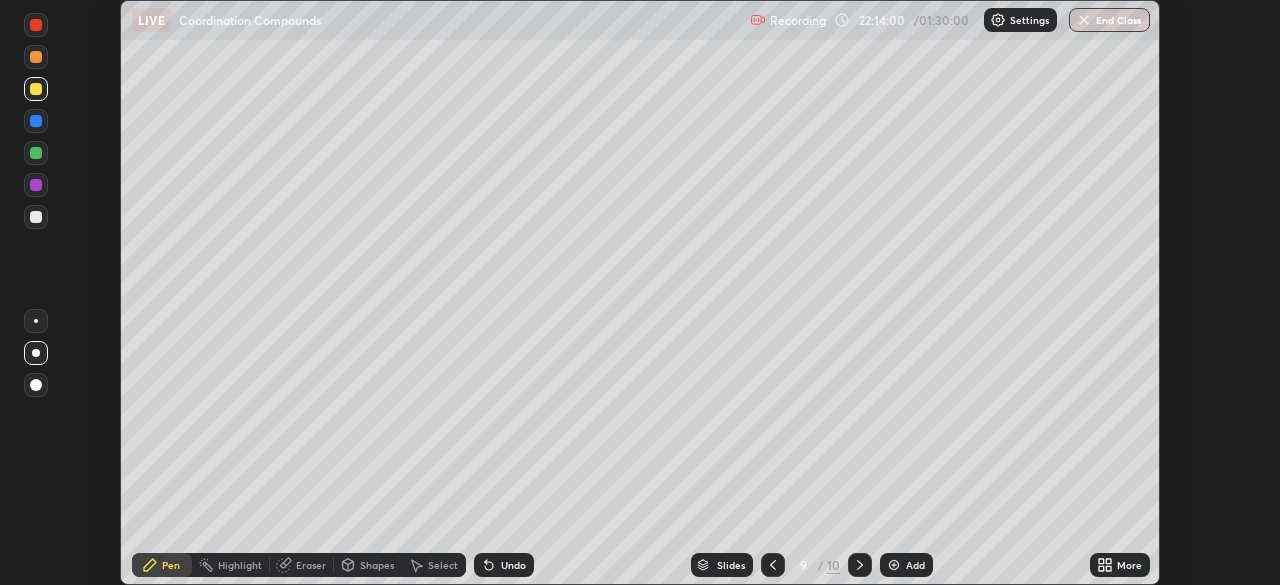 click 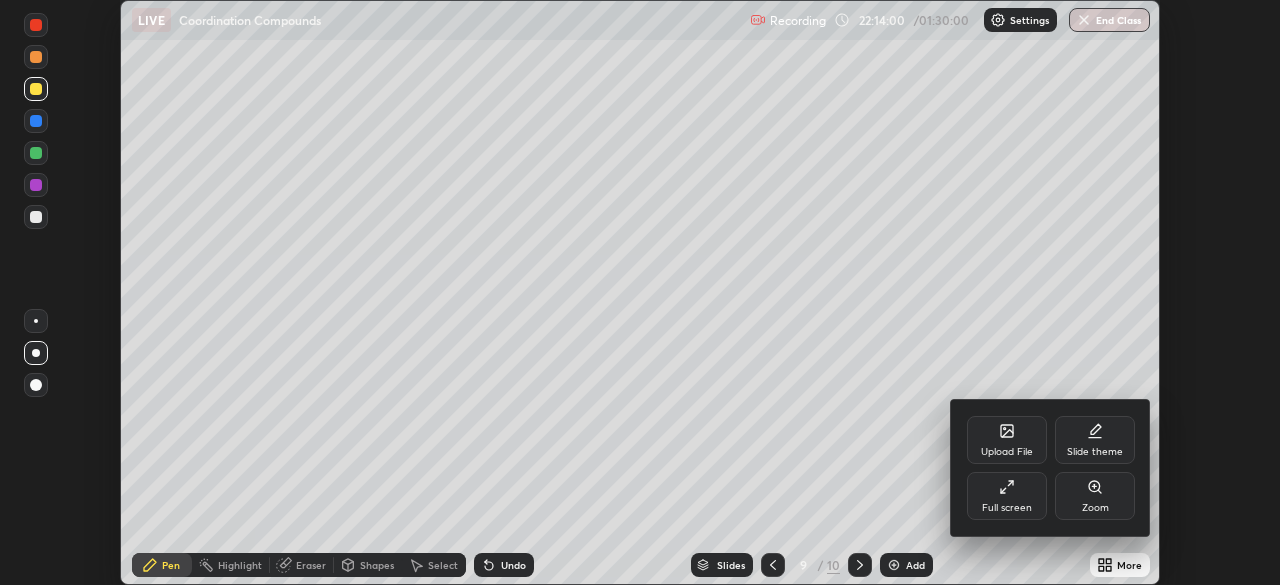 click on "Full screen" at bounding box center (1007, 508) 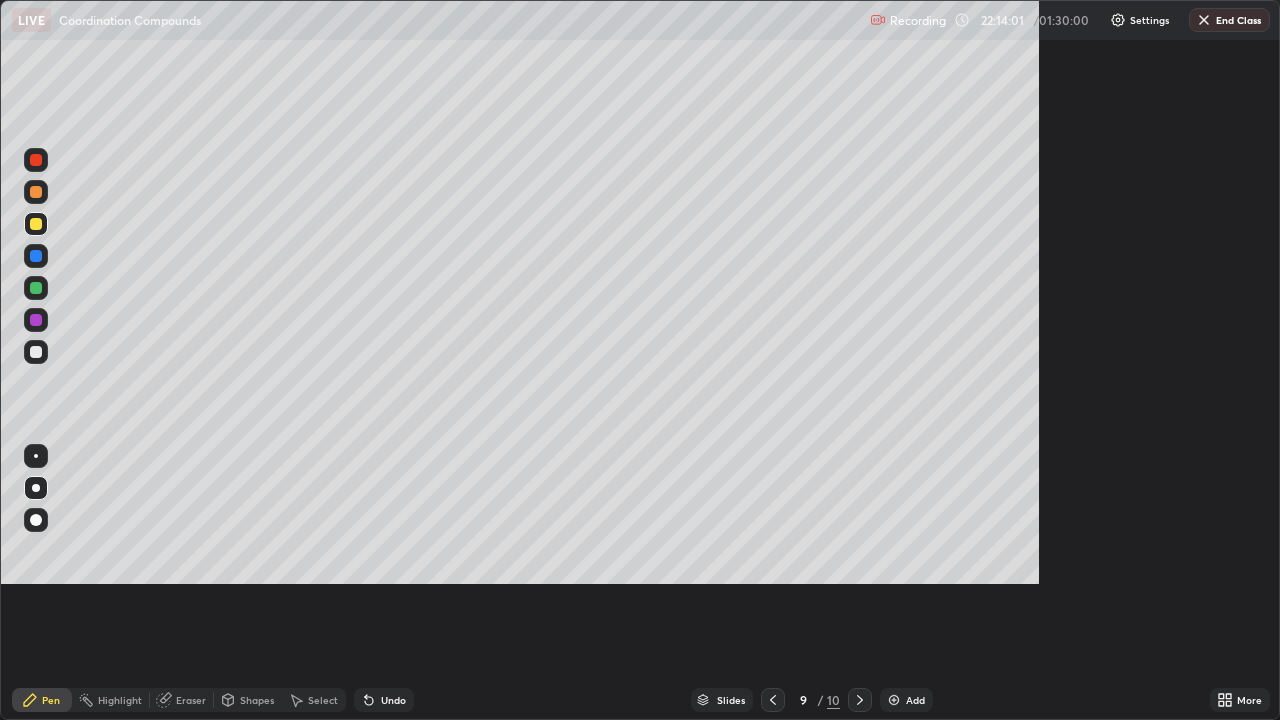 scroll, scrollTop: 99280, scrollLeft: 98720, axis: both 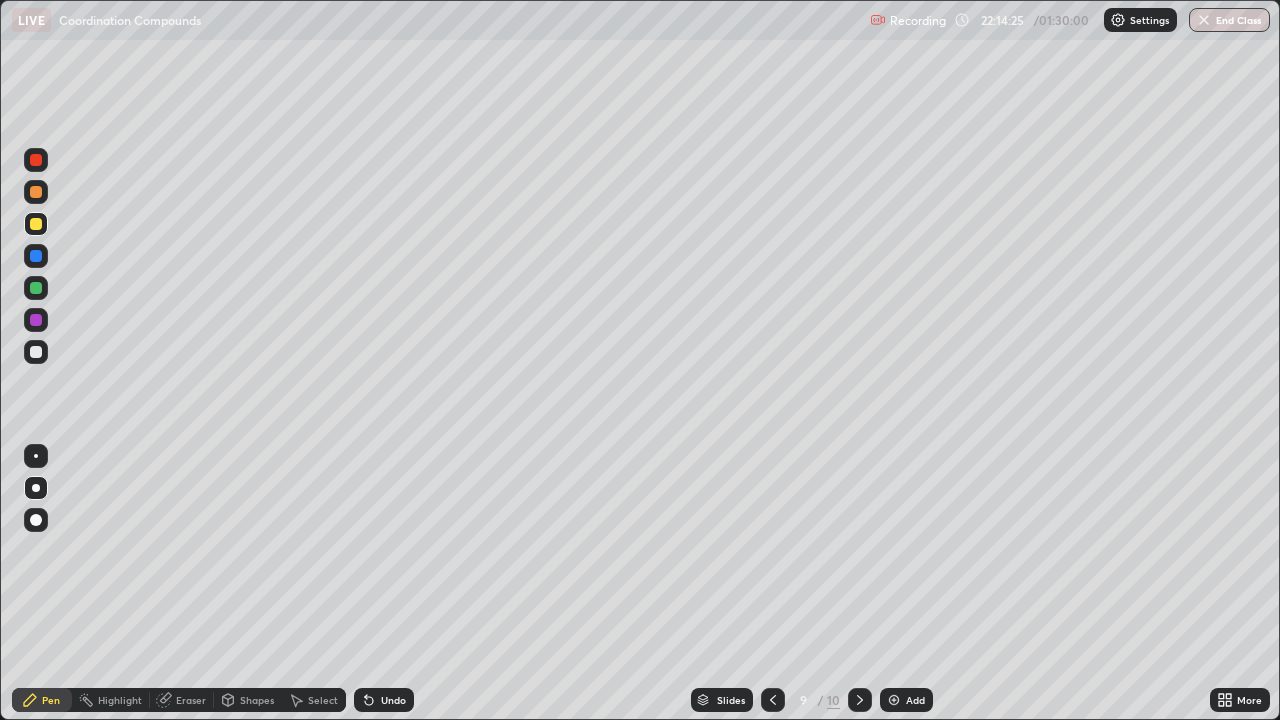 click at bounding box center [36, 352] 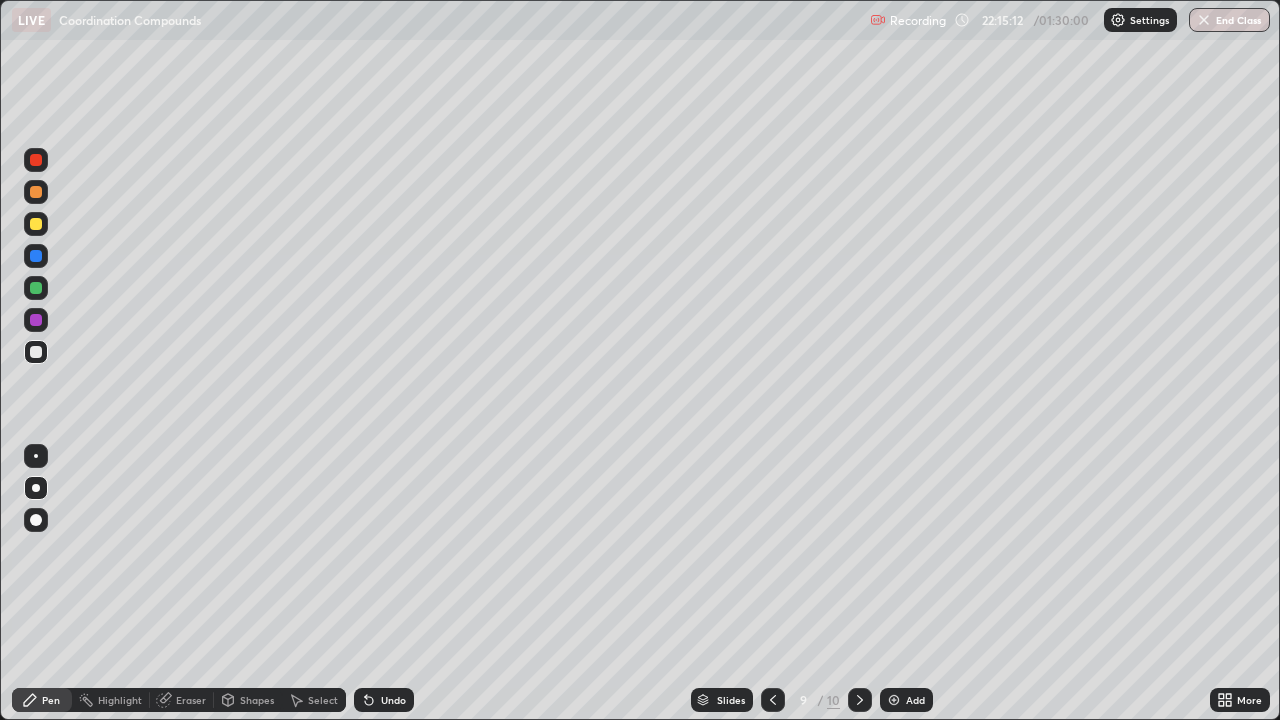 click at bounding box center (36, 224) 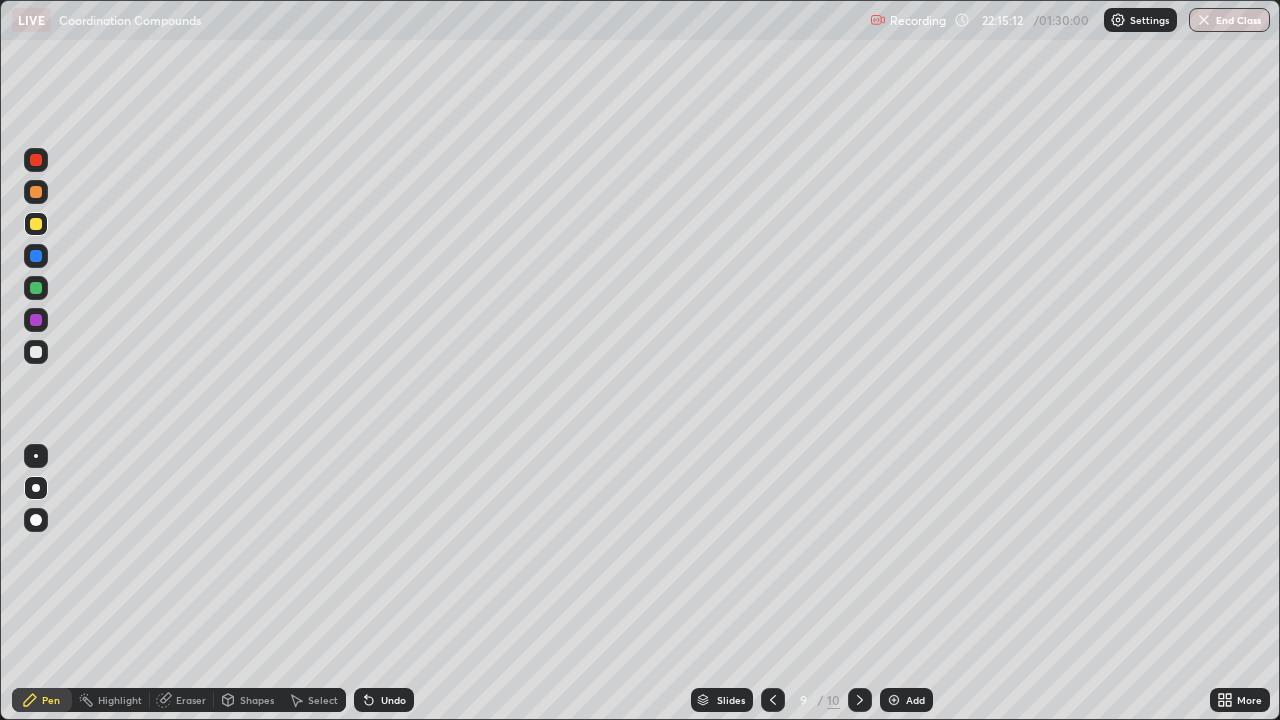 click at bounding box center [36, 224] 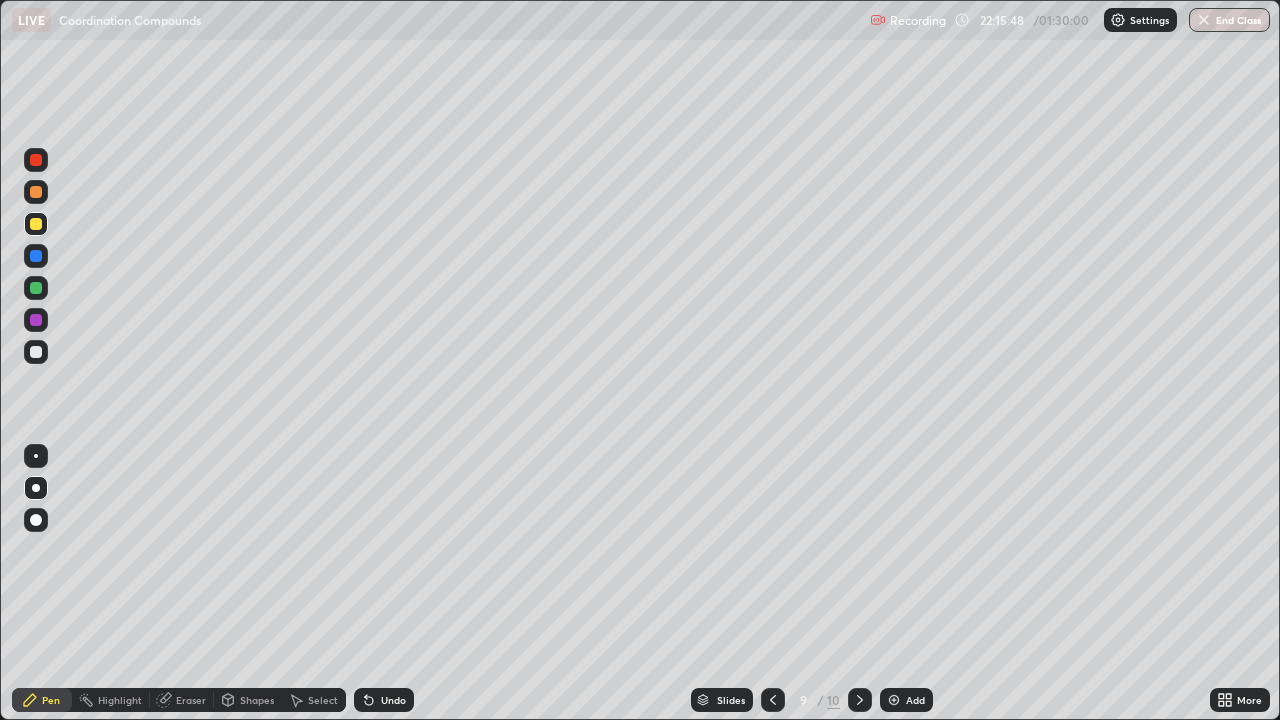 click at bounding box center [36, 352] 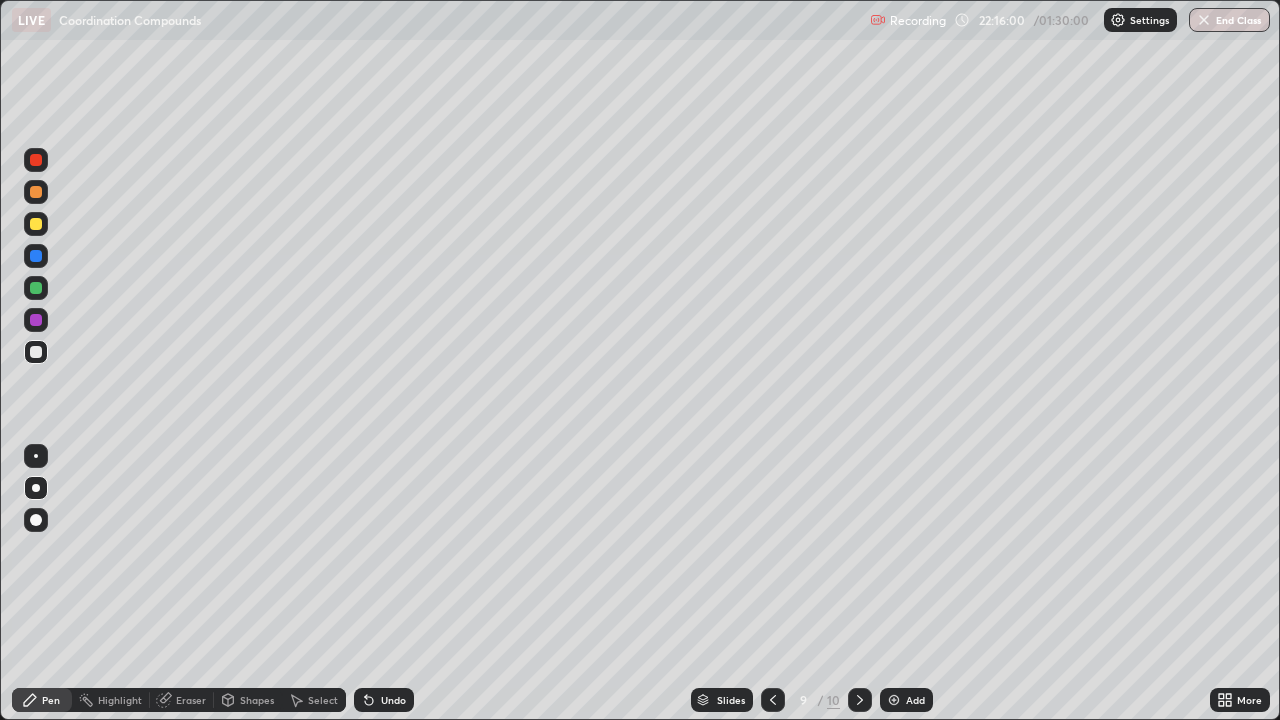 click 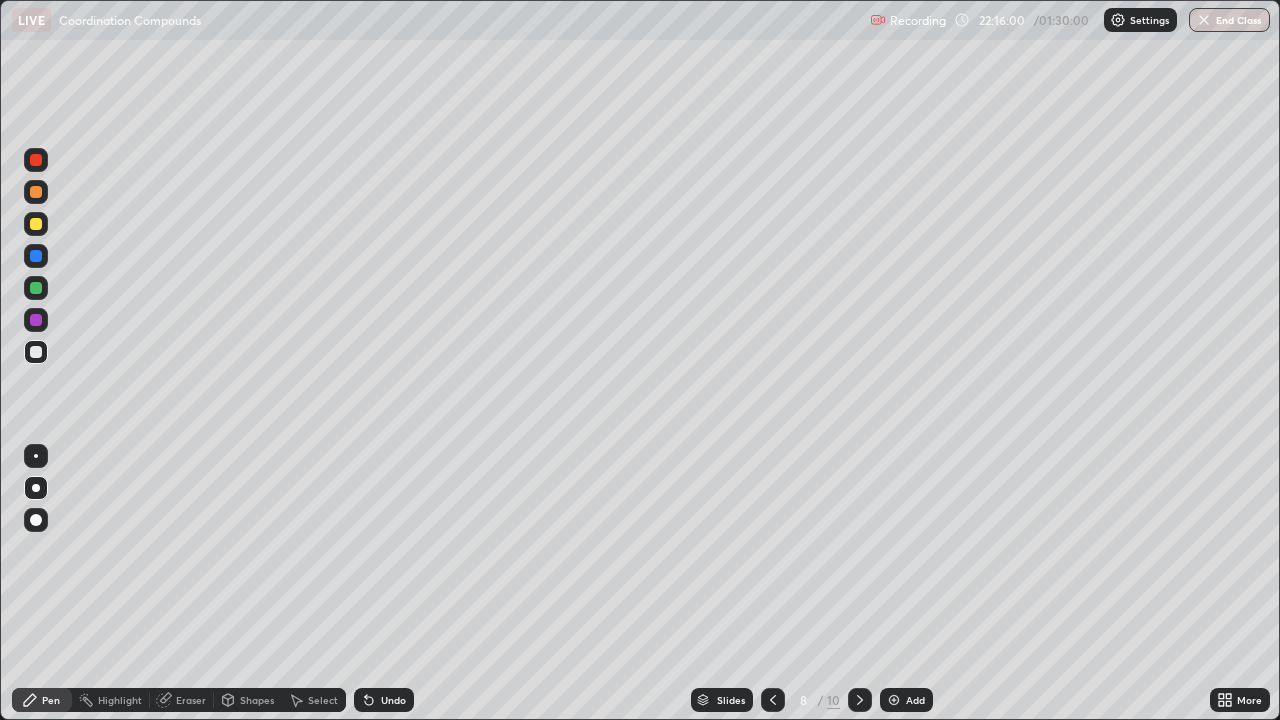 click 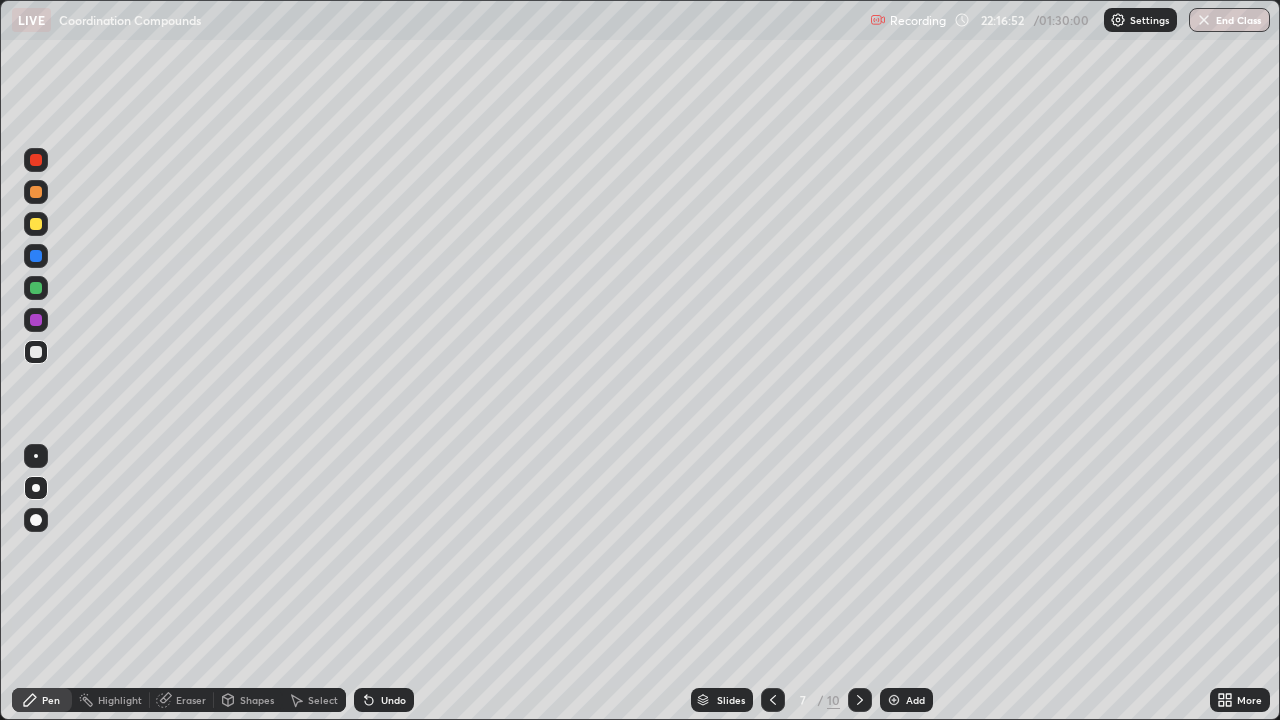 click 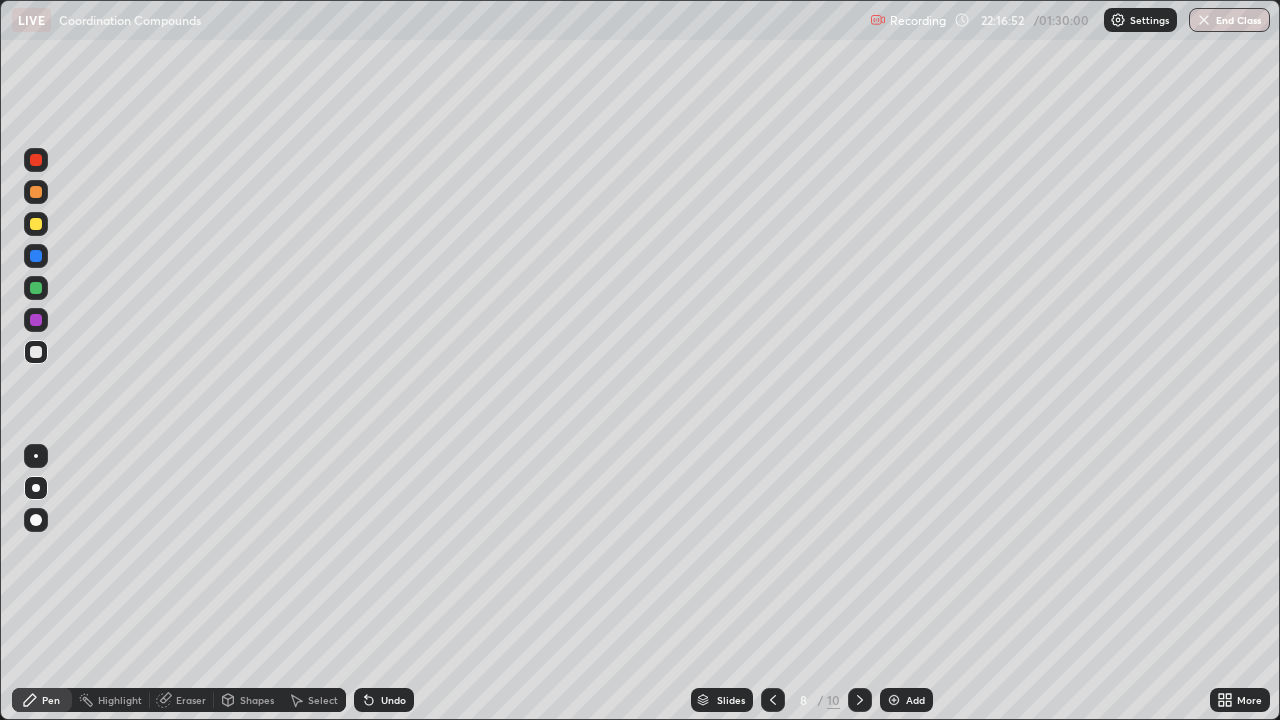 click 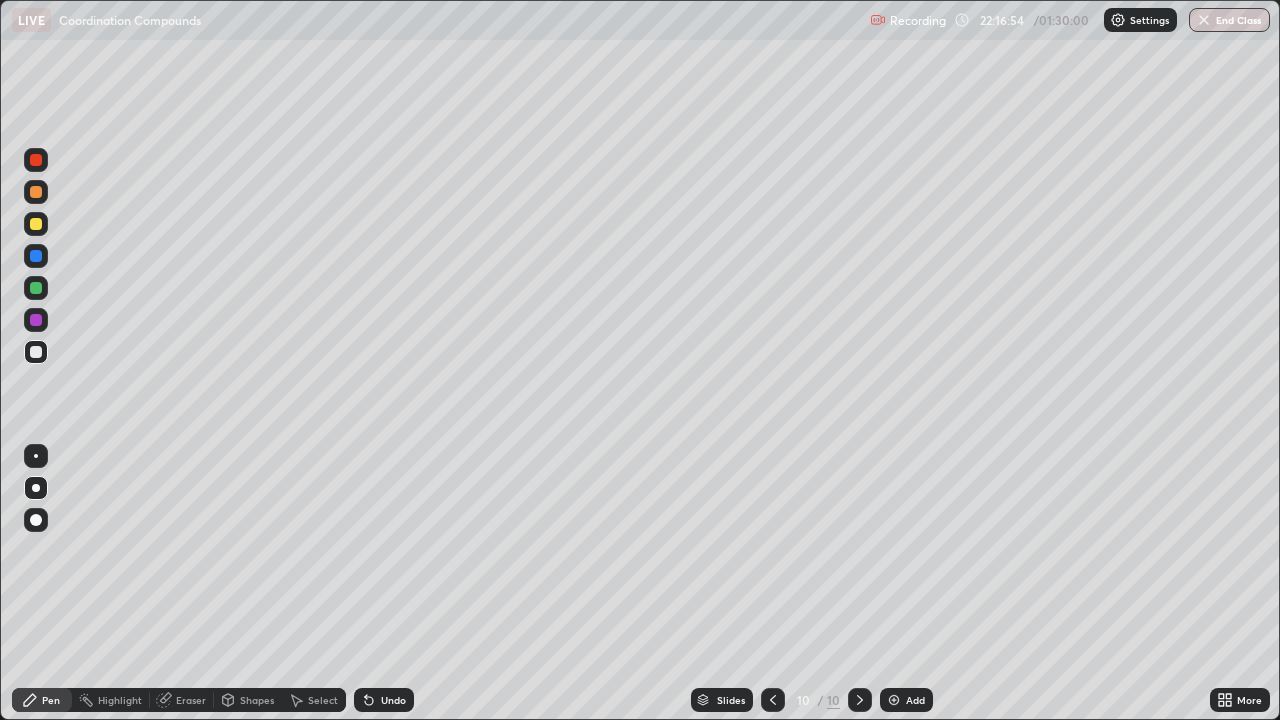 click 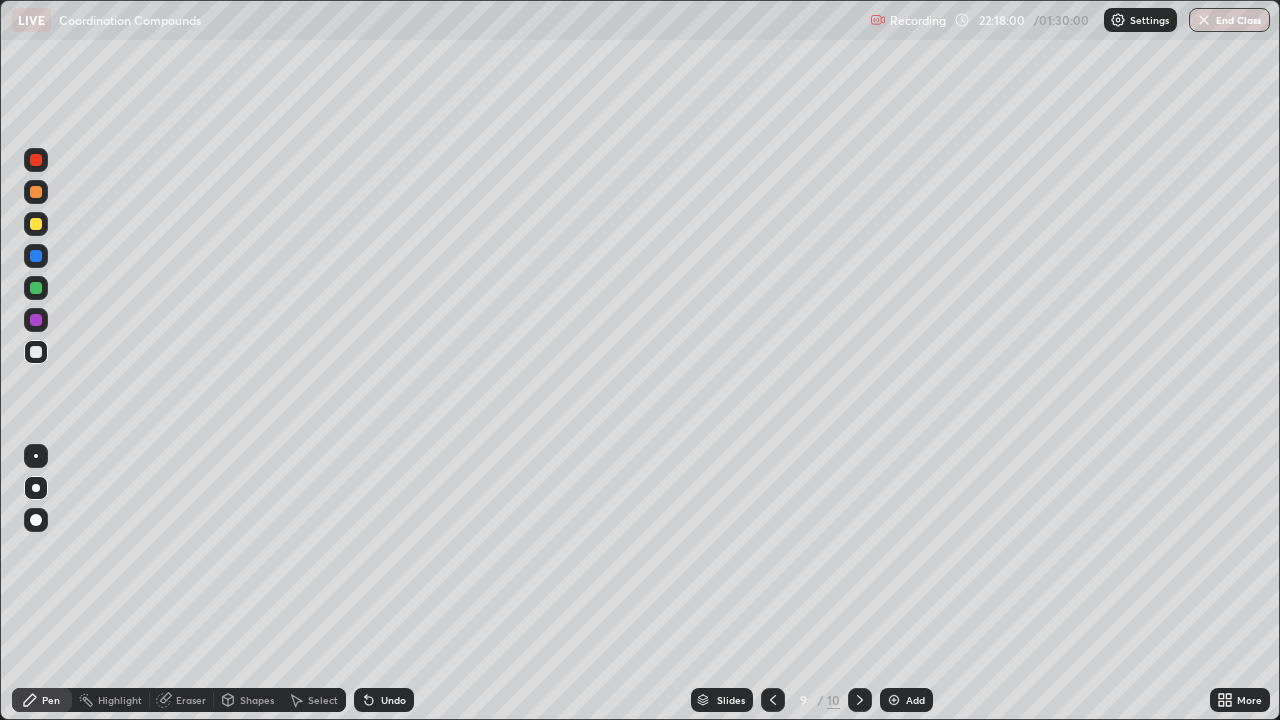 click at bounding box center [36, 352] 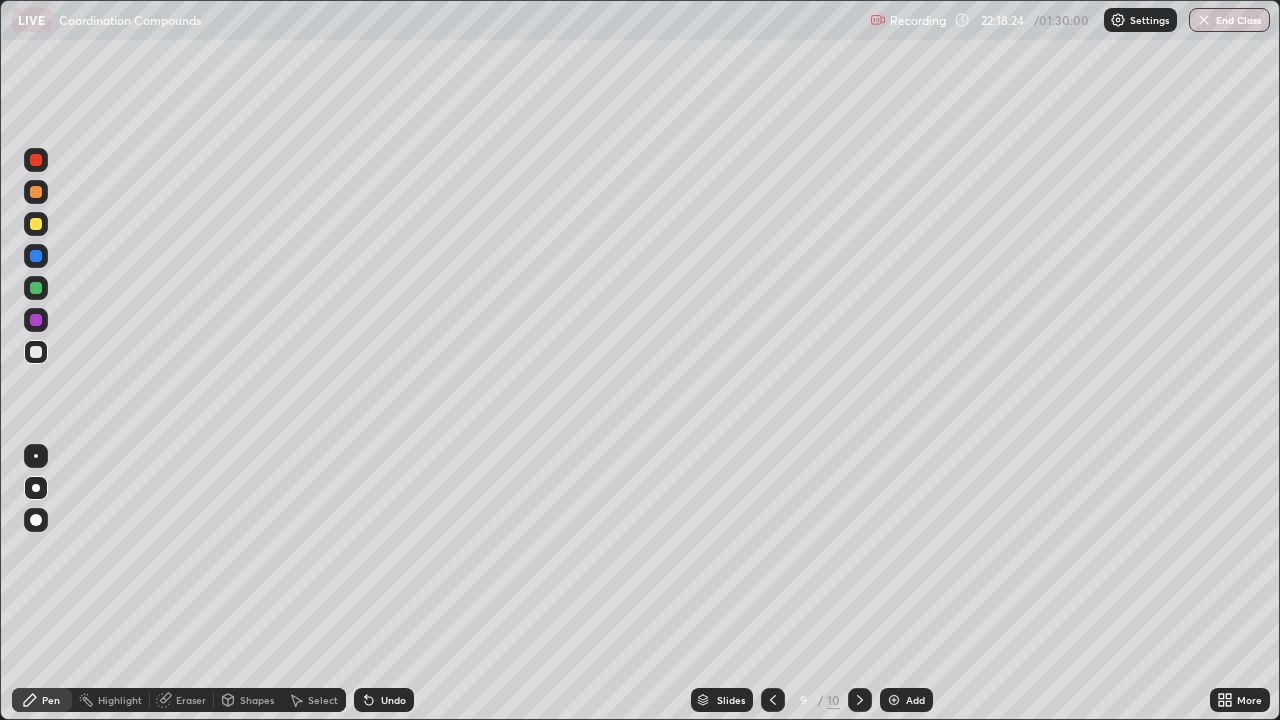 click at bounding box center (36, 192) 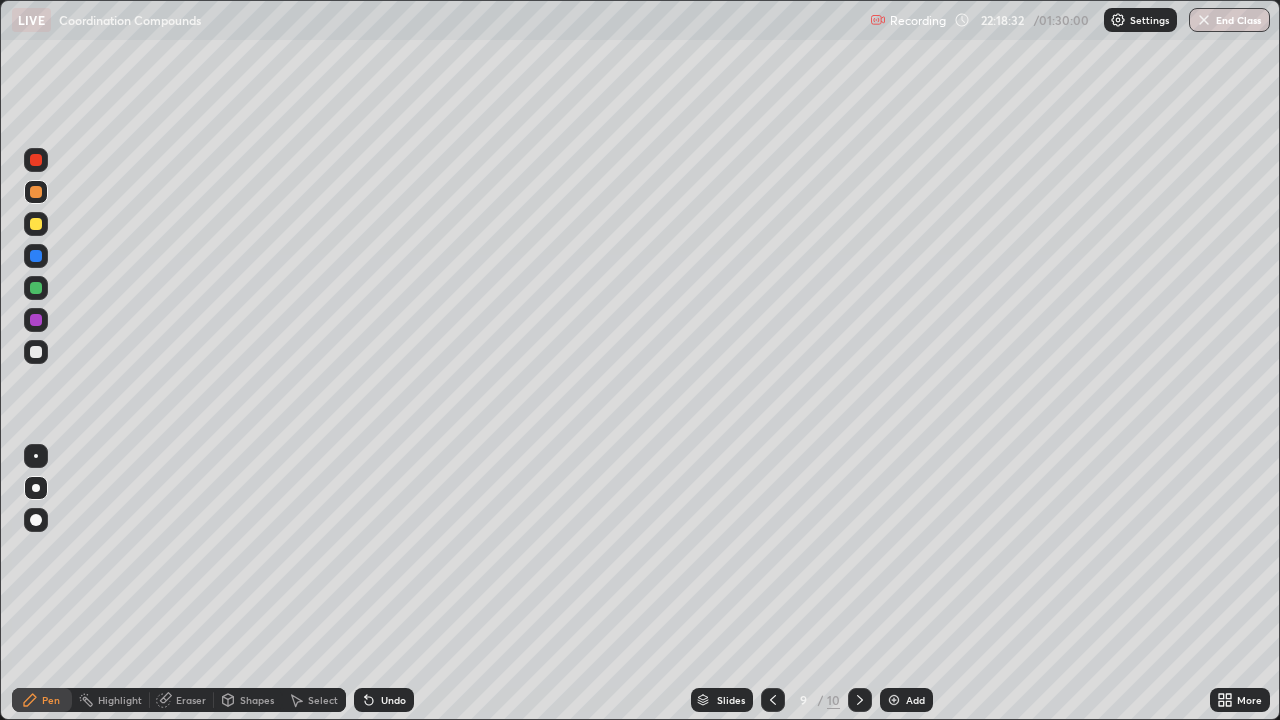 click at bounding box center (36, 352) 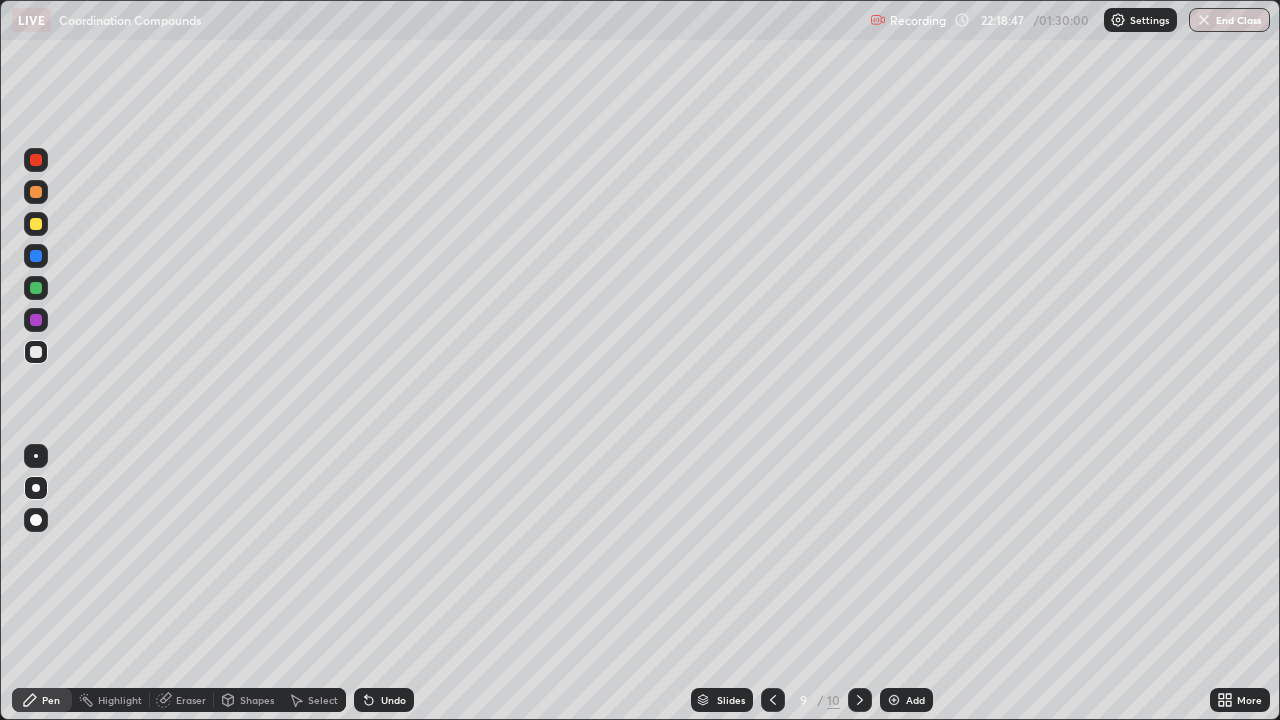 click at bounding box center [36, 224] 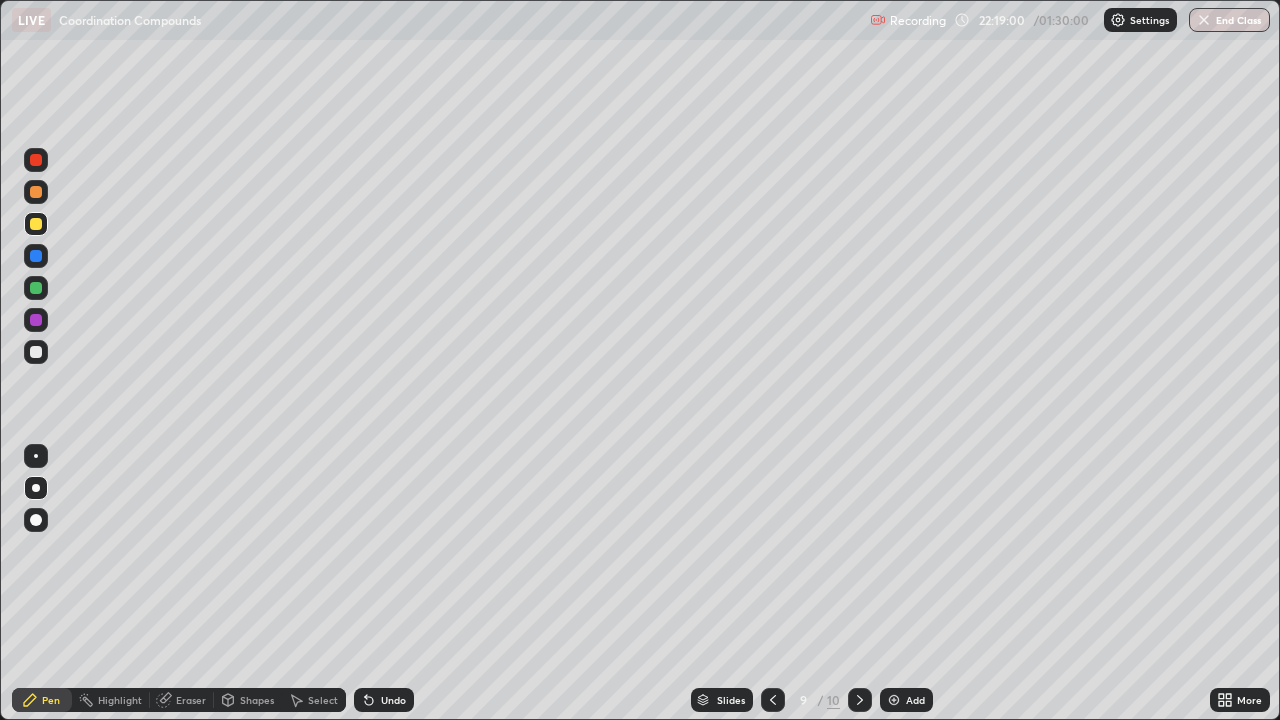 click 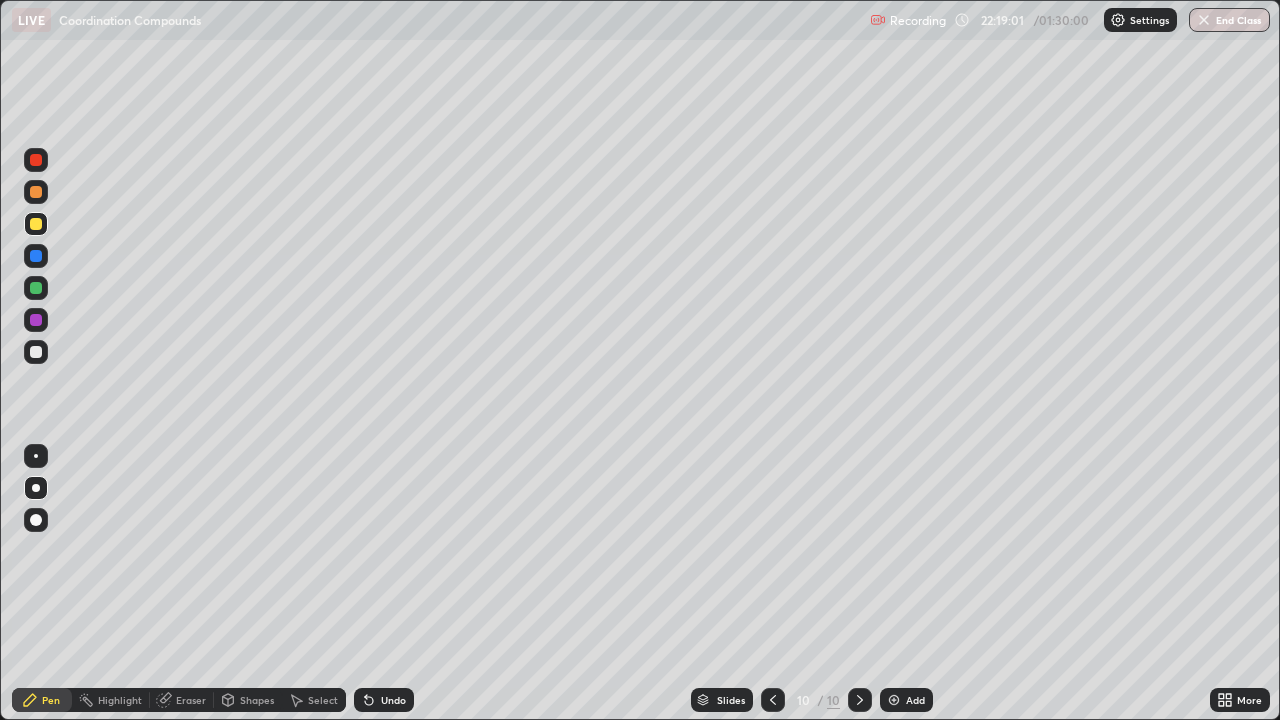 click on "Select" at bounding box center [323, 700] 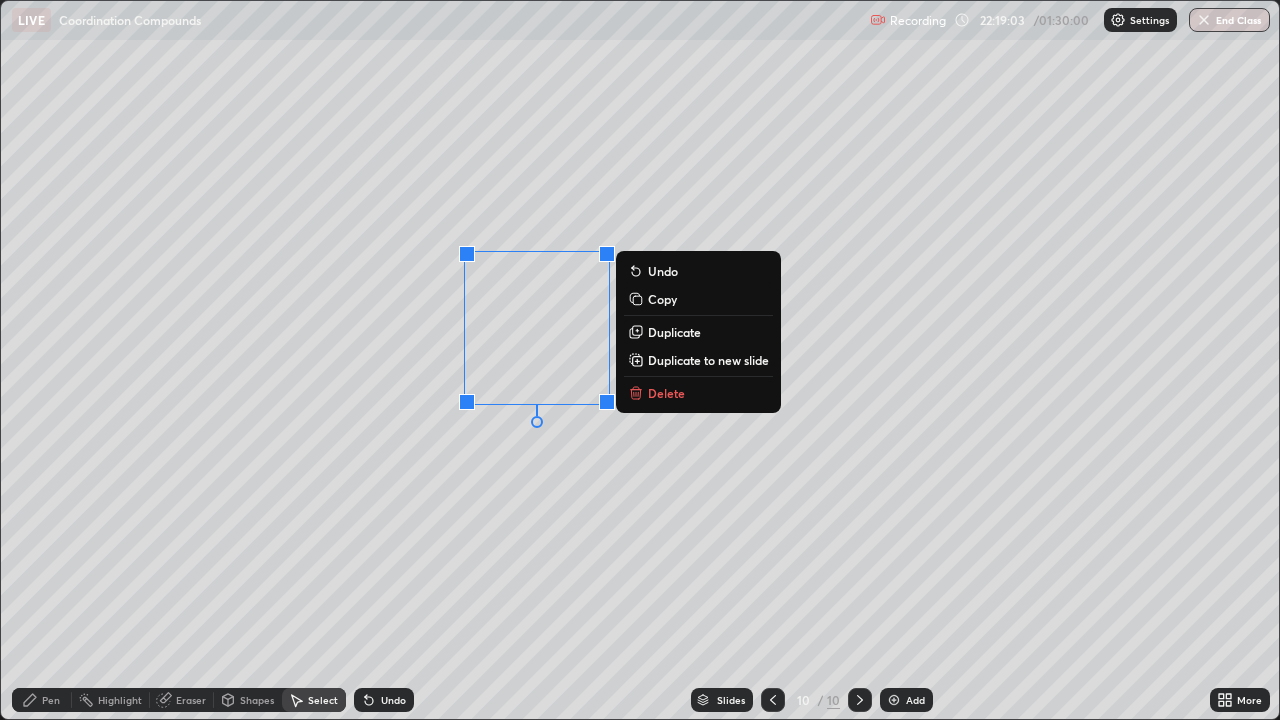 click on "Copy" at bounding box center (662, 299) 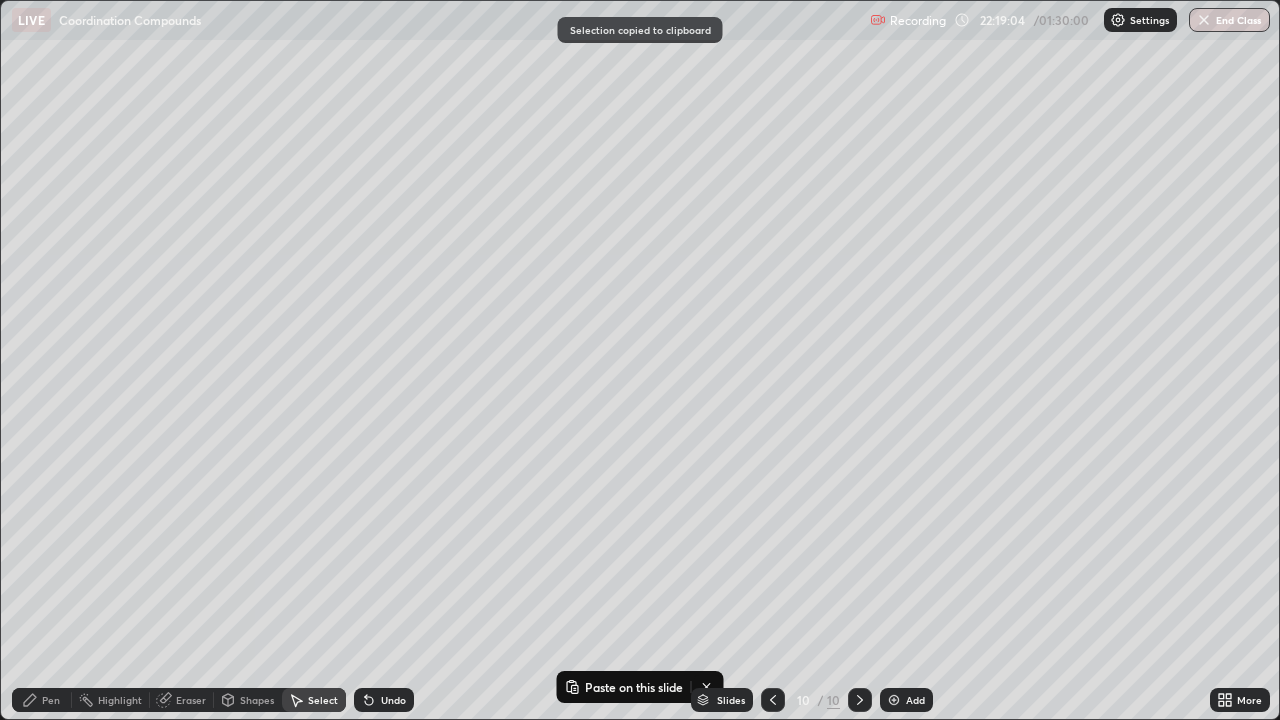 click at bounding box center [773, 700] 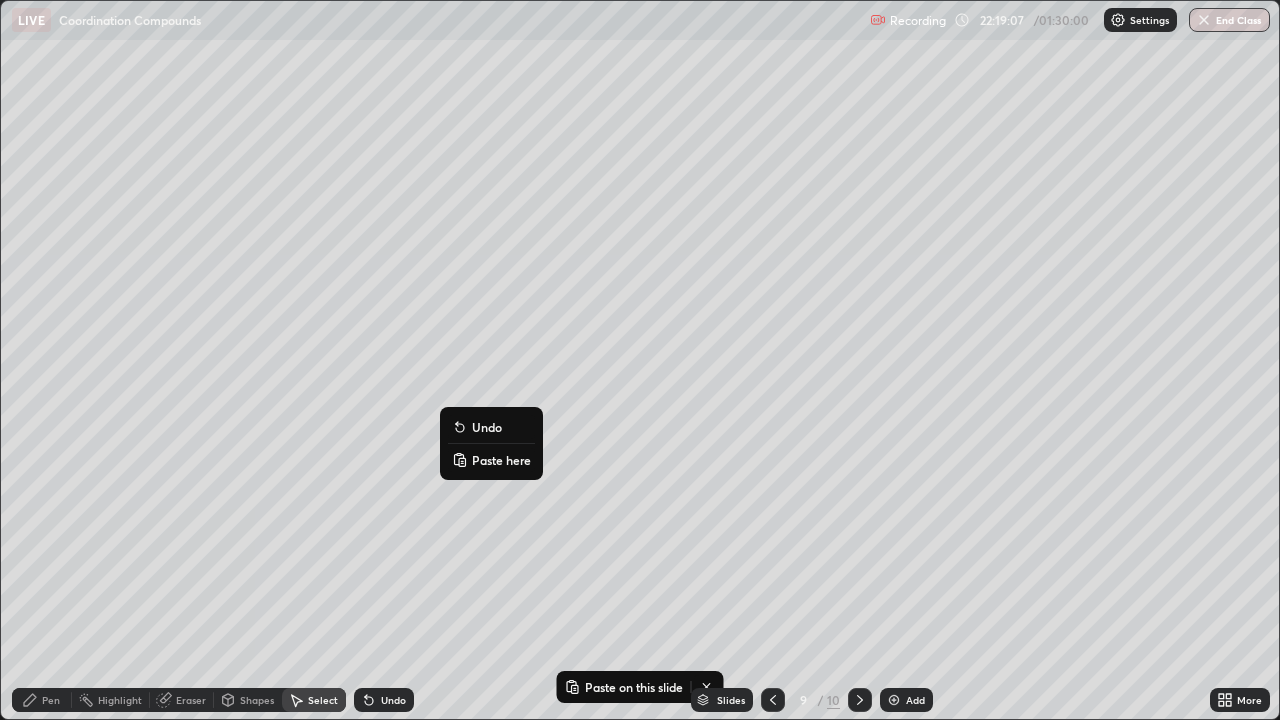 click on "Paste here" at bounding box center (501, 460) 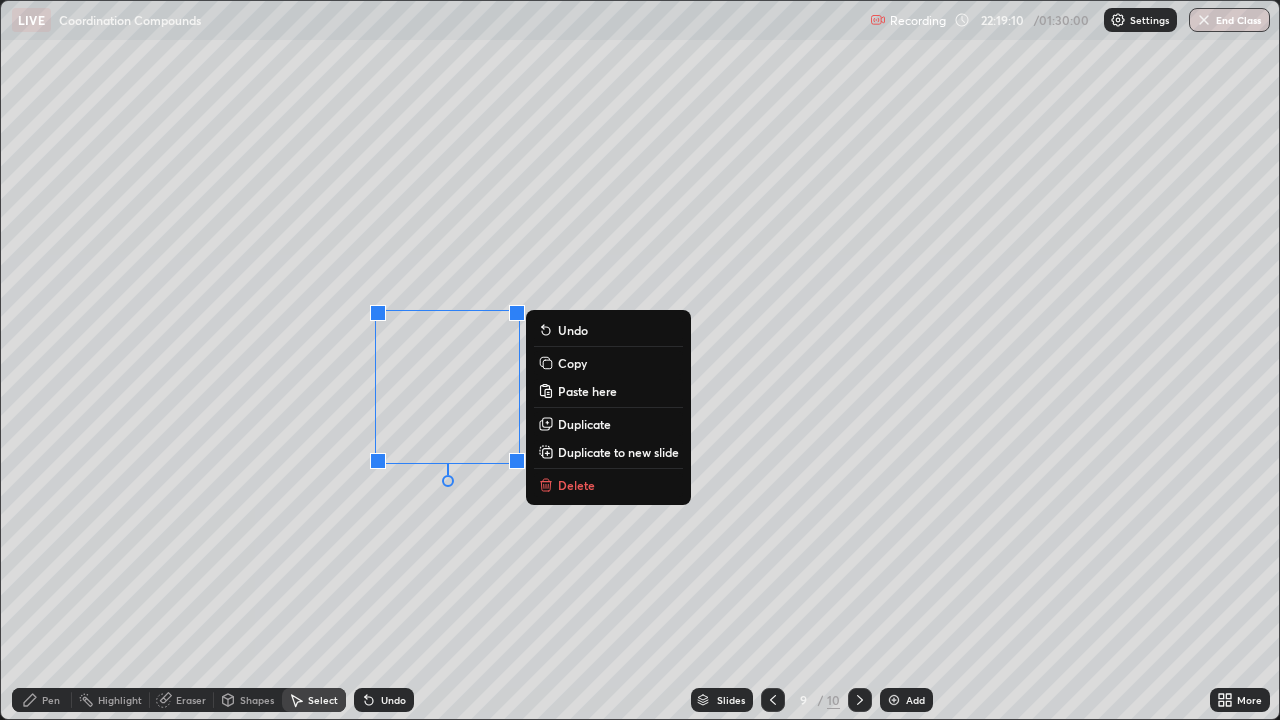 click on "0 ° Undo Copy Paste here Duplicate Duplicate to new slide Delete" at bounding box center [640, 360] 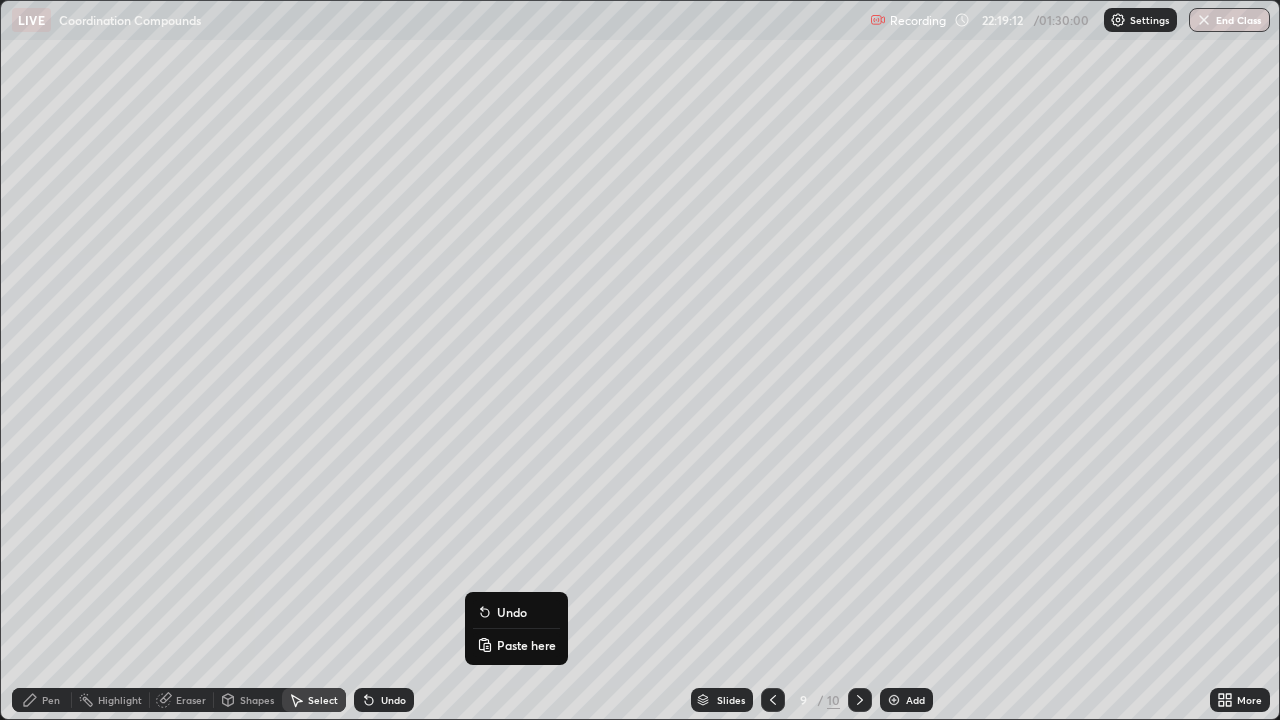 click on "Paste here" at bounding box center (526, 645) 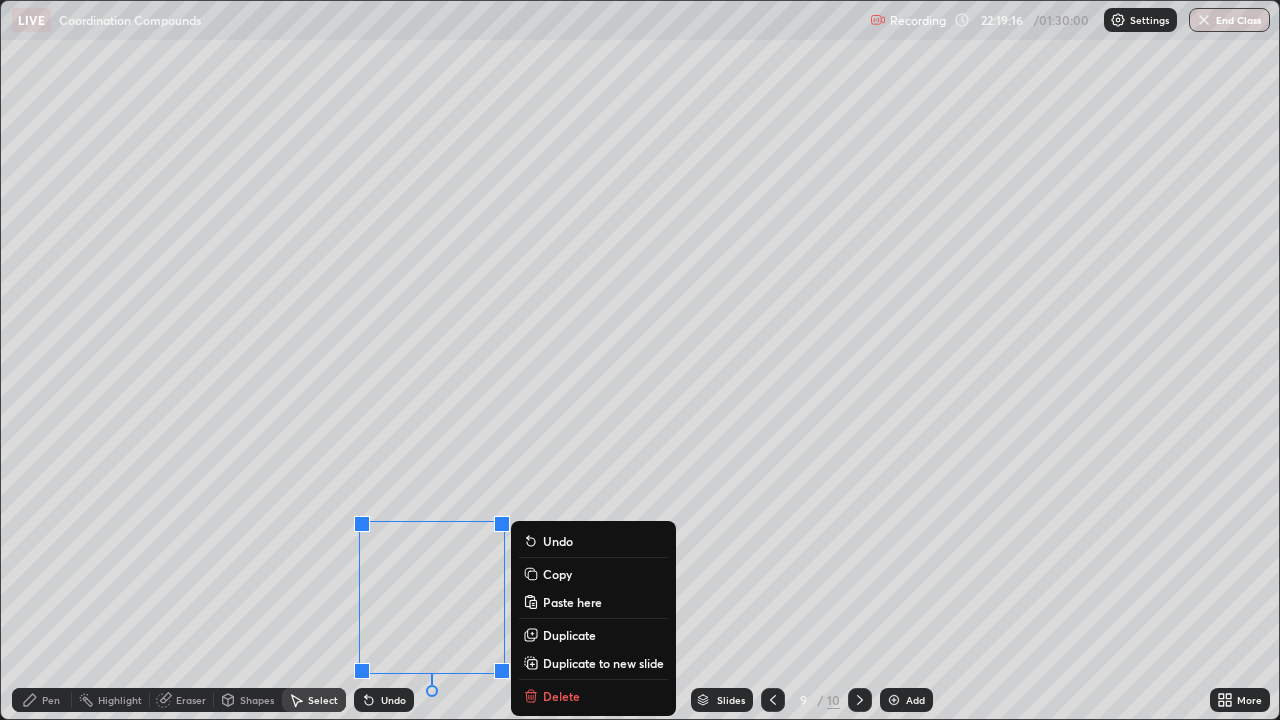 click on "Pen" at bounding box center (42, 700) 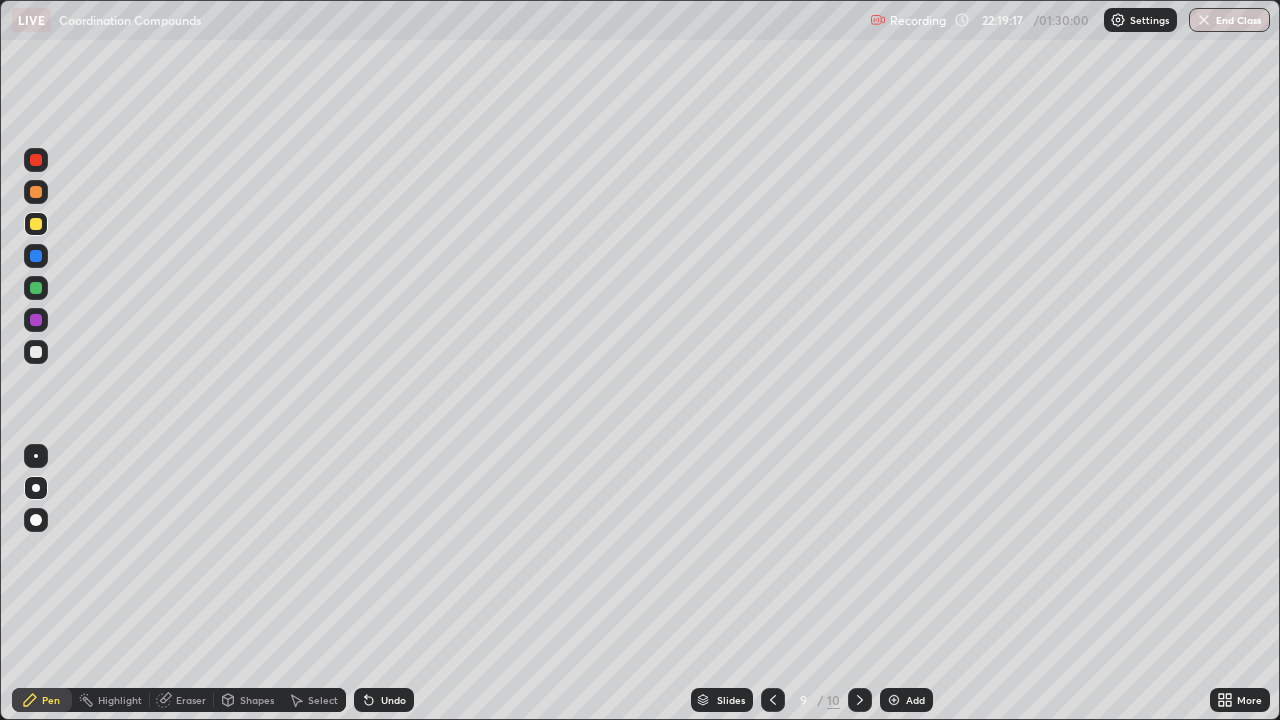 click at bounding box center [36, 352] 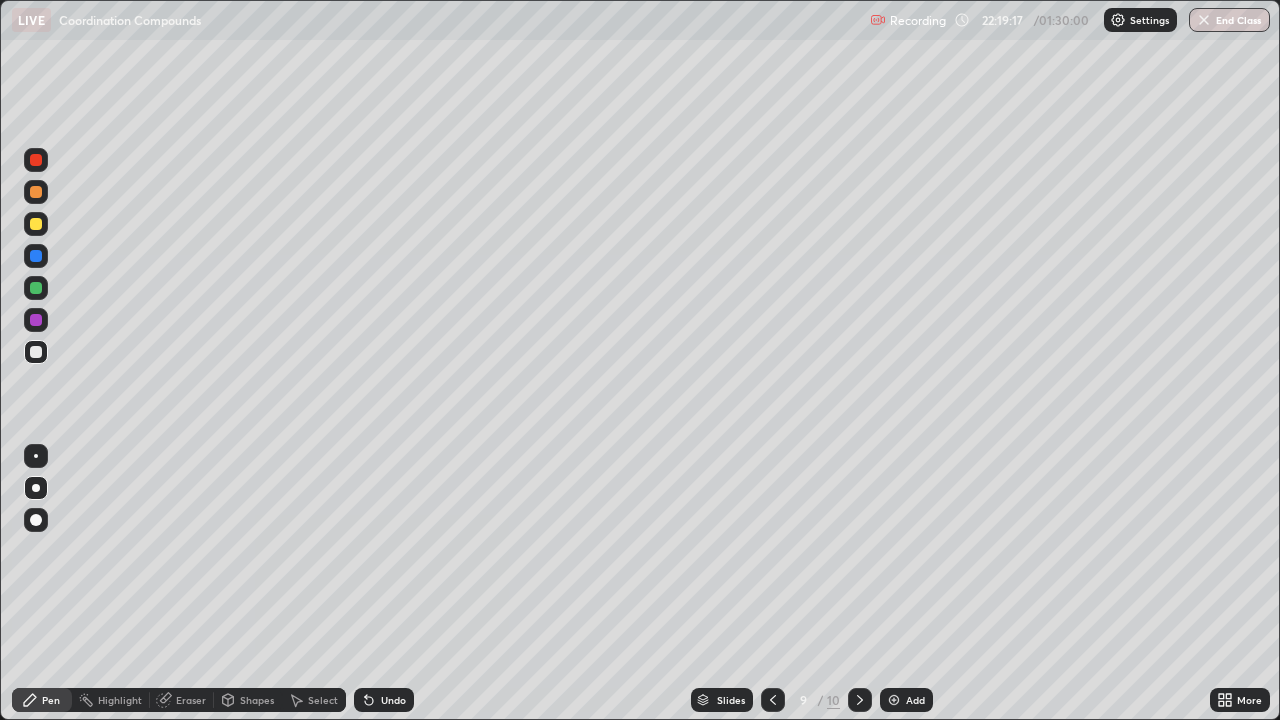 click at bounding box center (36, 352) 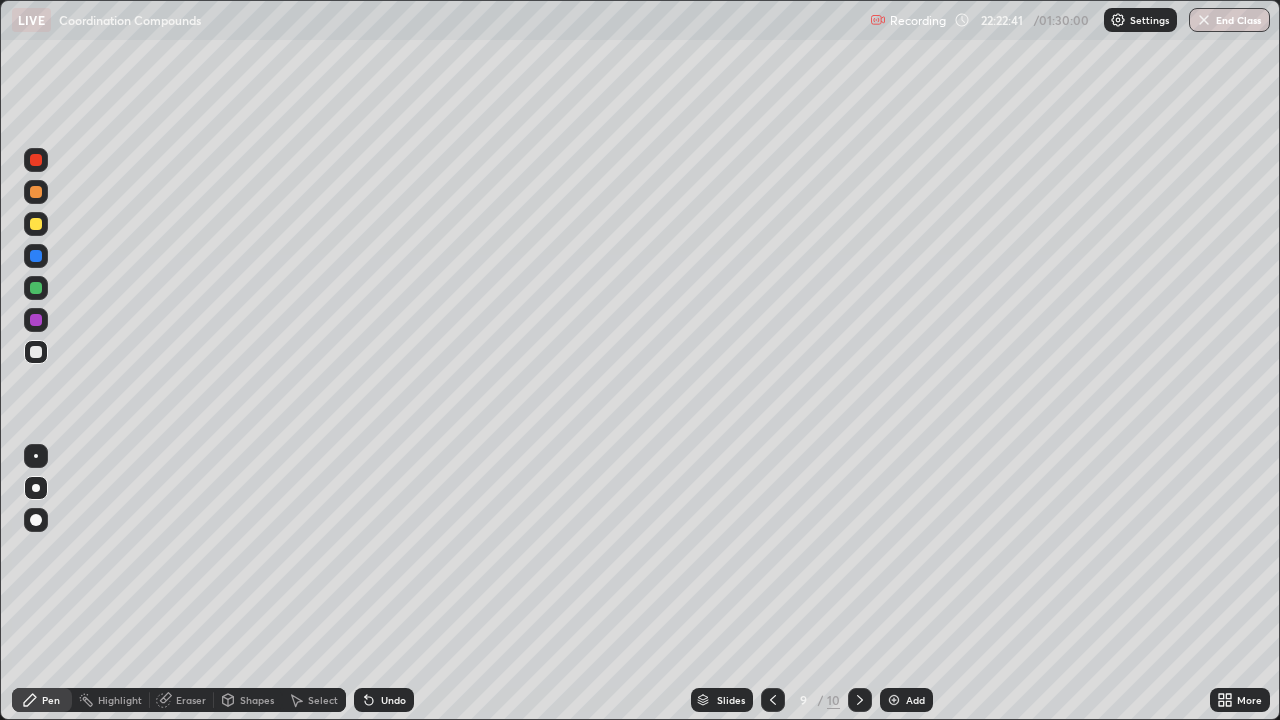 click 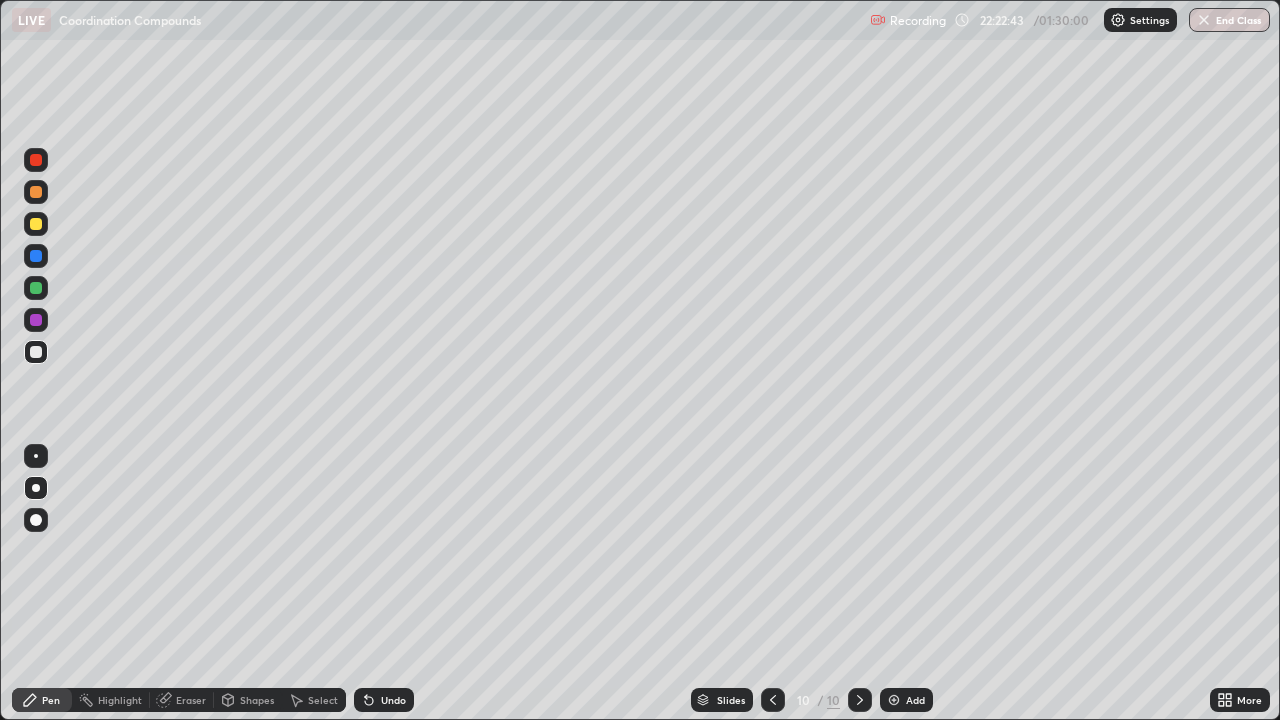 click on "Select" at bounding box center (323, 700) 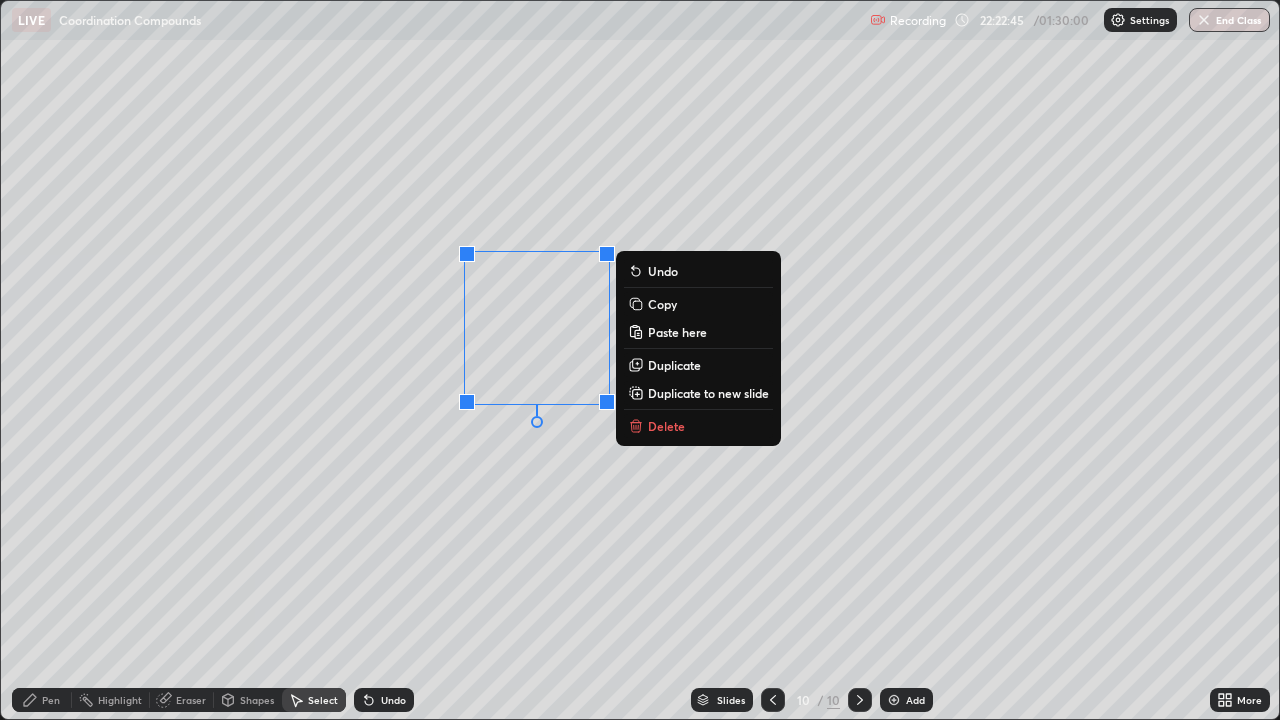 click on "Duplicate" at bounding box center [674, 365] 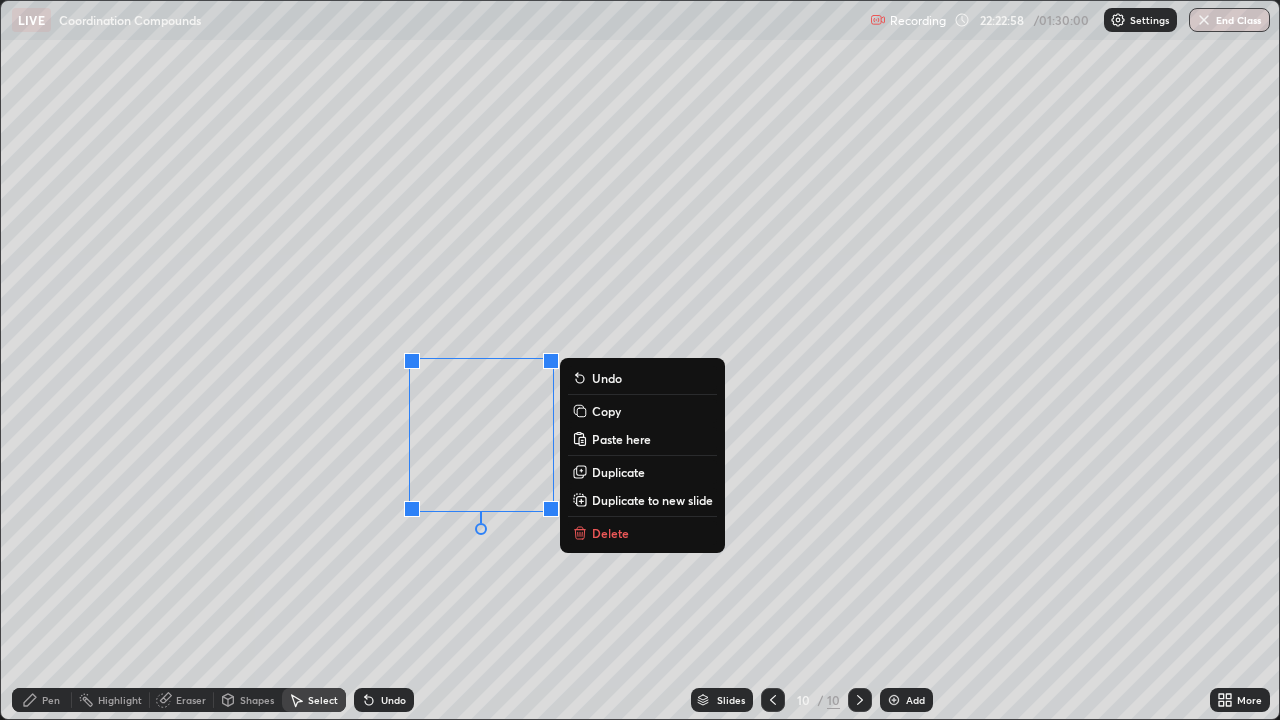 click on "Pen" at bounding box center [42, 700] 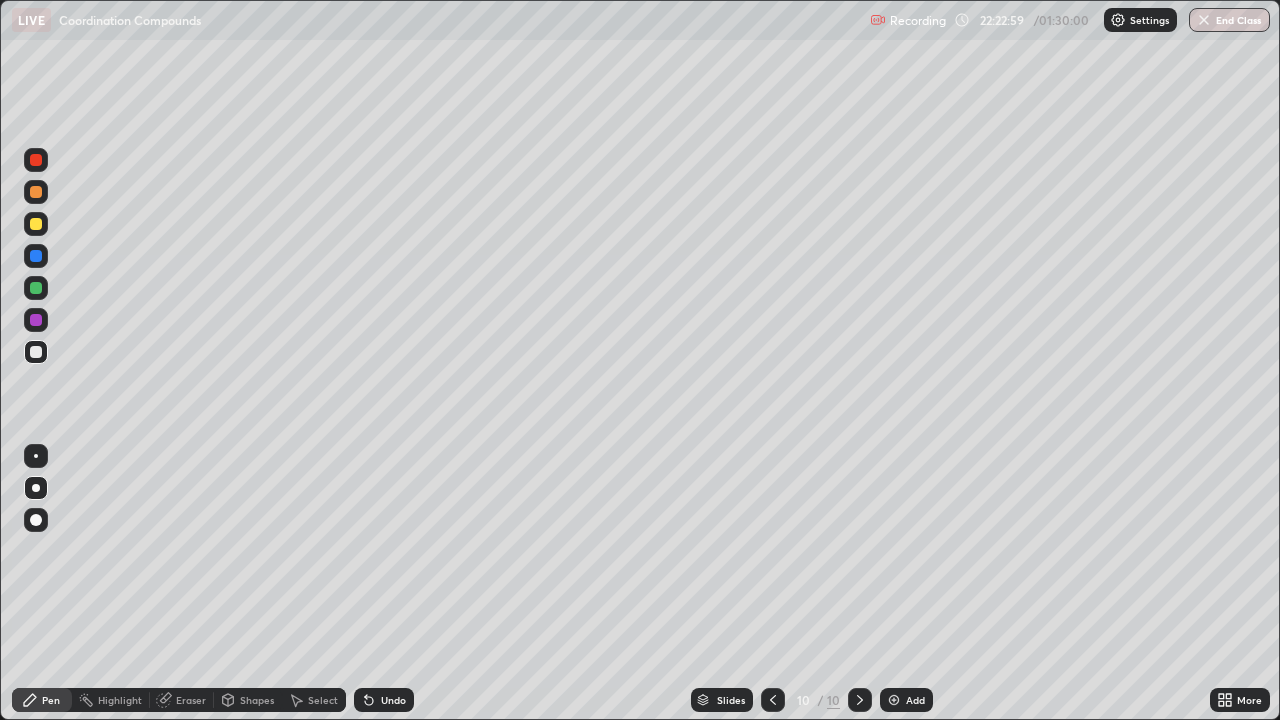 click at bounding box center (36, 192) 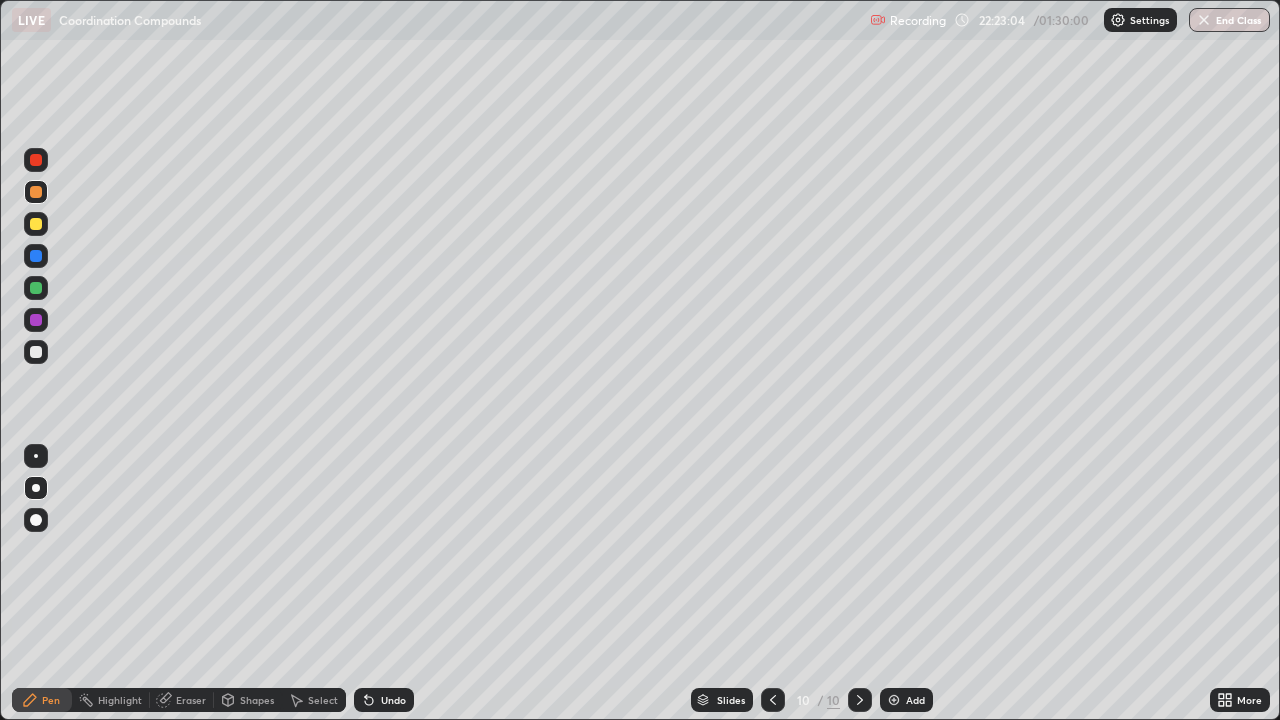 click at bounding box center [36, 352] 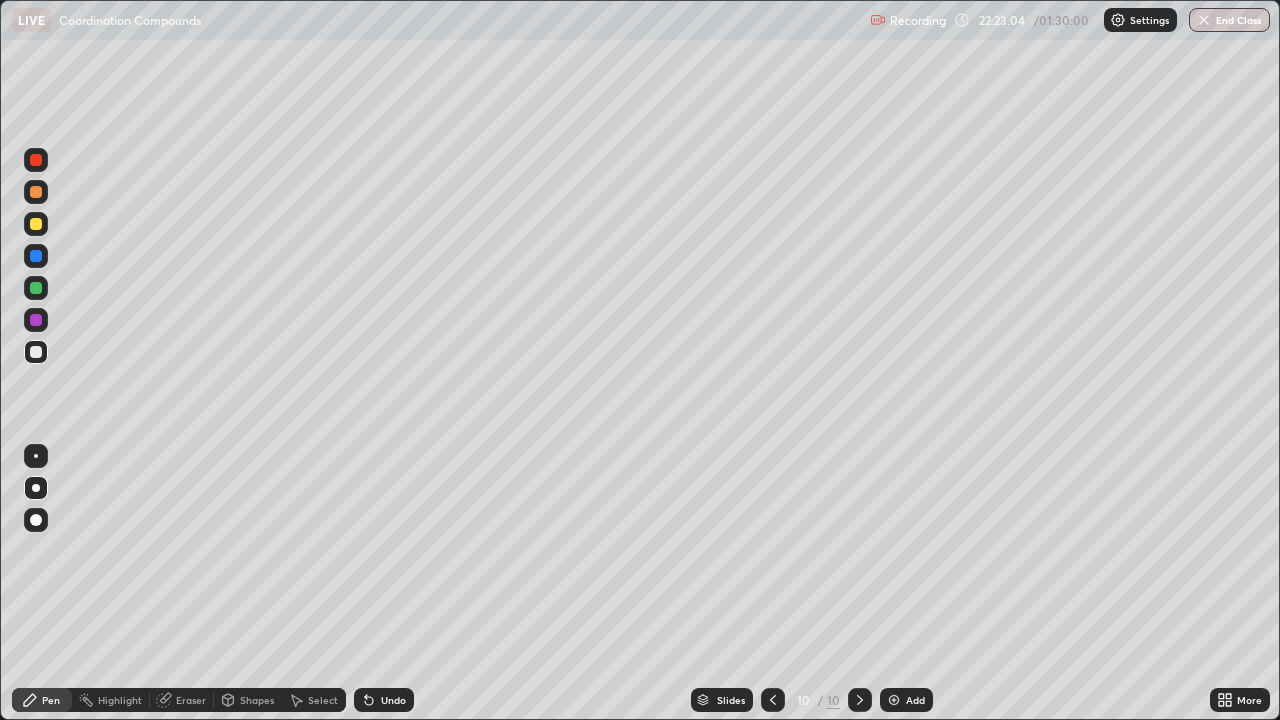 click at bounding box center (36, 352) 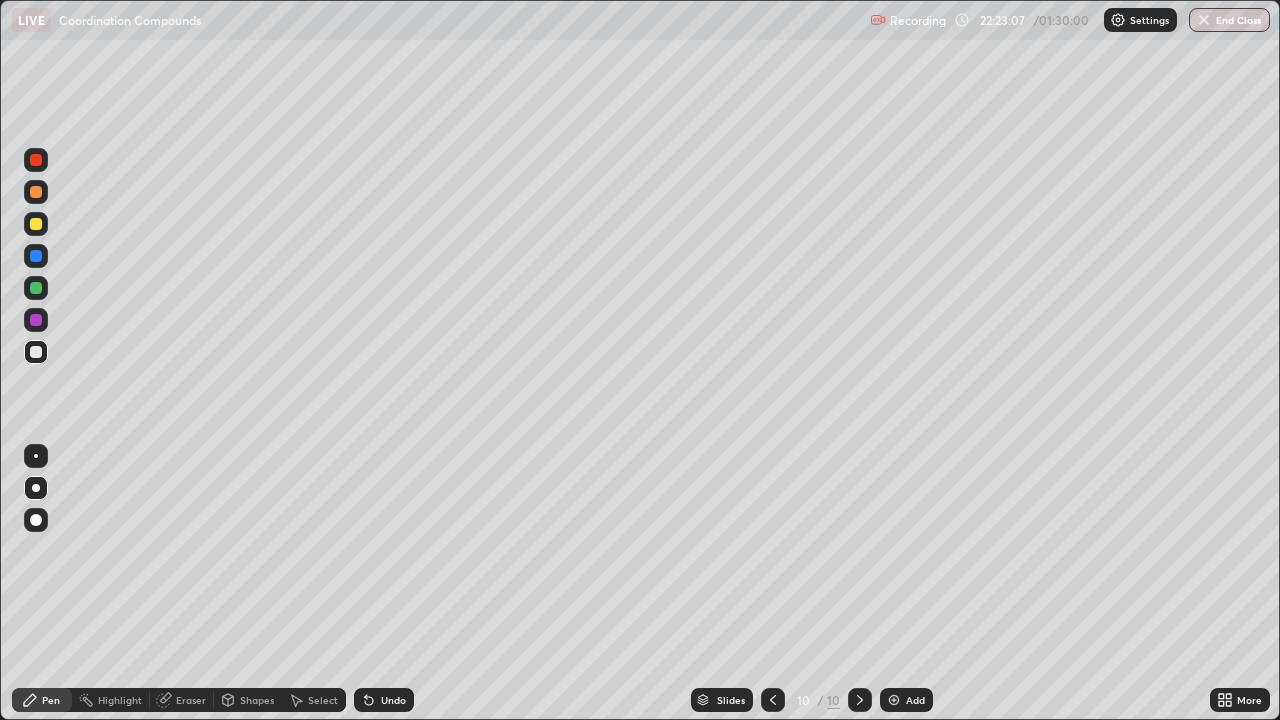 click at bounding box center [36, 224] 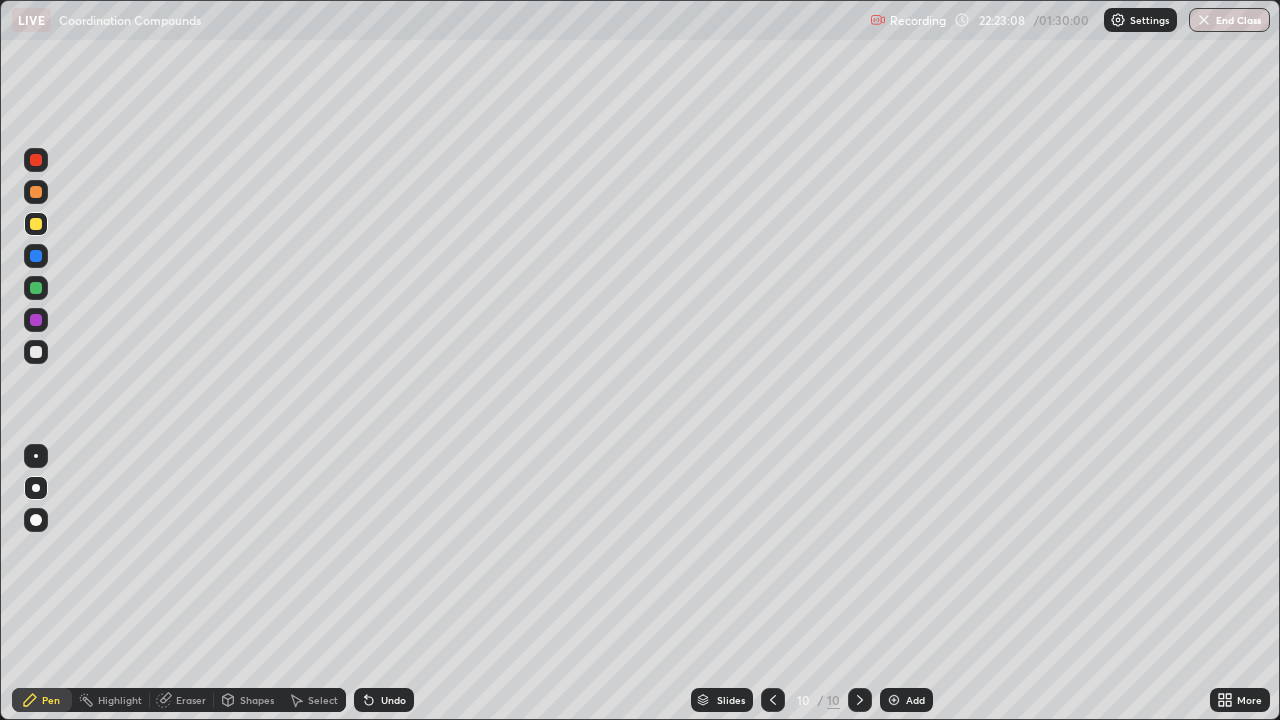 click at bounding box center (36, 224) 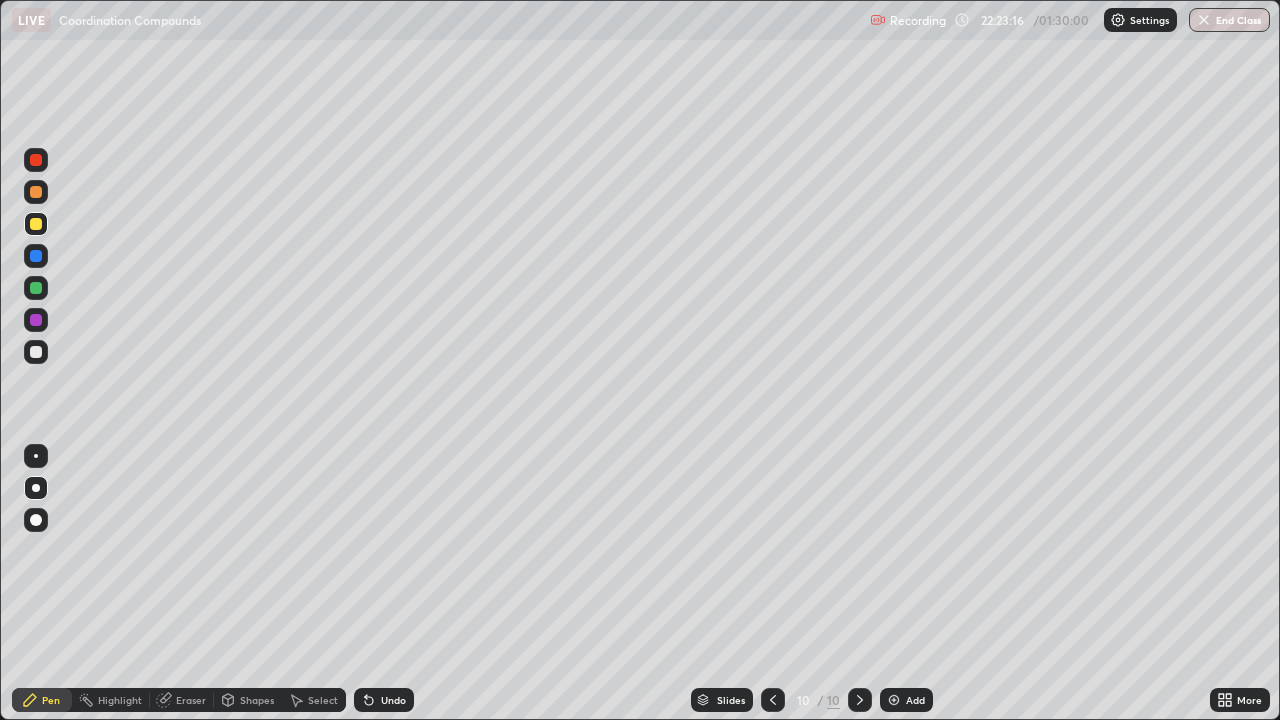 click at bounding box center [36, 352] 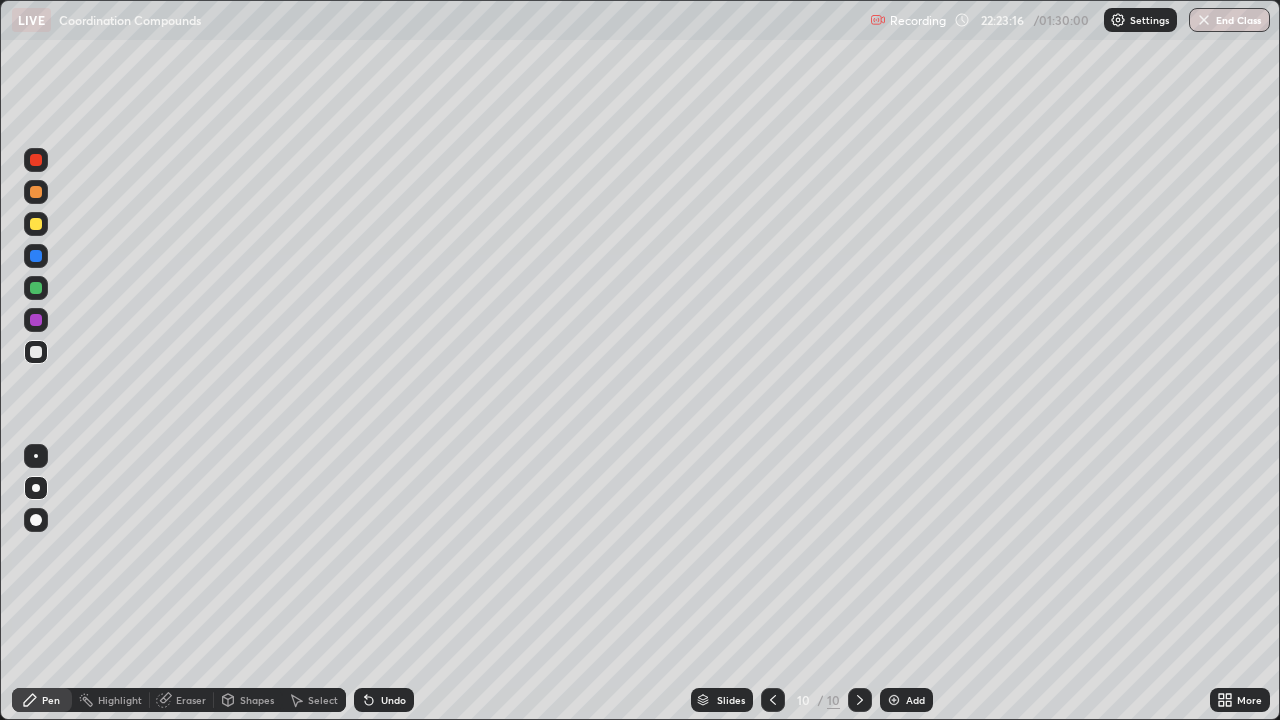 click at bounding box center [36, 352] 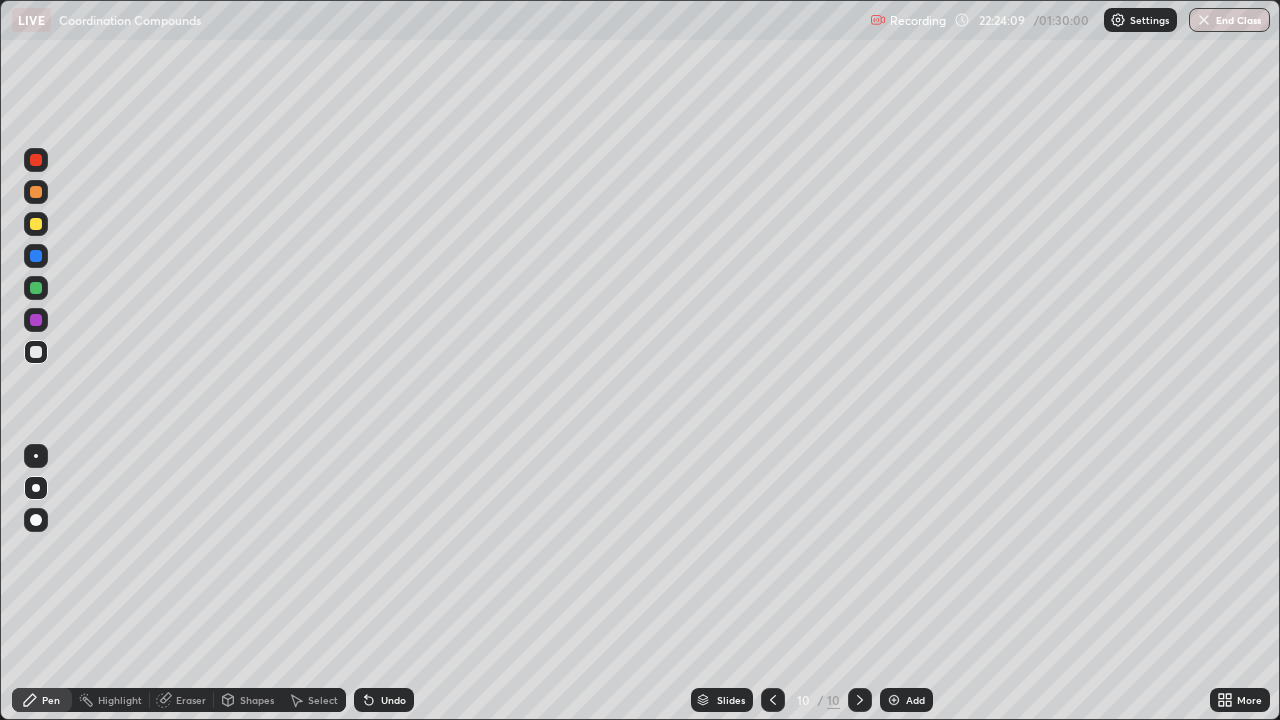click at bounding box center [36, 352] 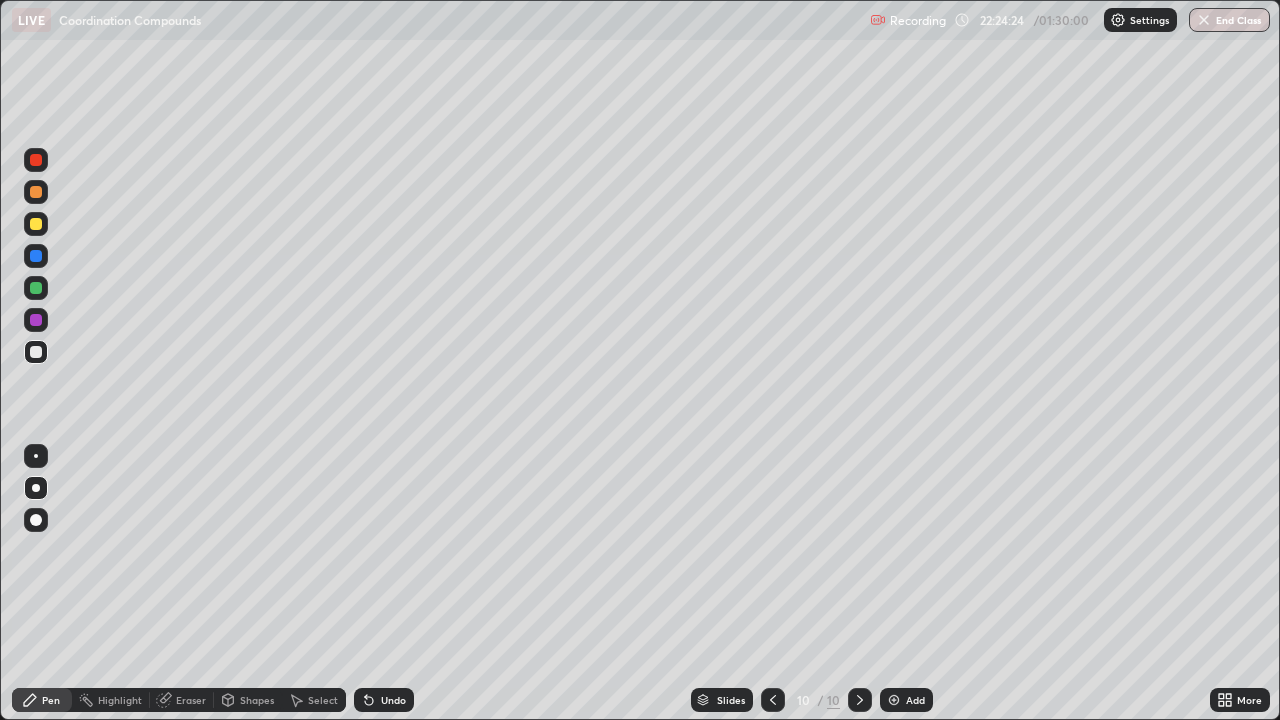 click on "Undo" at bounding box center [393, 700] 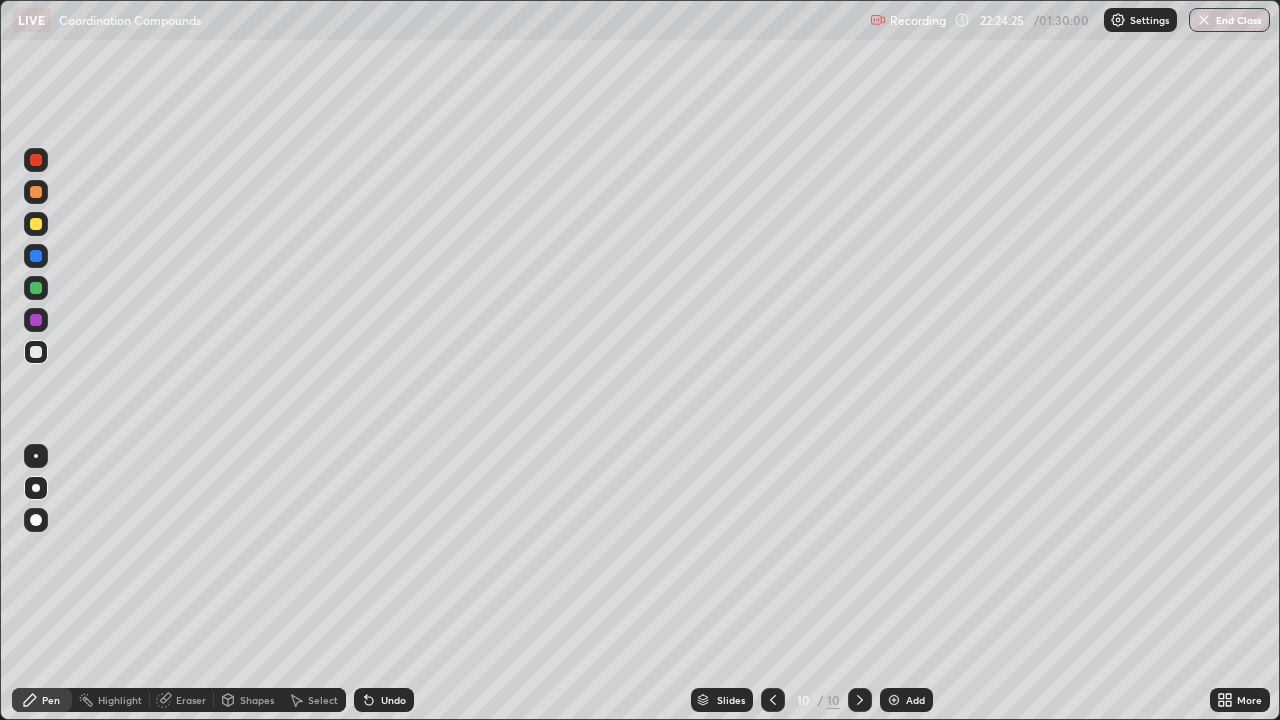 click on "Undo" at bounding box center [393, 700] 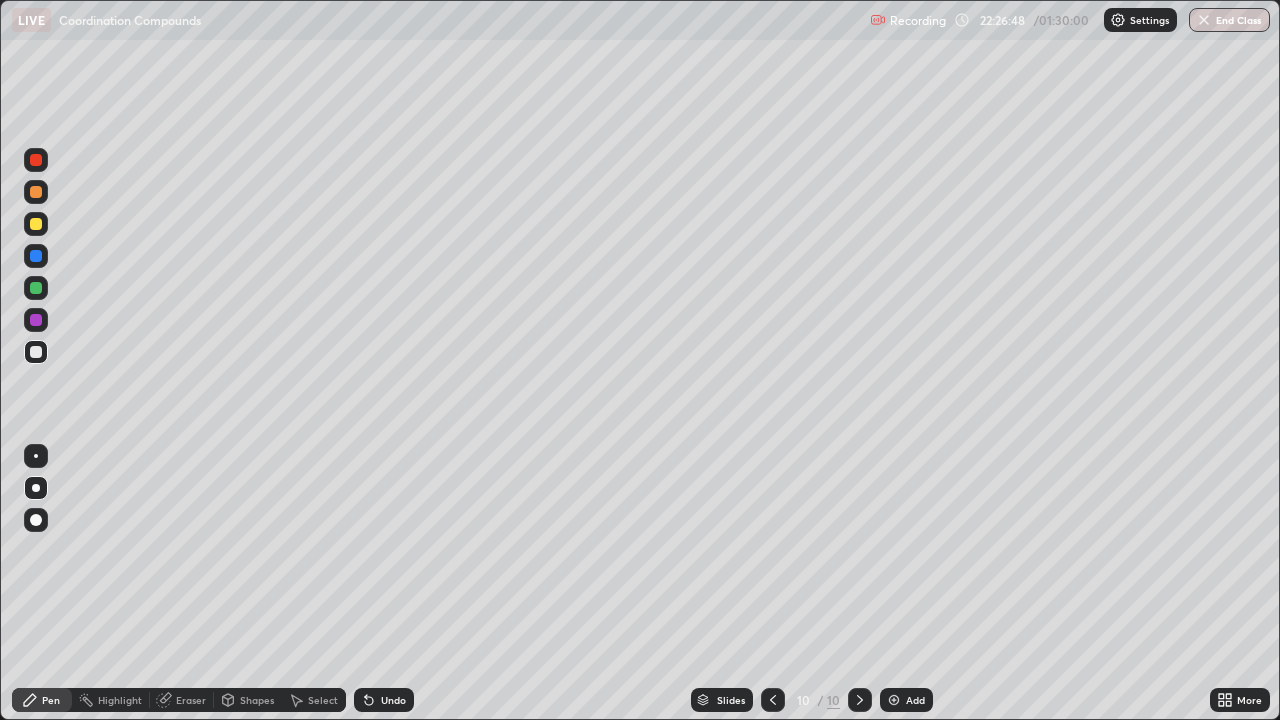 click on "Add" at bounding box center [915, 700] 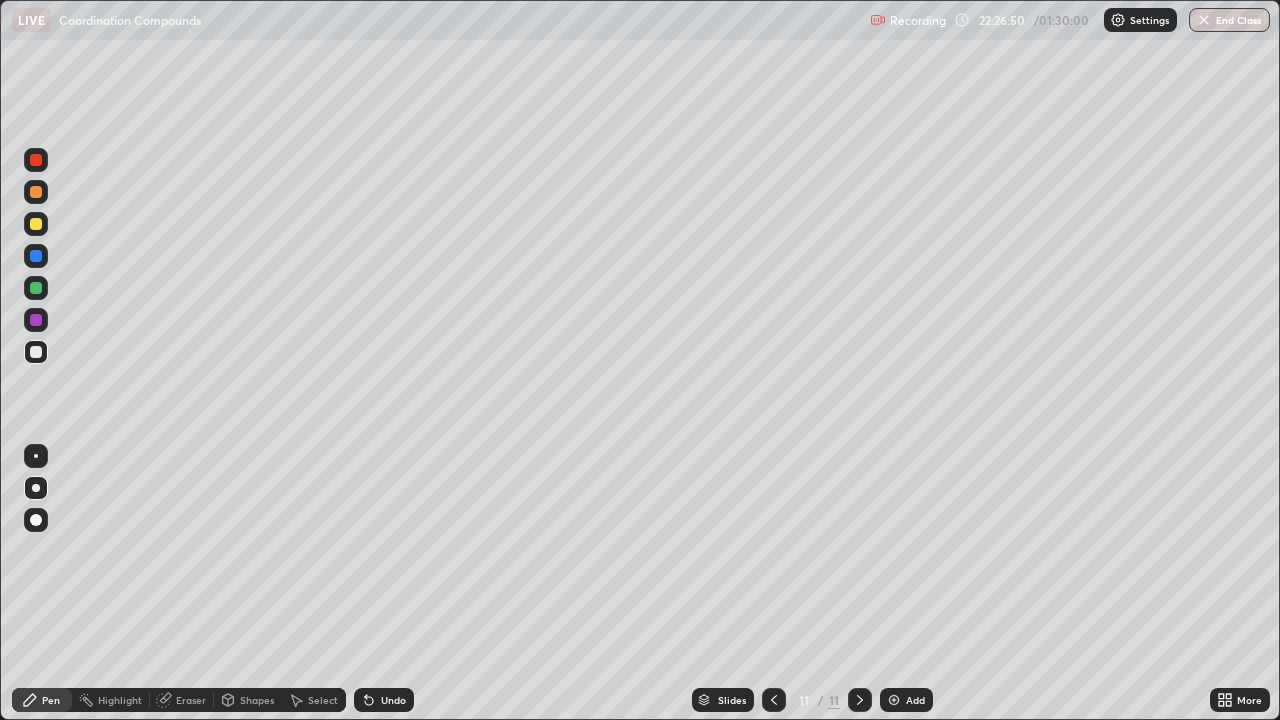 click 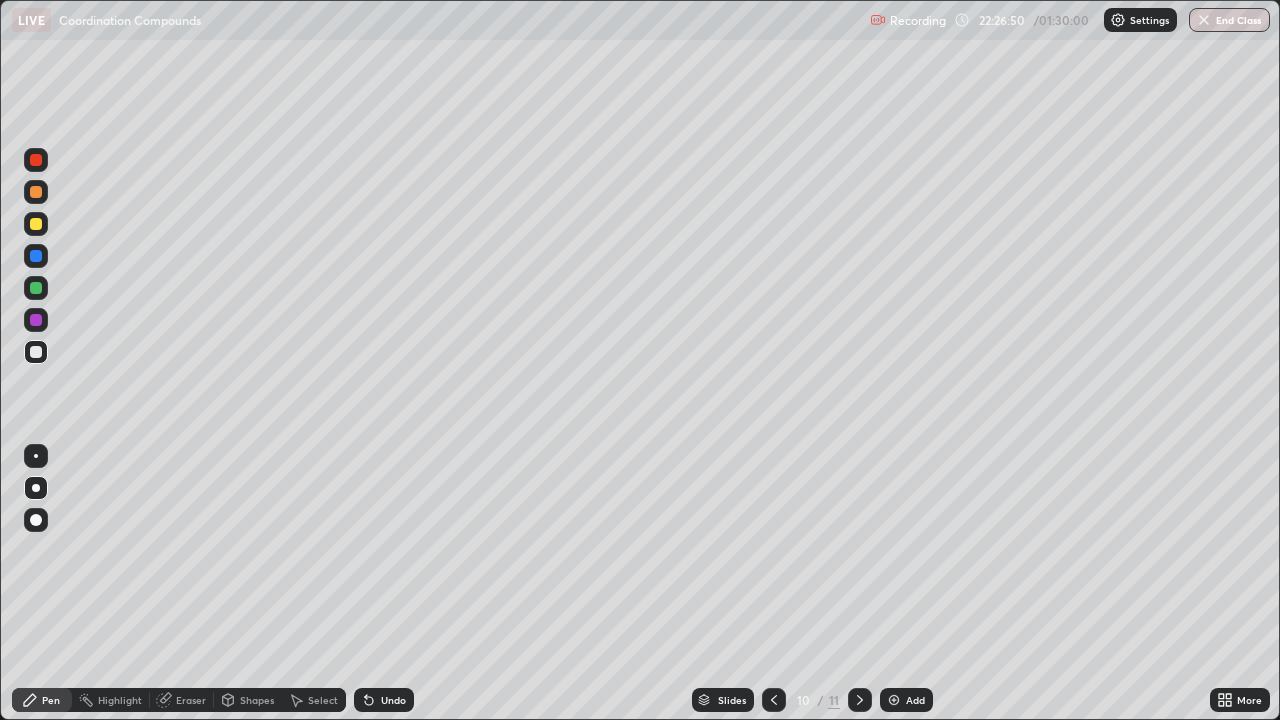 click 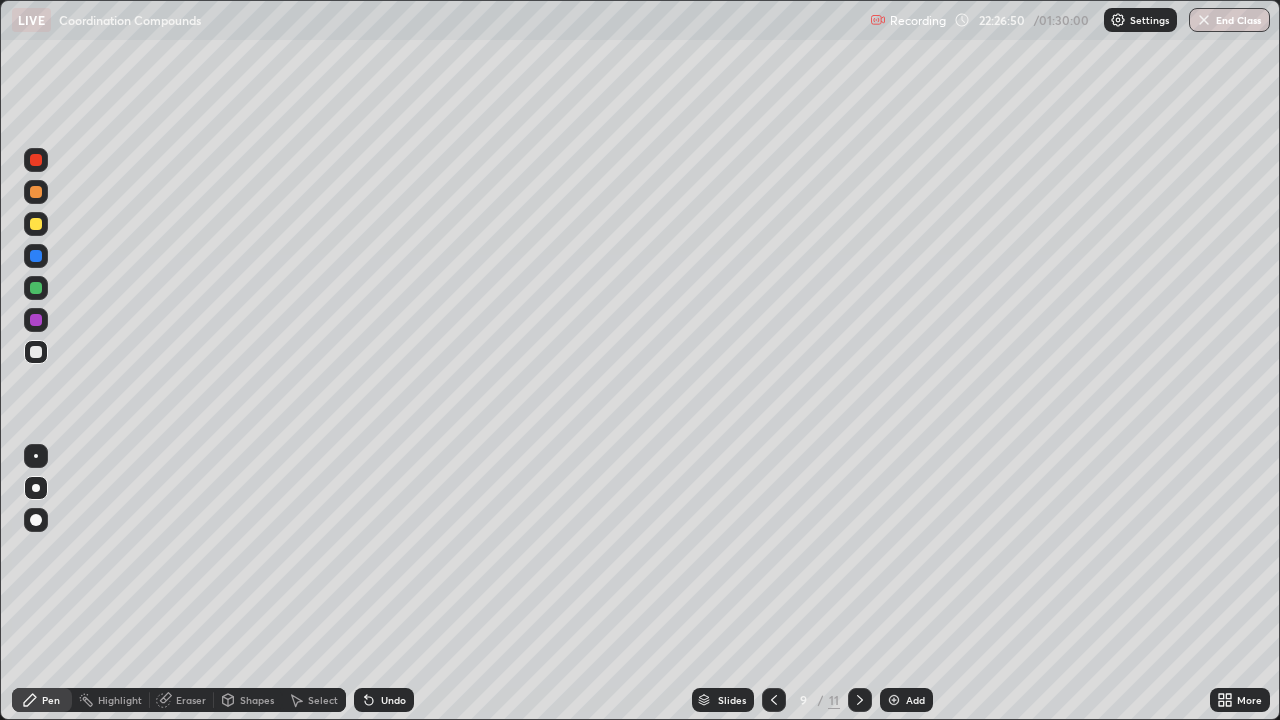 click 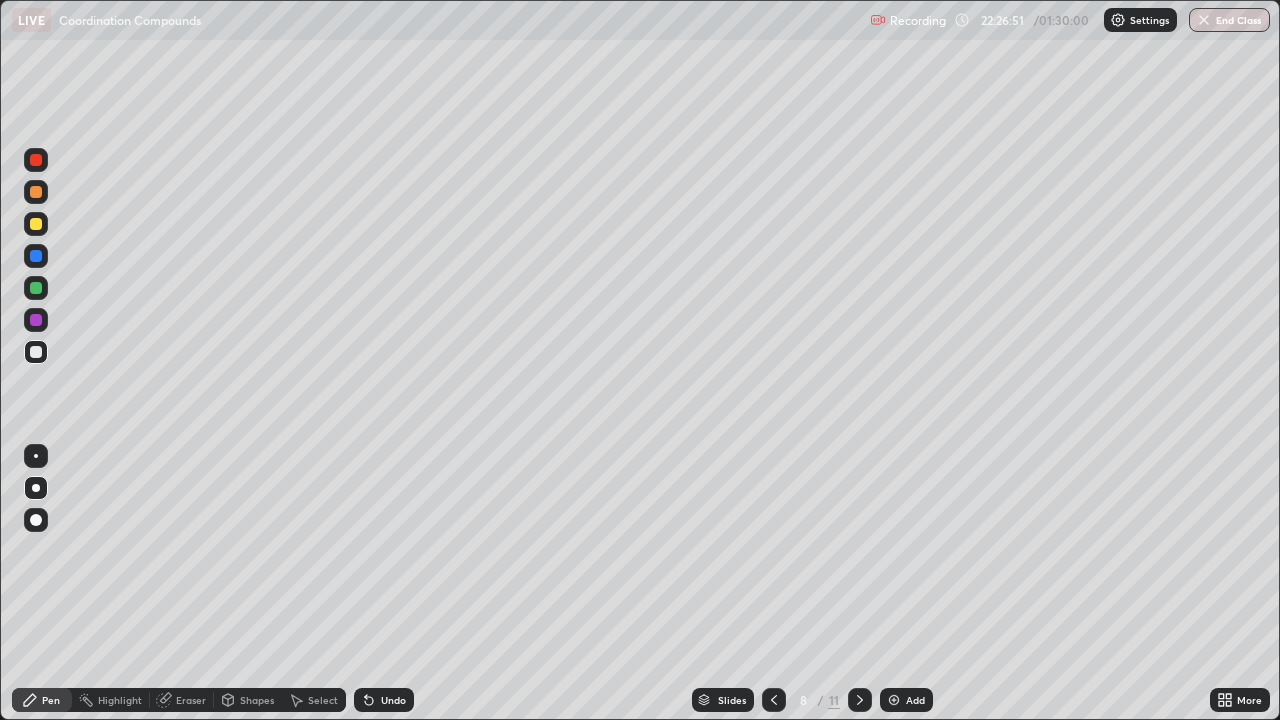 click at bounding box center [774, 700] 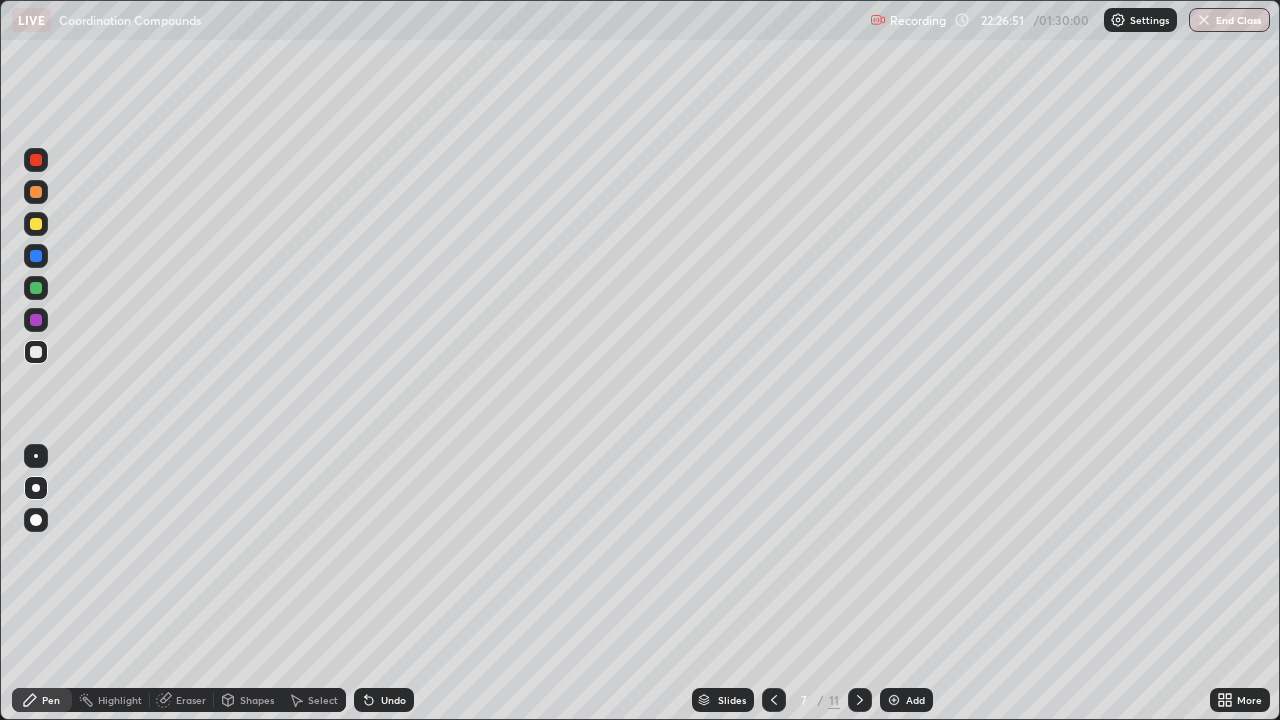 click at bounding box center [774, 700] 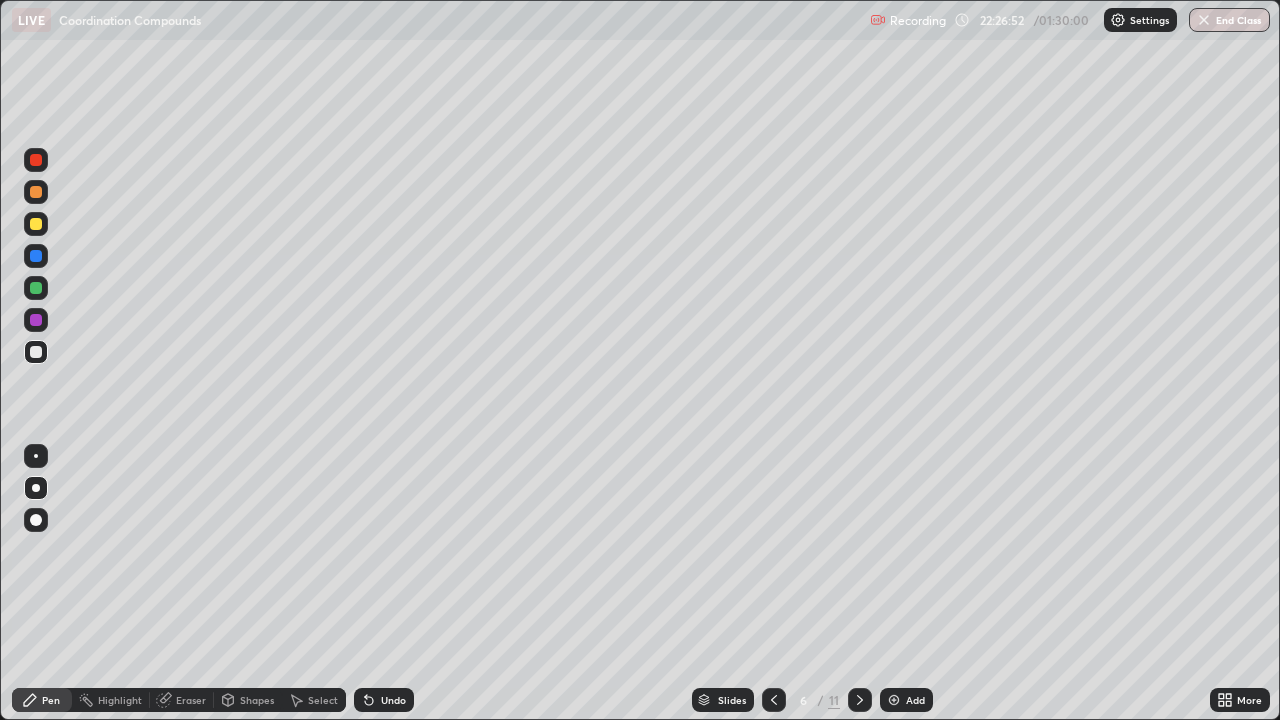 click 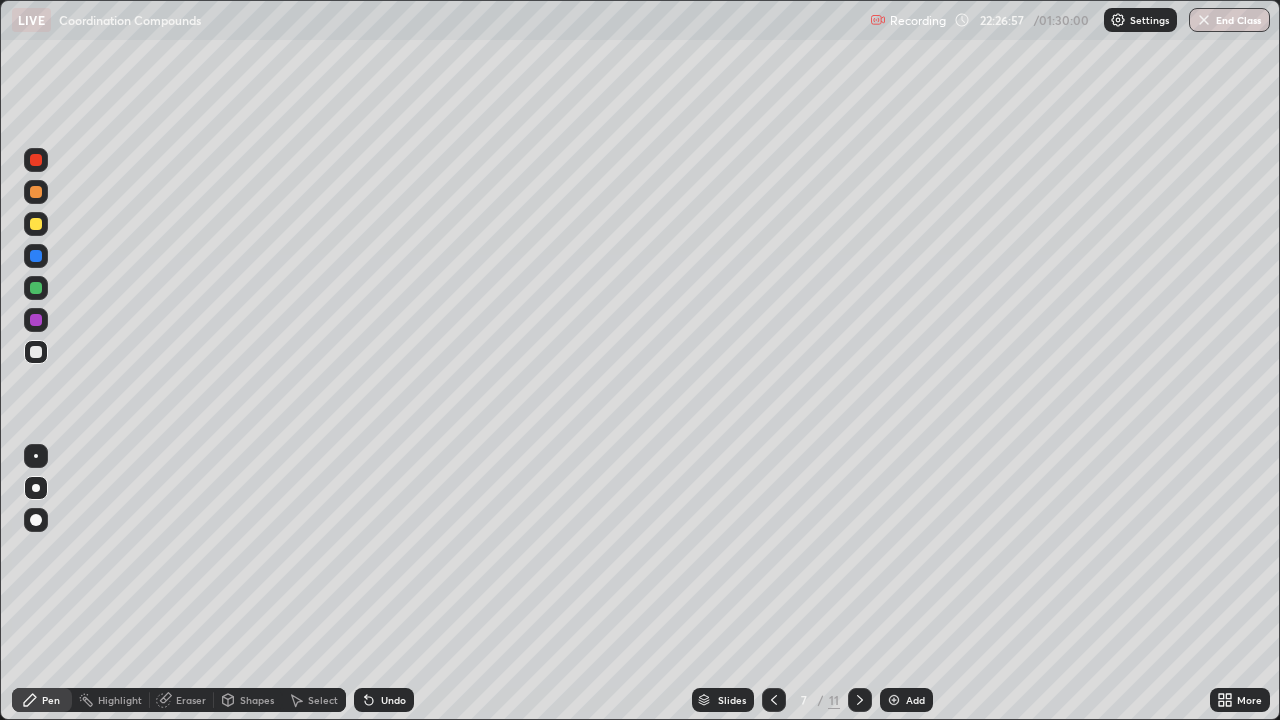 click 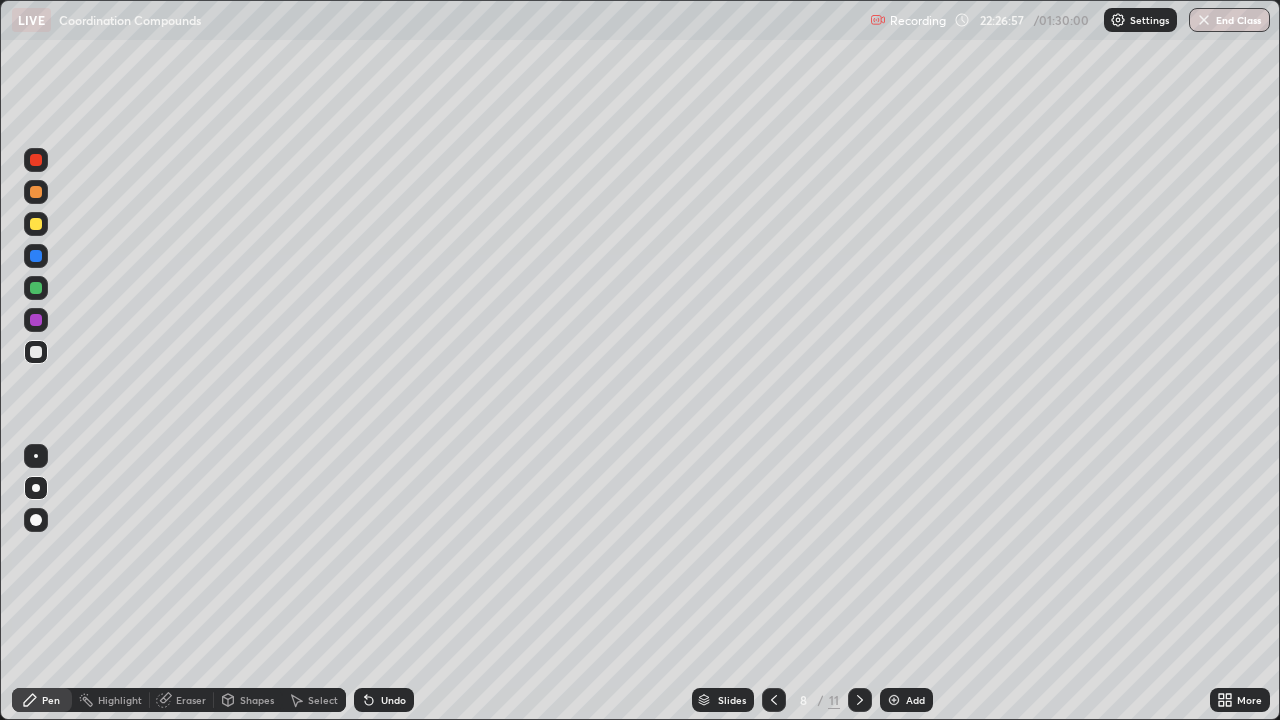 click 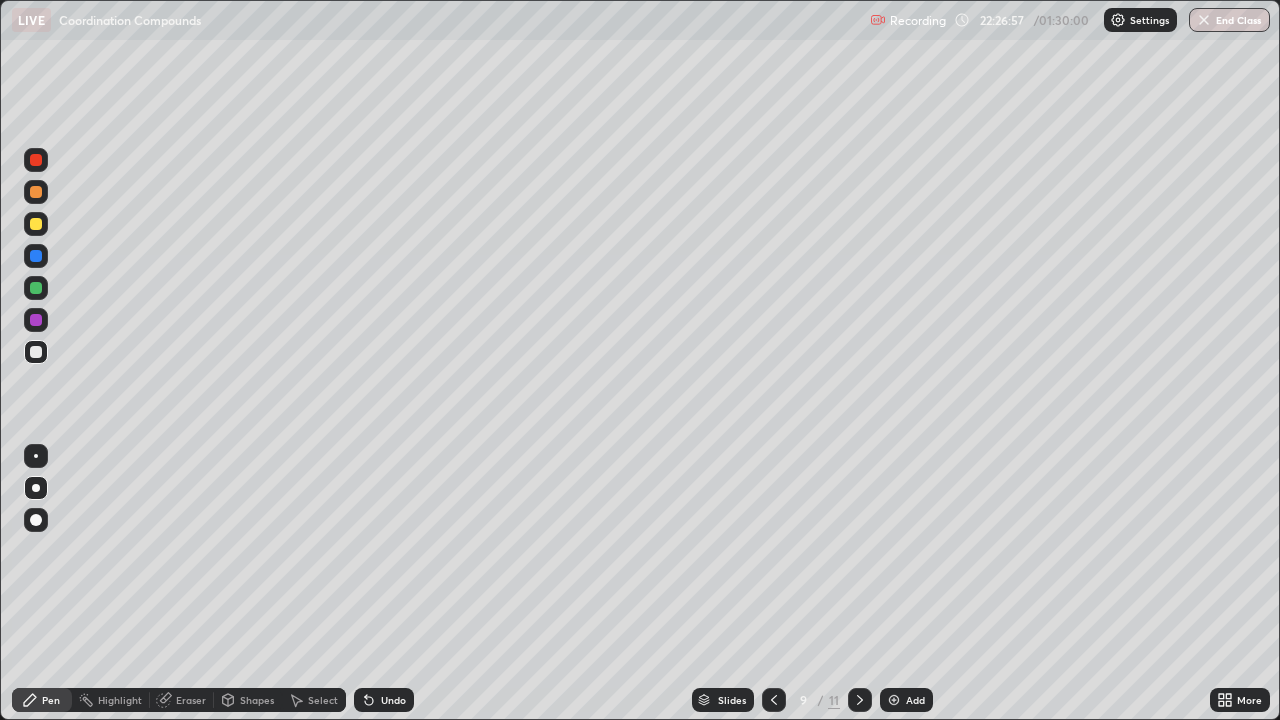 click 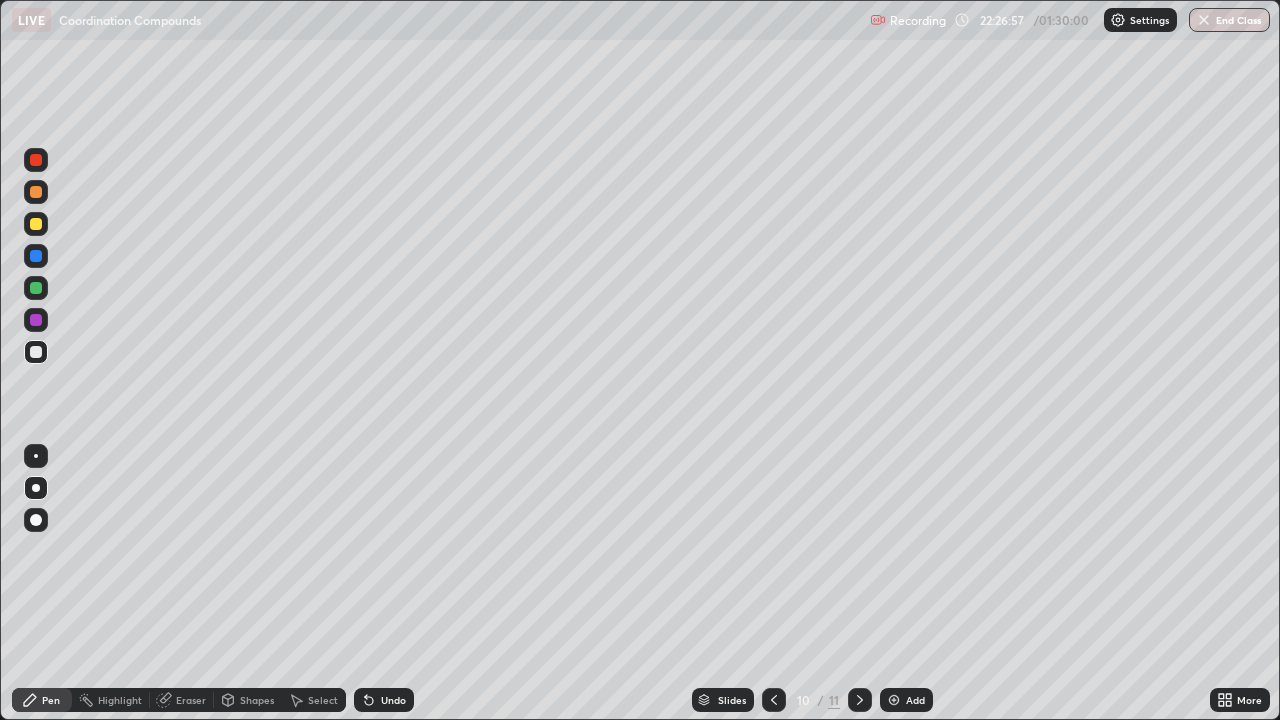 click 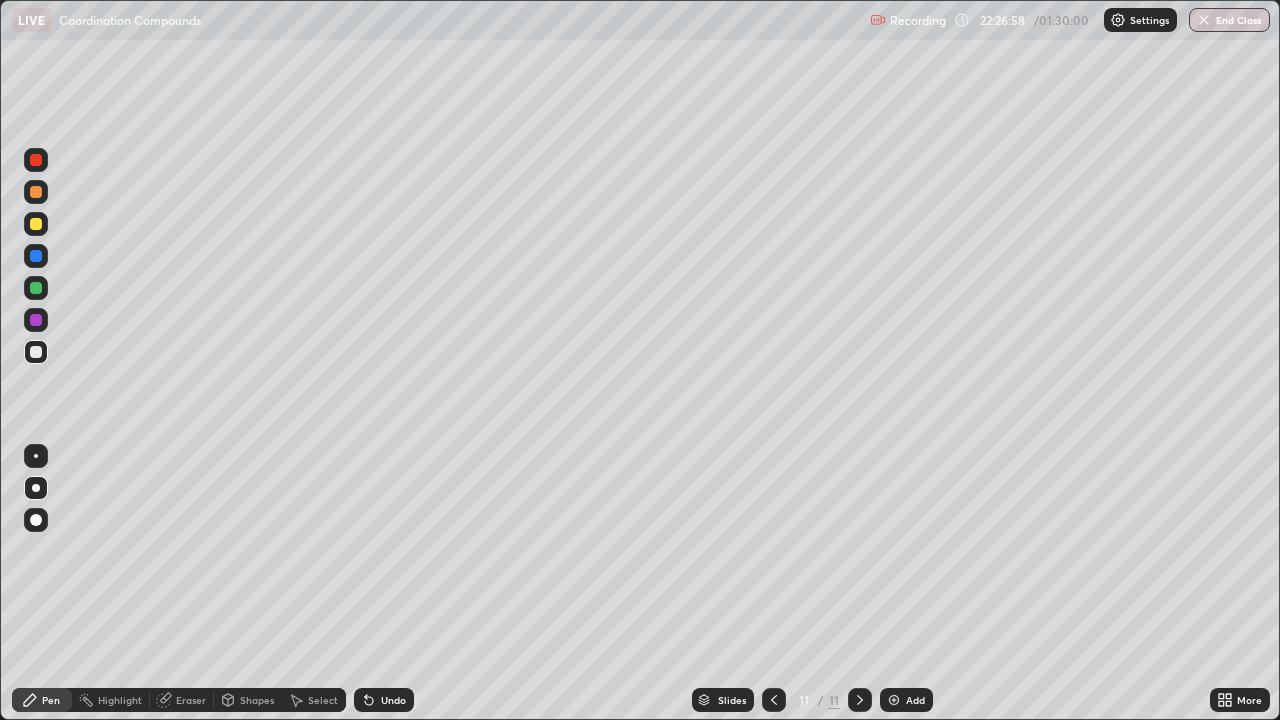 click 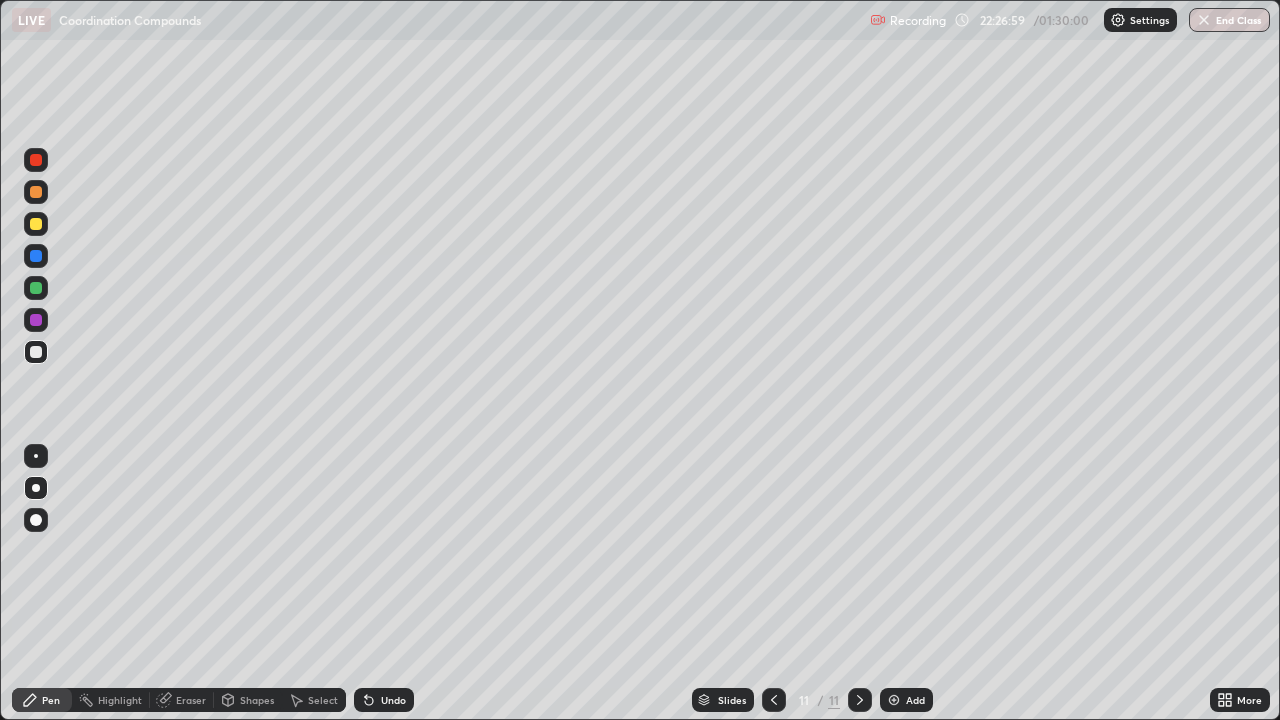click at bounding box center [36, 192] 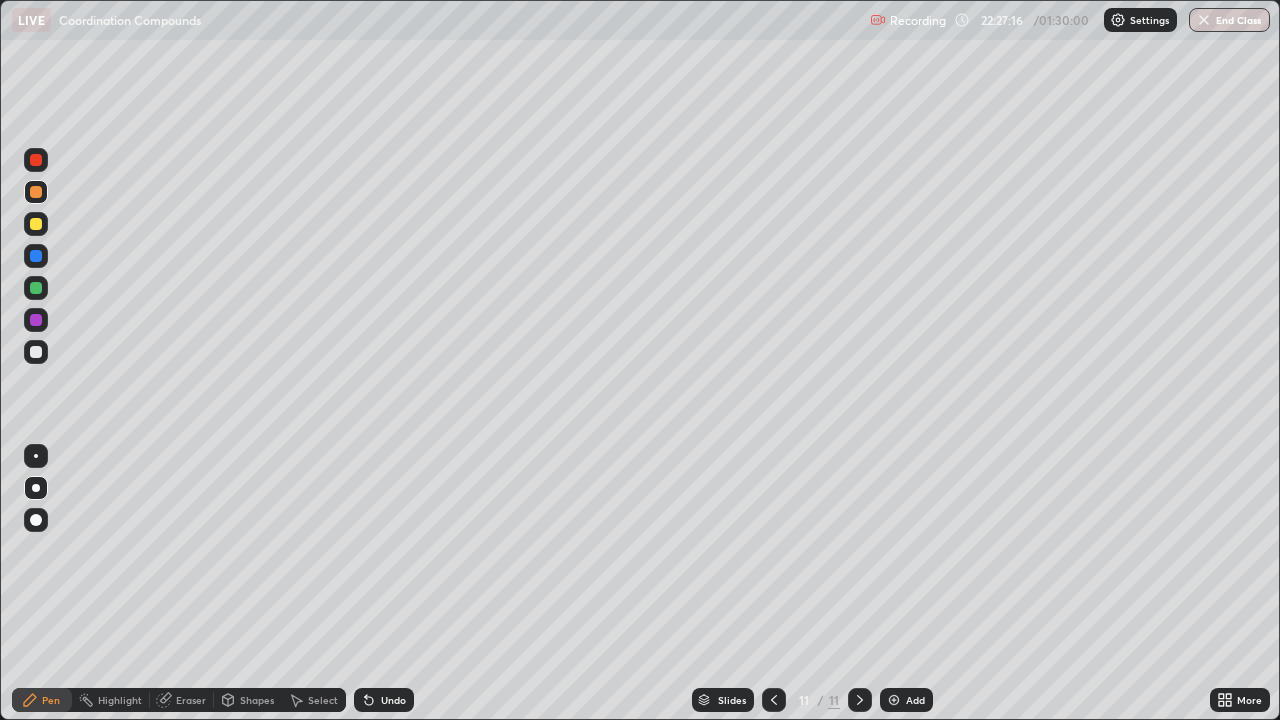 click at bounding box center [36, 352] 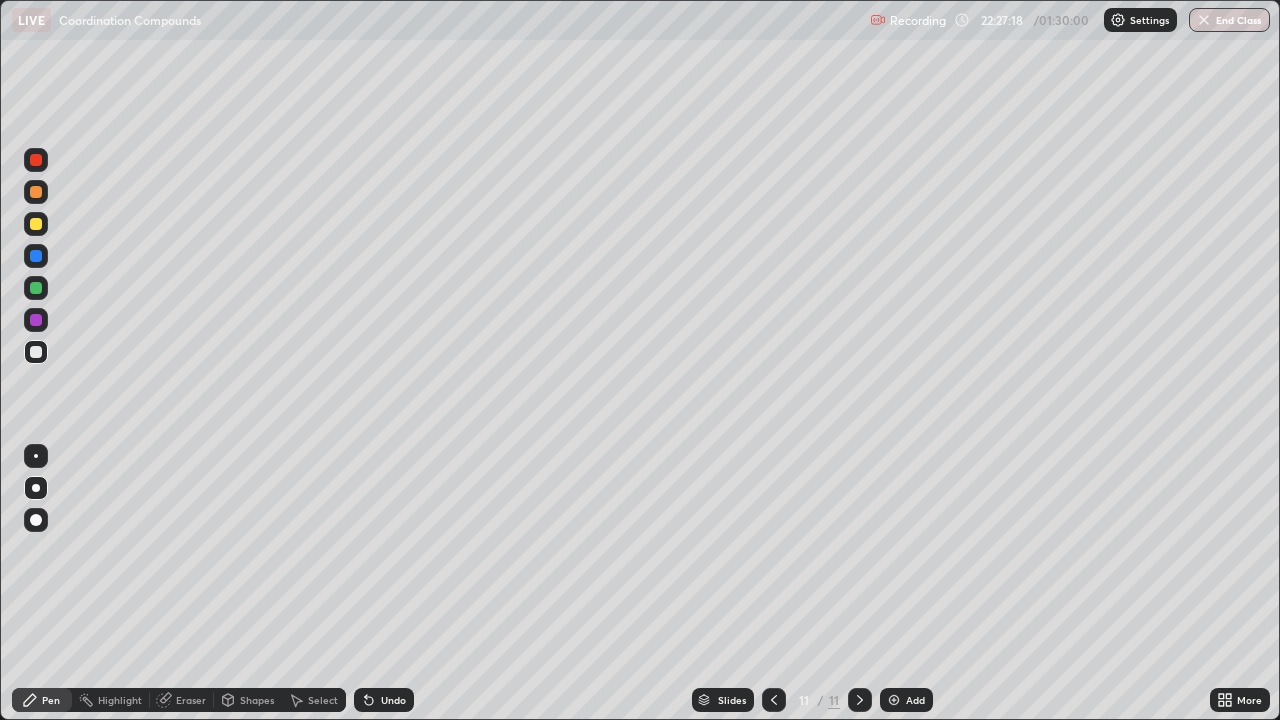 click 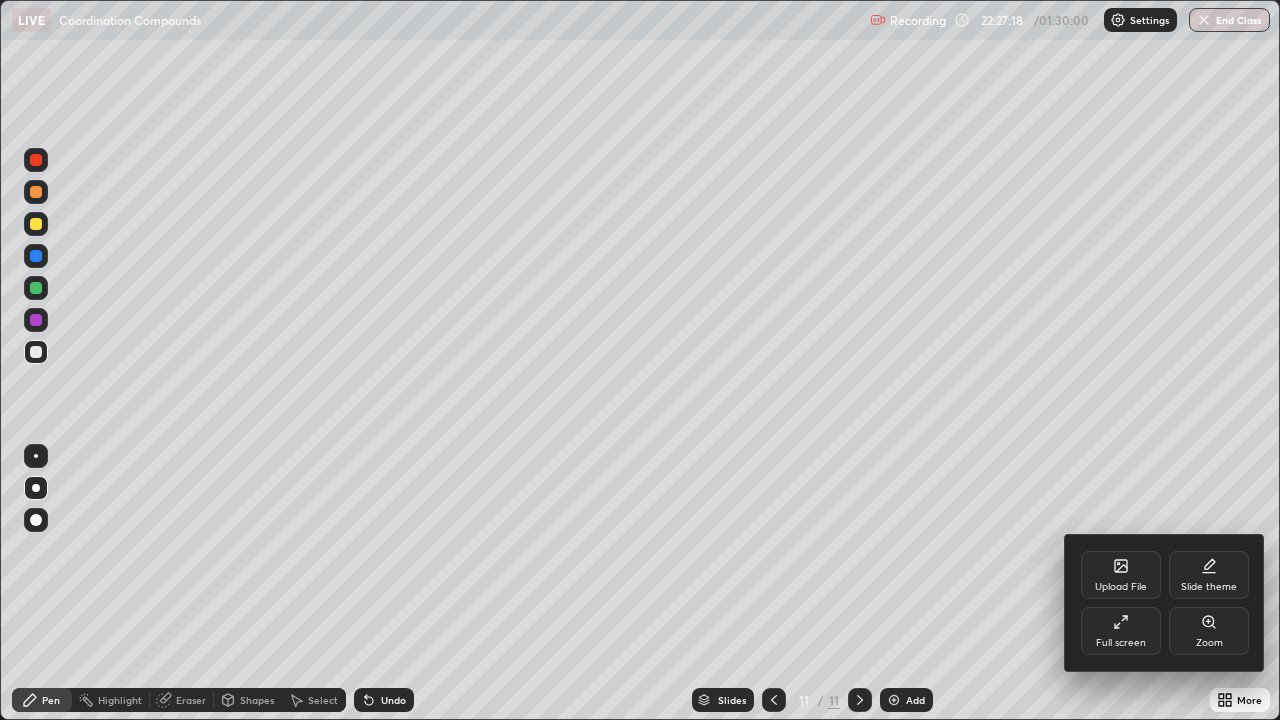 click on "Full screen" at bounding box center (1121, 631) 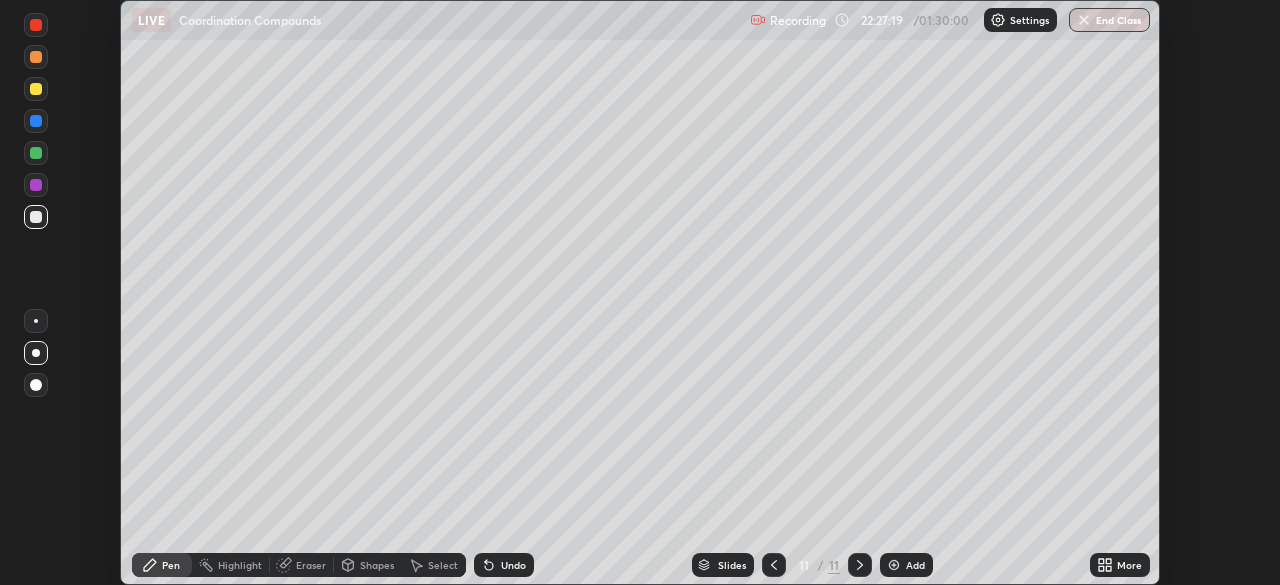 scroll, scrollTop: 585, scrollLeft: 1280, axis: both 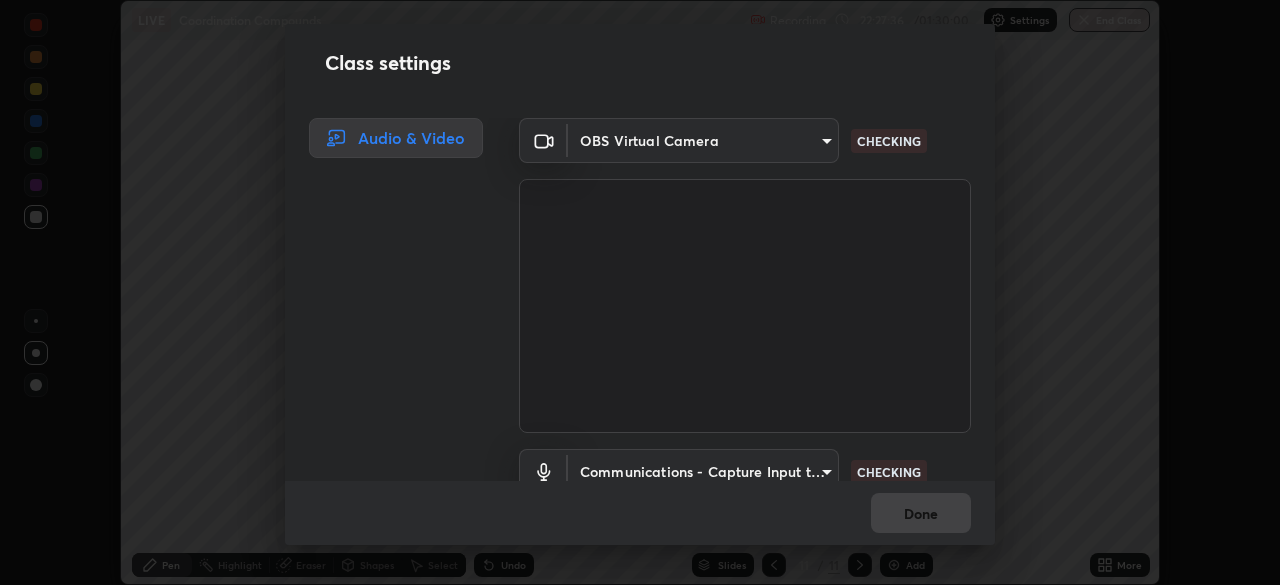 click on "Erase all LIVE Coordination Compounds Recording 22:27:36 / 01:30:00 Settings End Class Setting up your live class Coordination Compounds • L53 of Course On Chemistry for JEE Excel 1 2026 [NAME] Pen Highlight Eraser Shapes Select Undo Slides 11 / 11 Add More No doubts shared Encourage your learners to ask a doubt for better clarity Report an issue Reason for reporting Buffering Chat not working Audio - Video sync issue Educator video quality low ​ Attach an image Report Class settings Audio & Video OBS Virtual Camera [HASH] CHECKING Communications - Capture Input terminal (Digital Array MIC) communications CHECKING Done" at bounding box center [640, 292] 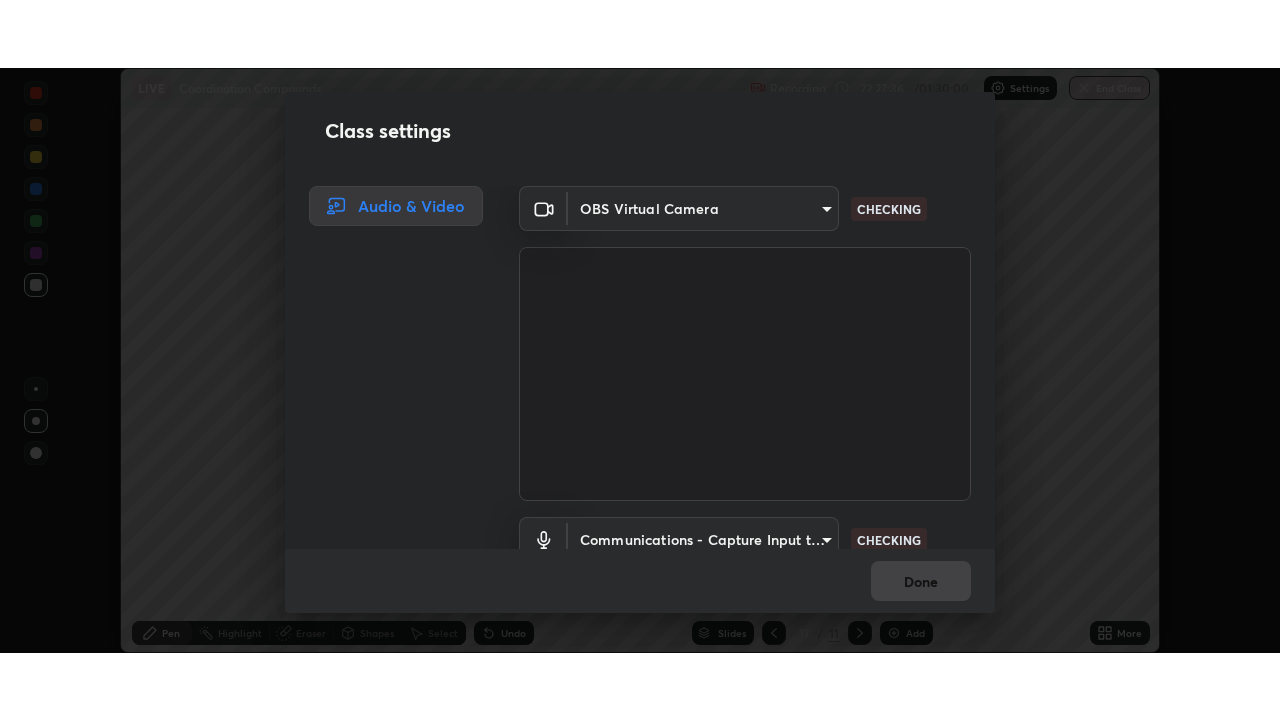 scroll, scrollTop: 18, scrollLeft: 0, axis: vertical 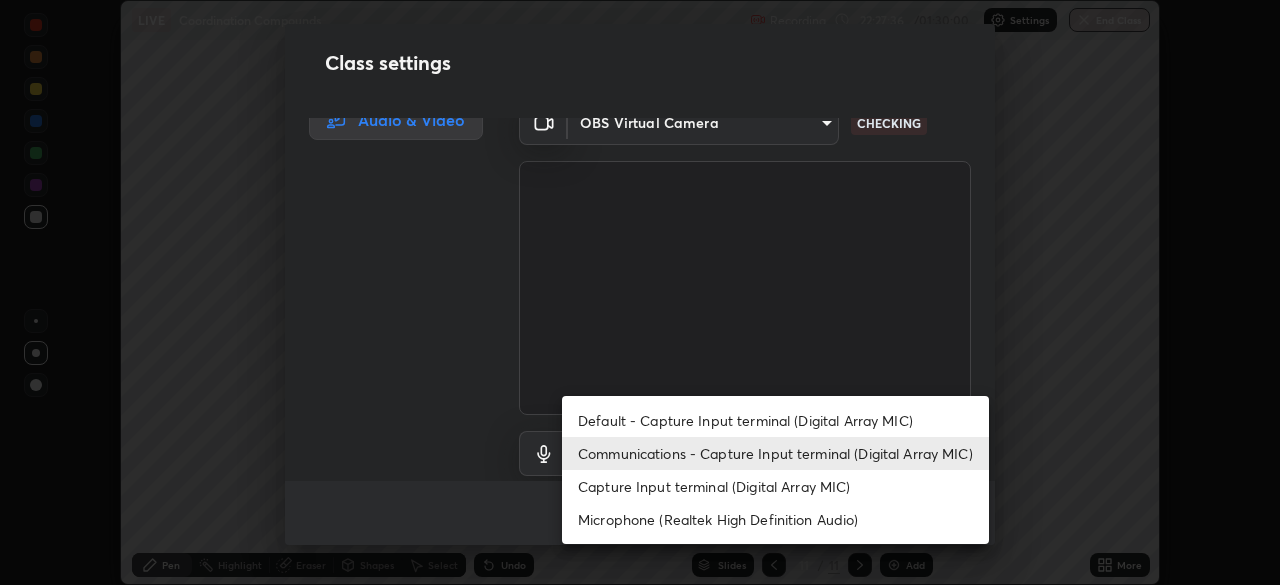 click on "Default - Capture Input terminal (Digital Array MIC)" at bounding box center [775, 420] 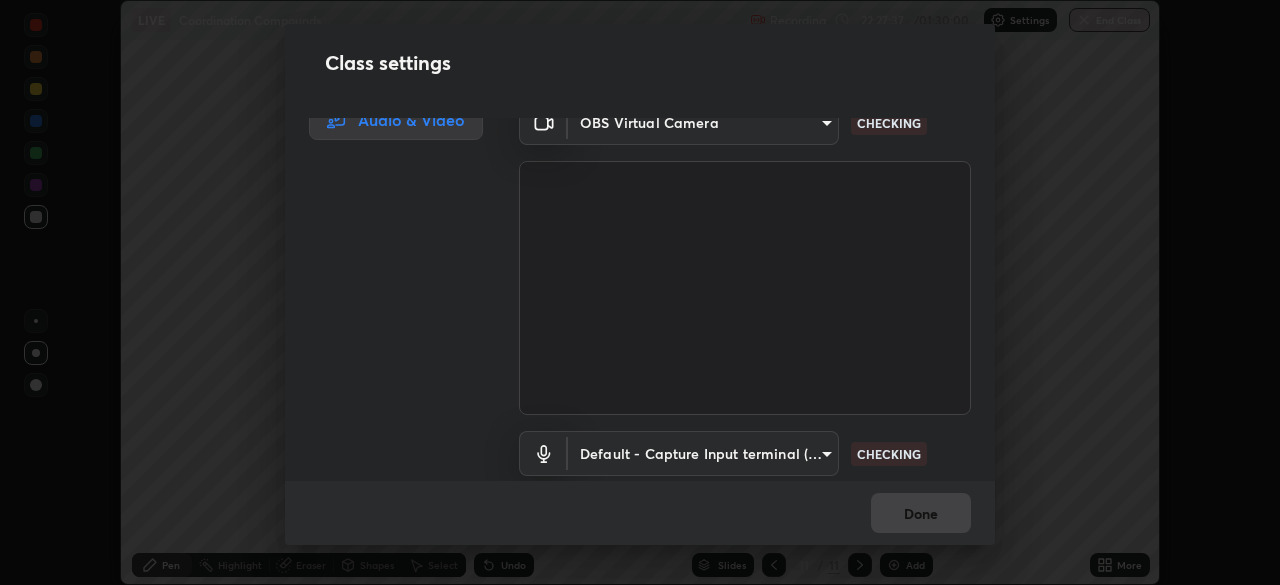 click on "Erase all LIVE Coordination Compounds Recording [TIME] /  01:30:00 Settings End Class Setting up your live class Coordination Compounds • L53 of Course On Chemistry for JEE Excel 1 2026 Karan Kumawat Pen Highlight Eraser Shapes Select Undo Slides 11 / 11 Add More No doubts shared Encourage your learners to ask a doubt for better clarity Report an issue Reason for reporting Buffering Chat not working Audio - Video sync issue Educator video quality low ​ Attach an image Report Class settings Audio & Video OBS Virtual Camera 5050cddac95c67769b367d69e6c908435fee2ef398a233ed88f2bdbb55b0a279 CHECKING Default - Capture Input terminal (Digital Array MIC) default CHECKING Done" at bounding box center [640, 292] 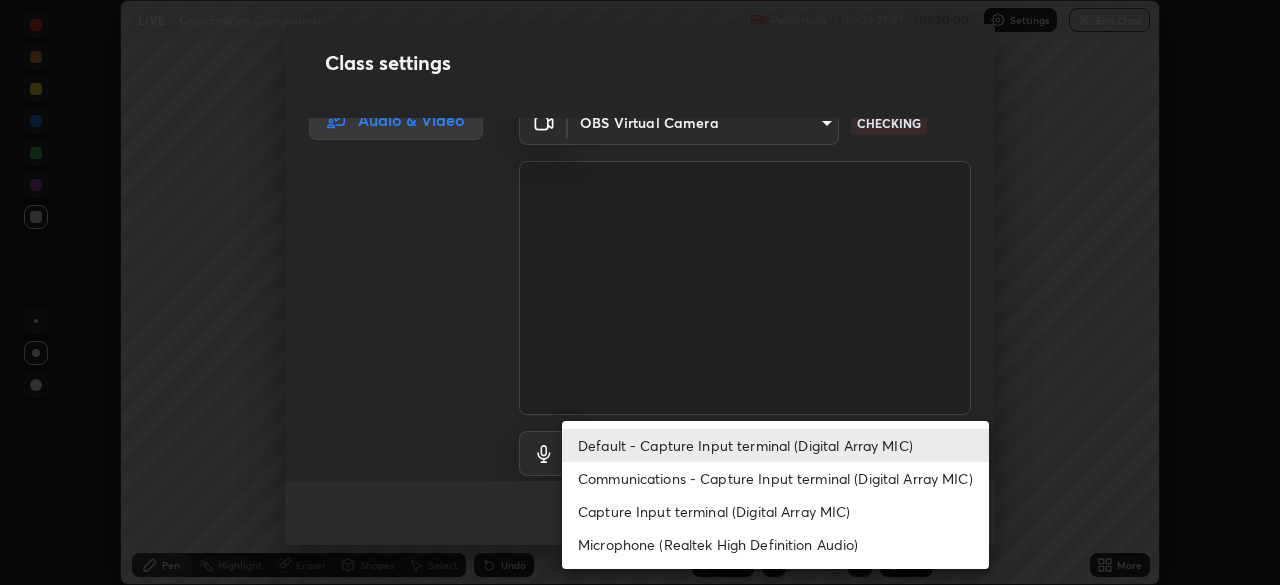 click on "Communications - Capture Input terminal (Digital Array MIC)" at bounding box center [775, 478] 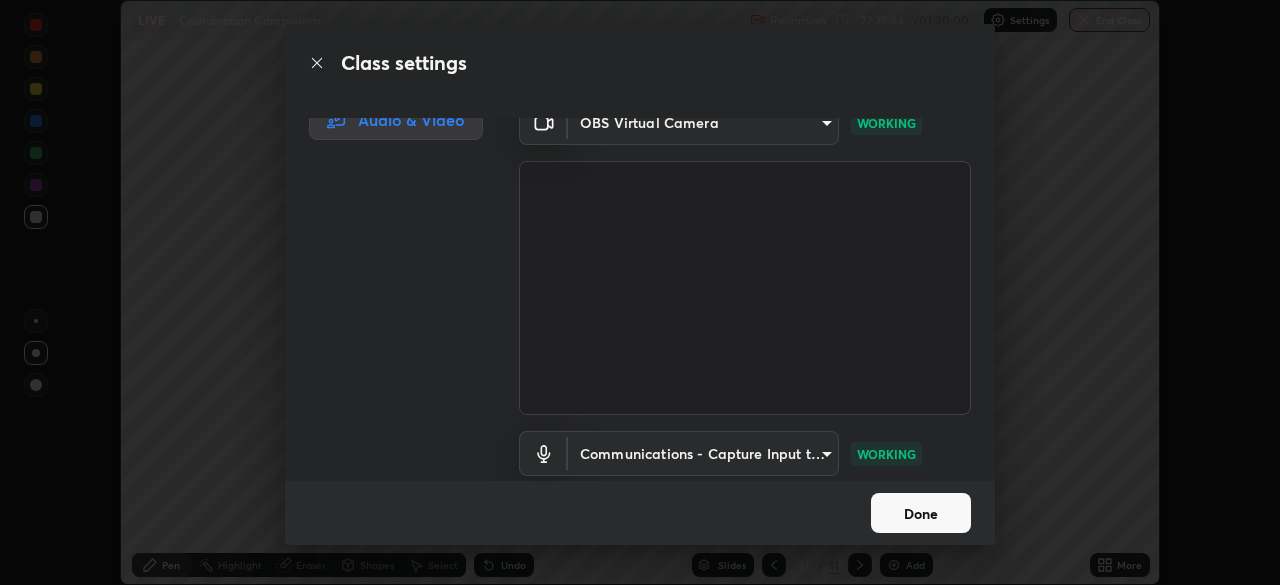 click on "Done" at bounding box center [921, 513] 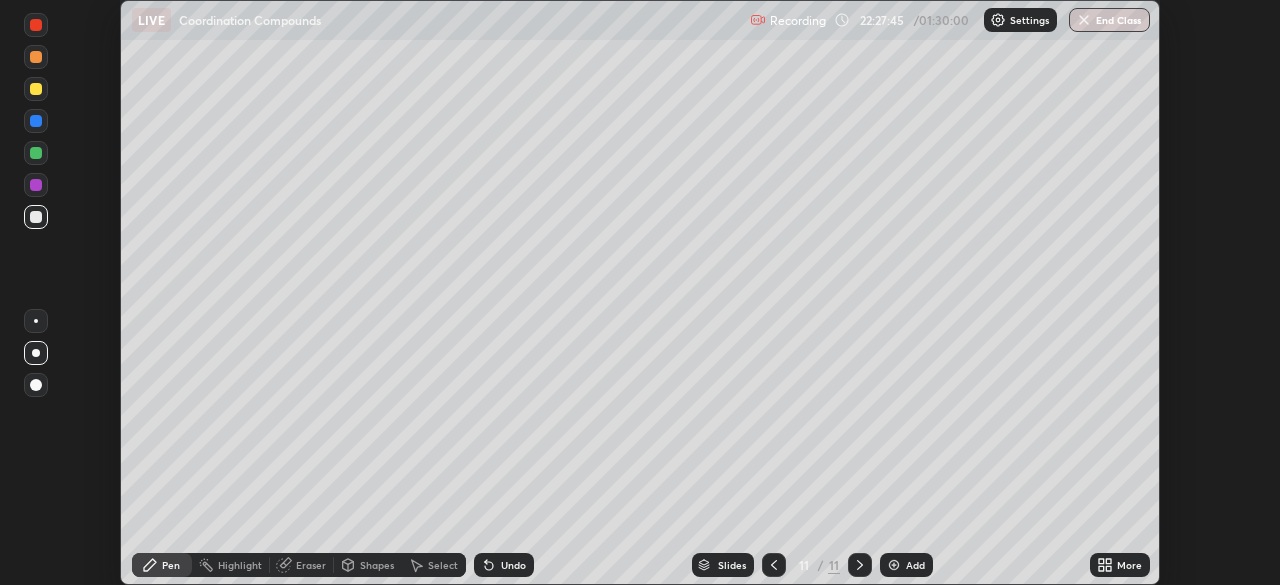 click 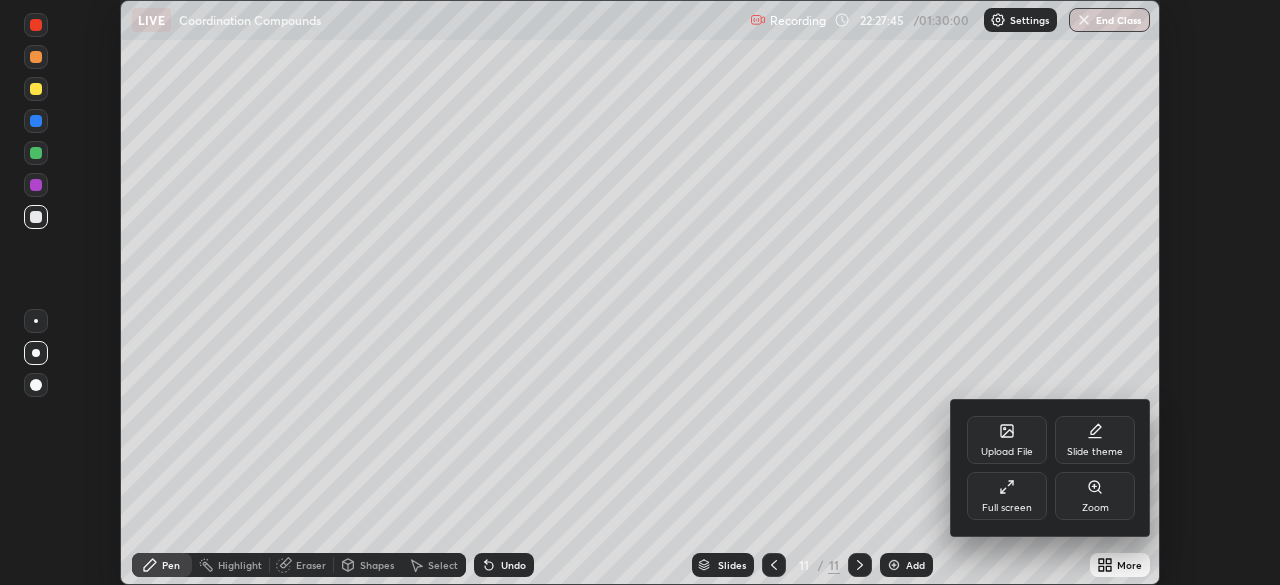 click on "Full screen" at bounding box center [1007, 508] 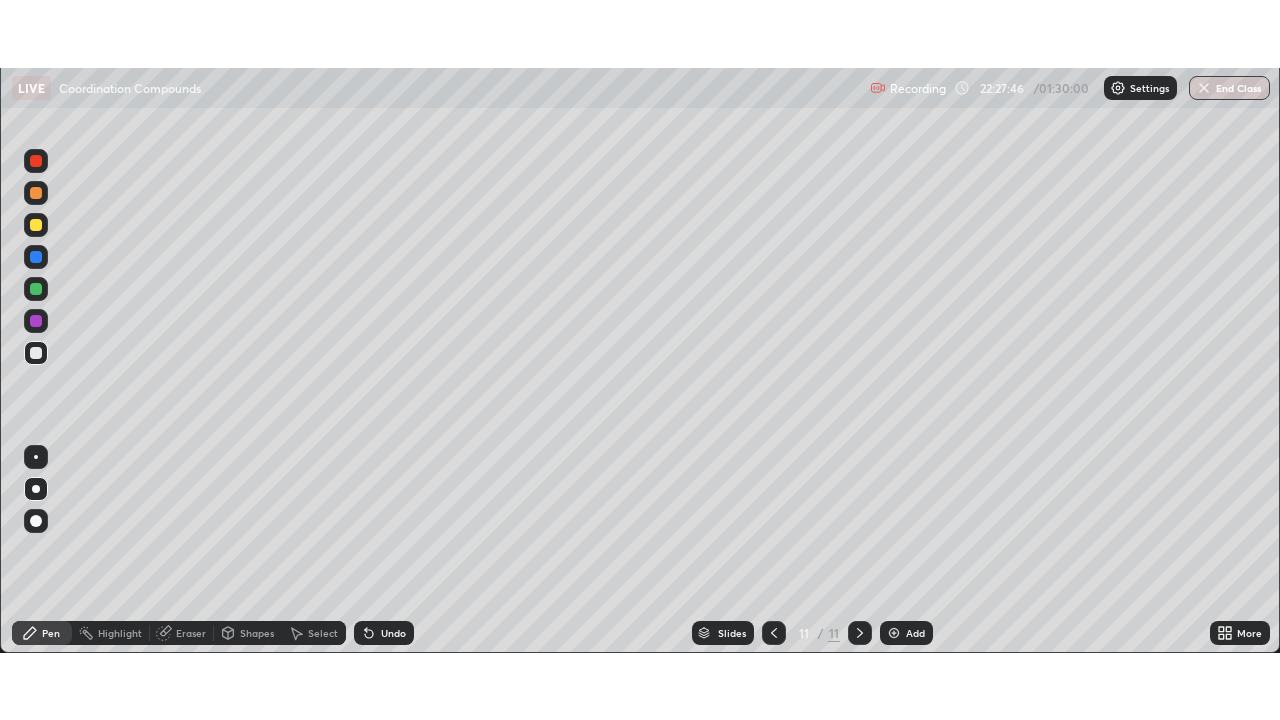 scroll, scrollTop: 99280, scrollLeft: 98720, axis: both 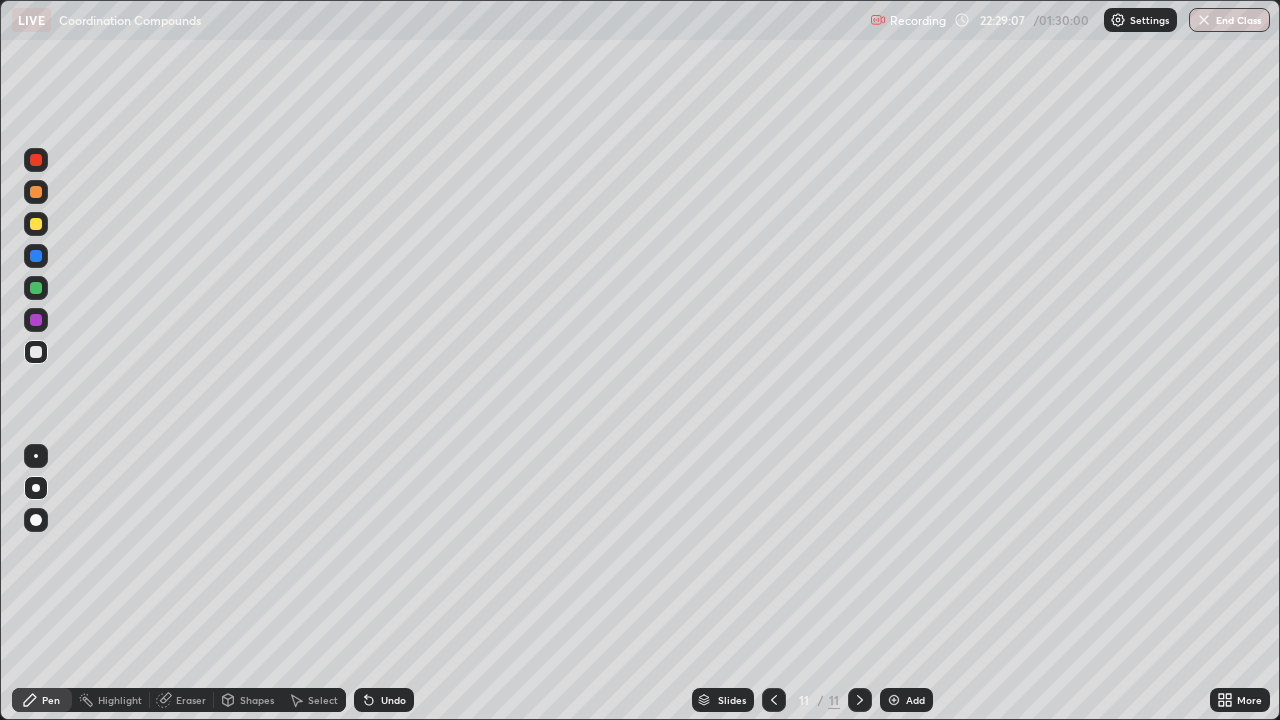 click 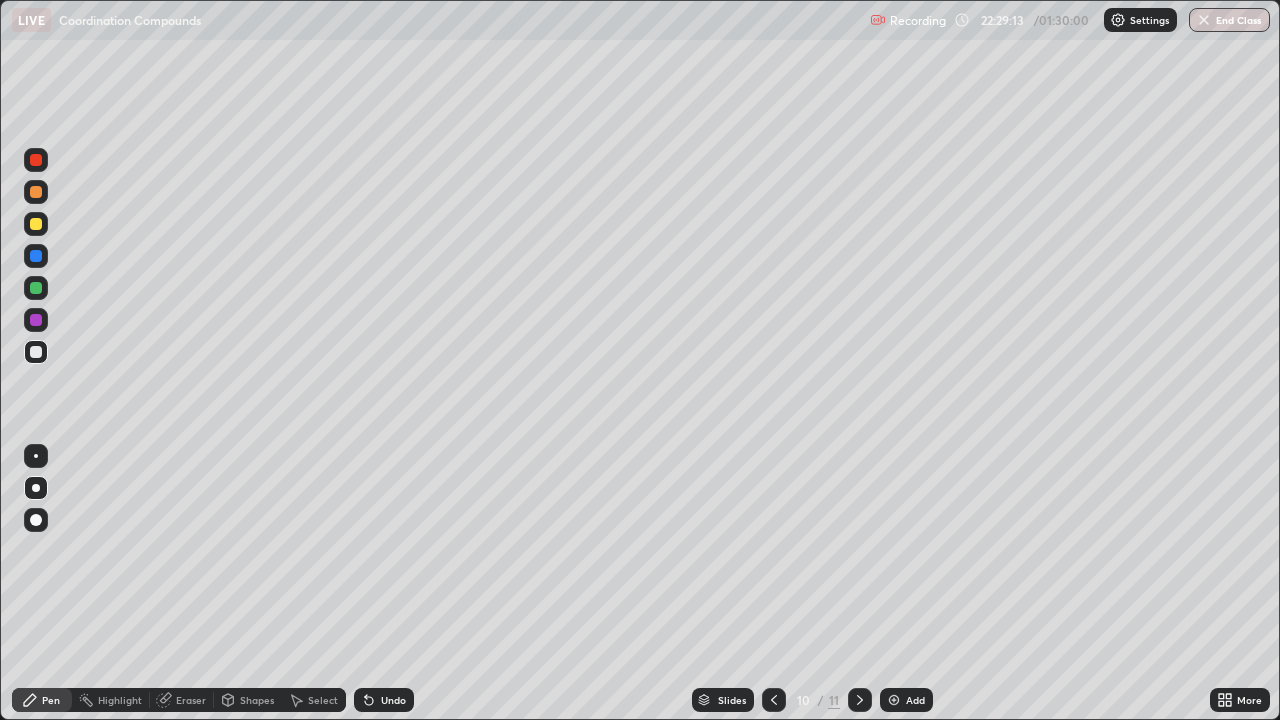 click 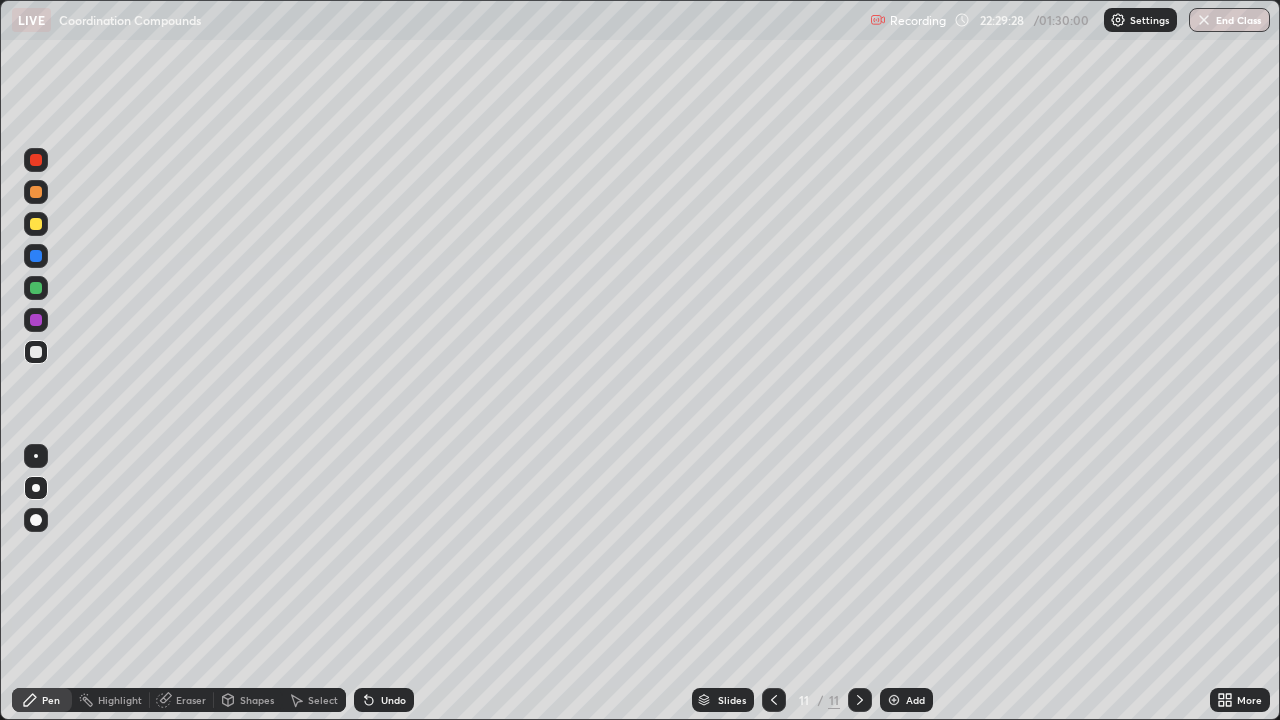 click at bounding box center [36, 224] 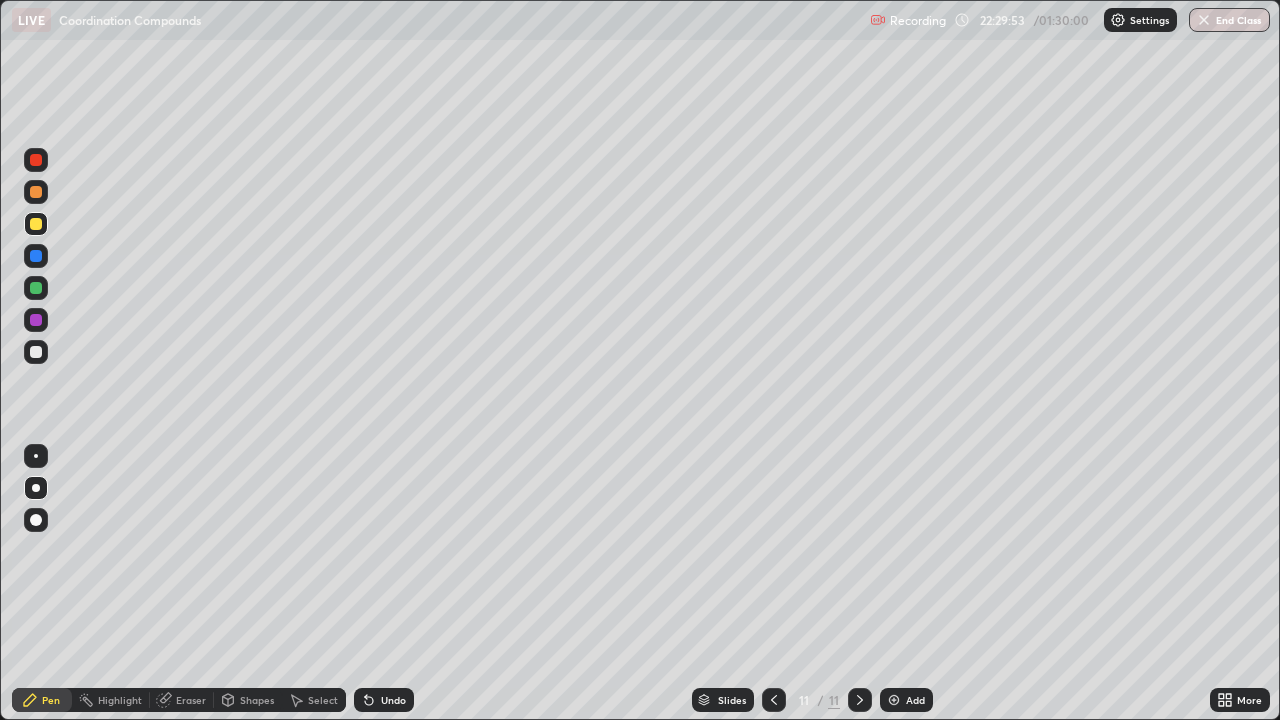click at bounding box center (36, 352) 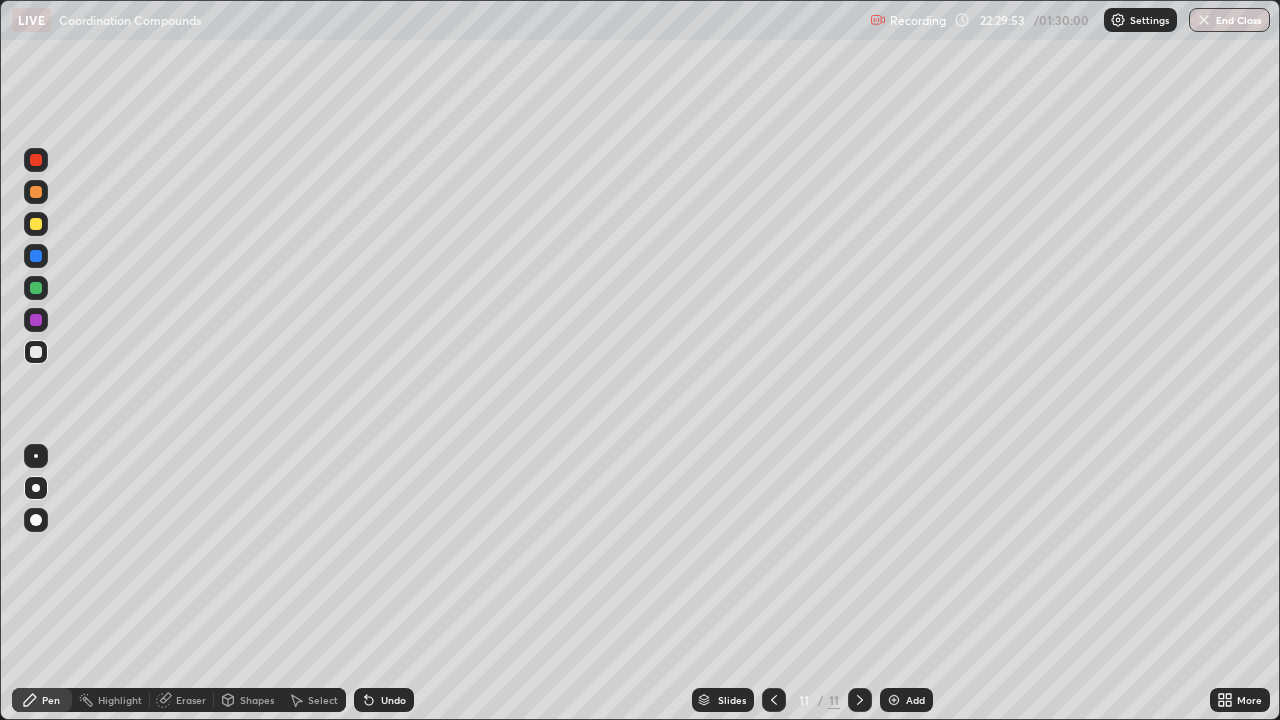 click at bounding box center [36, 352] 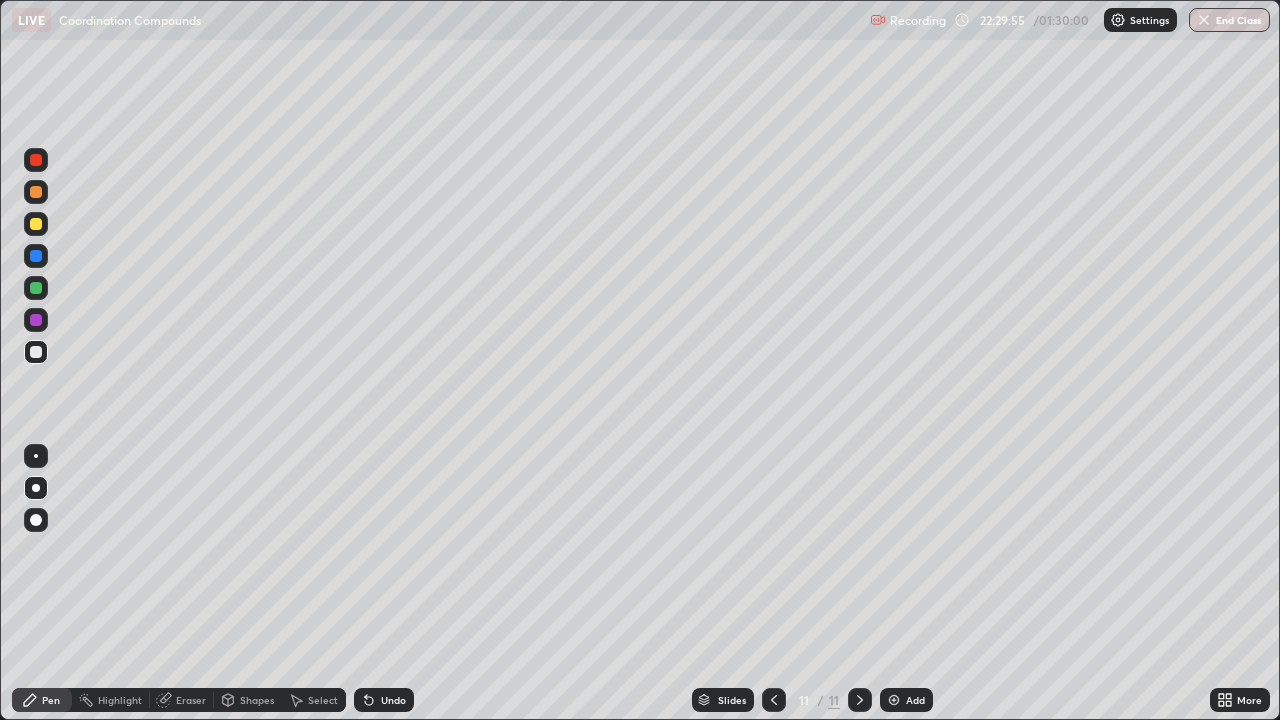 click at bounding box center (36, 224) 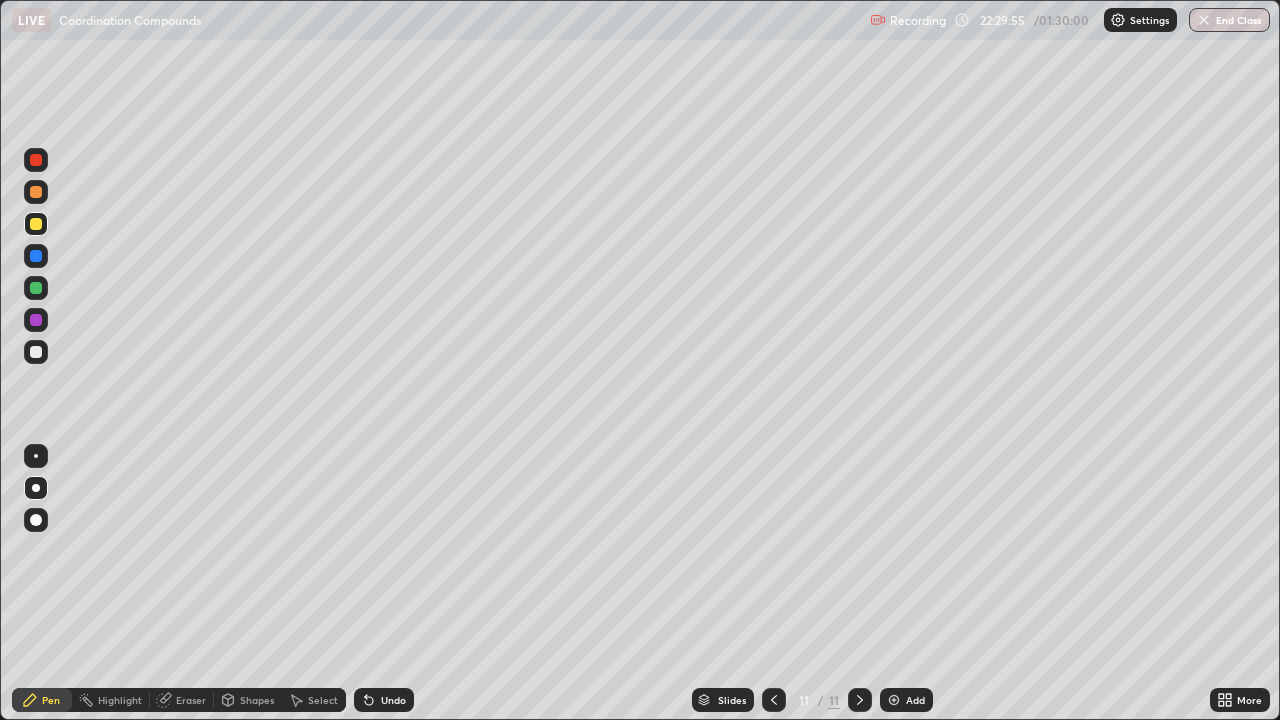 click at bounding box center (36, 224) 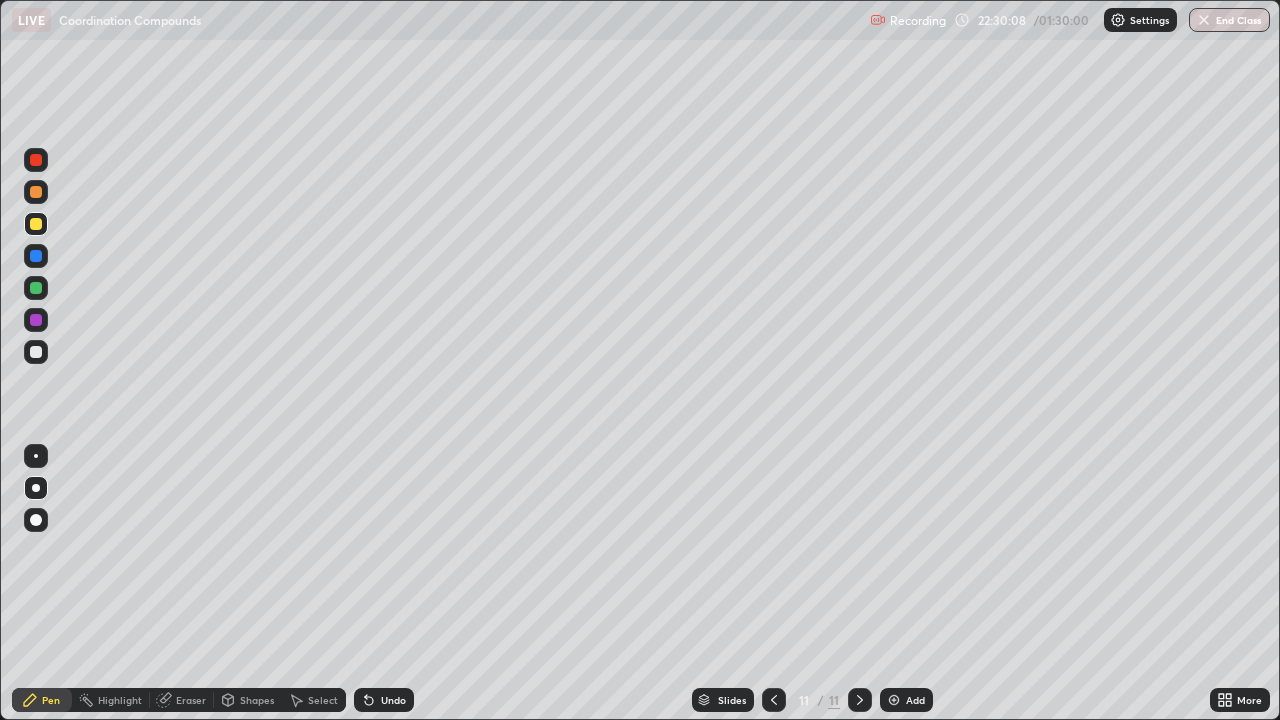 click at bounding box center (36, 352) 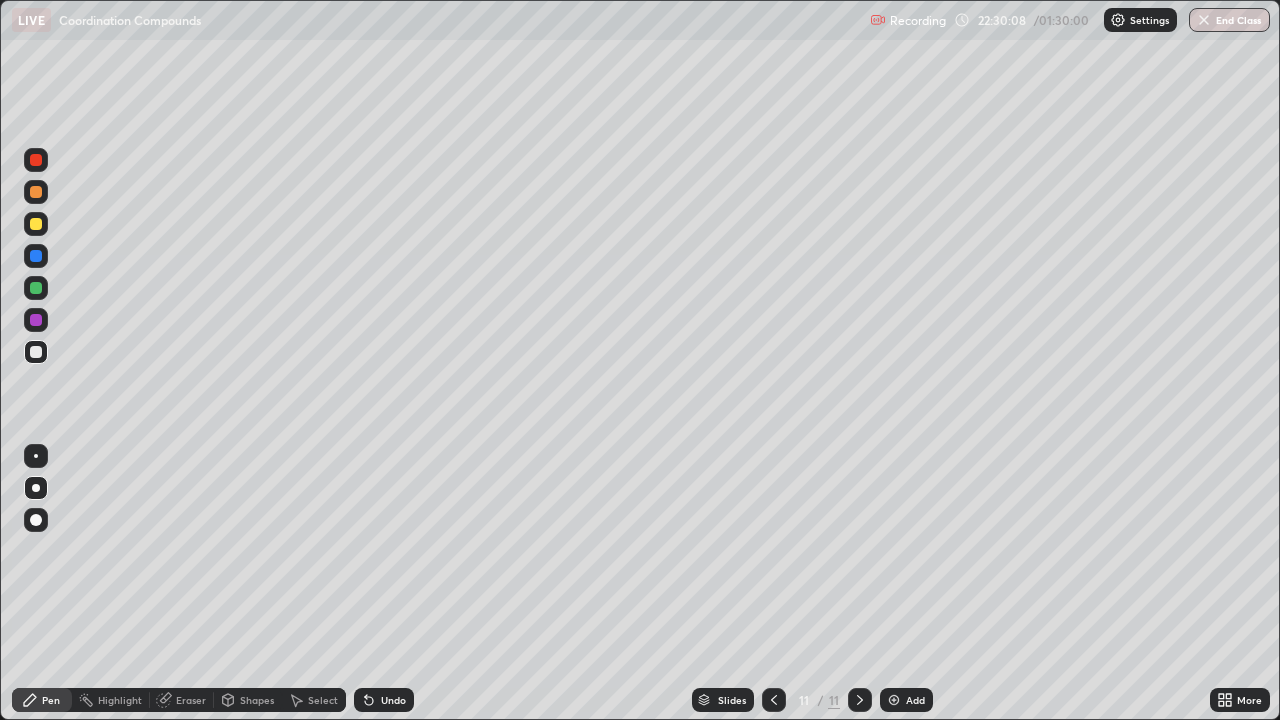click at bounding box center [36, 352] 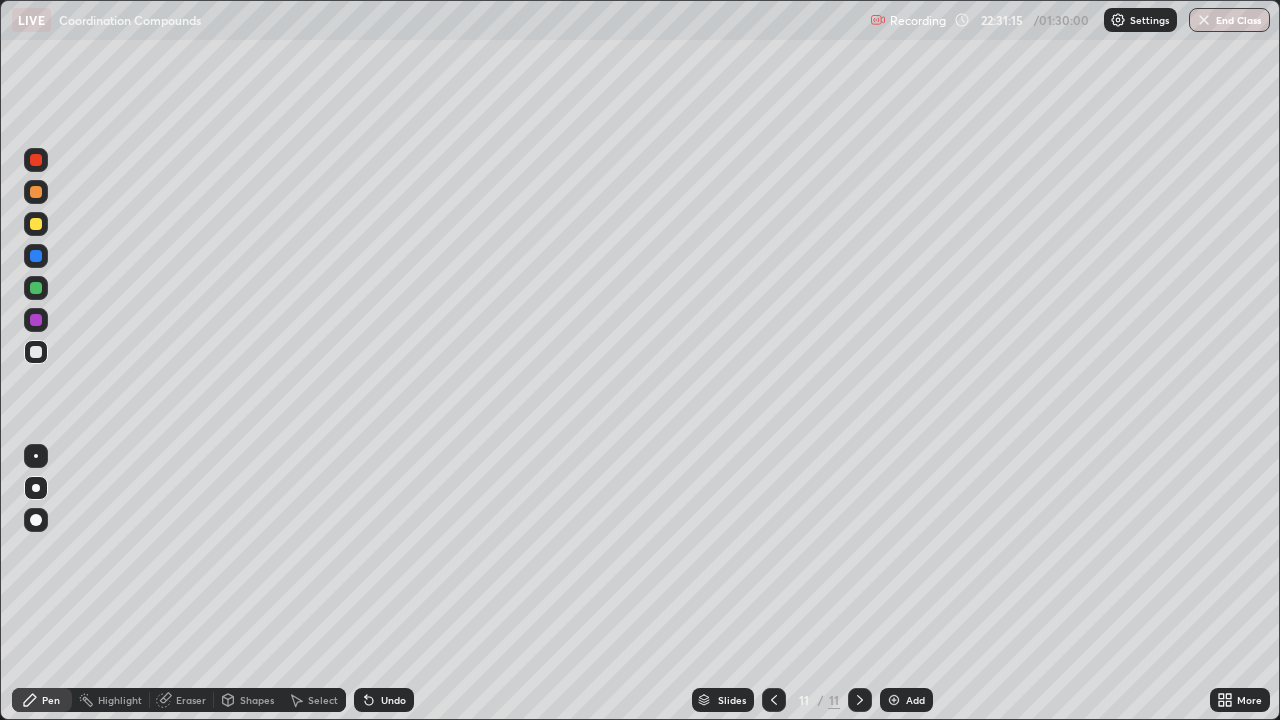 click at bounding box center (36, 352) 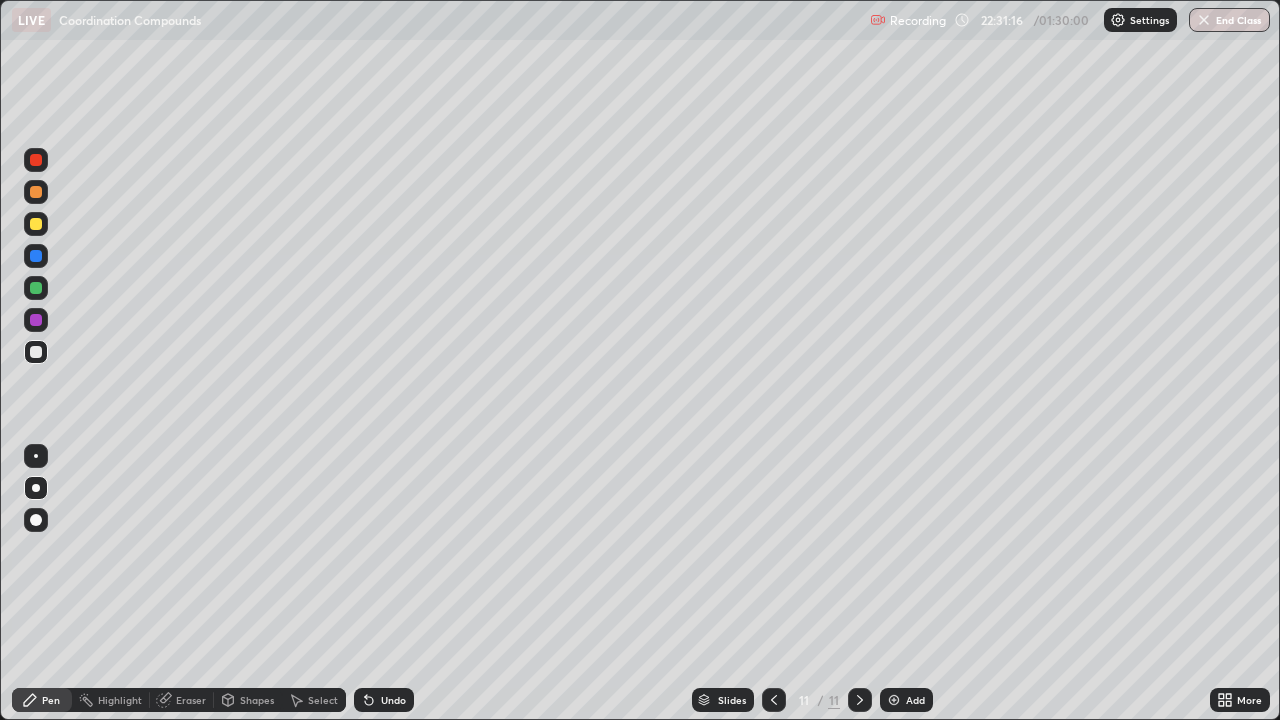 click at bounding box center [36, 352] 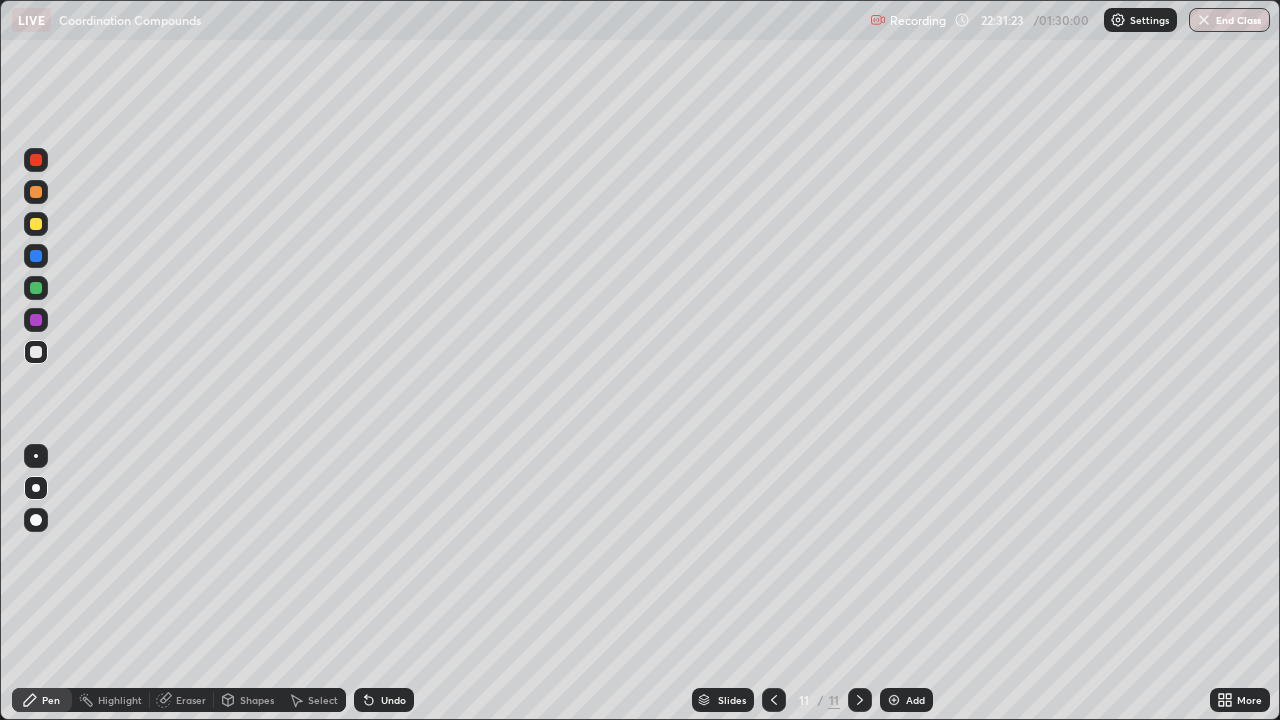 click at bounding box center [36, 224] 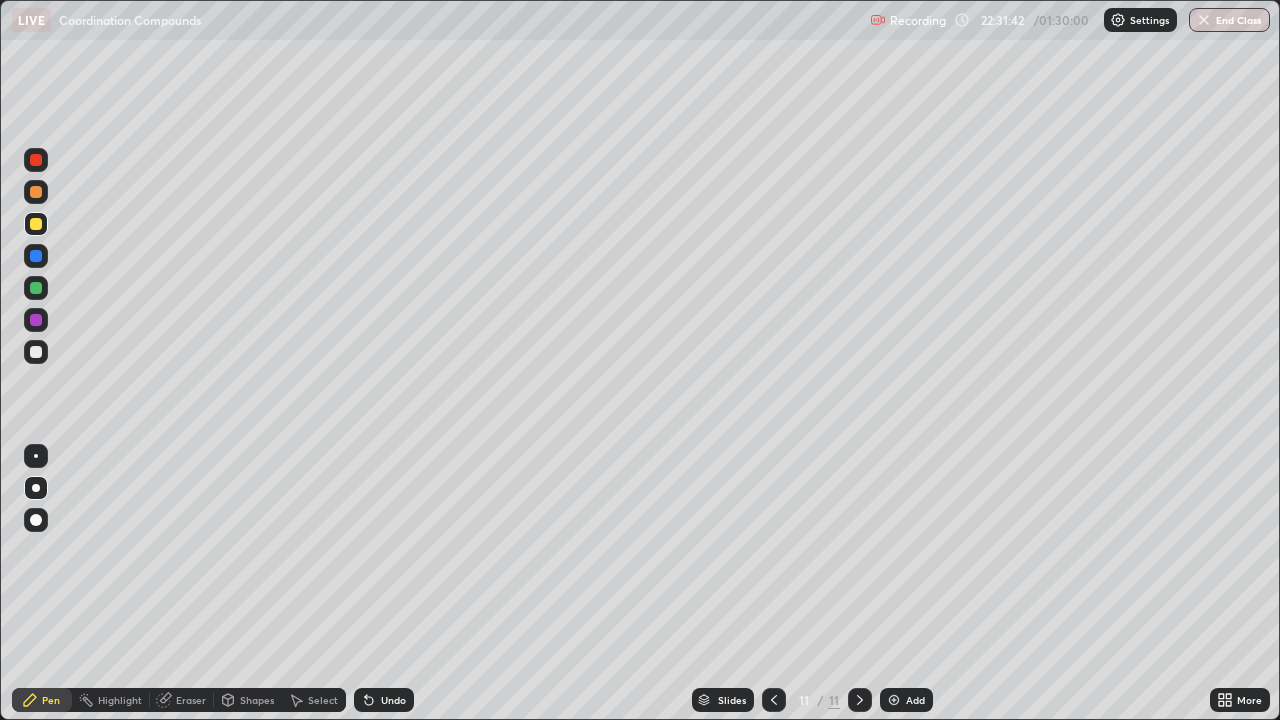 click at bounding box center [36, 352] 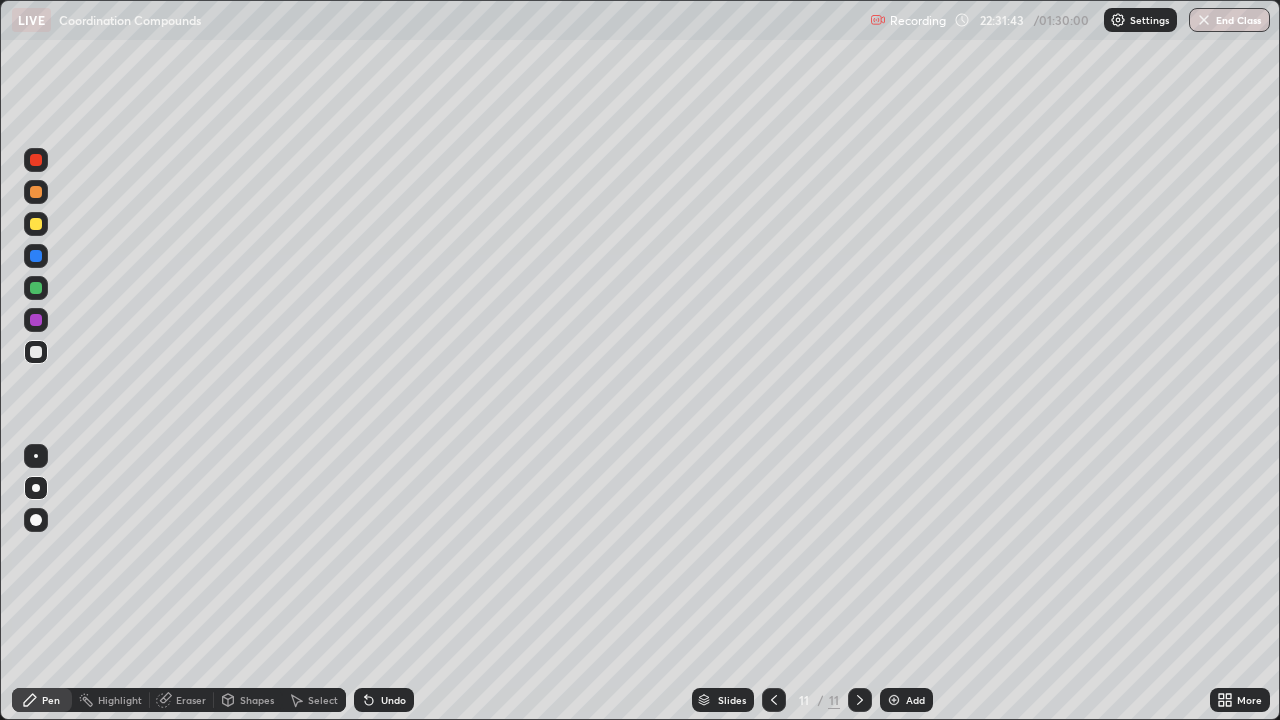 click at bounding box center [36, 352] 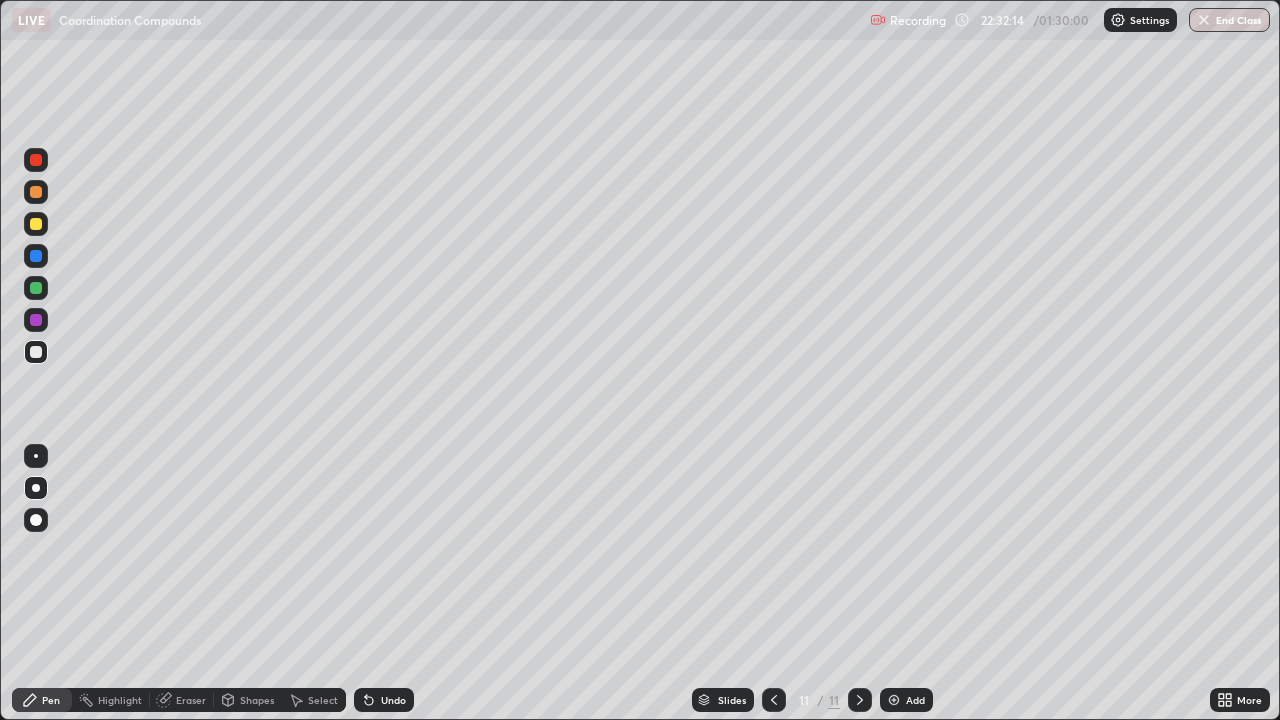 click at bounding box center (36, 352) 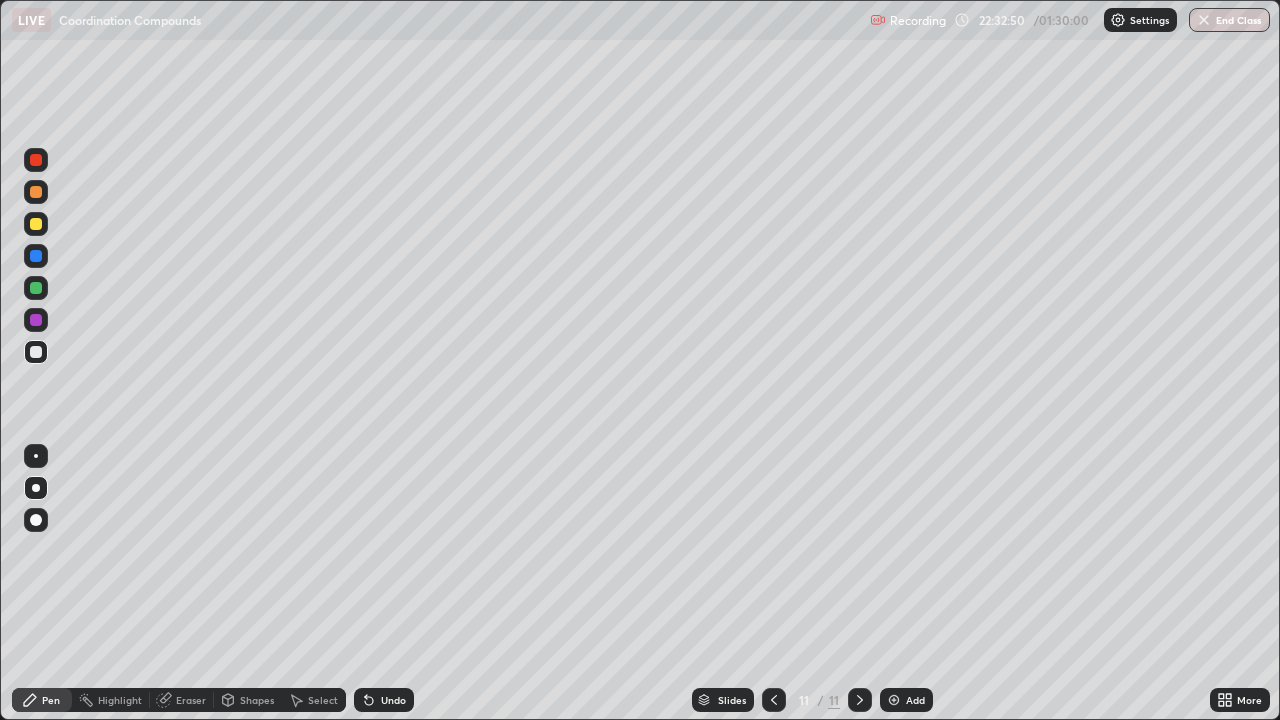click 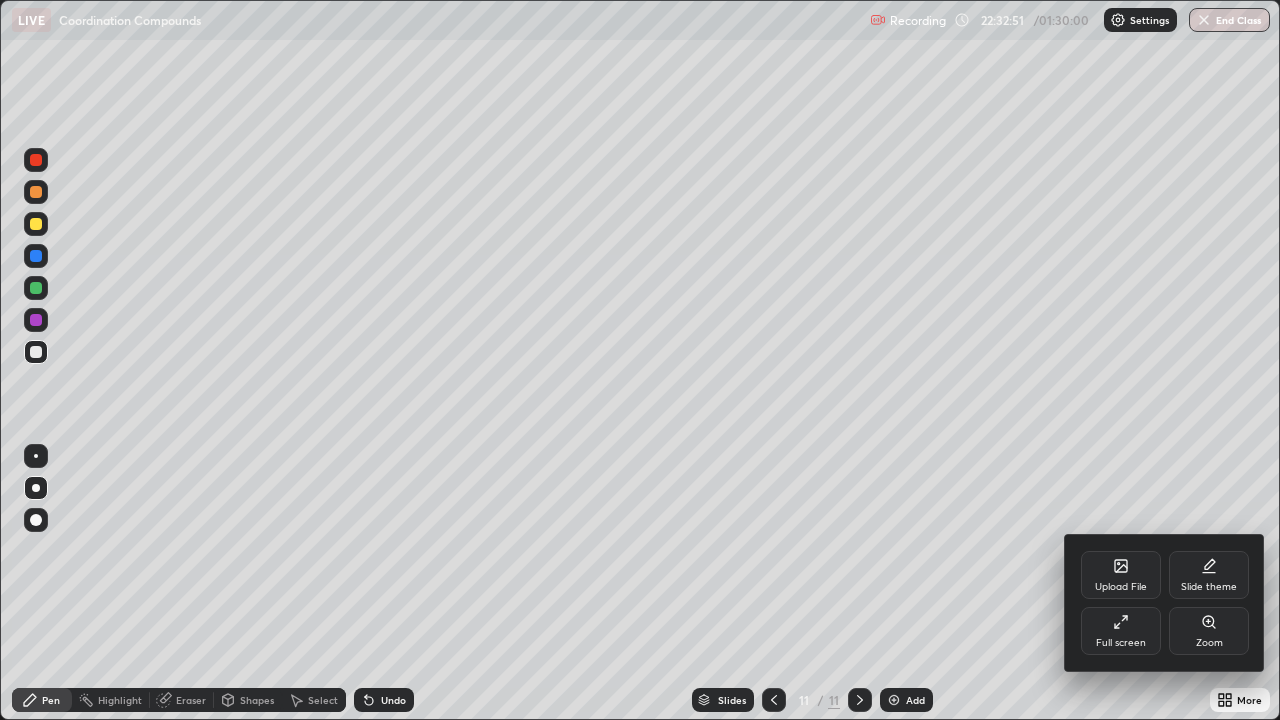 click on "Full screen" at bounding box center (1121, 643) 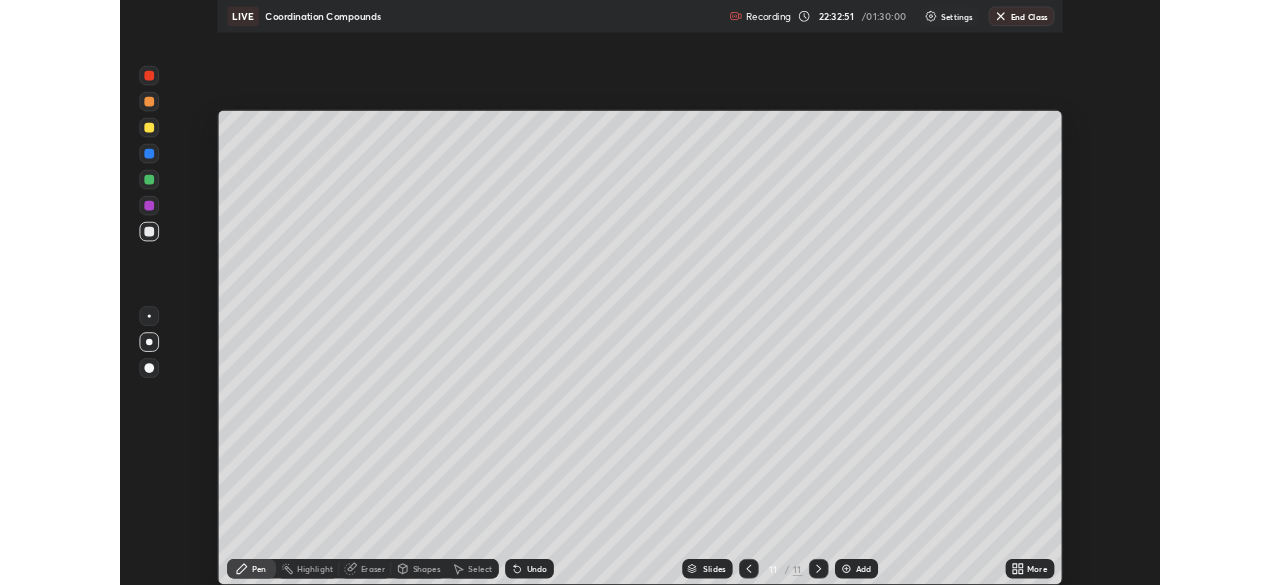 scroll, scrollTop: 585, scrollLeft: 1280, axis: both 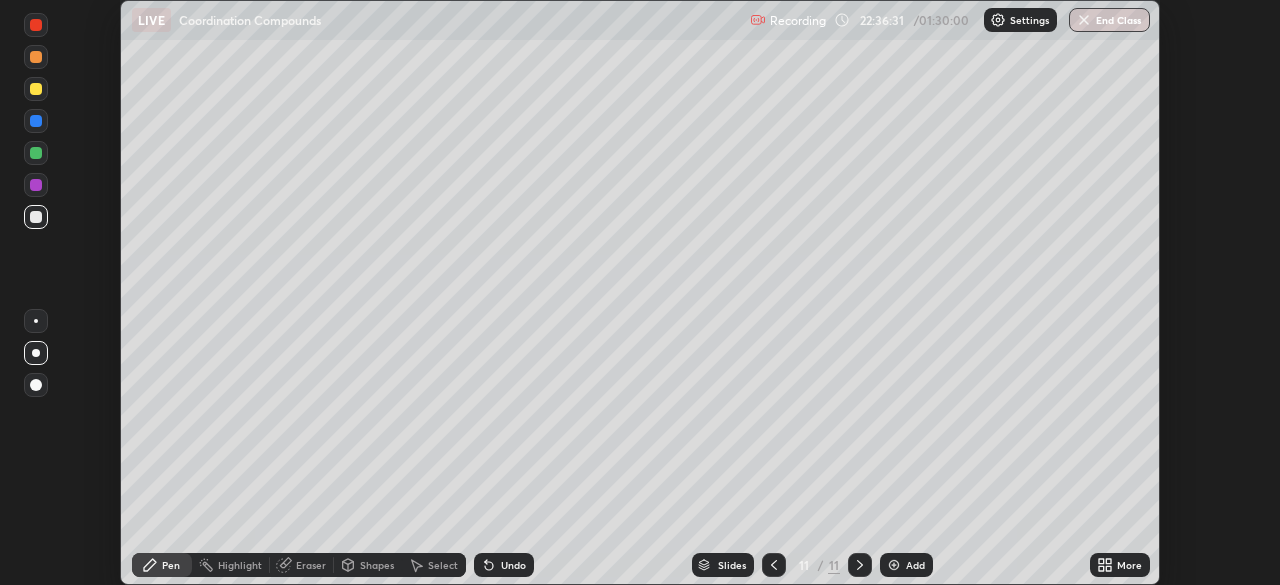 click on "More" at bounding box center (1129, 565) 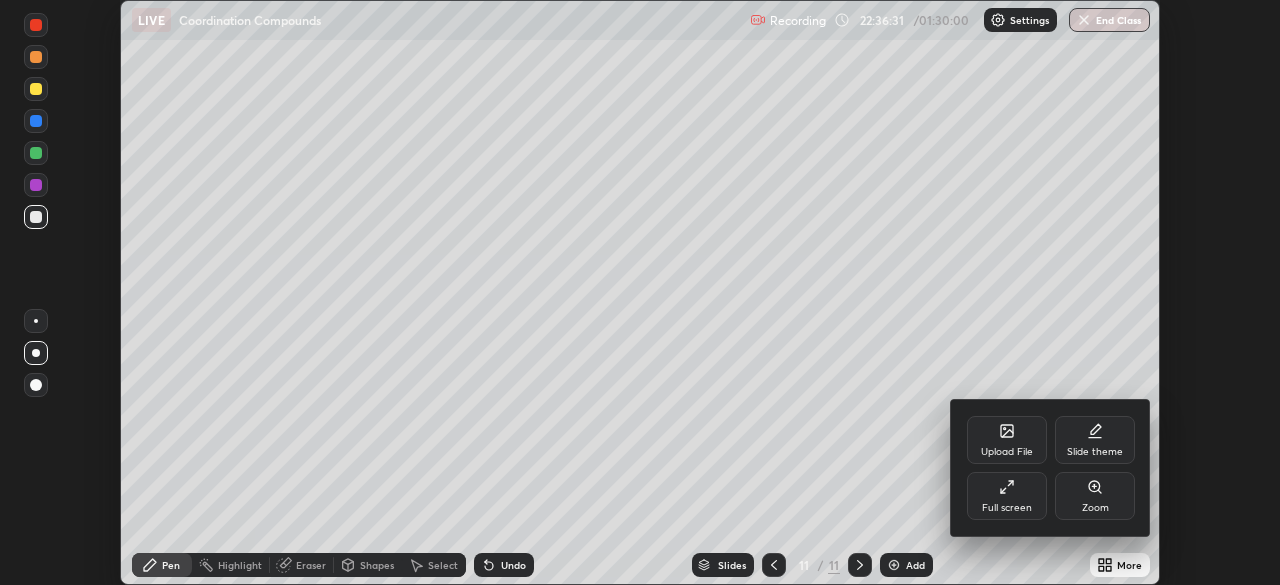 click on "Full screen" at bounding box center (1007, 508) 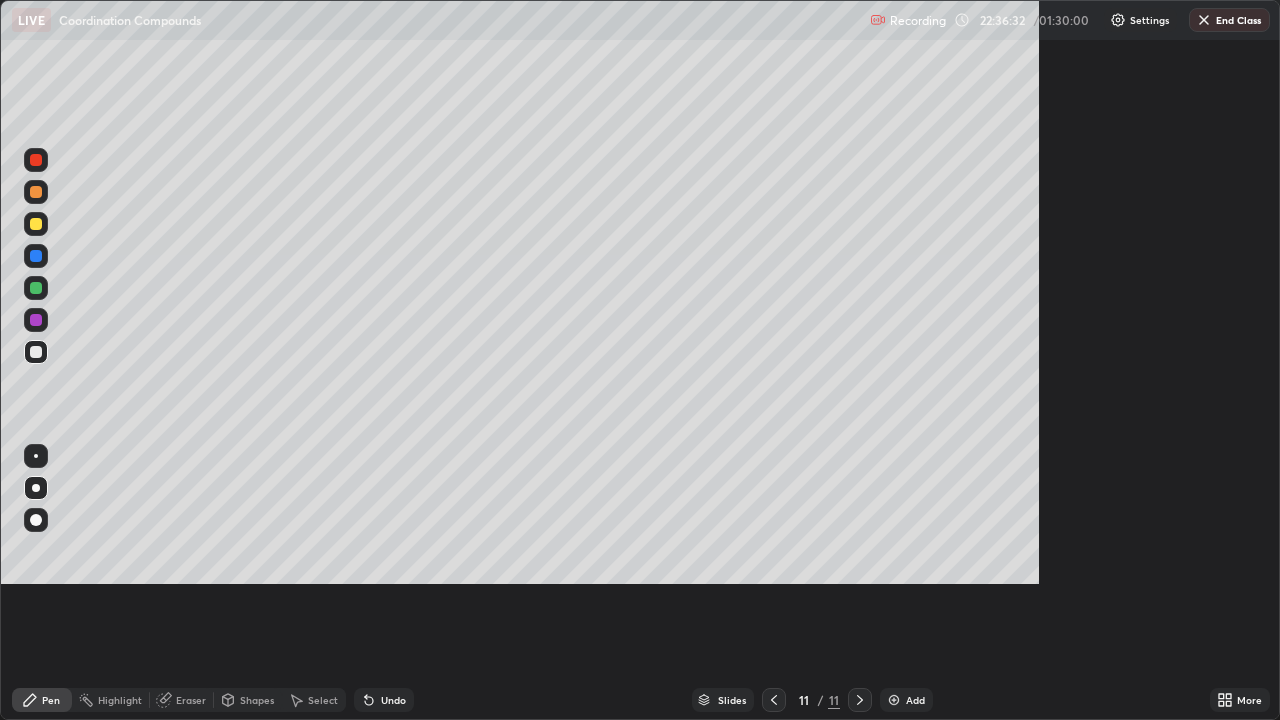 scroll, scrollTop: 99280, scrollLeft: 98720, axis: both 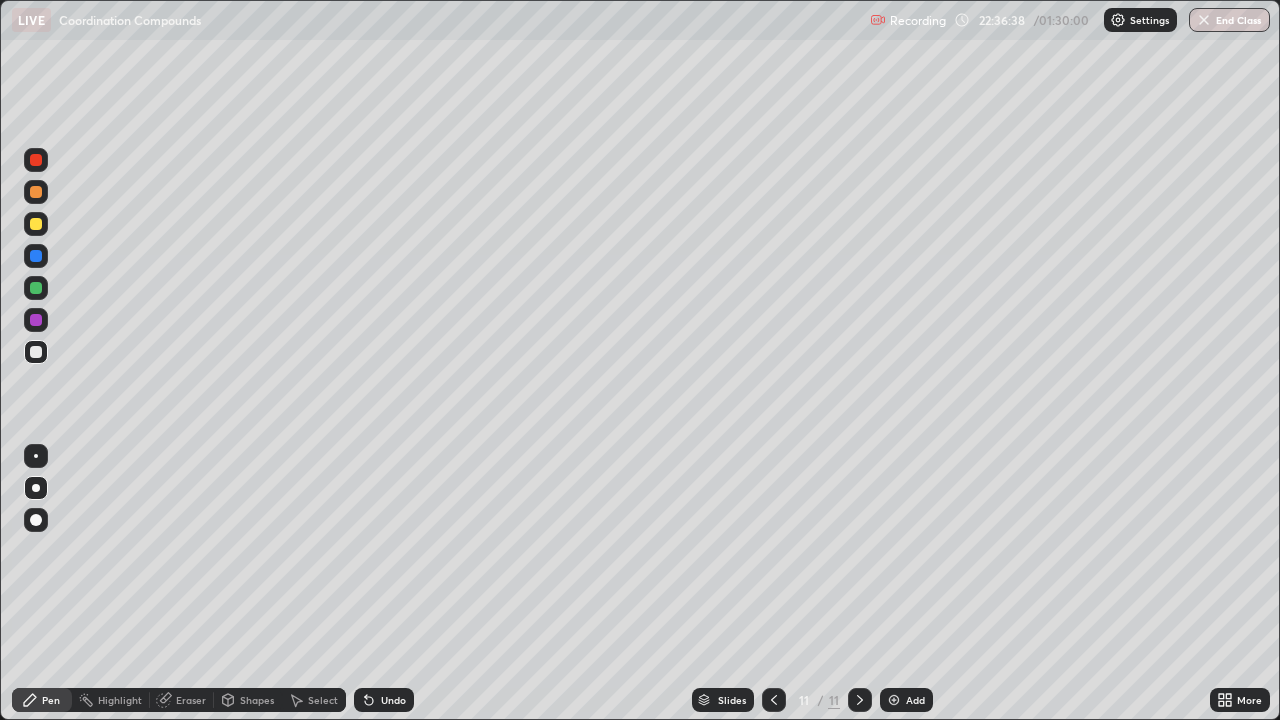 click on "Add" at bounding box center (915, 700) 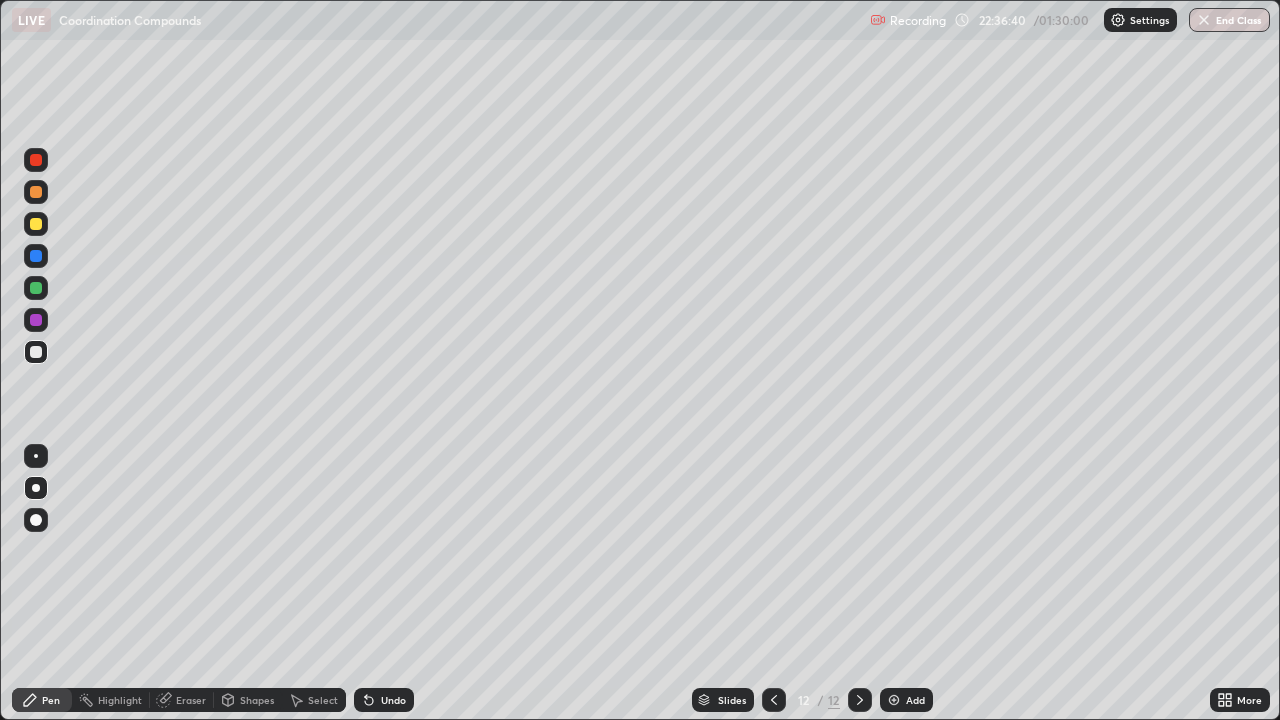 click at bounding box center [36, 224] 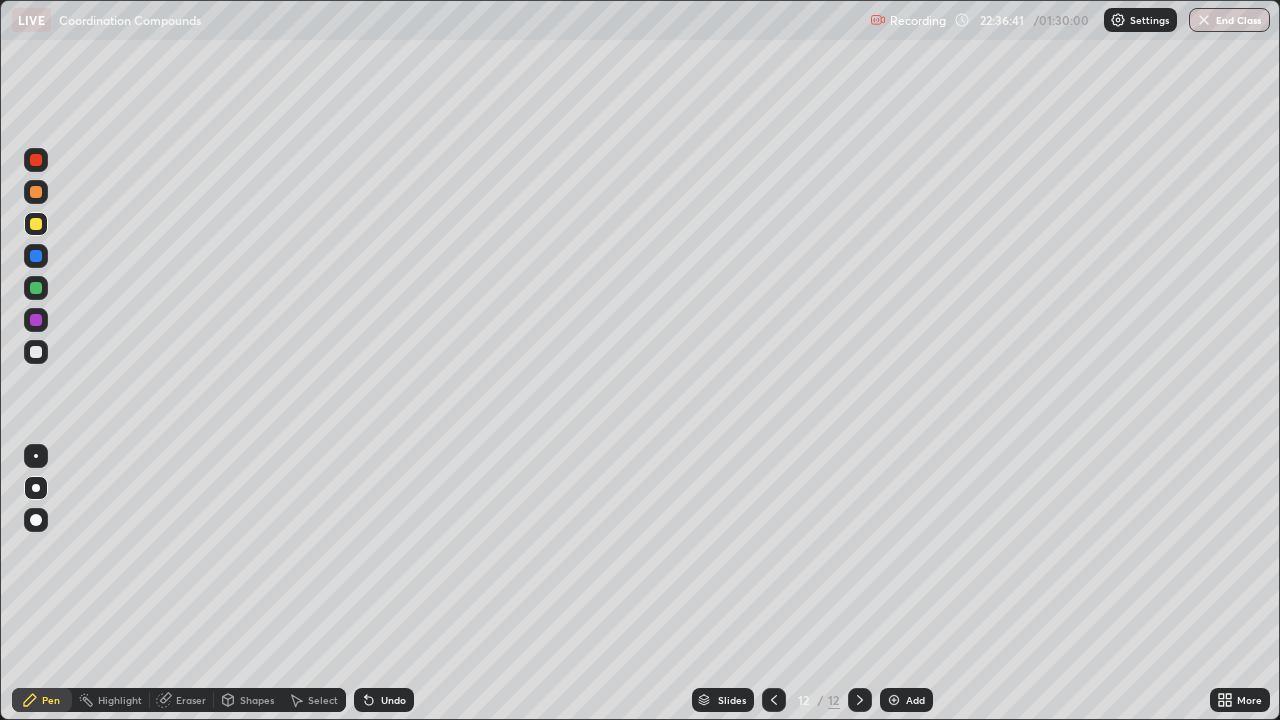 click at bounding box center [36, 224] 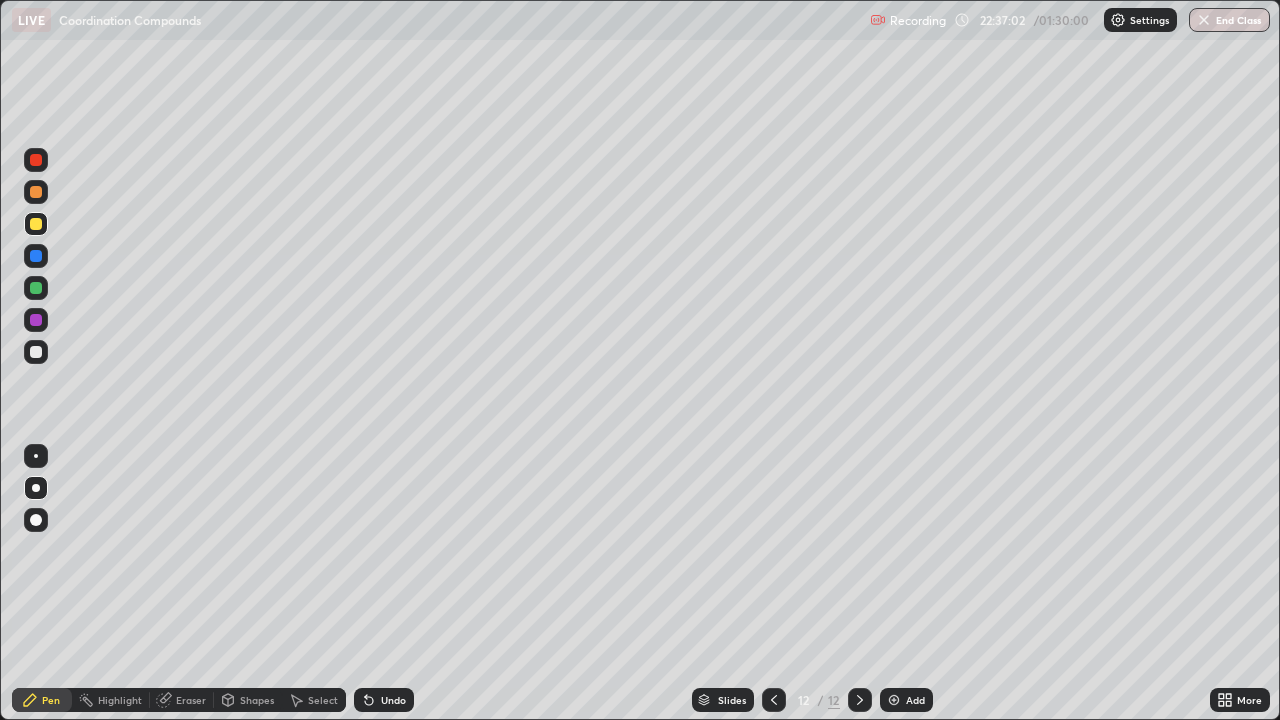 click at bounding box center [36, 224] 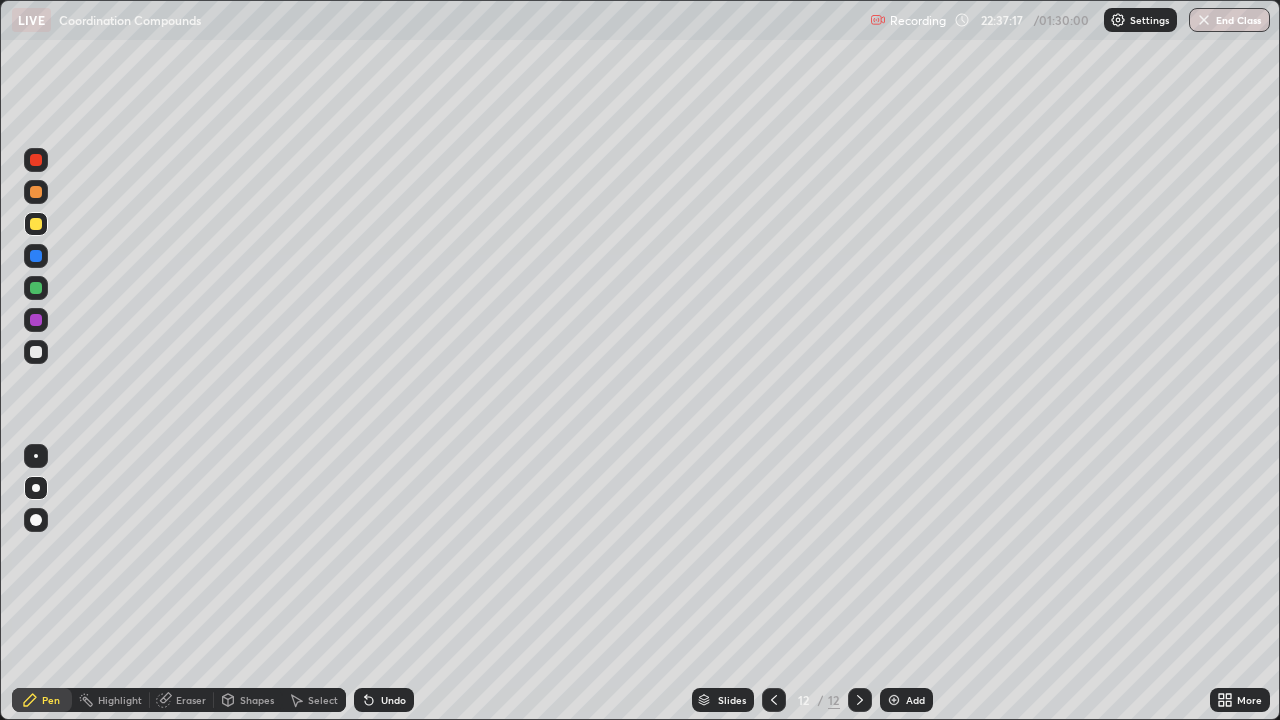 click 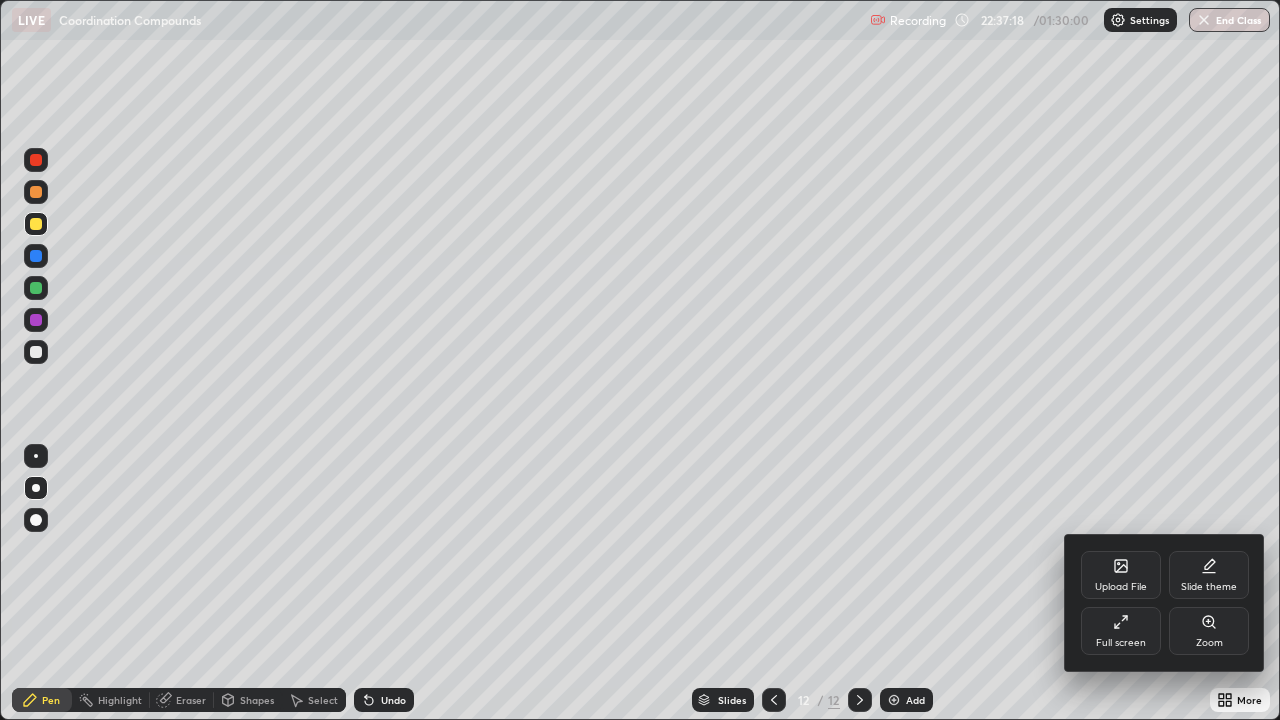 click on "Full screen" at bounding box center [1121, 631] 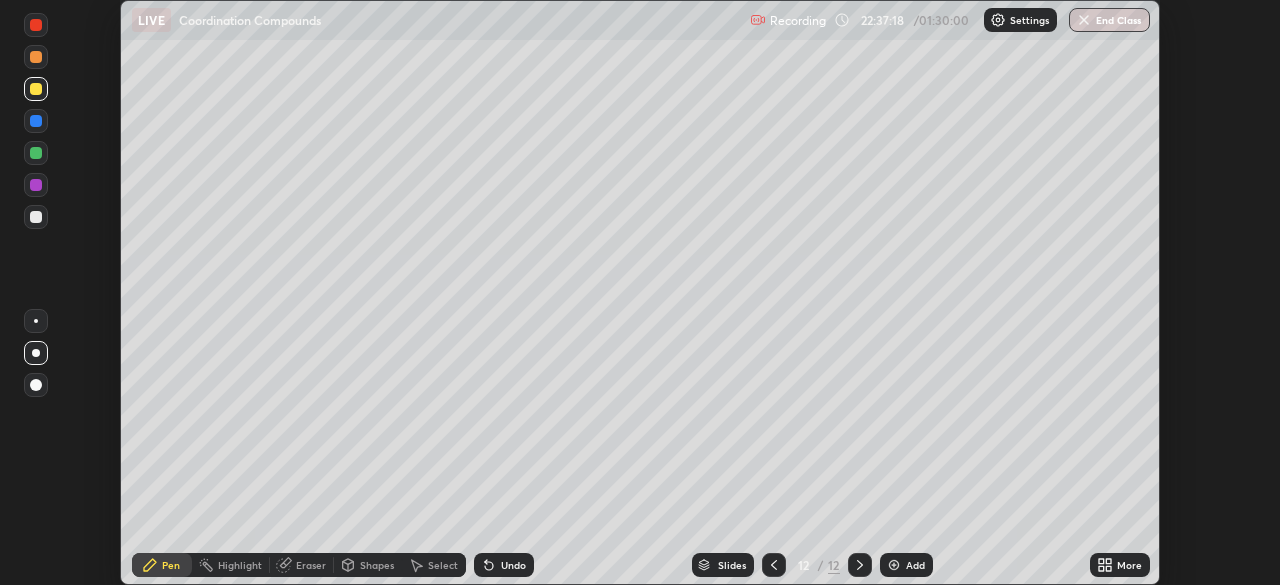 scroll, scrollTop: 585, scrollLeft: 1280, axis: both 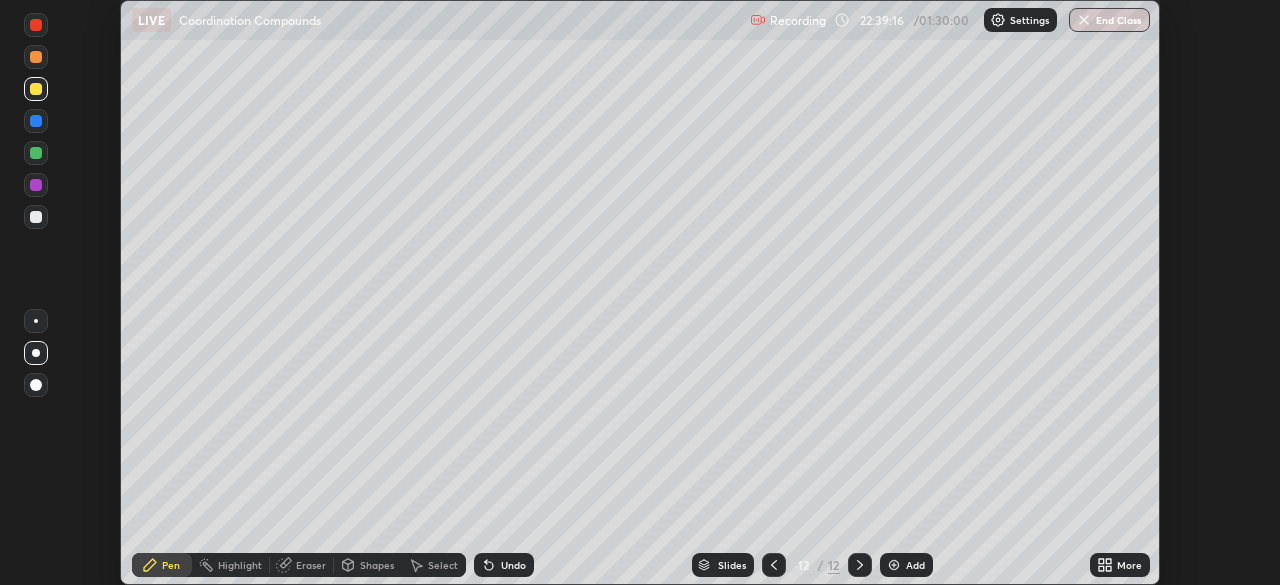 click 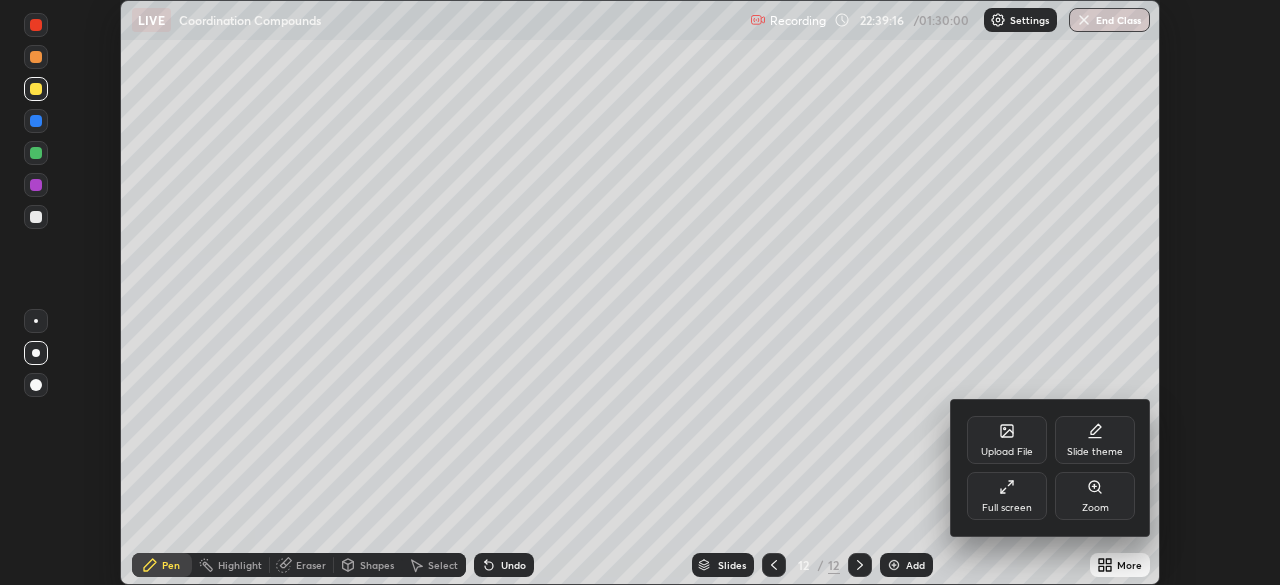 click on "Full screen" at bounding box center (1007, 508) 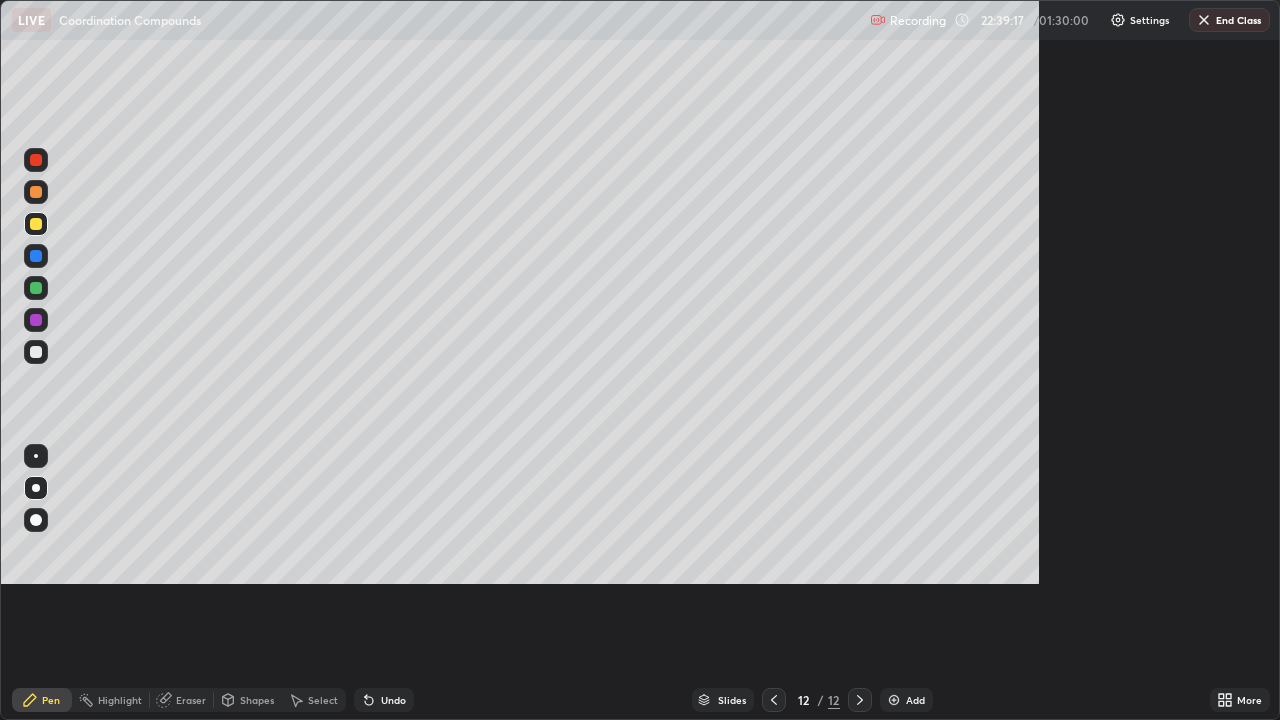 scroll, scrollTop: 99280, scrollLeft: 98720, axis: both 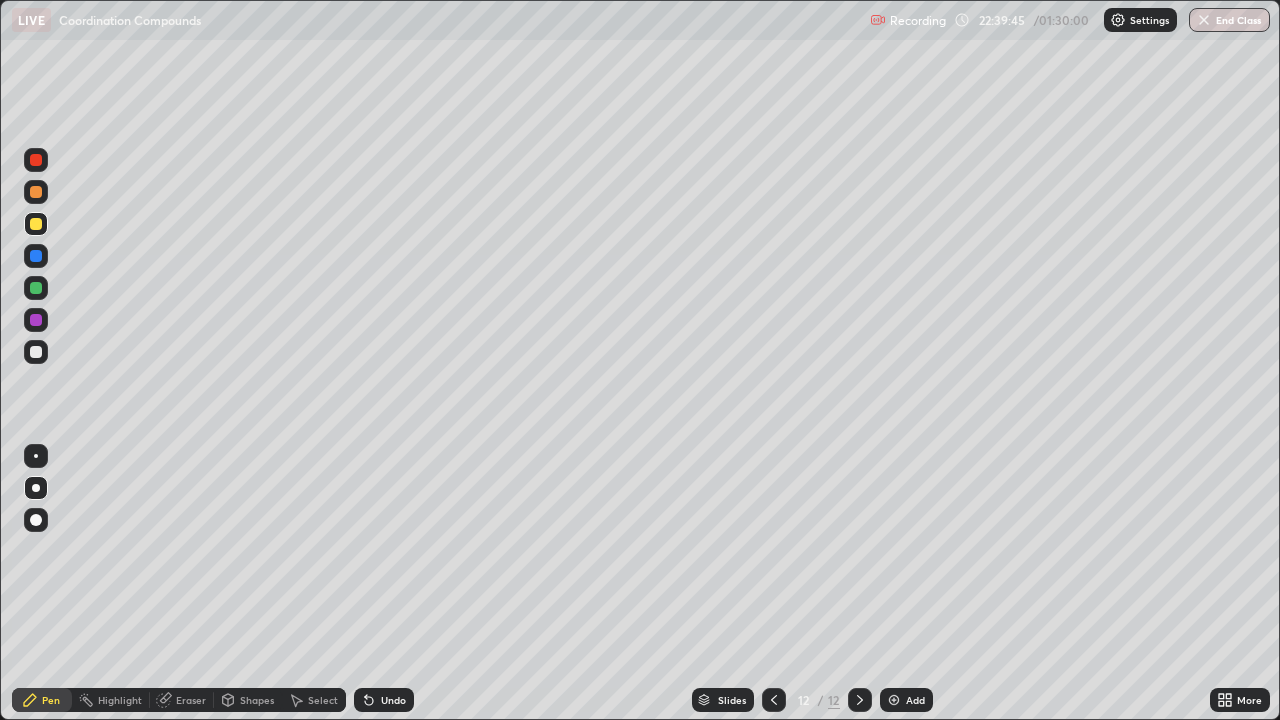 click at bounding box center [36, 352] 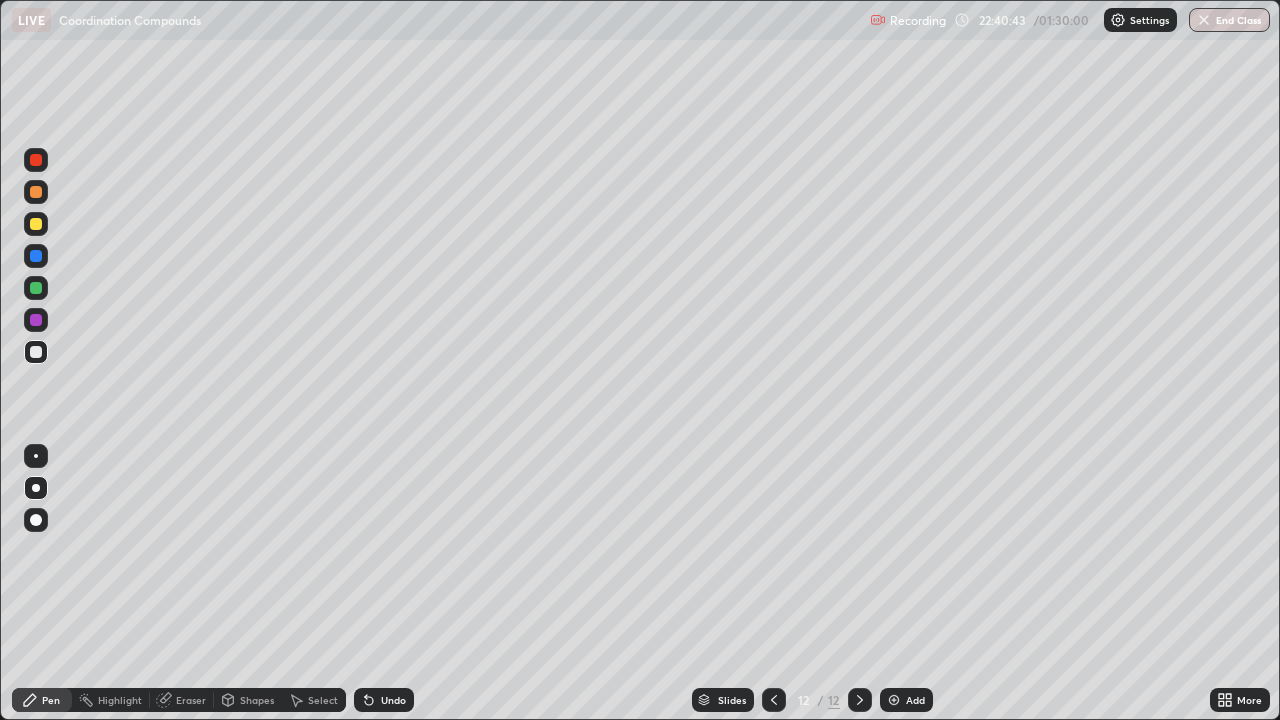 click at bounding box center [36, 352] 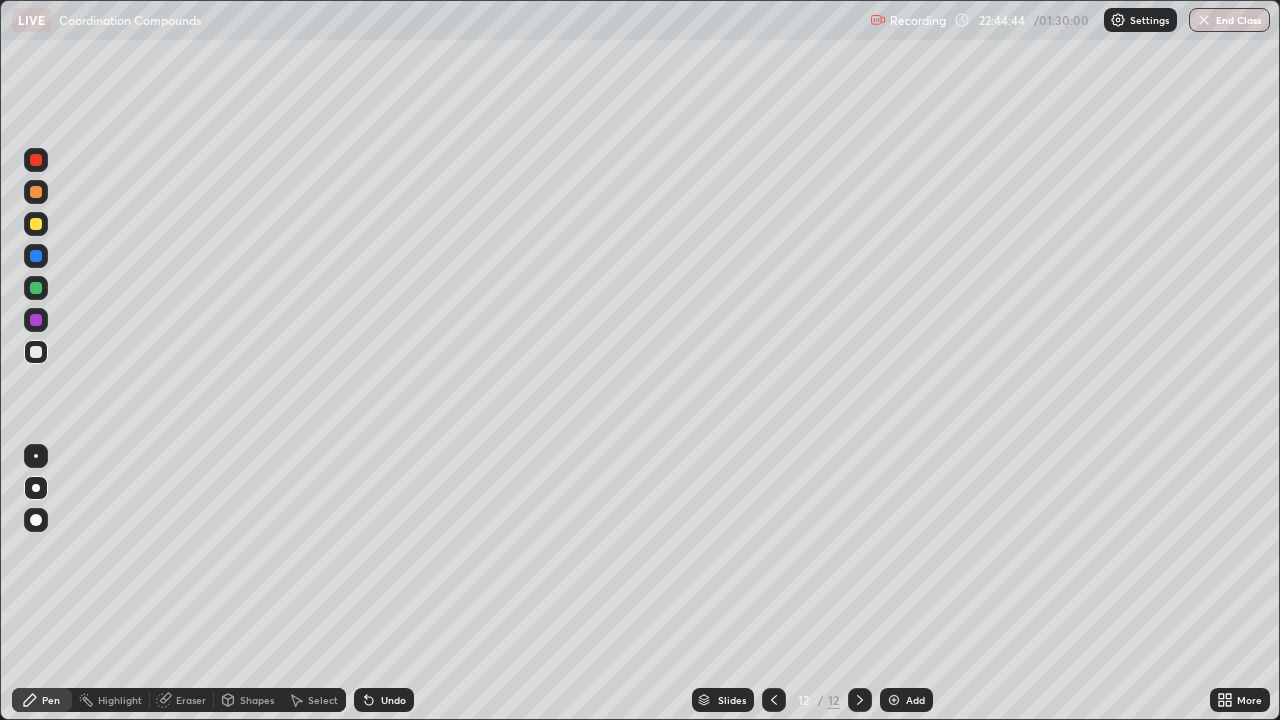 click at bounding box center (36, 192) 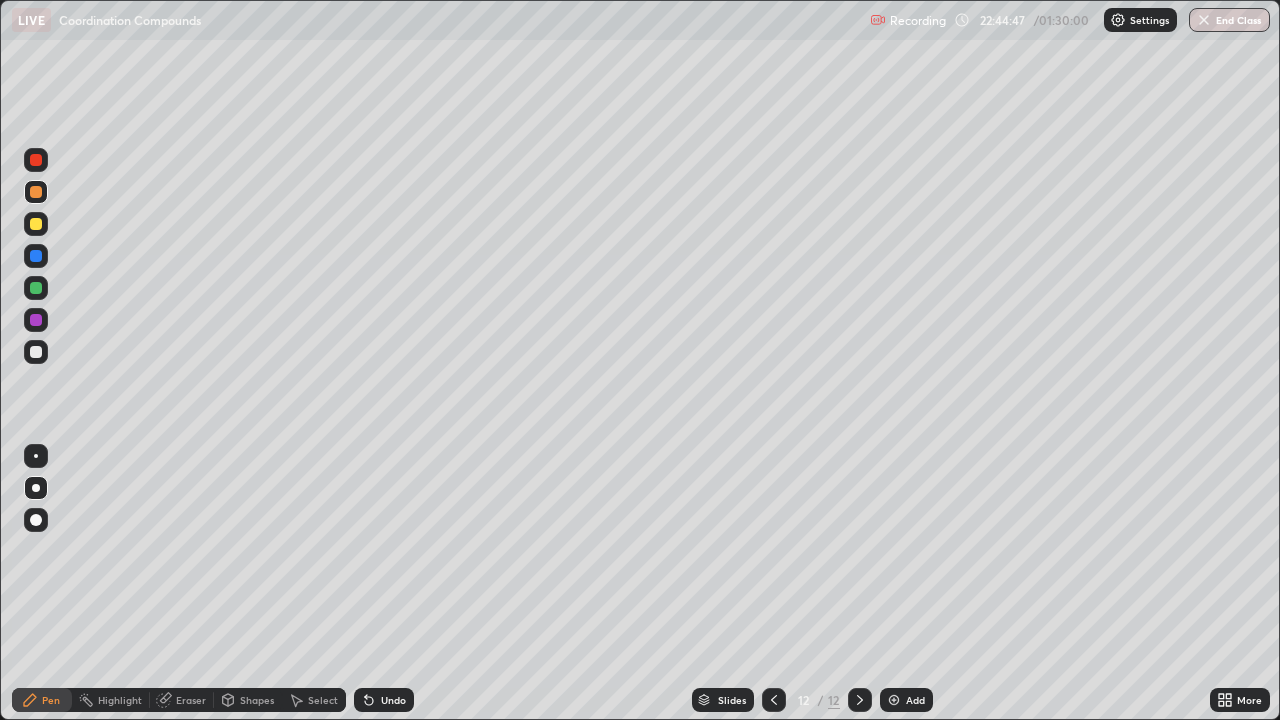 click at bounding box center (36, 352) 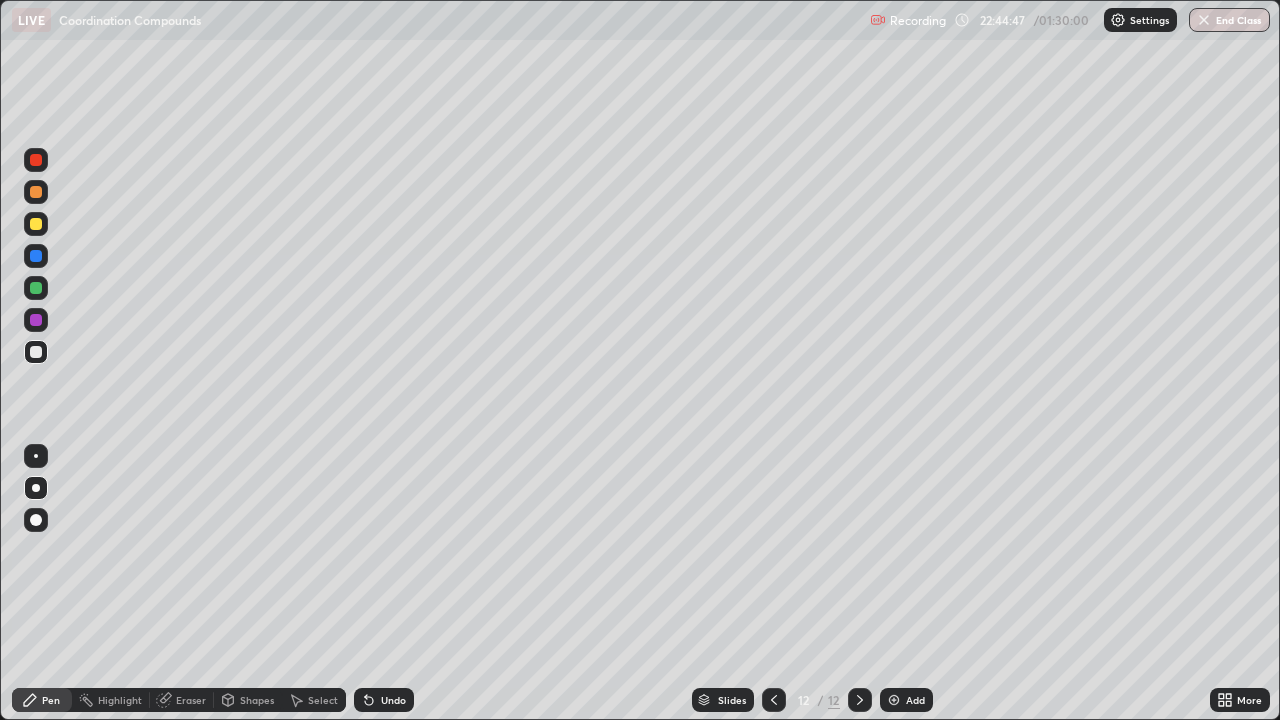 click at bounding box center (36, 352) 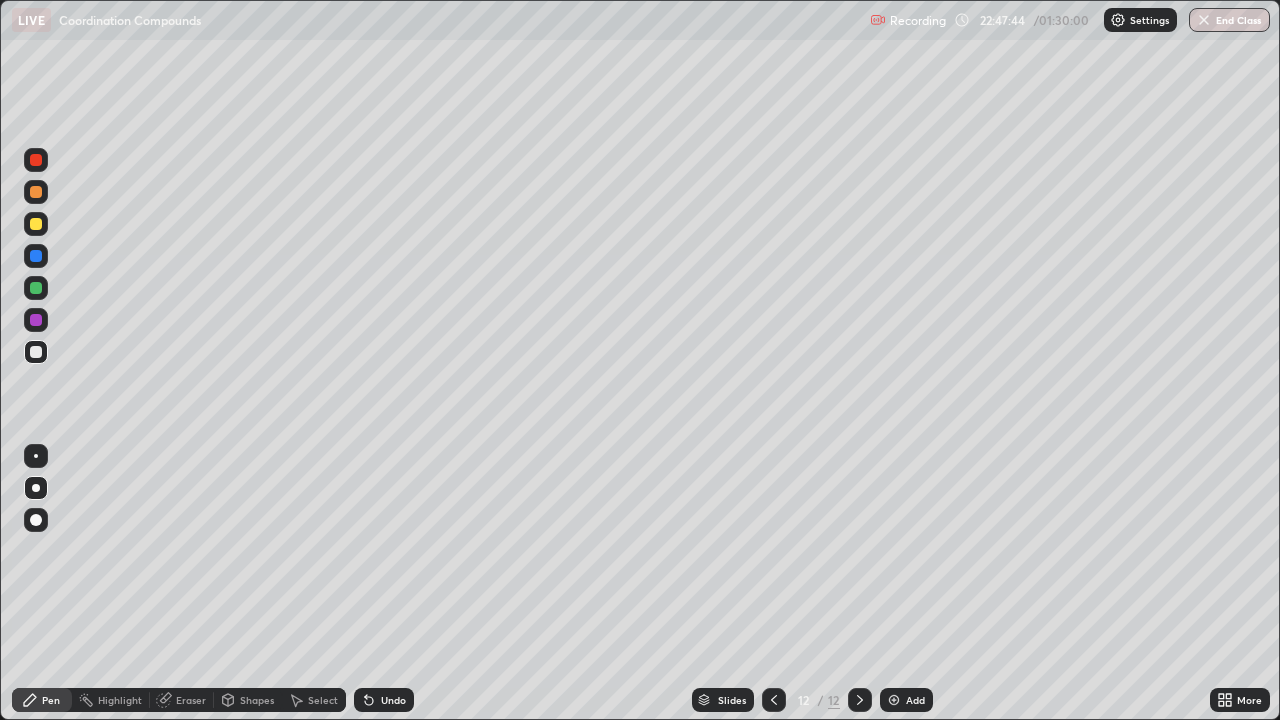 click on "Add" at bounding box center (915, 700) 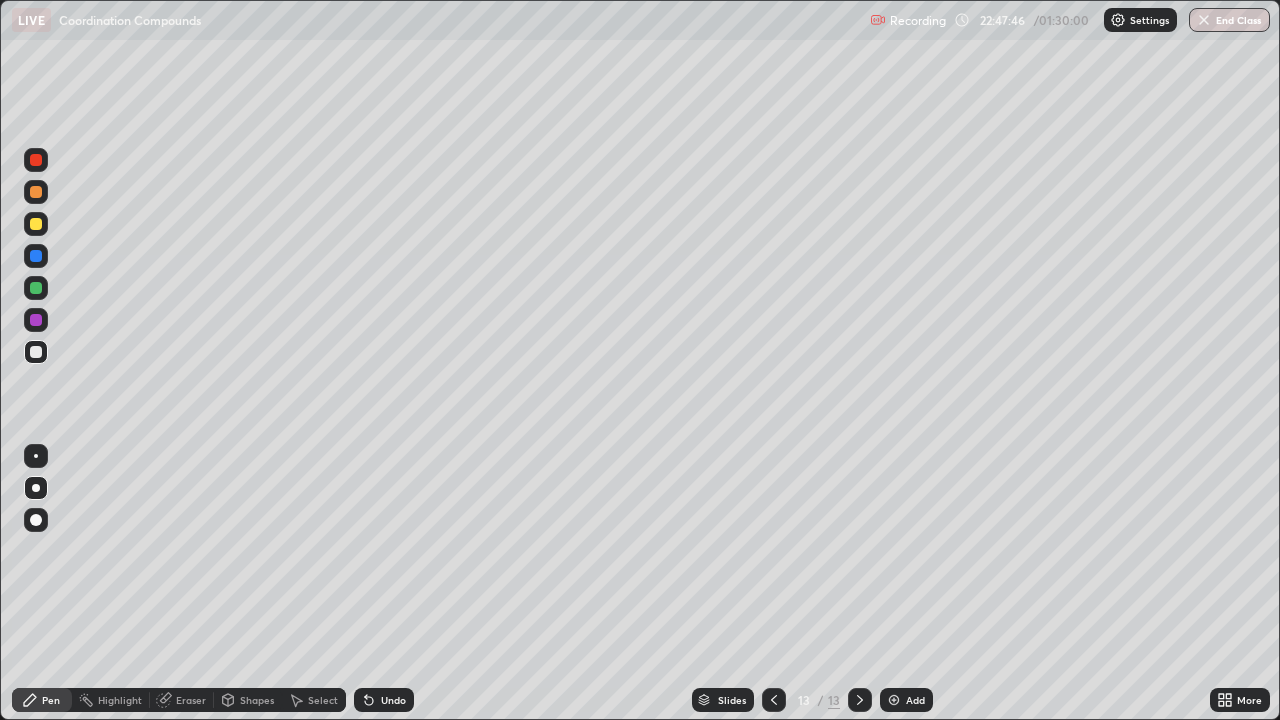 click at bounding box center [36, 192] 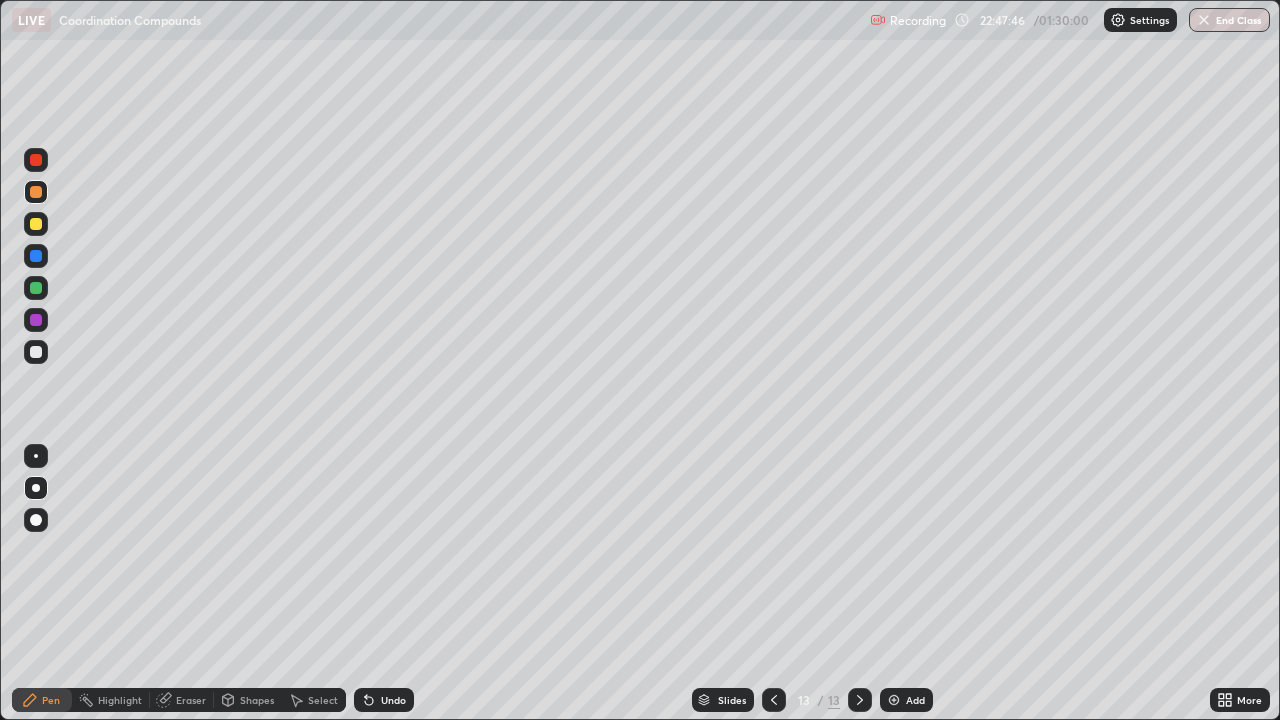 click at bounding box center (36, 192) 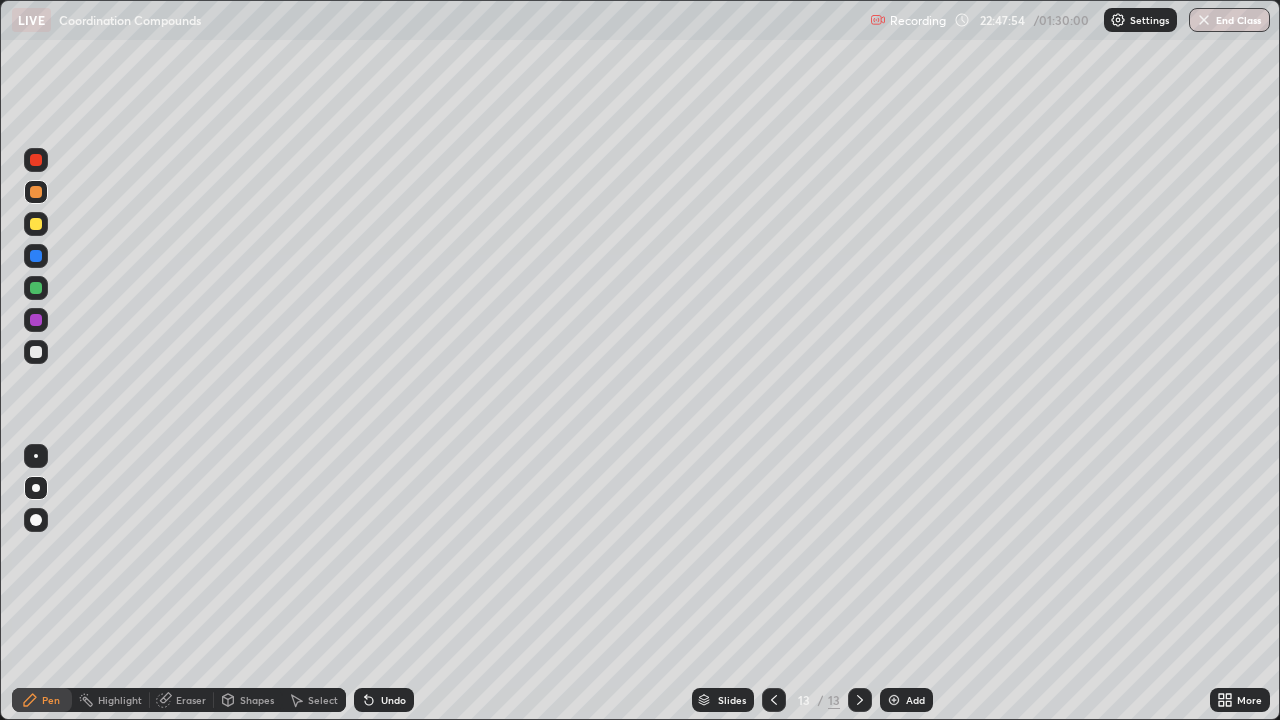 click at bounding box center [36, 352] 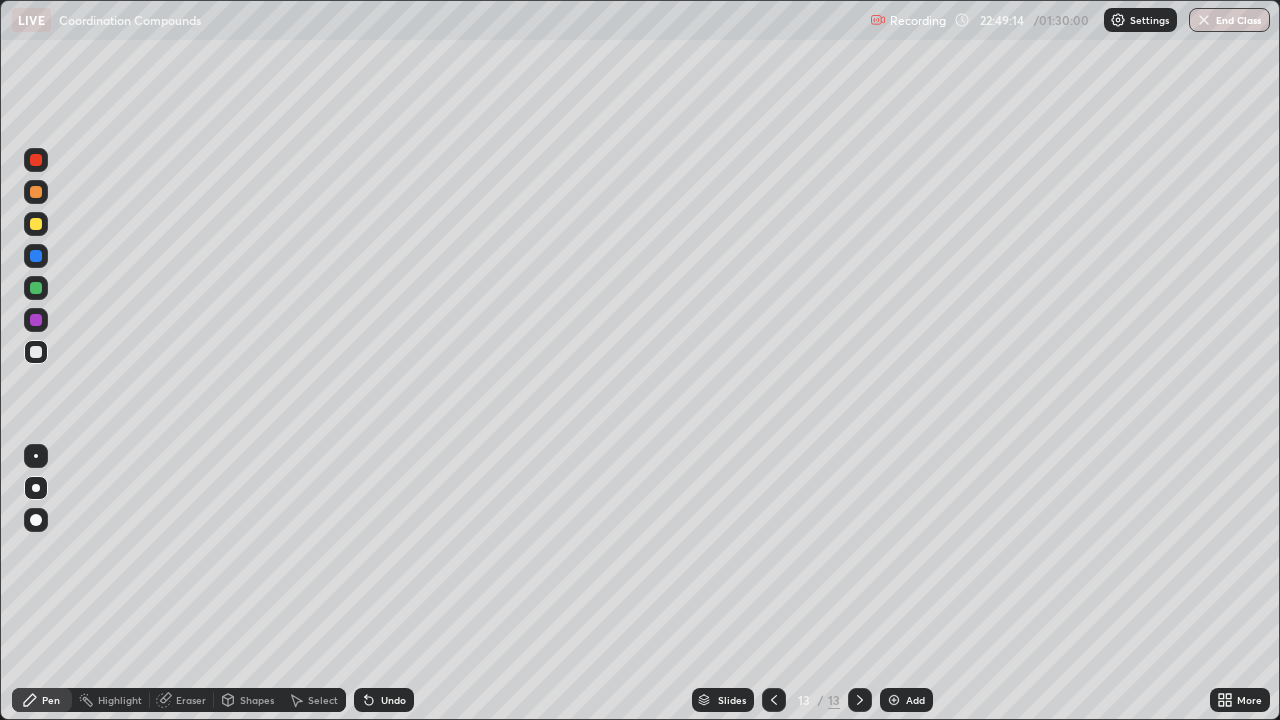 click at bounding box center (36, 192) 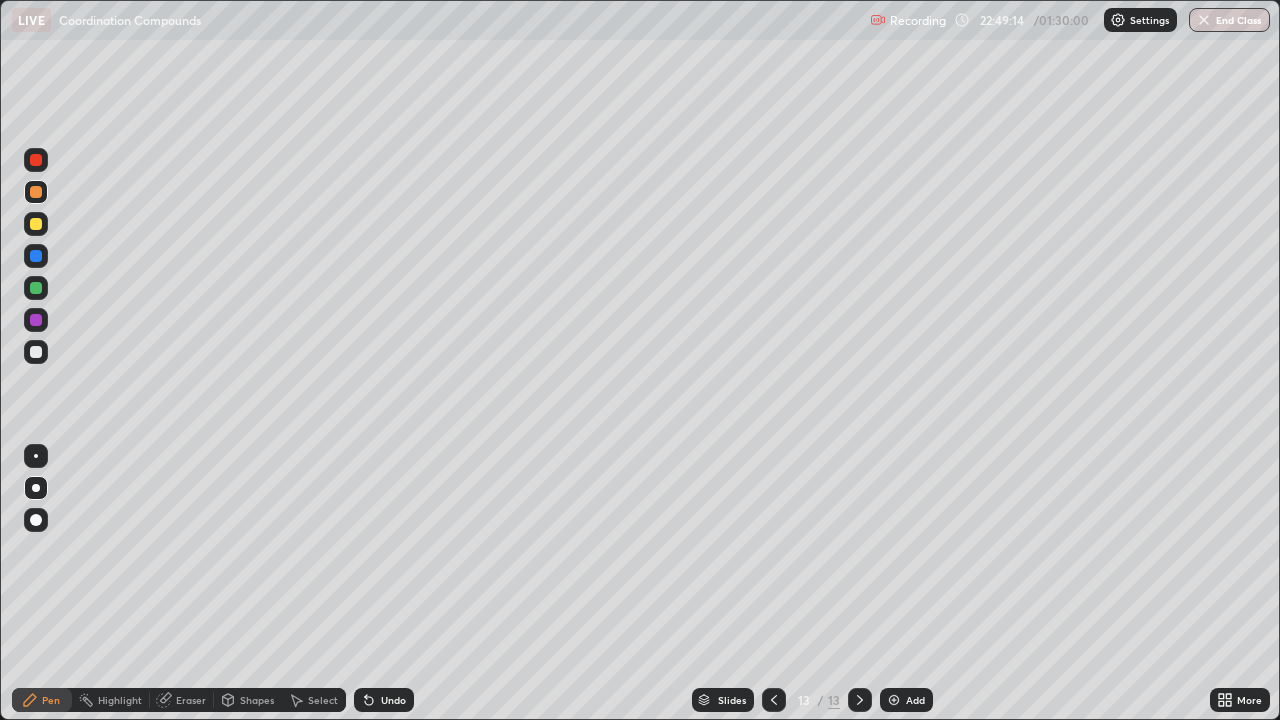 click at bounding box center [36, 192] 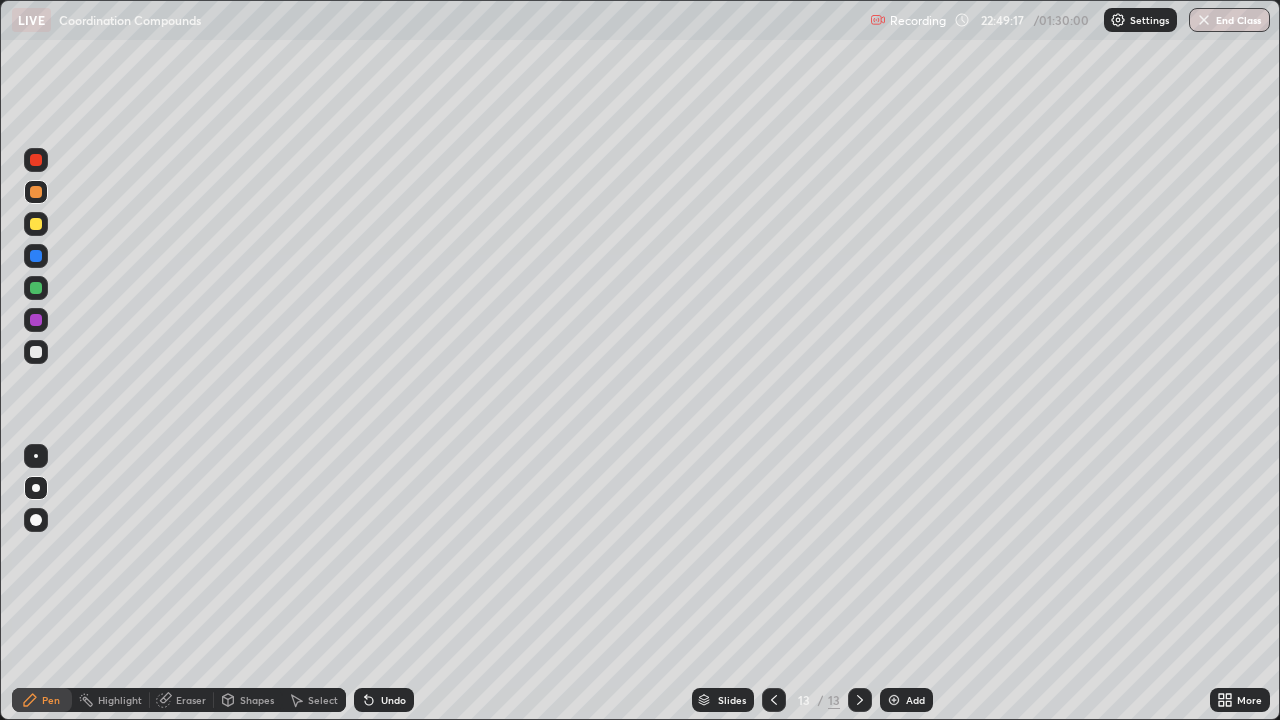 click at bounding box center (36, 352) 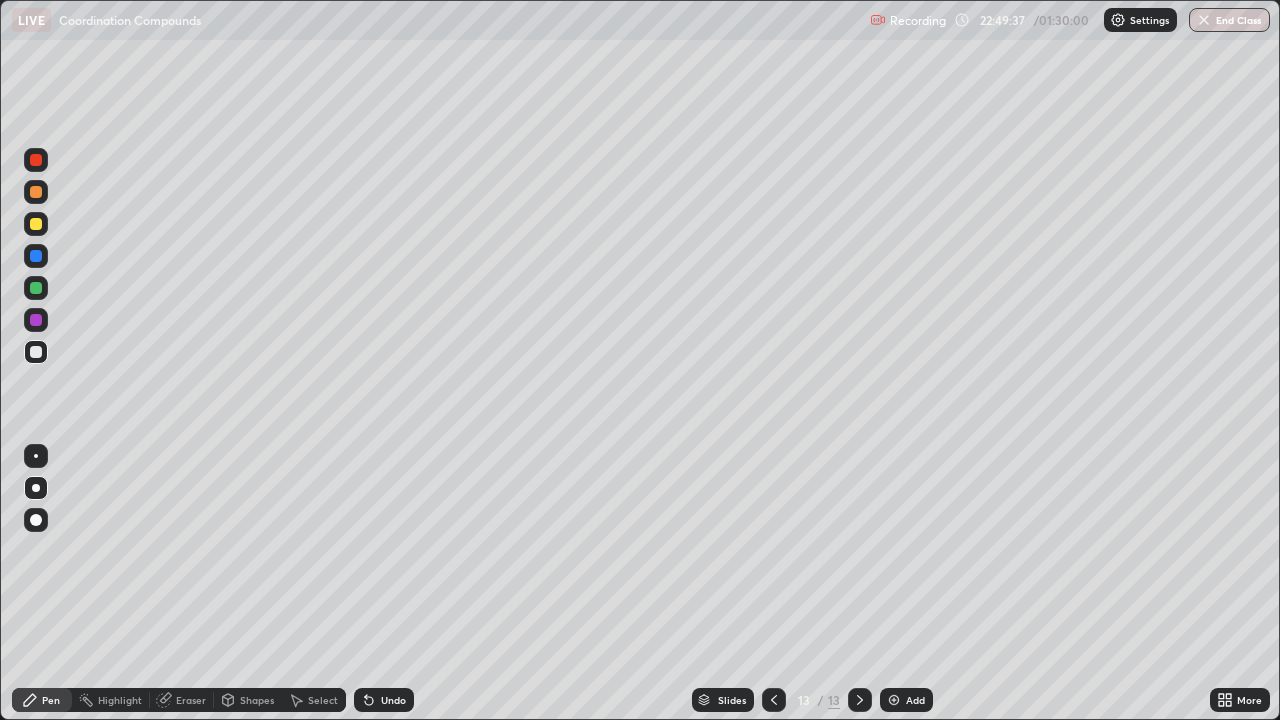 click on "Undo" at bounding box center (384, 700) 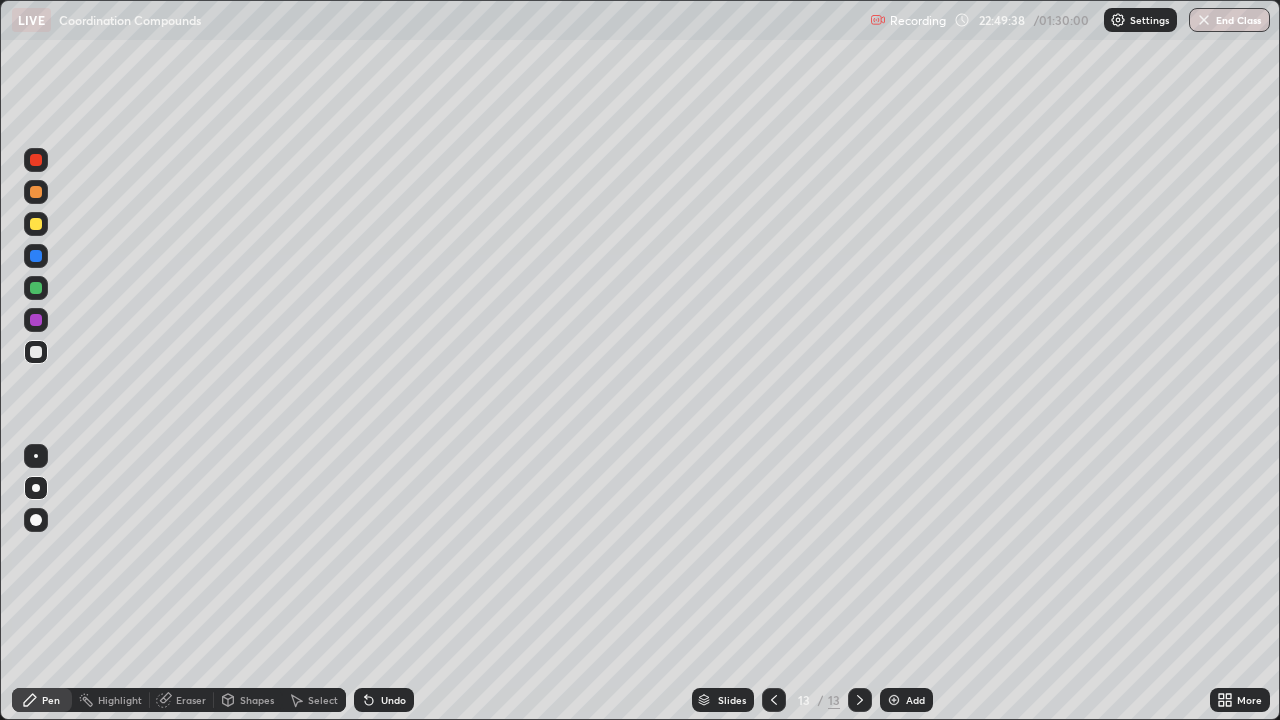click on "Undo" at bounding box center (393, 700) 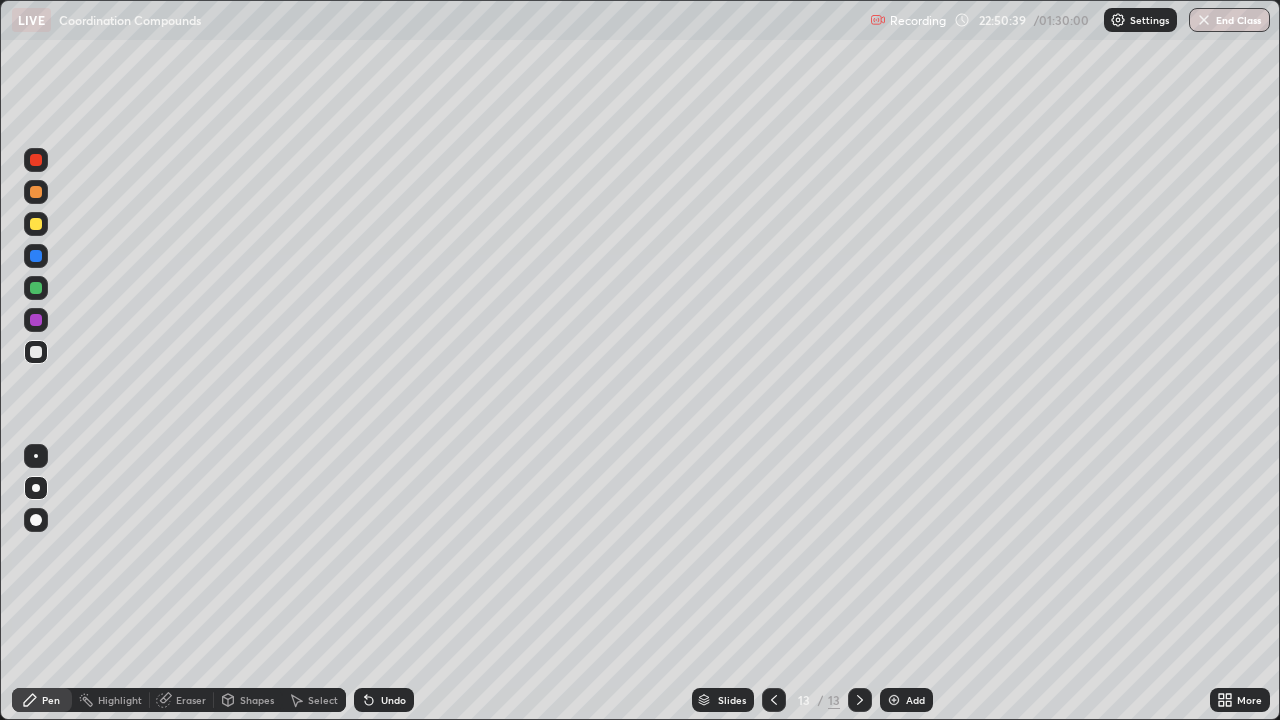 click at bounding box center (36, 192) 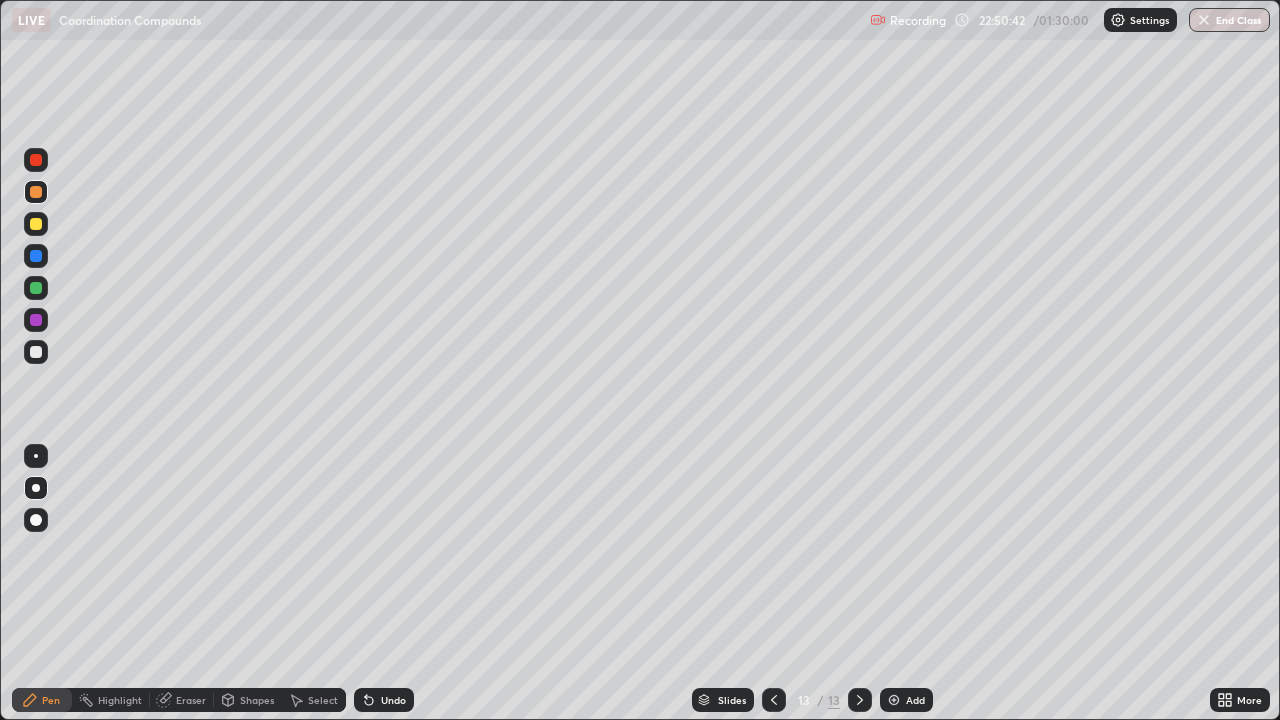 click at bounding box center (36, 352) 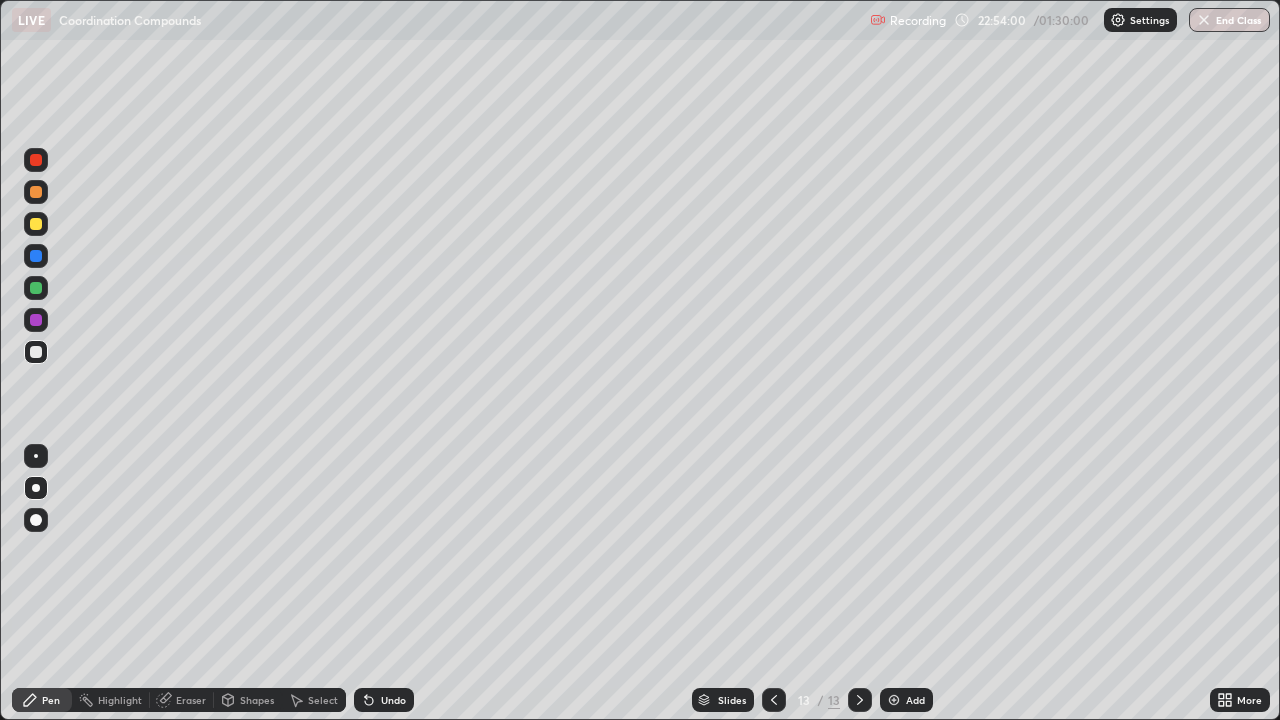 click at bounding box center (36, 192) 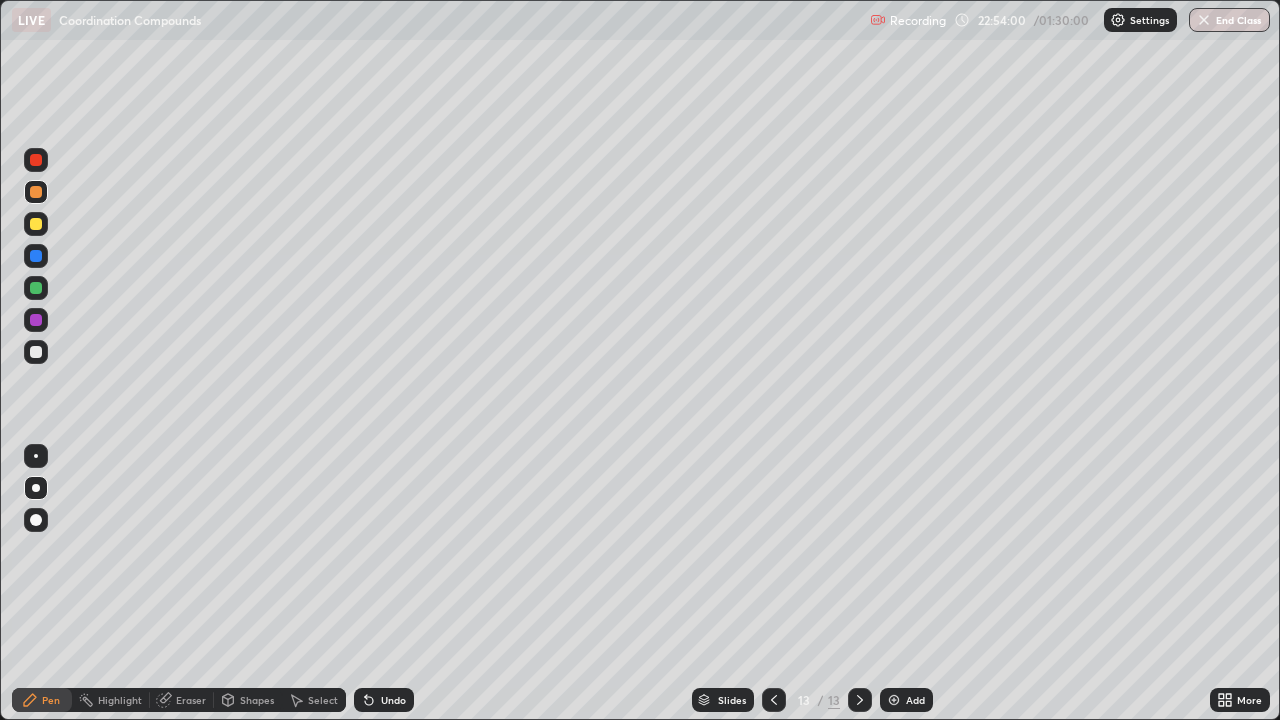 click at bounding box center (36, 192) 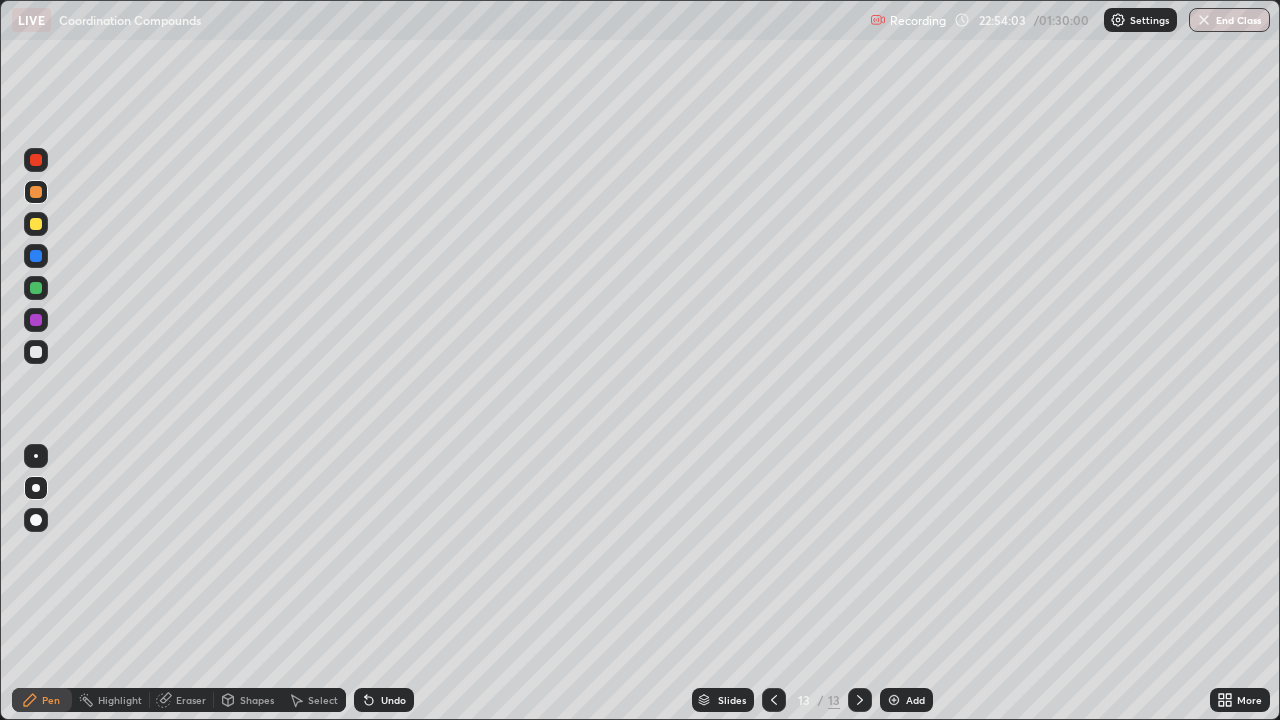 click at bounding box center (36, 352) 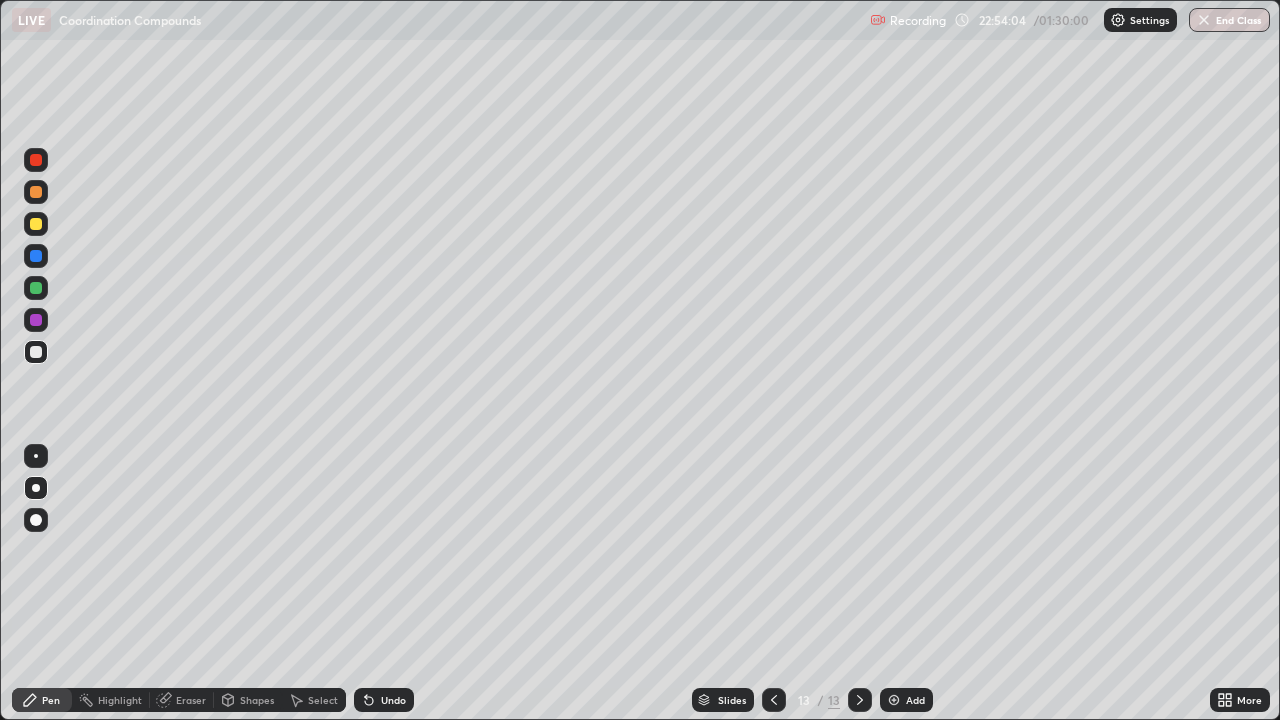 click at bounding box center (36, 352) 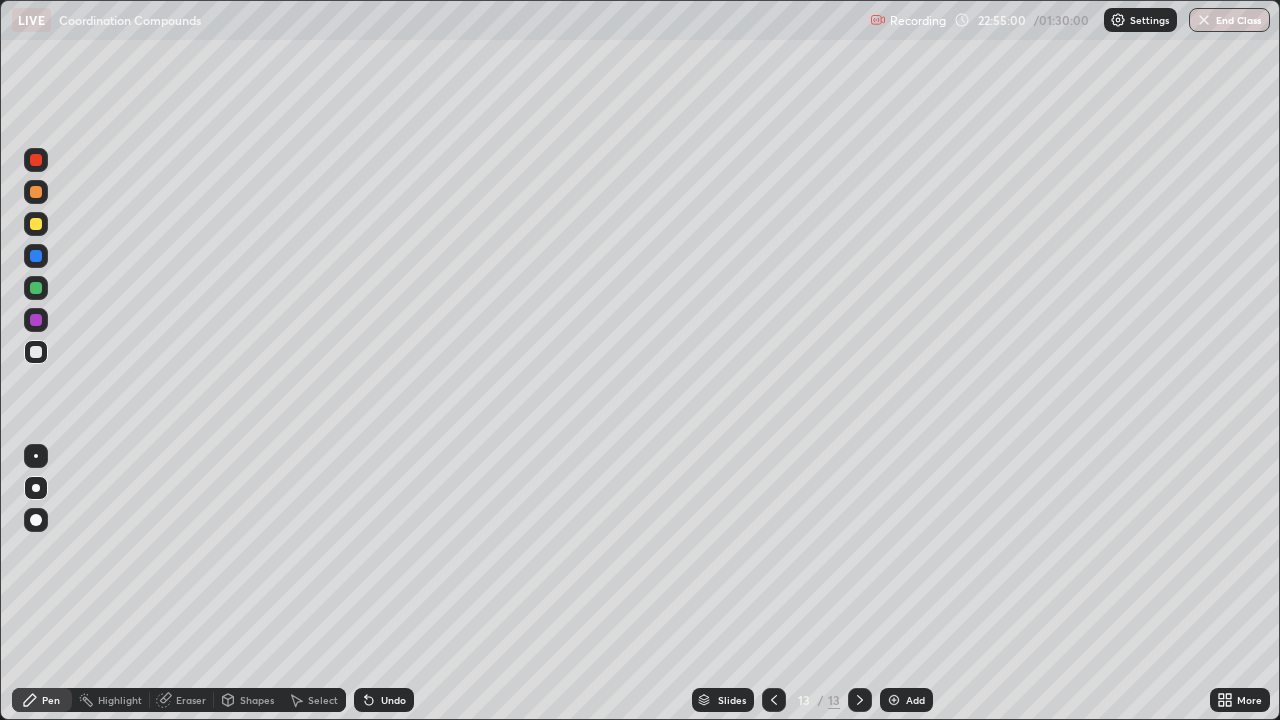 click at bounding box center (36, 352) 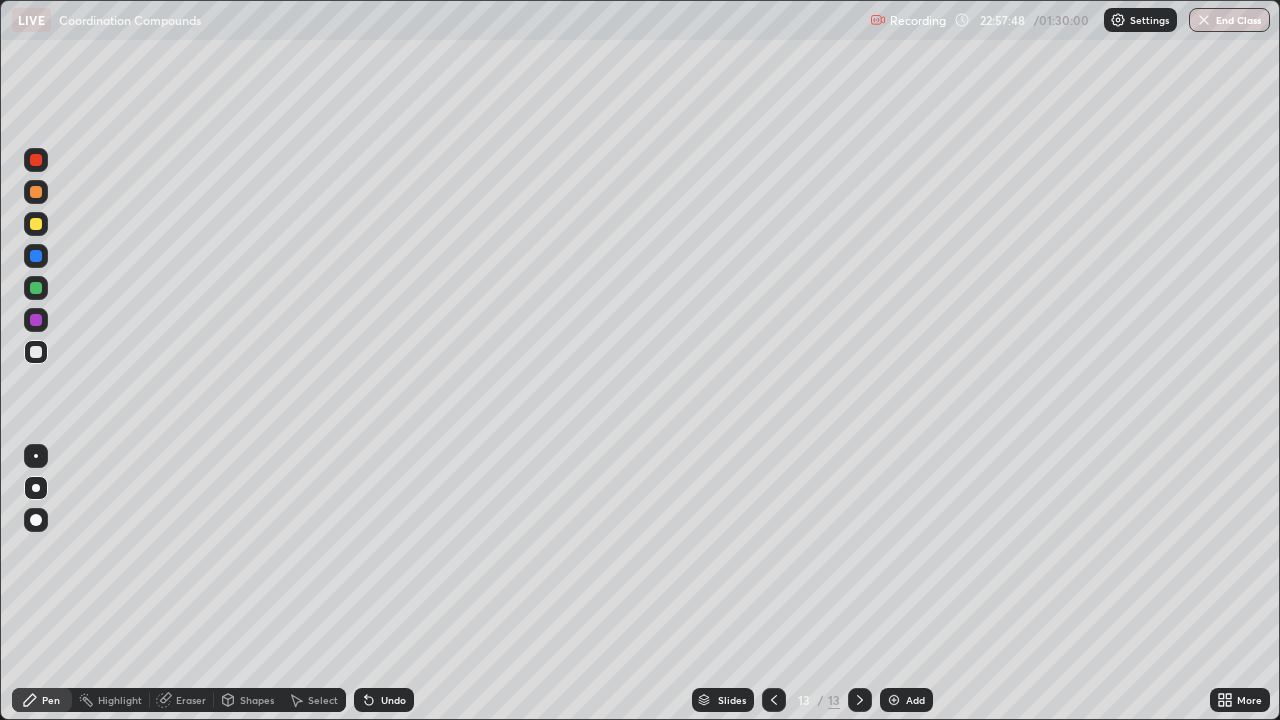 click on "Add" at bounding box center (915, 700) 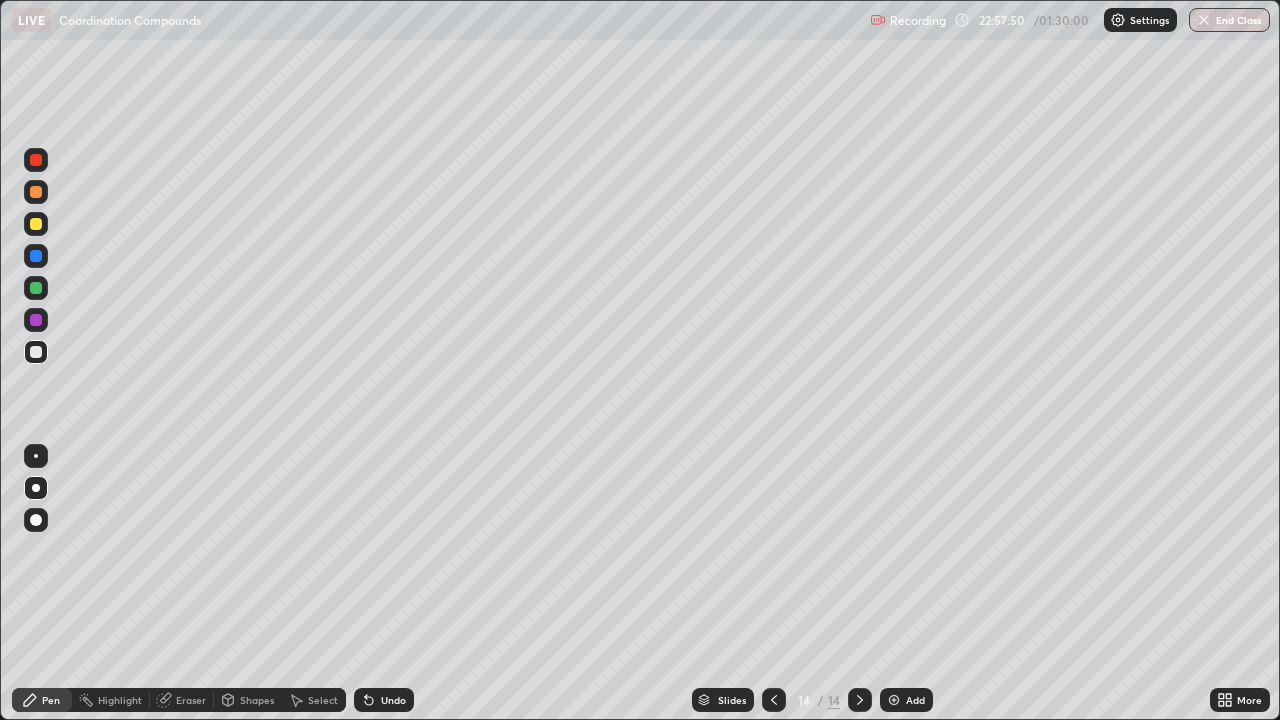 click at bounding box center [36, 224] 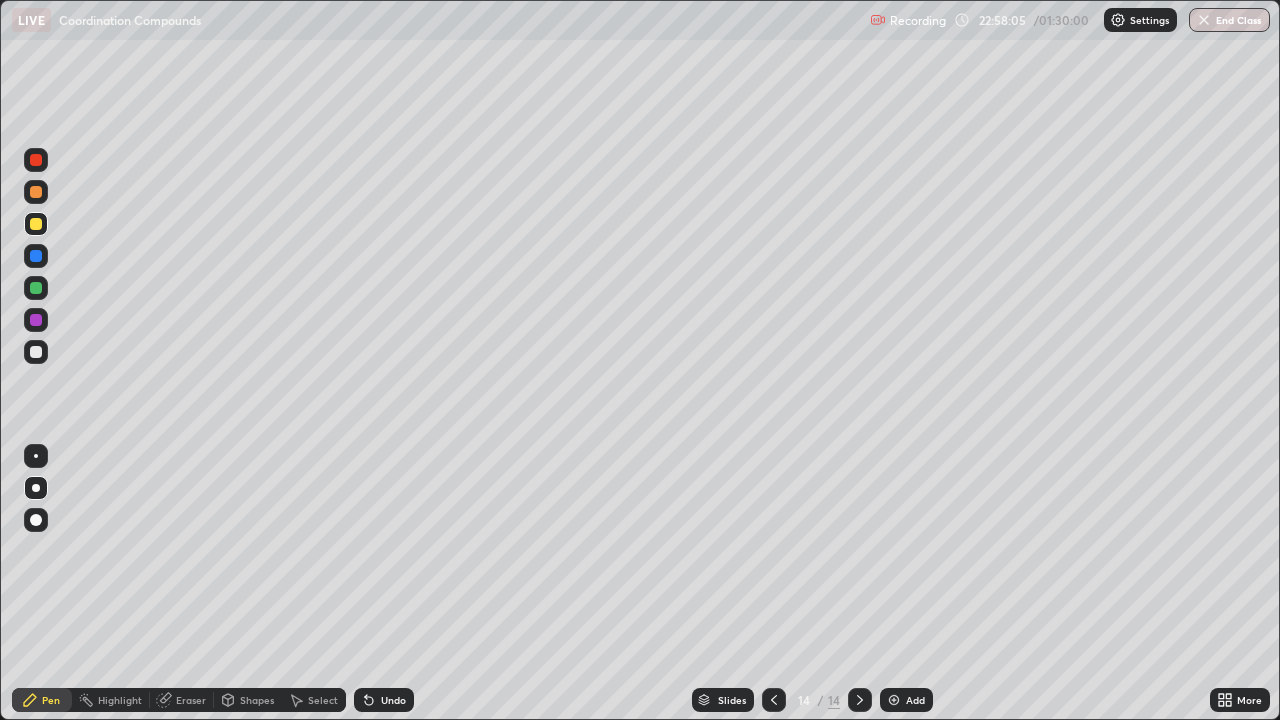 click at bounding box center [36, 352] 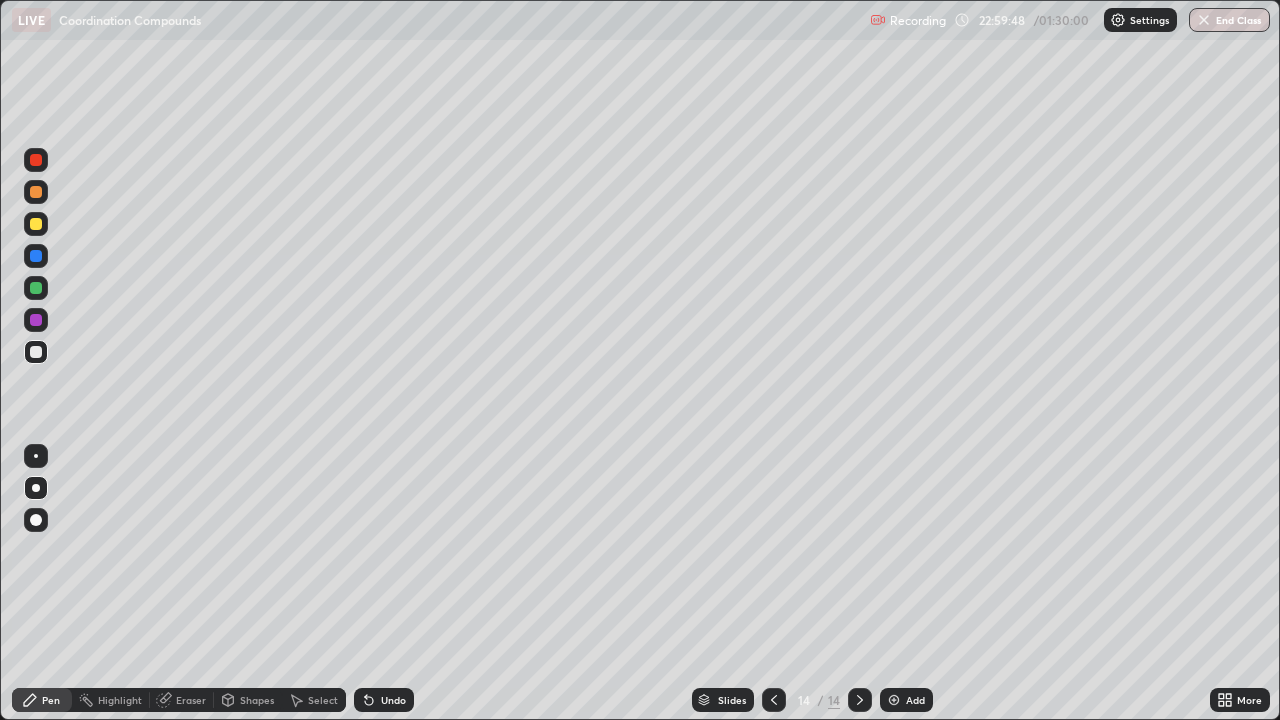 click at bounding box center (36, 352) 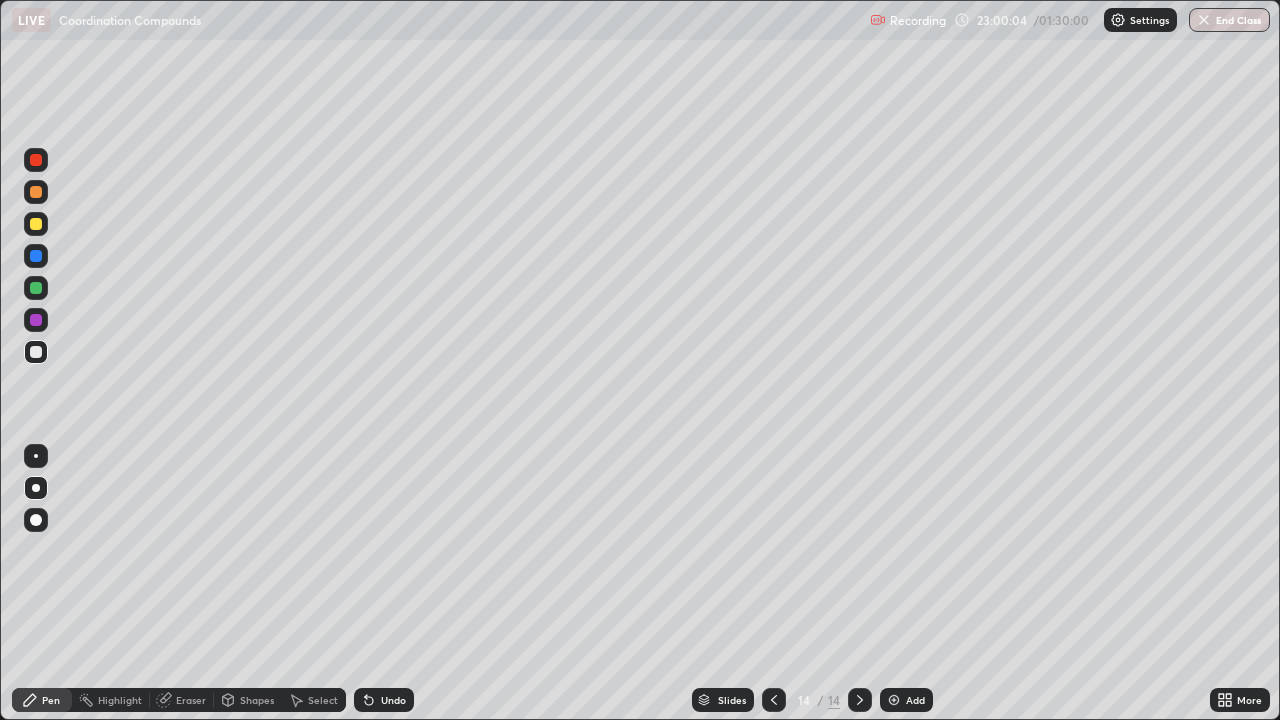 click on "Undo" at bounding box center [384, 700] 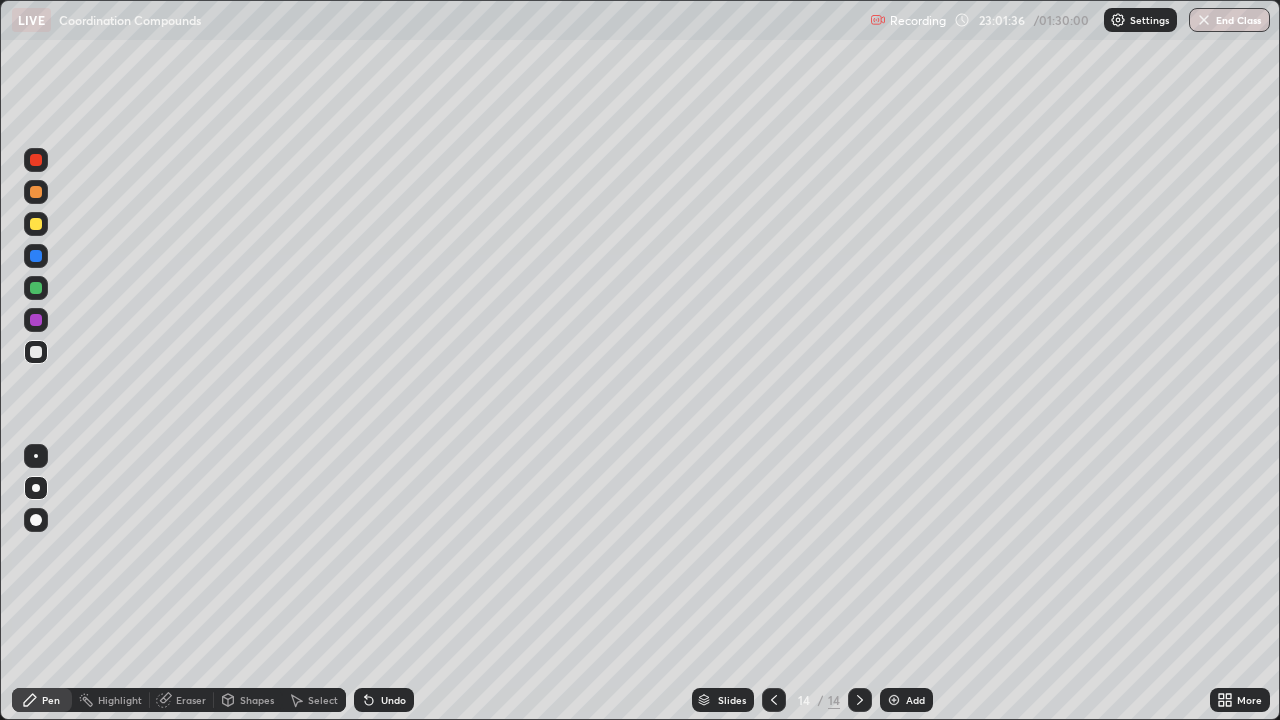 click at bounding box center (36, 224) 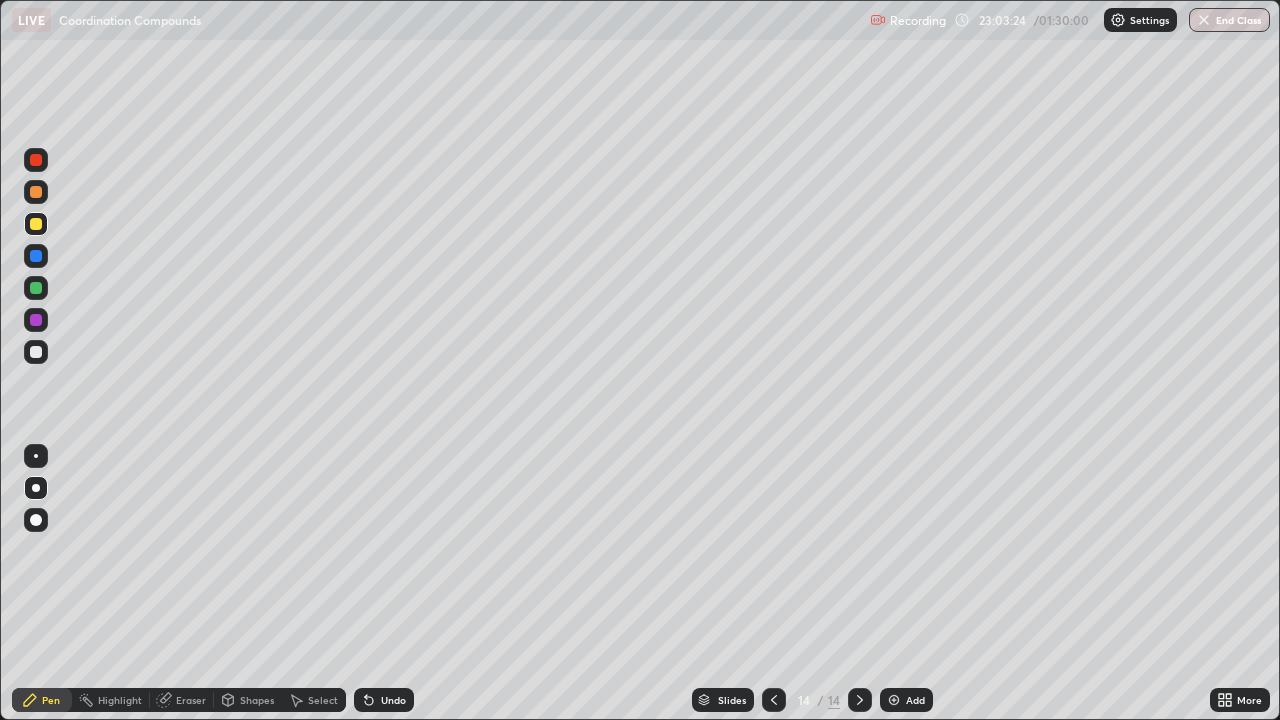 click on "End Class" at bounding box center [1229, 20] 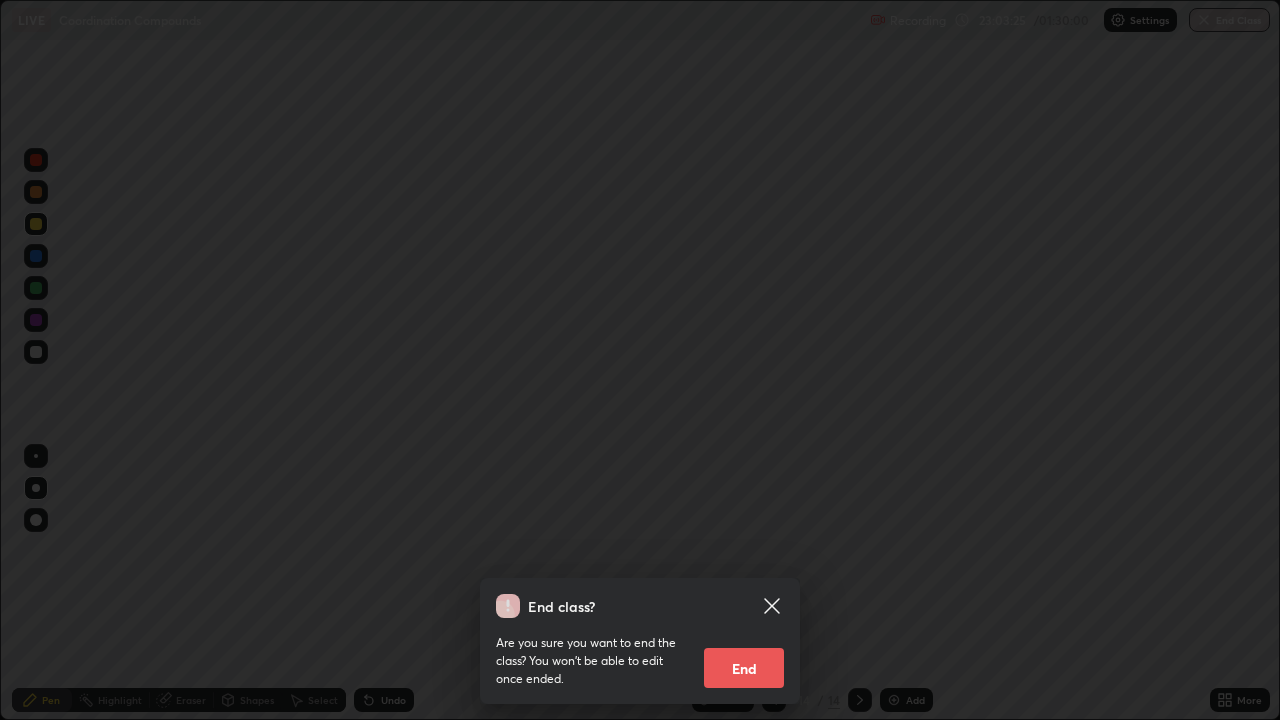 click on "End" at bounding box center [744, 668] 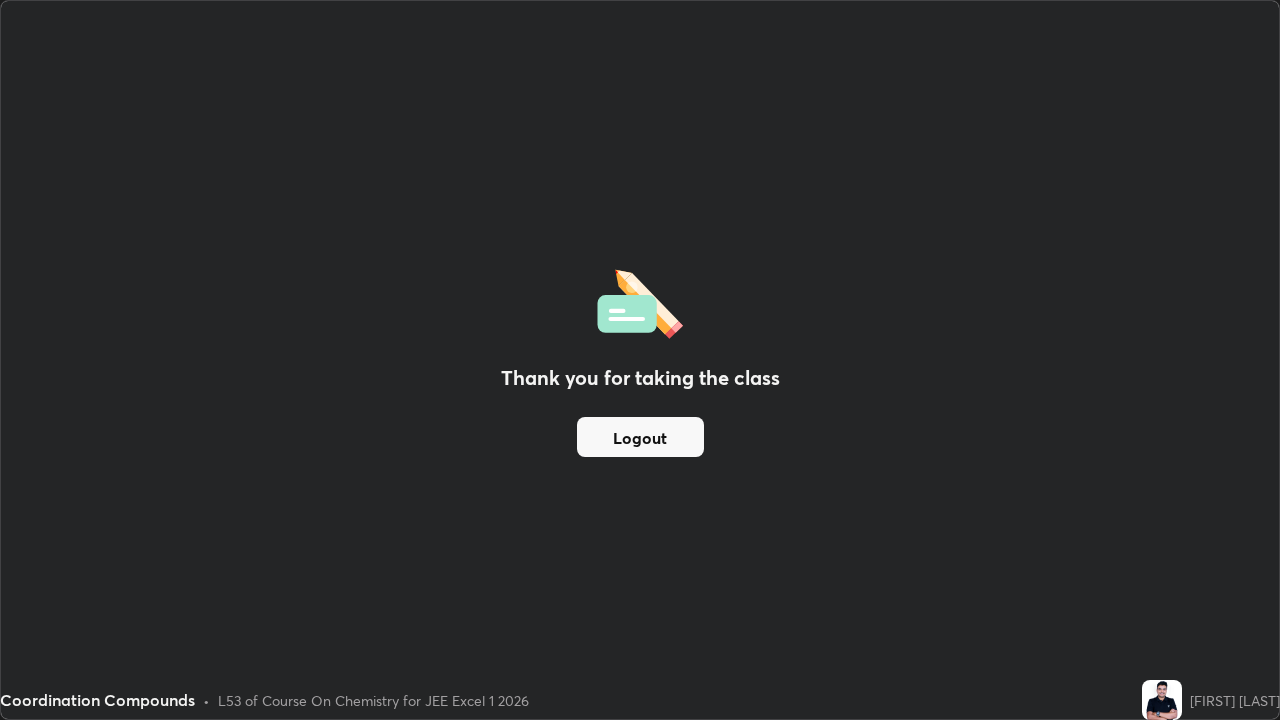 click on "Logout" at bounding box center [640, 437] 